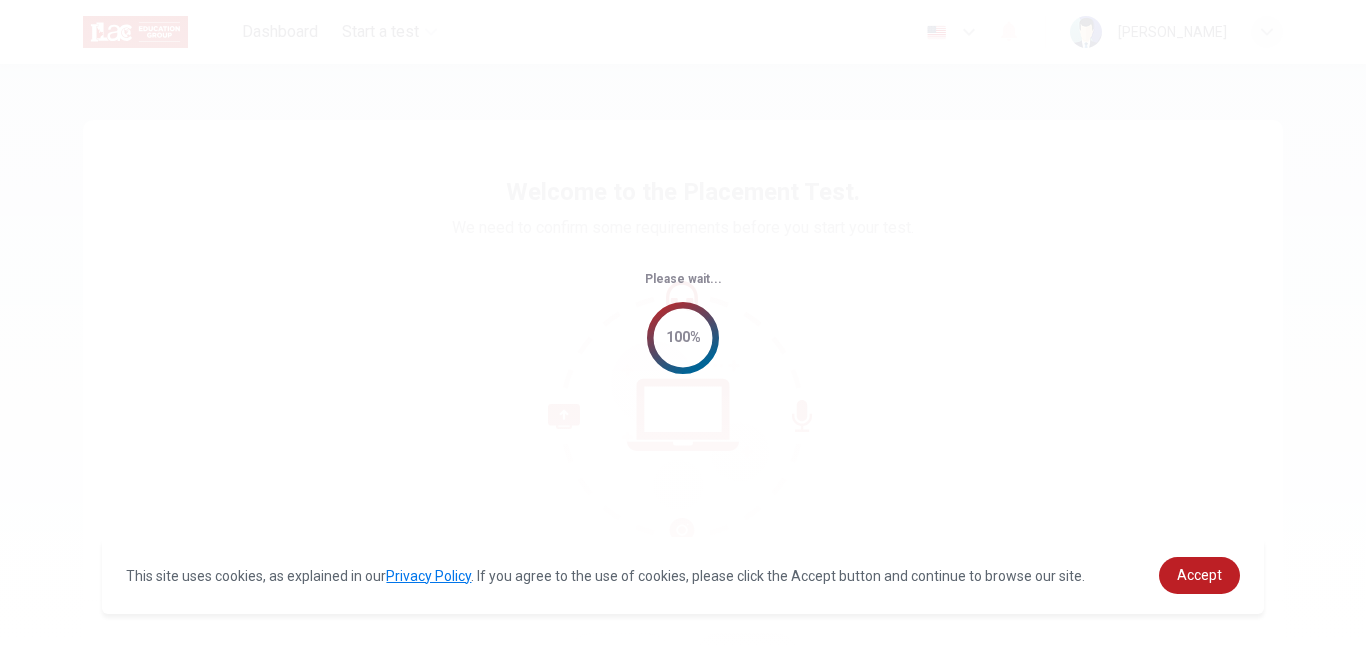 scroll, scrollTop: 0, scrollLeft: 0, axis: both 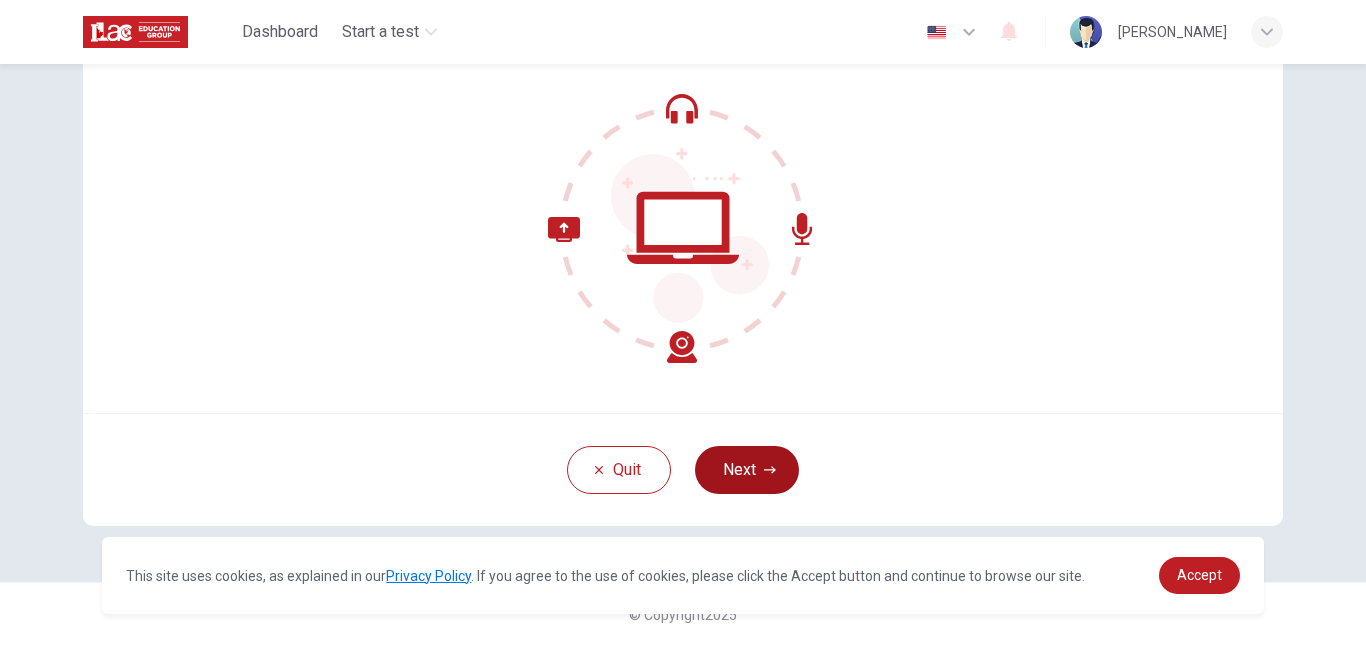 click on "Next" at bounding box center [747, 470] 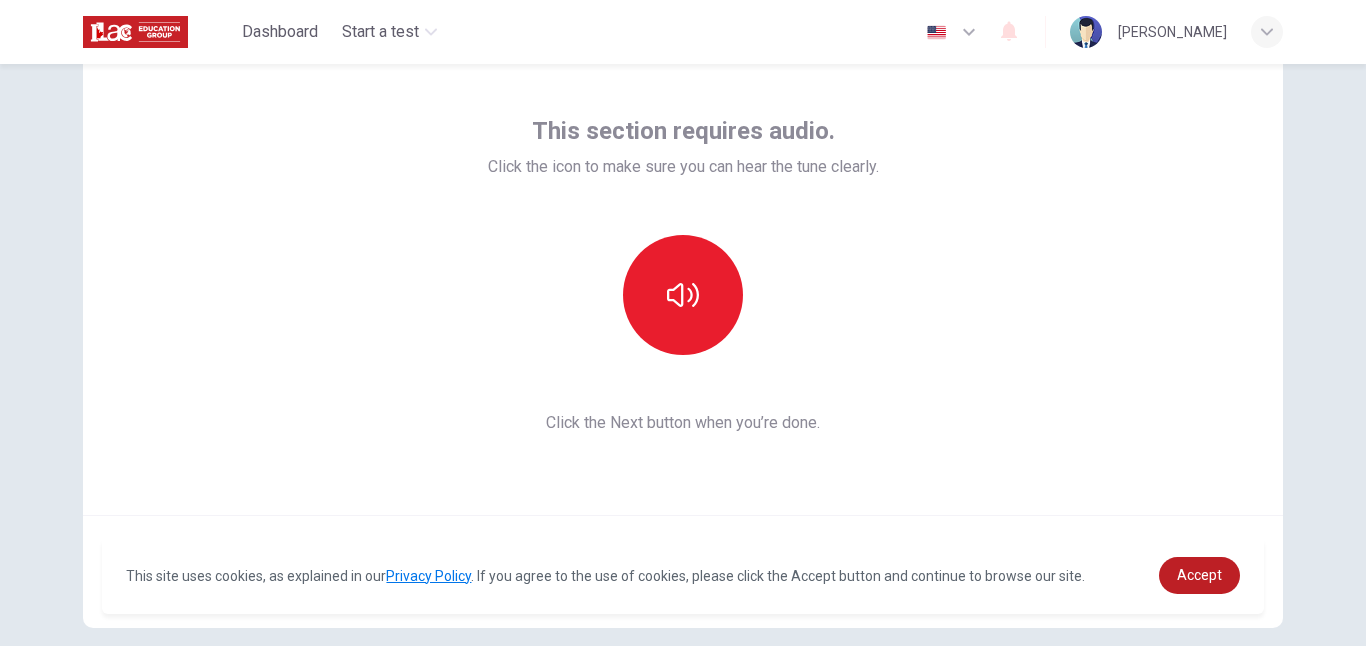 scroll, scrollTop: 80, scrollLeft: 0, axis: vertical 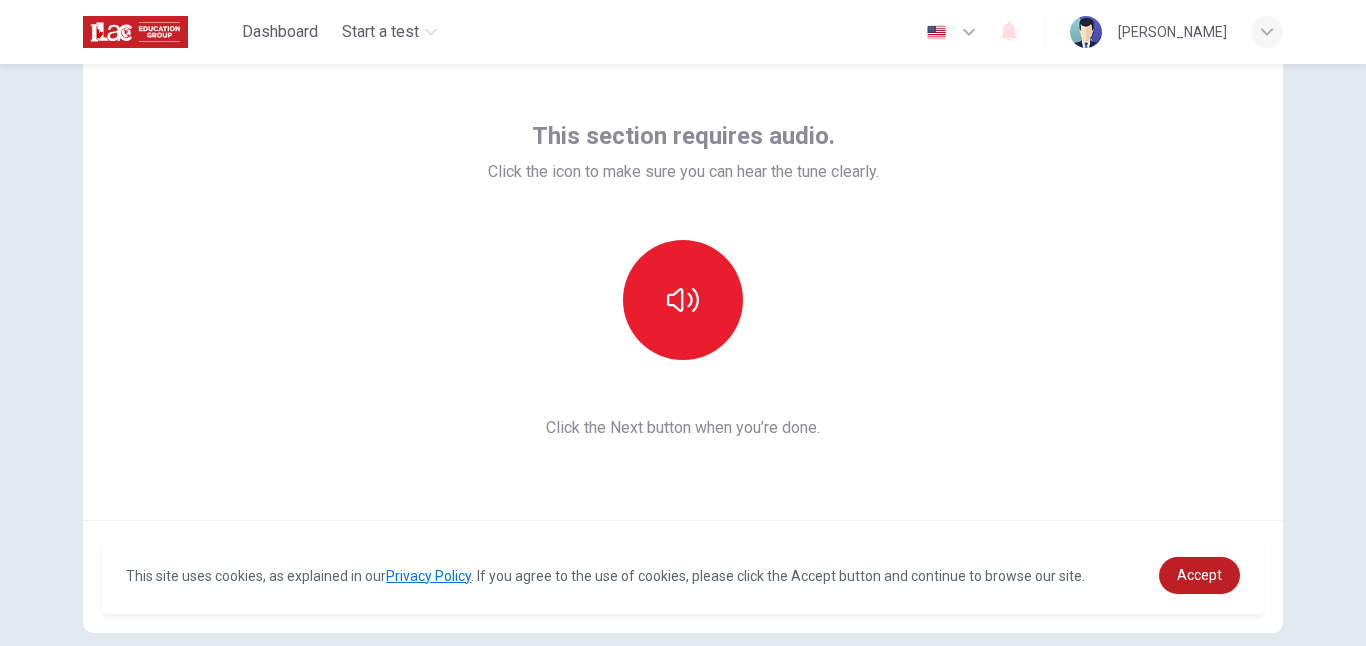 click at bounding box center (683, 300) 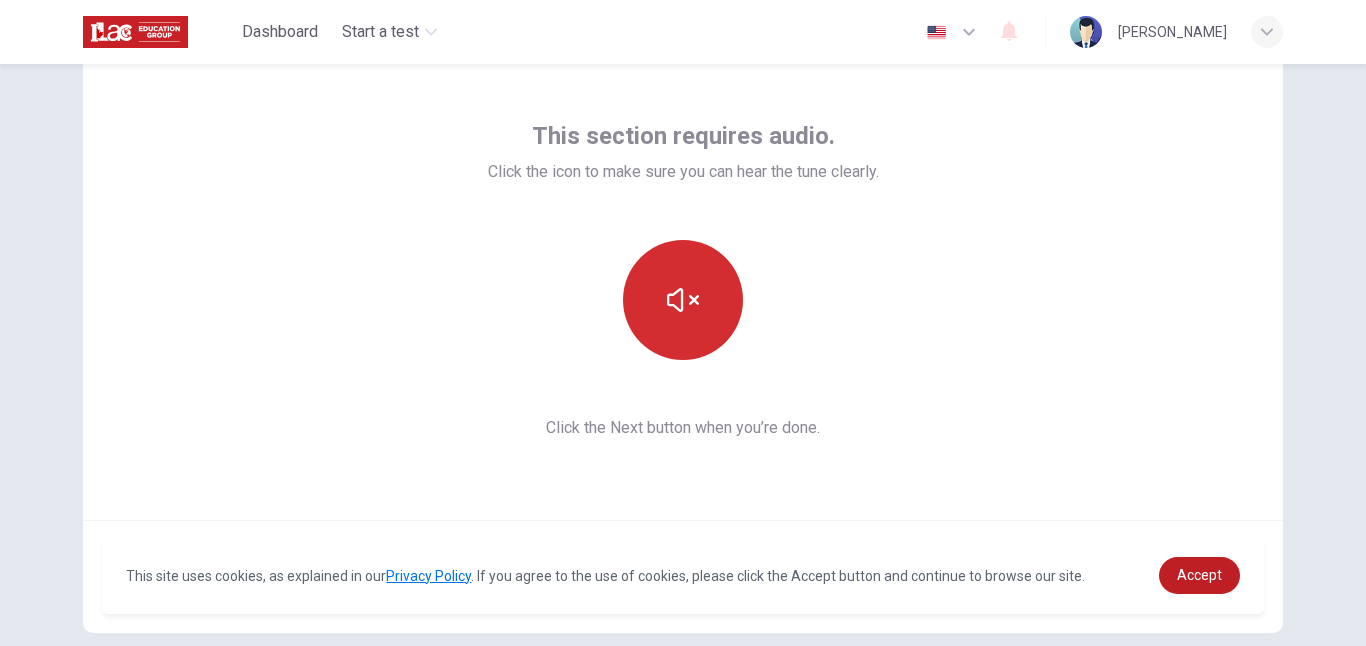 click 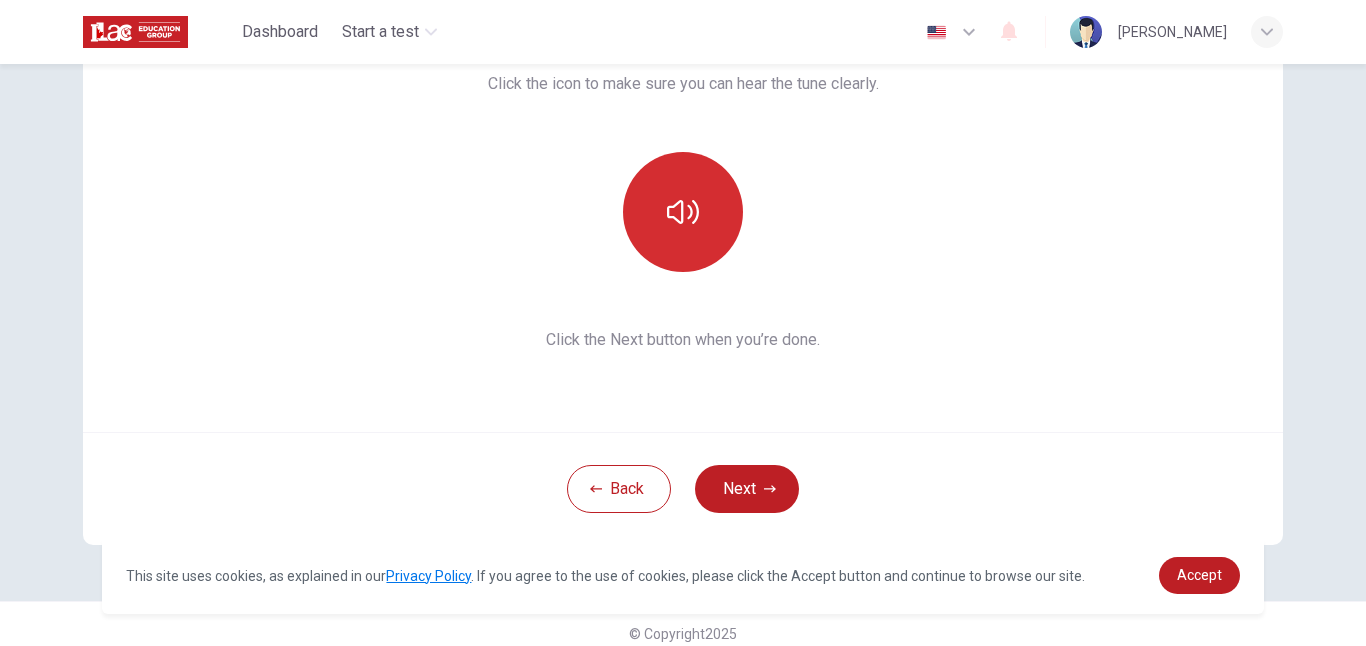 scroll, scrollTop: 187, scrollLeft: 0, axis: vertical 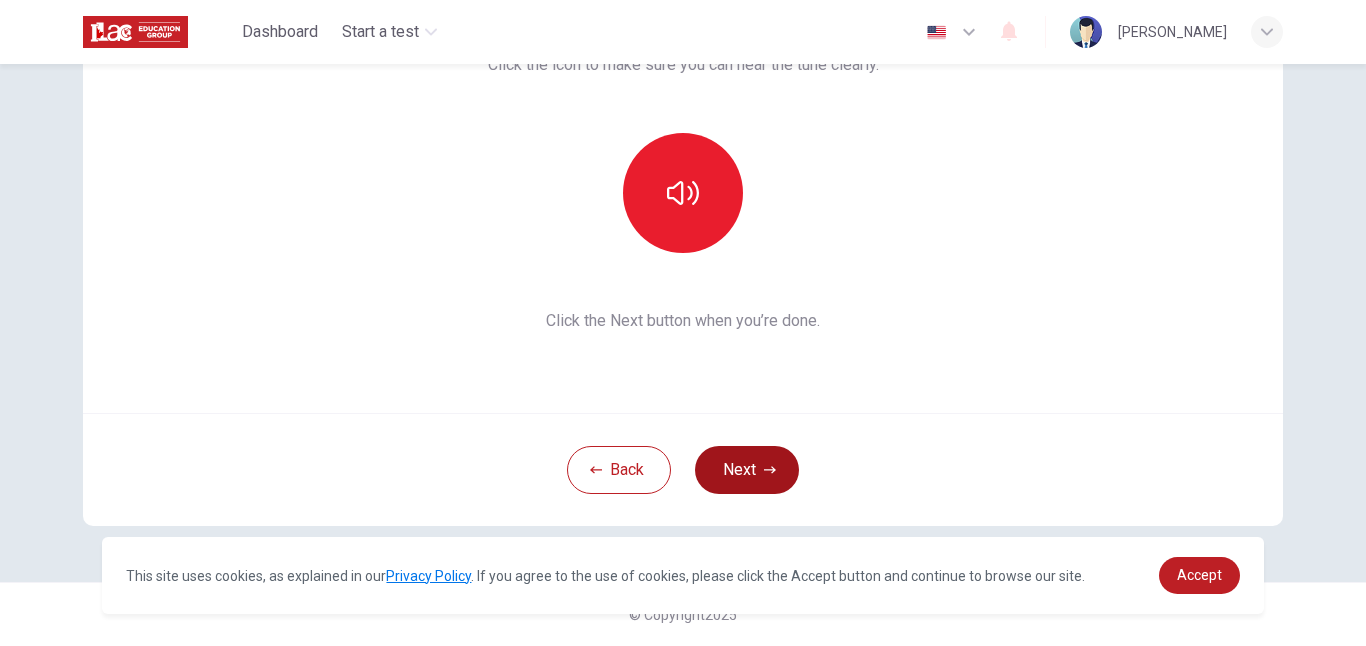click on "Next" at bounding box center (747, 470) 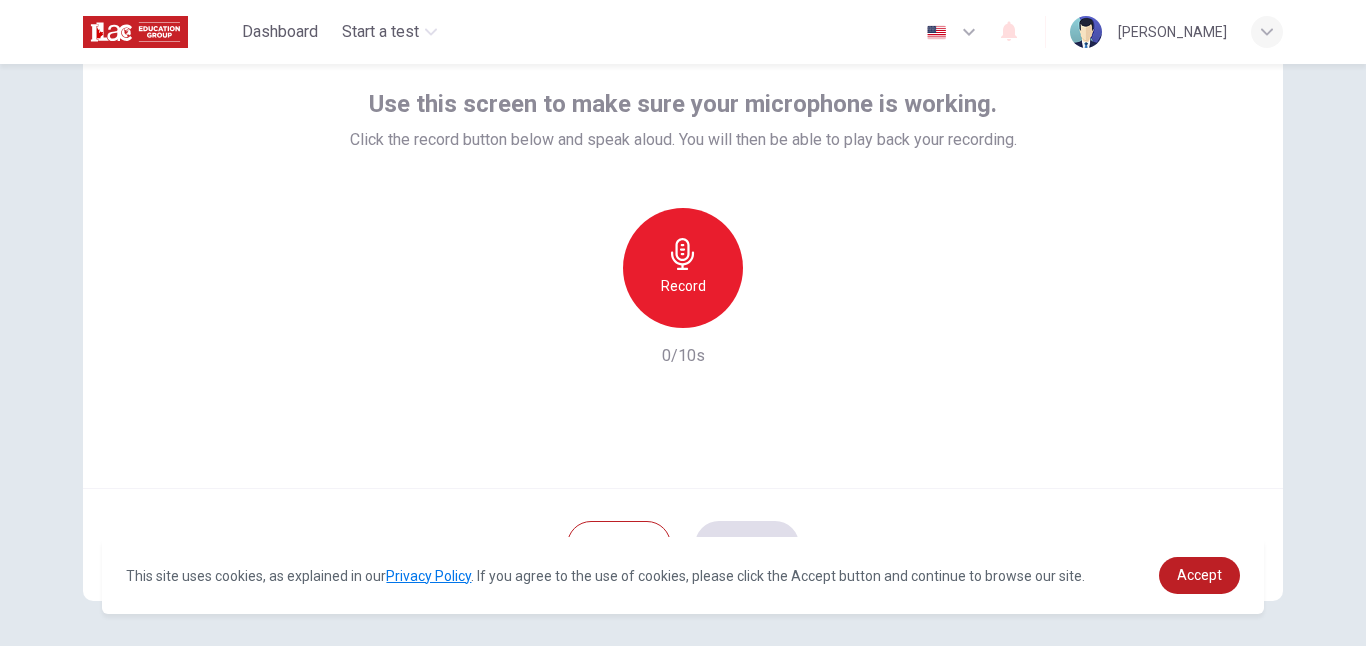 scroll, scrollTop: 109, scrollLeft: 0, axis: vertical 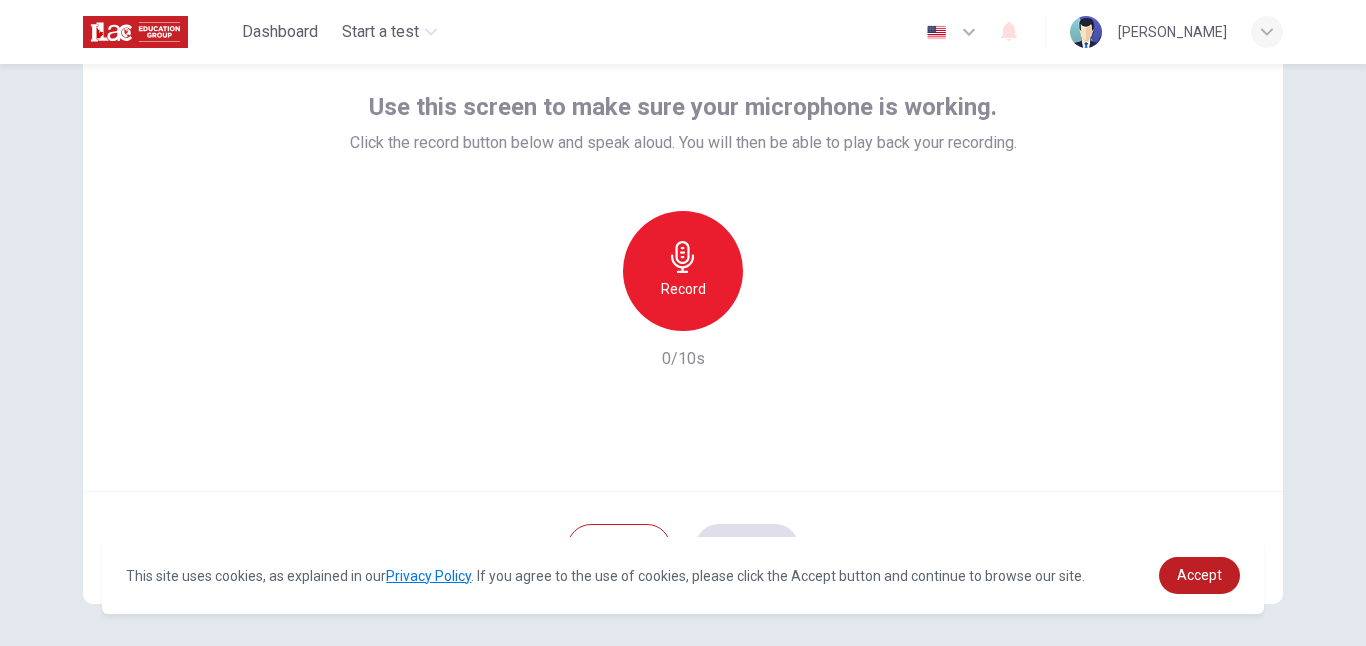 click on "Record" at bounding box center (683, 289) 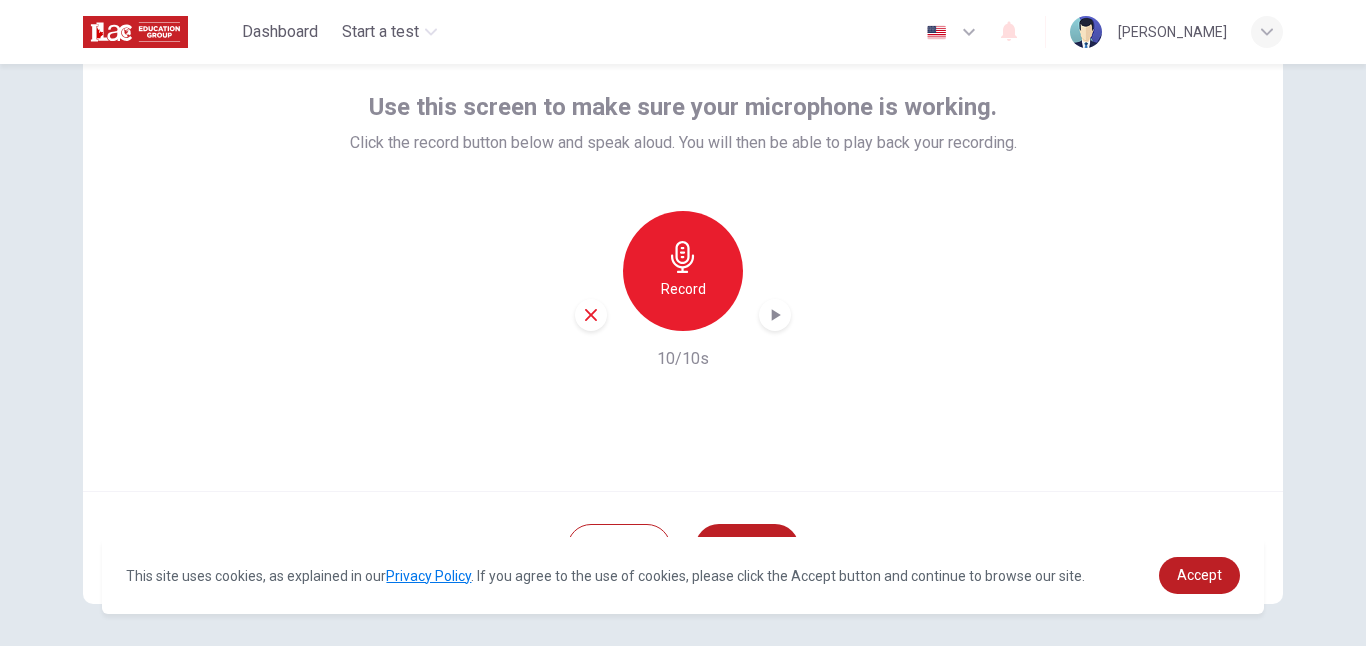 scroll, scrollTop: 129, scrollLeft: 0, axis: vertical 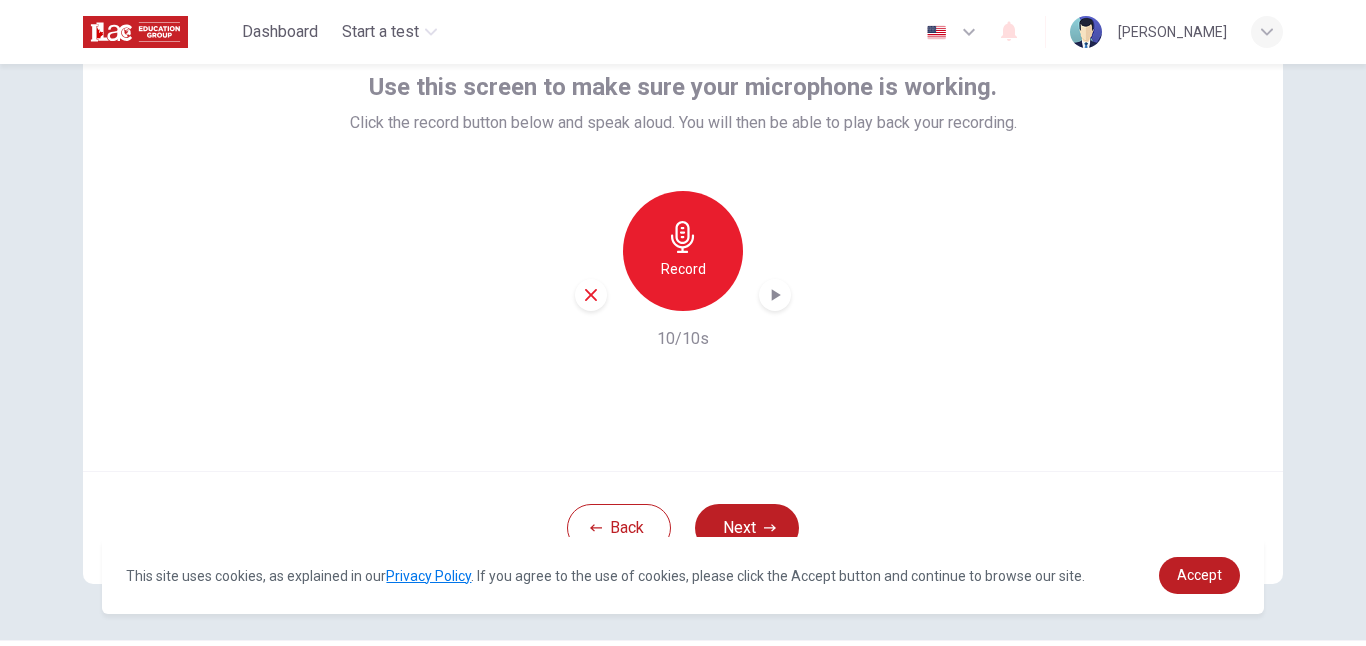 click 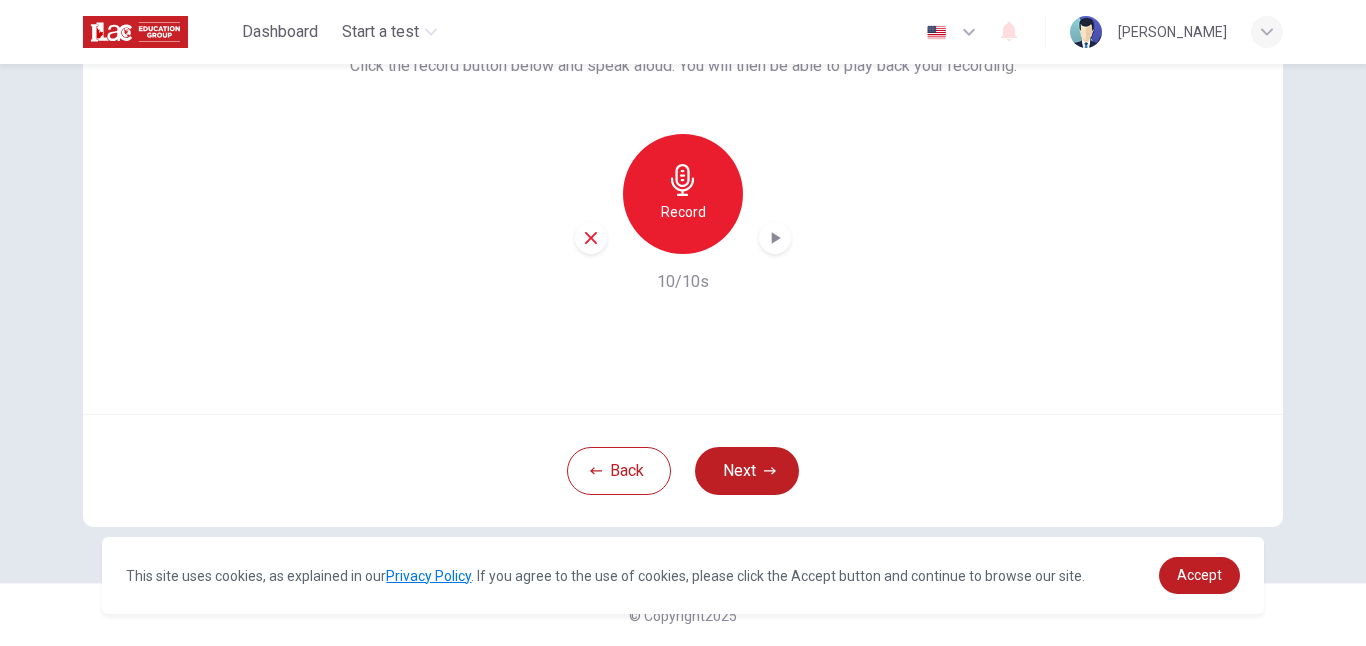 scroll, scrollTop: 187, scrollLeft: 0, axis: vertical 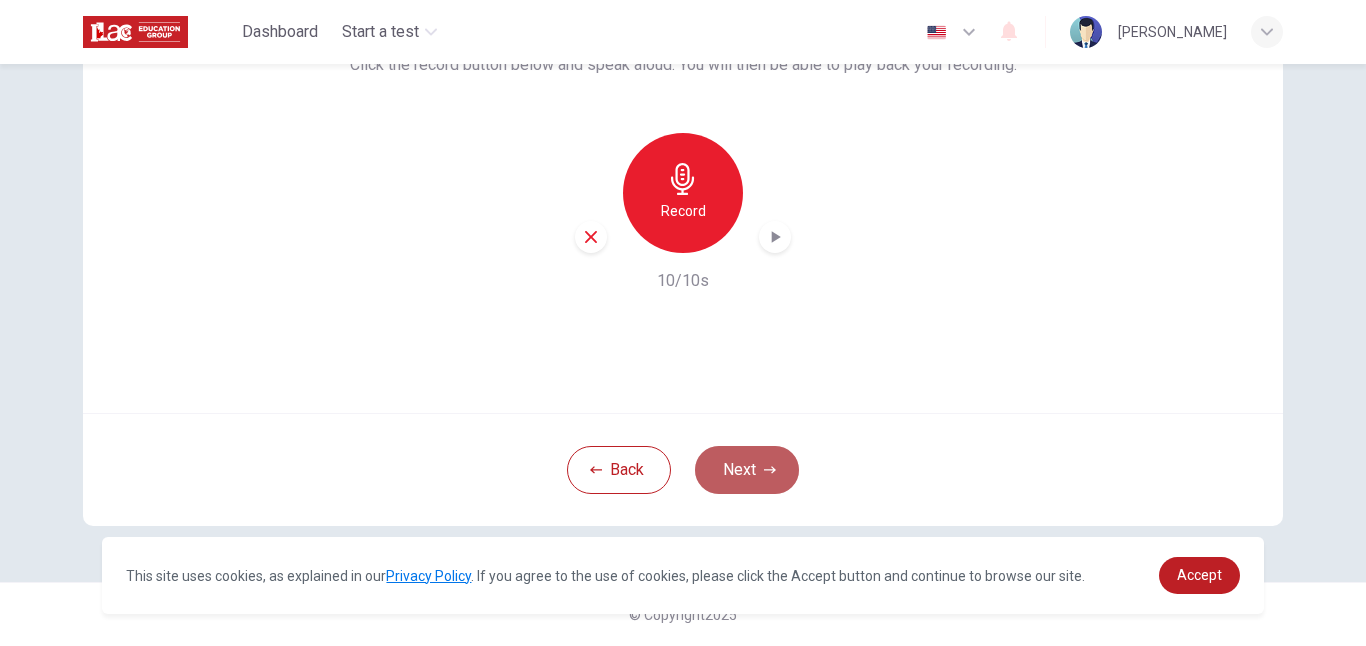 click on "Next" at bounding box center (747, 470) 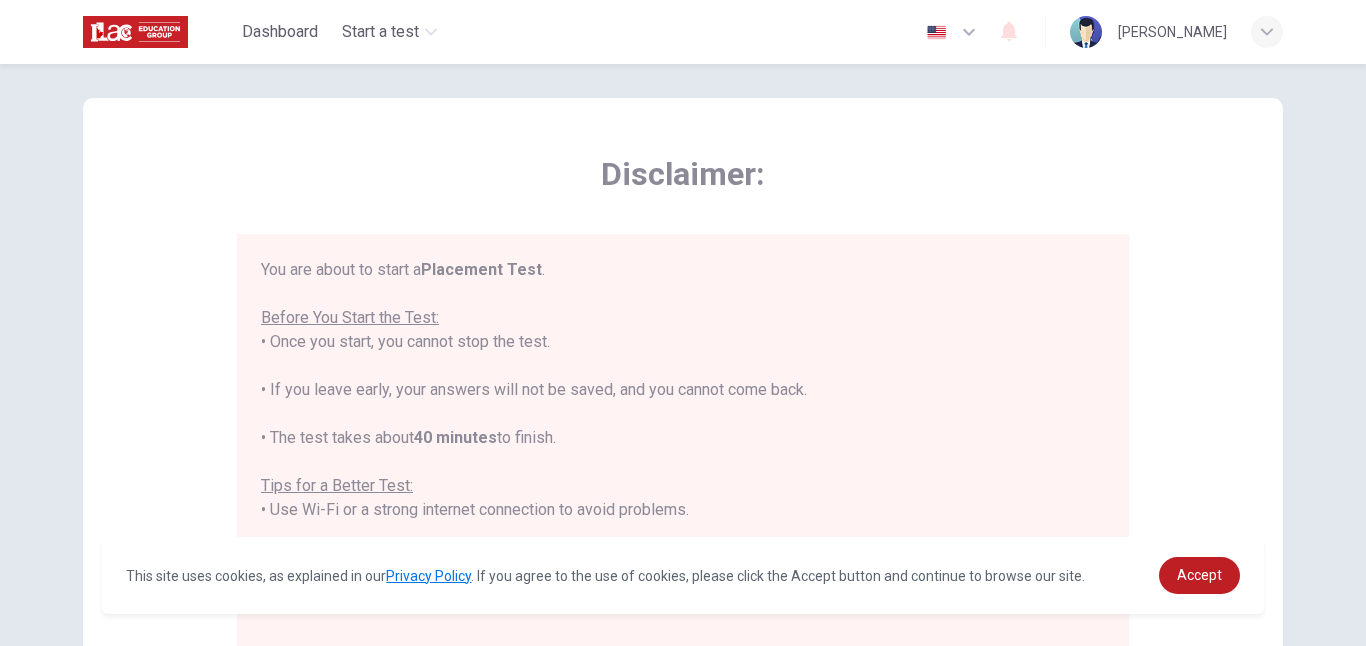 scroll, scrollTop: 0, scrollLeft: 0, axis: both 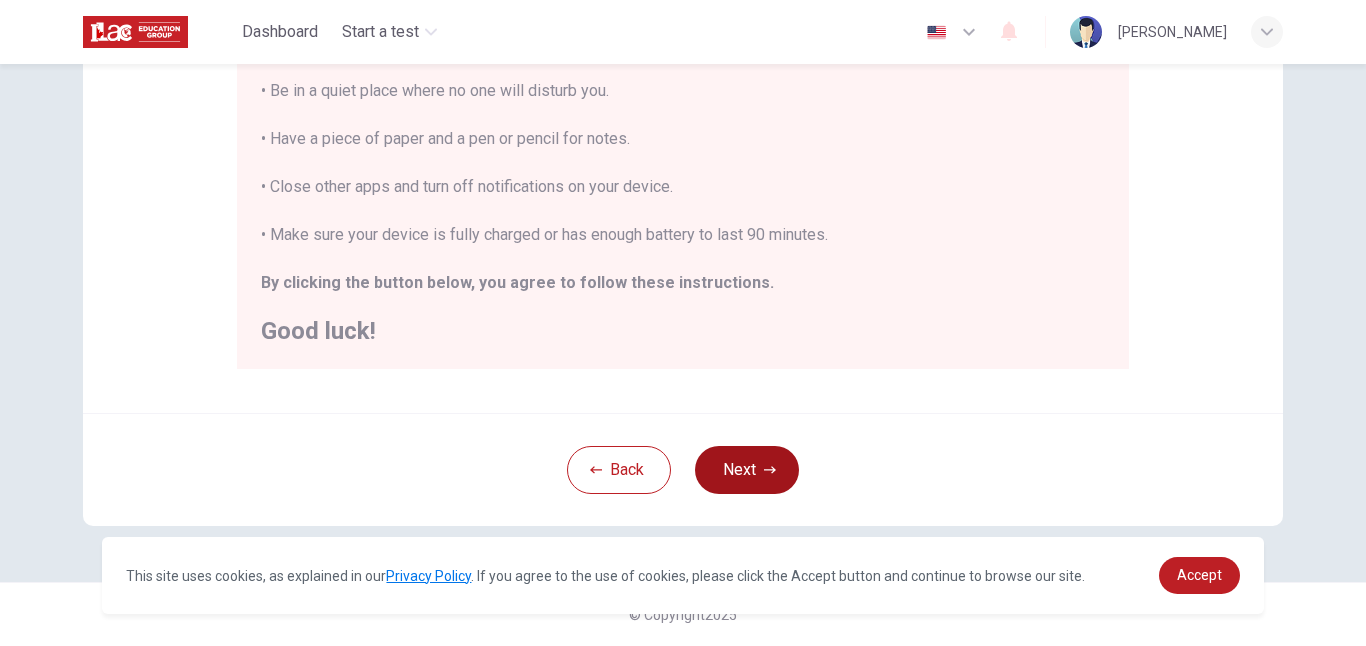 click on "Next" at bounding box center (747, 470) 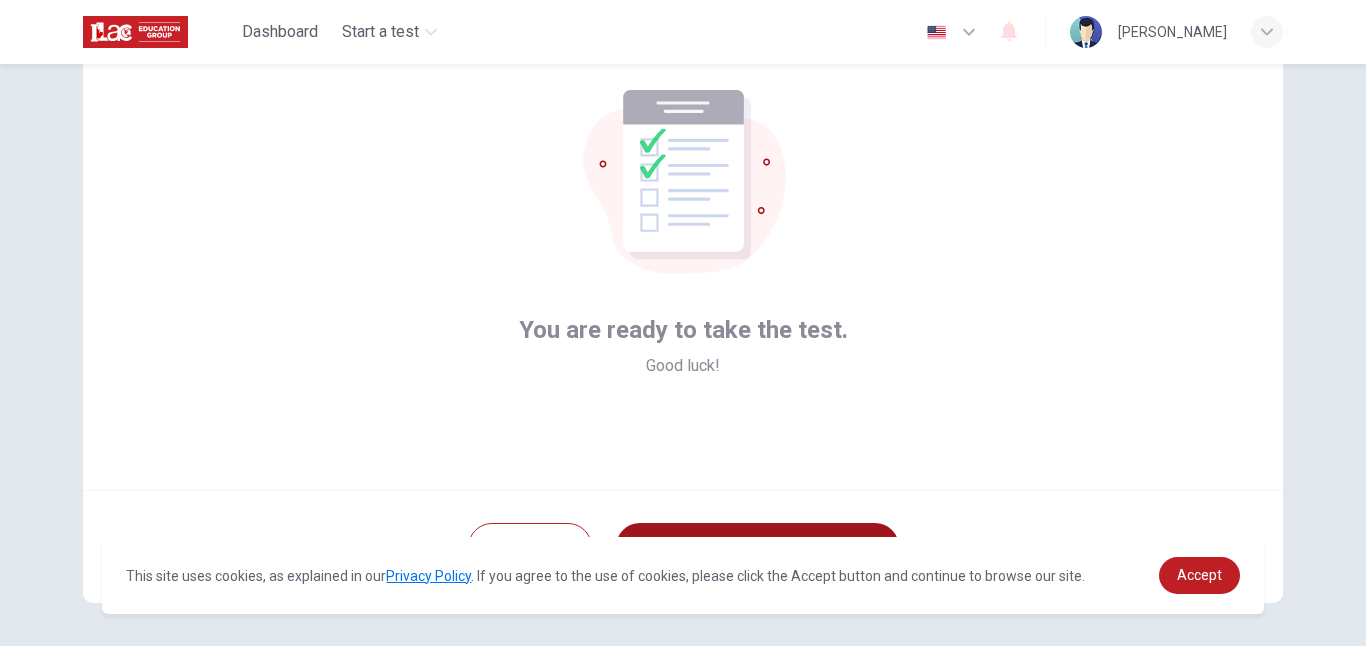 scroll, scrollTop: 126, scrollLeft: 0, axis: vertical 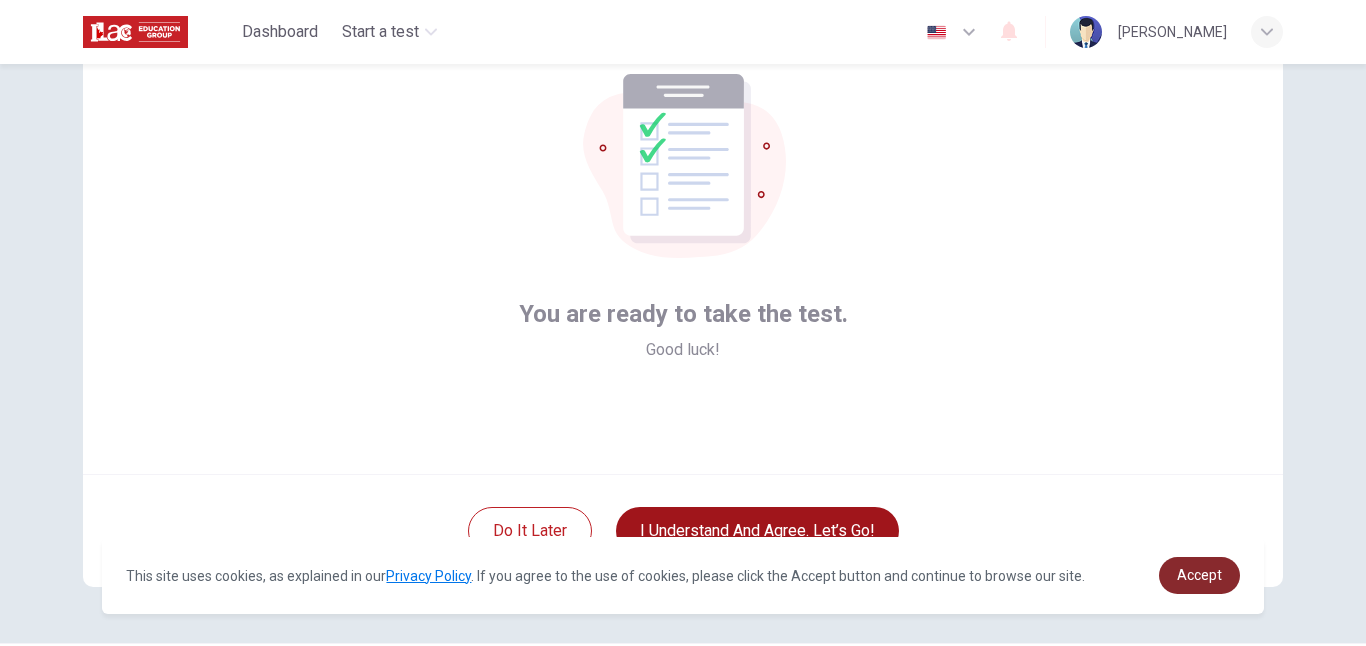 click on "Accept" at bounding box center (1199, 575) 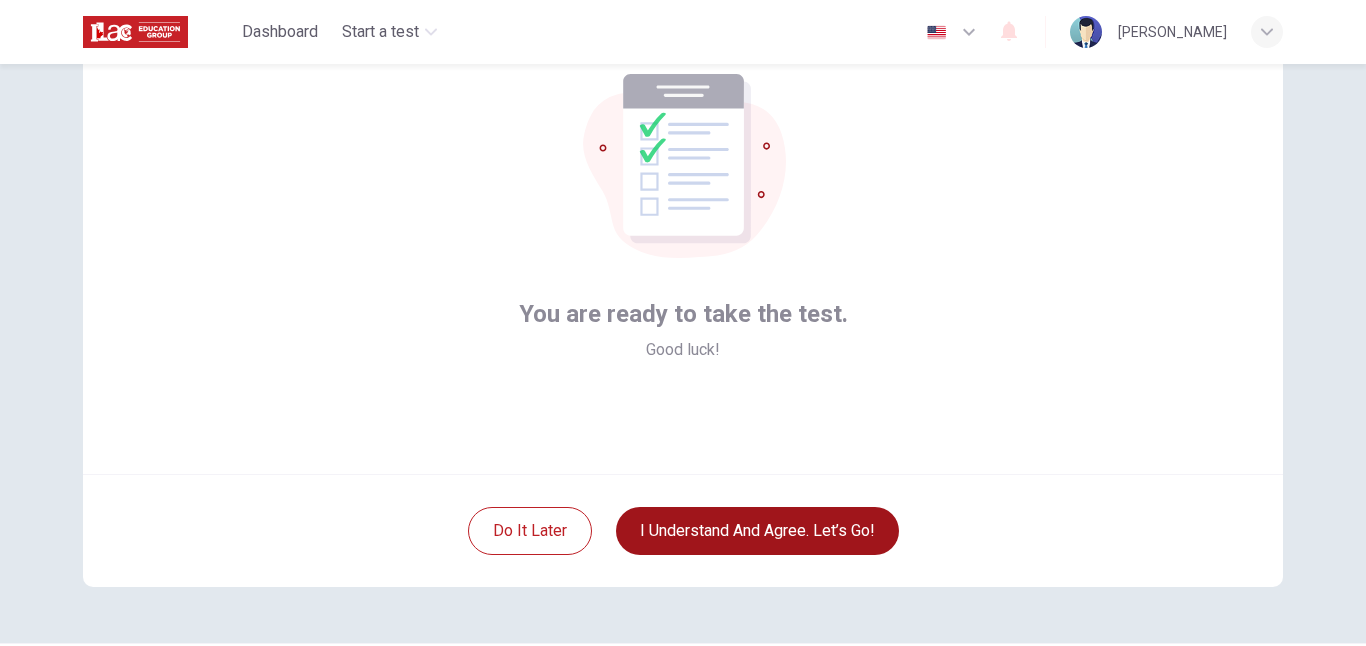 click on "I understand and agree. Let’s go!" at bounding box center [757, 531] 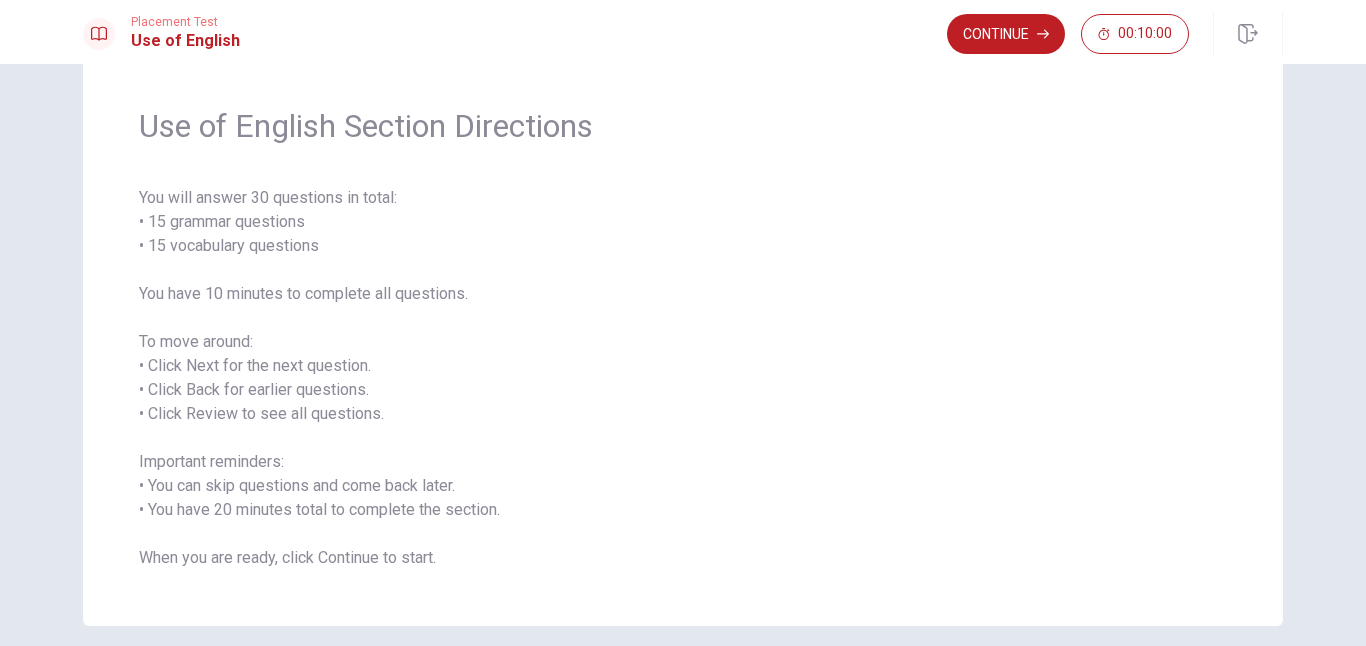 scroll, scrollTop: 56, scrollLeft: 0, axis: vertical 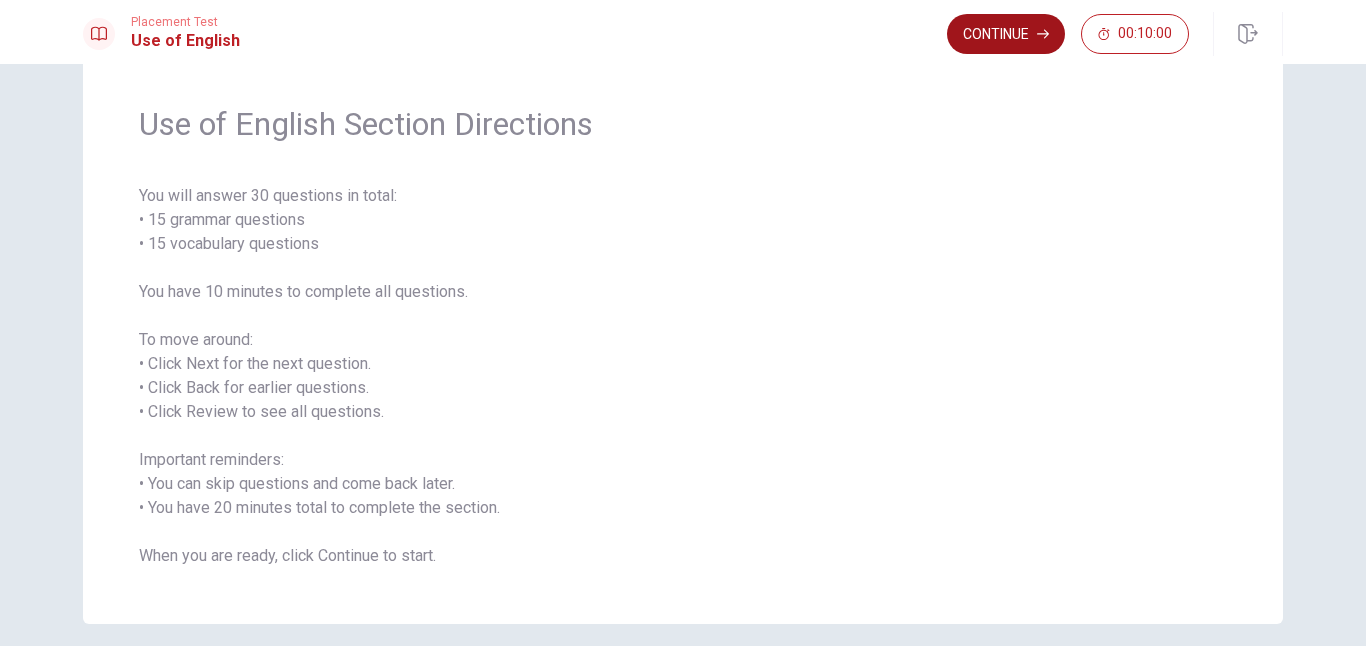 click on "Continue" at bounding box center (1006, 34) 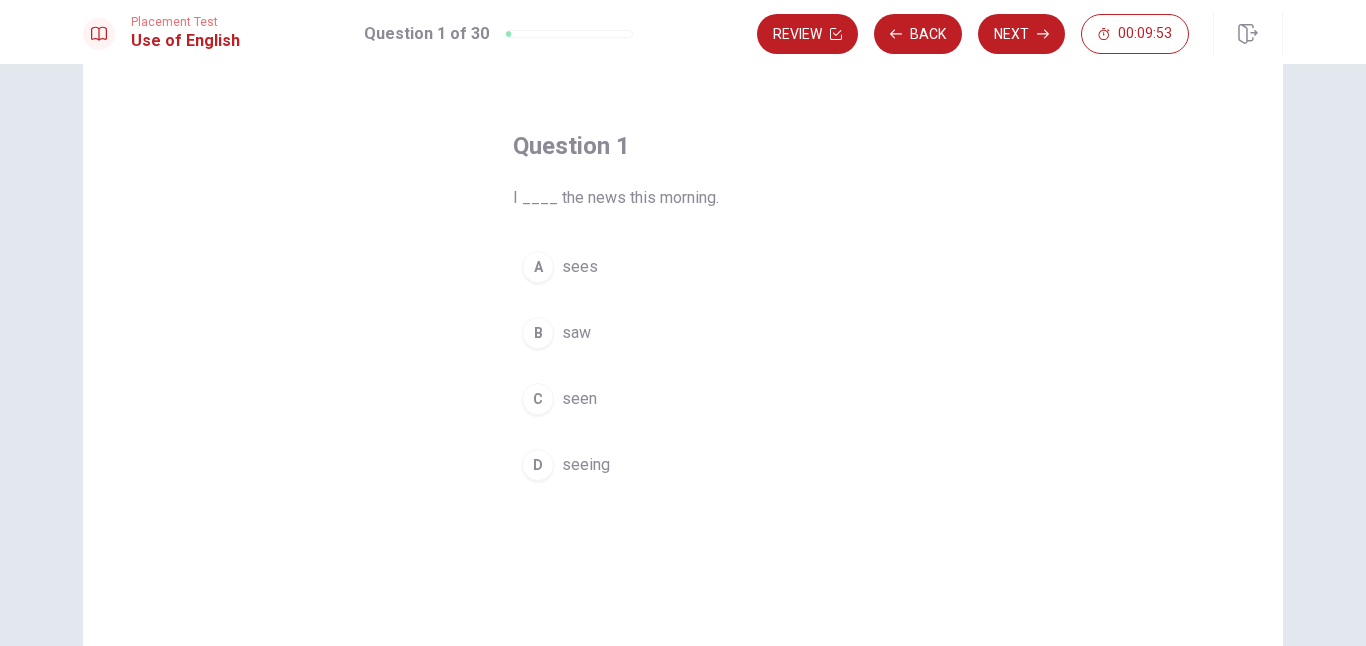 click on "B saw" at bounding box center (683, 333) 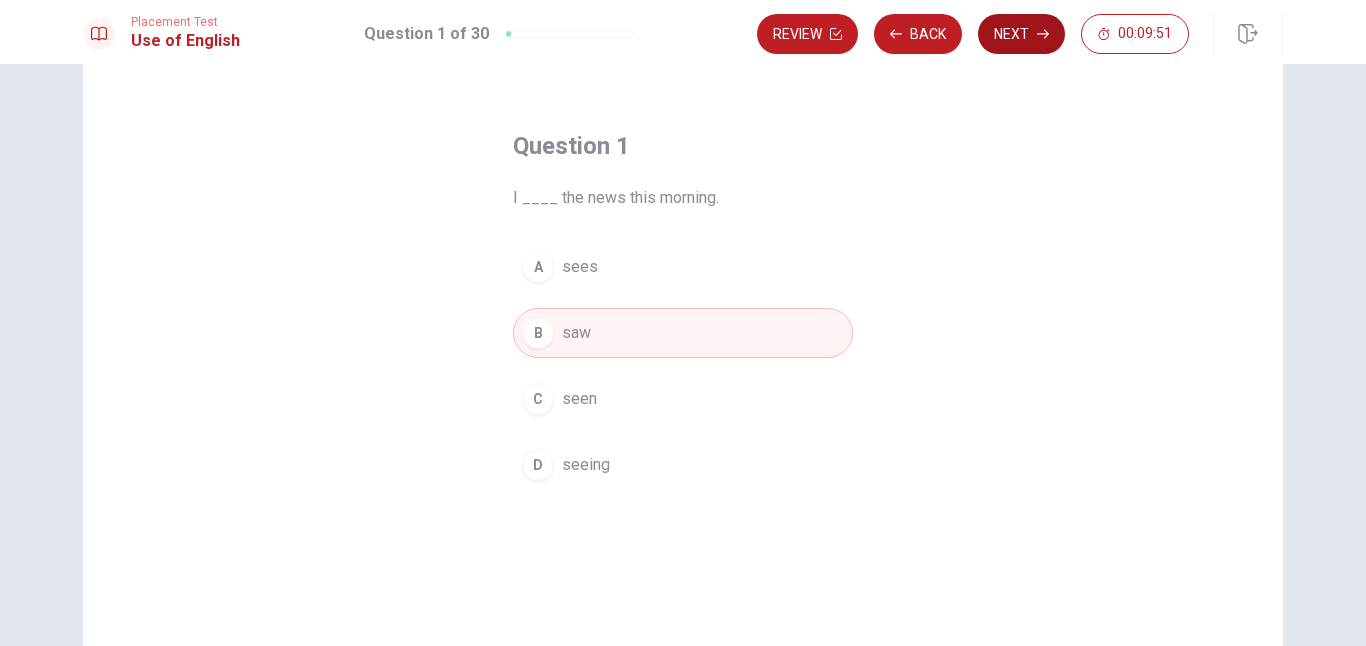 click on "Next" at bounding box center [1021, 34] 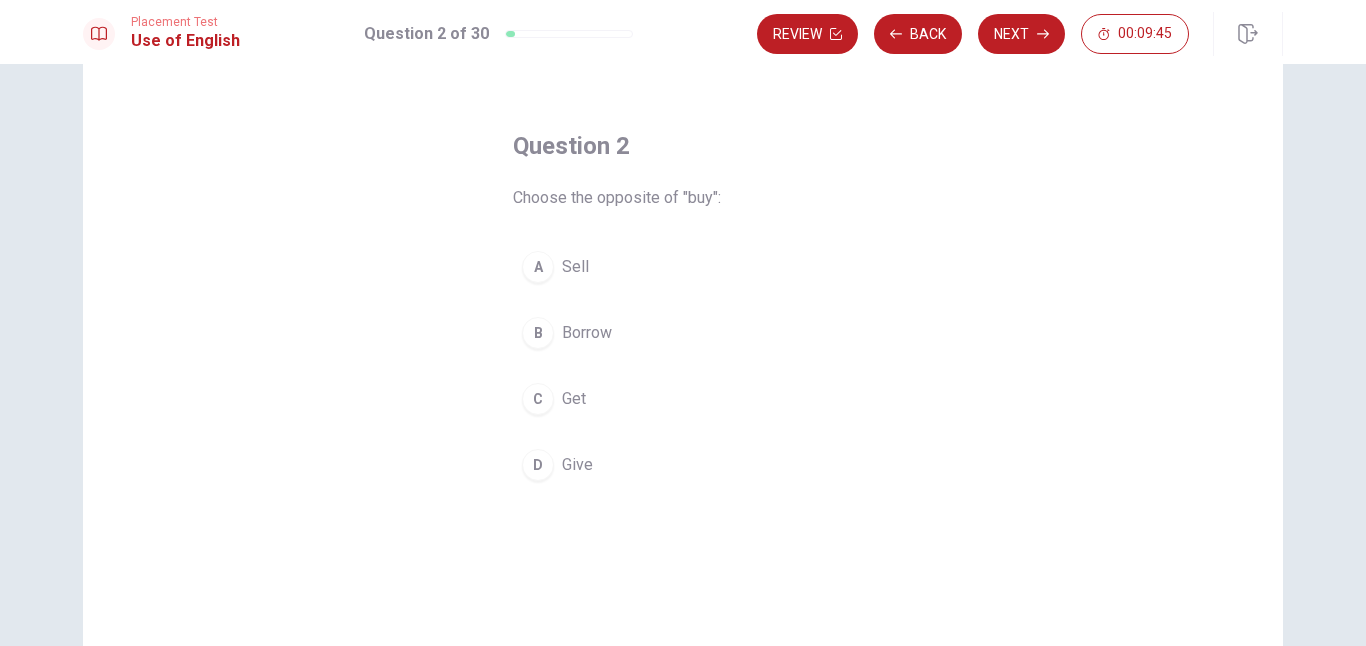 click on "A Sell" at bounding box center (683, 267) 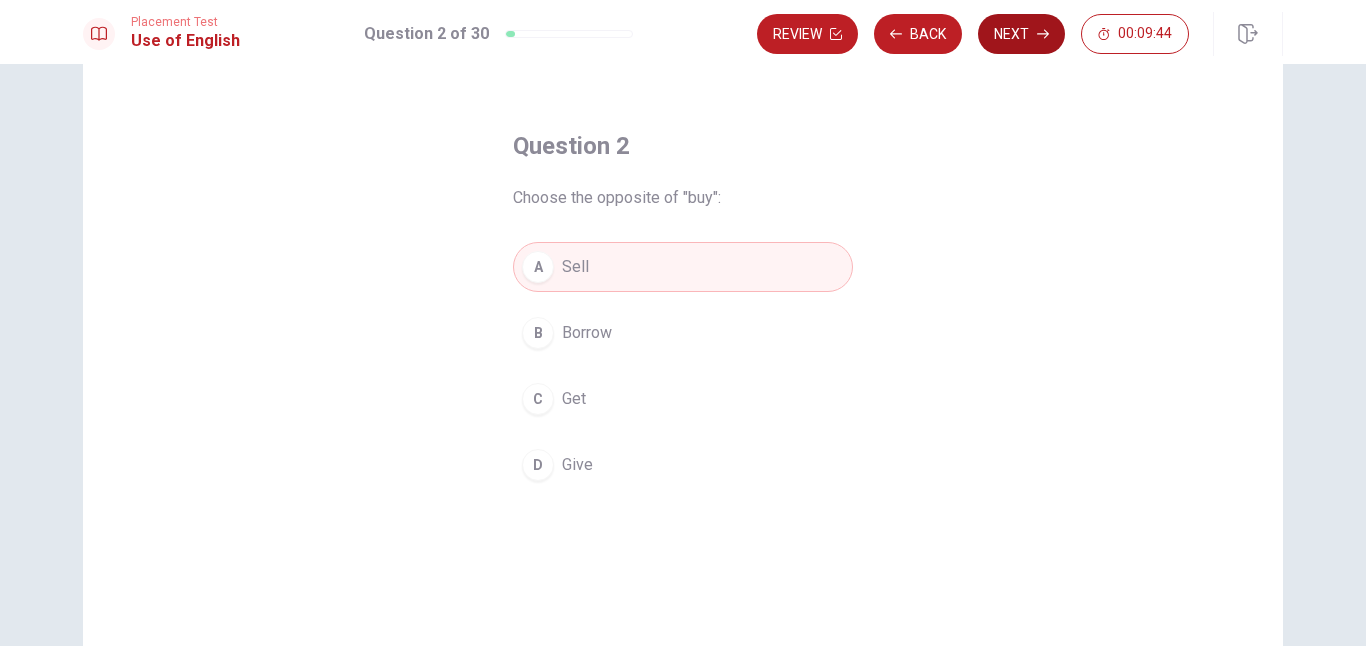 click on "Next" at bounding box center [1021, 34] 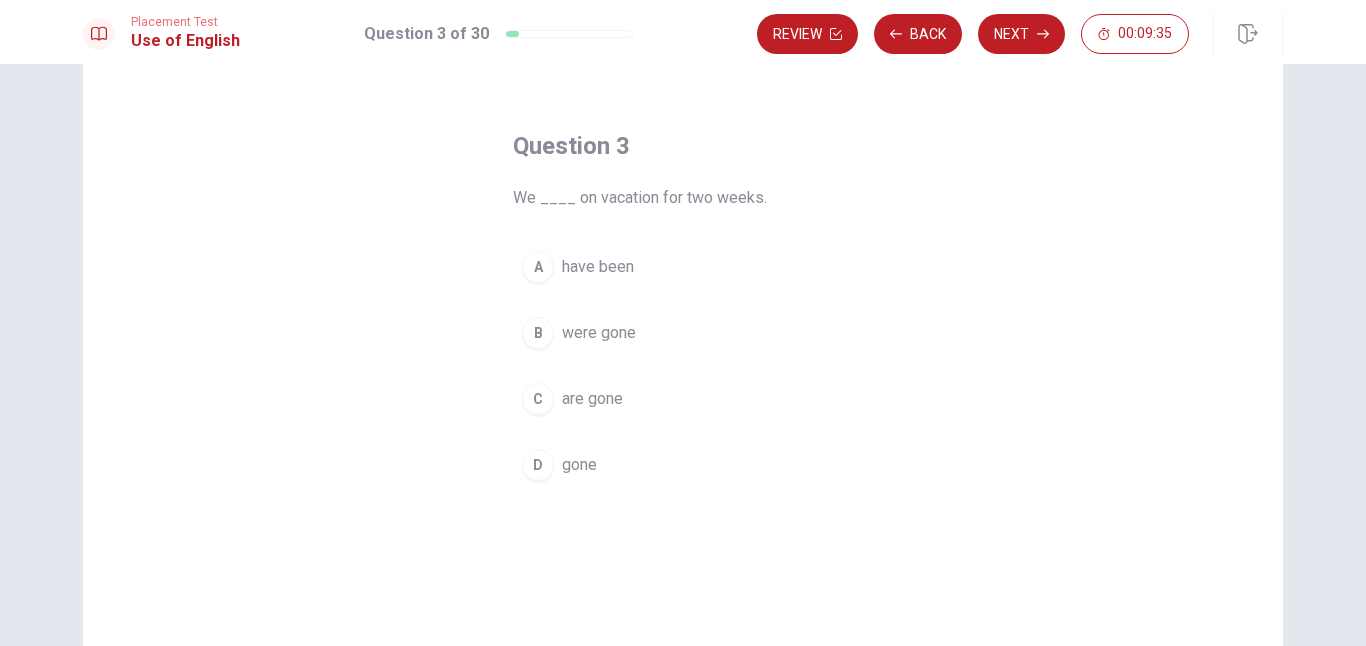 click on "A have been" at bounding box center [683, 267] 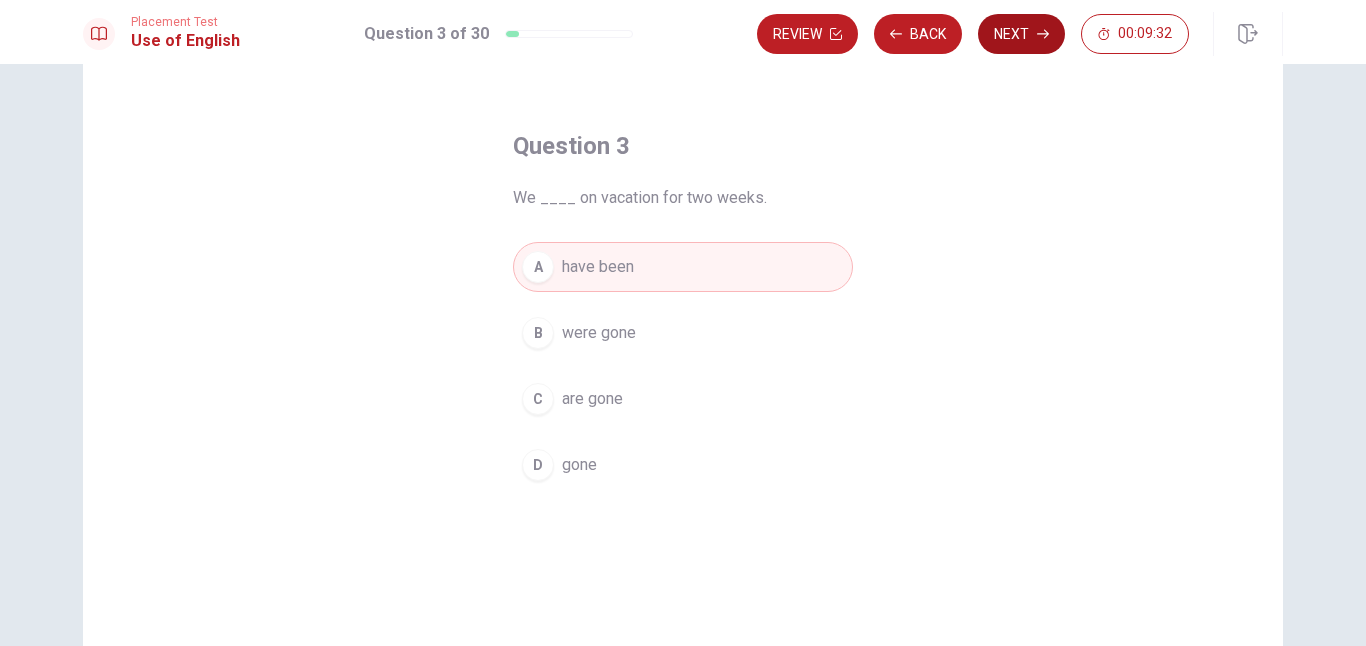 click on "Next" at bounding box center [1021, 34] 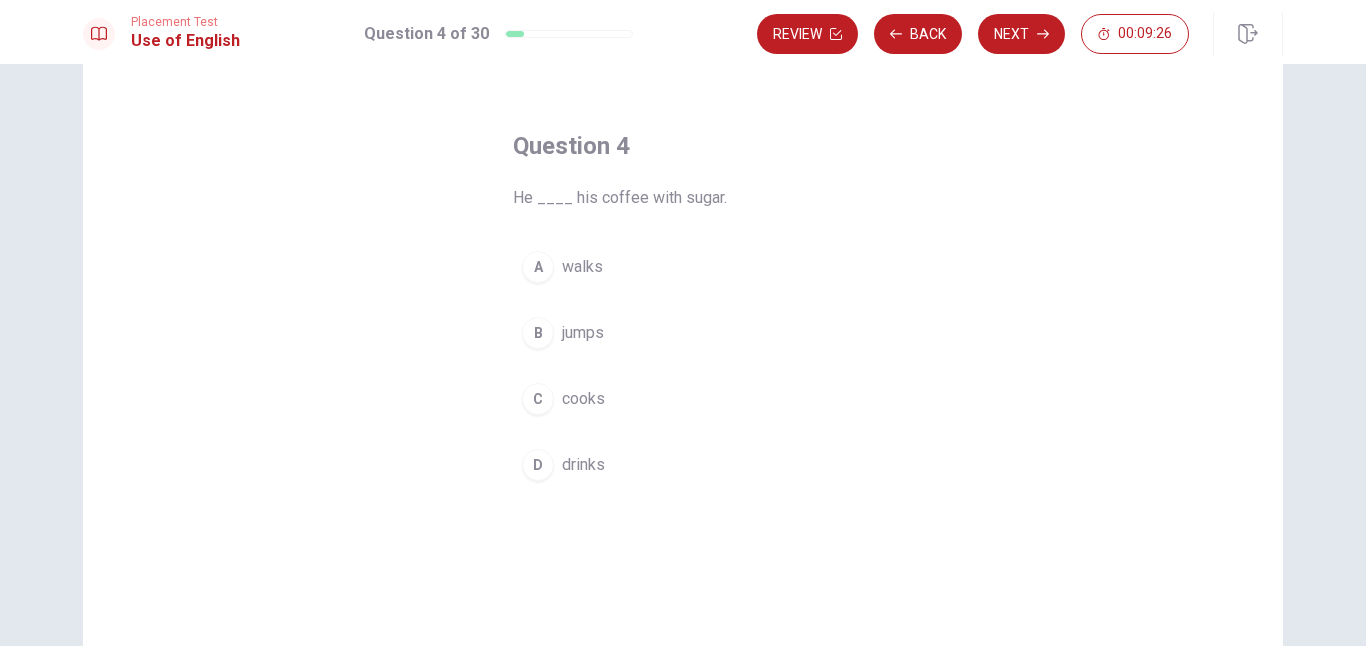click on "D drinks" at bounding box center (683, 465) 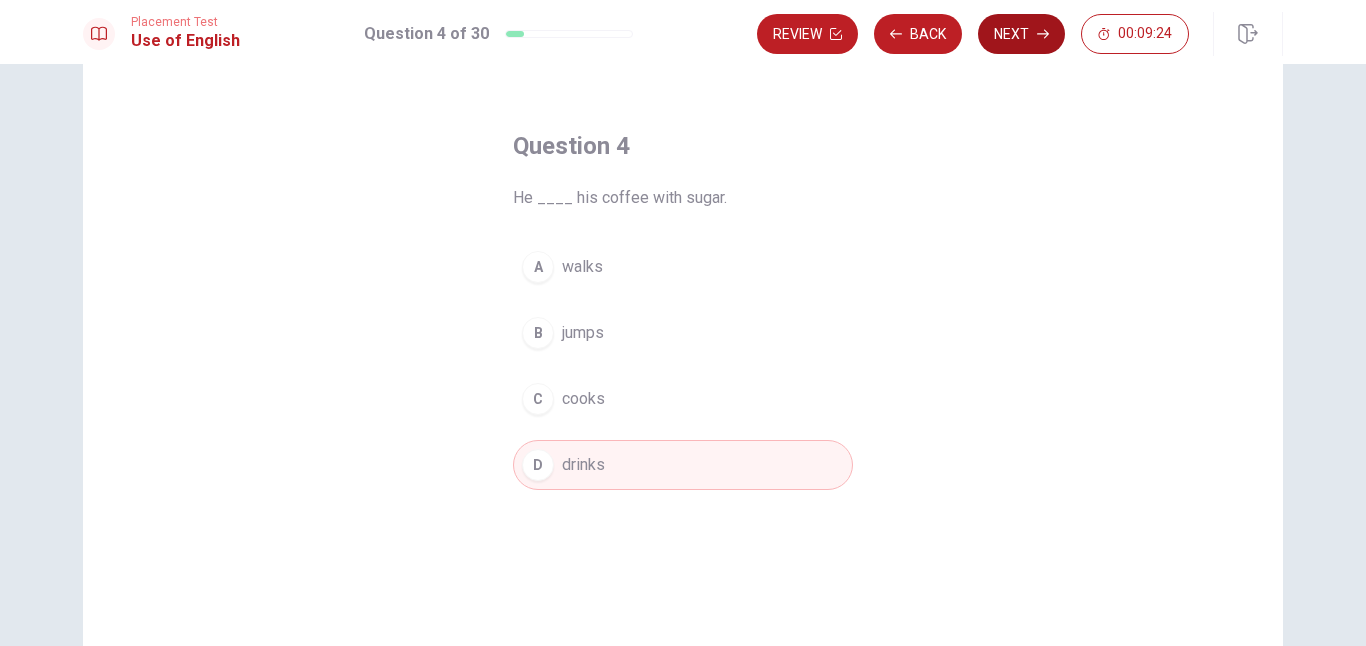 click 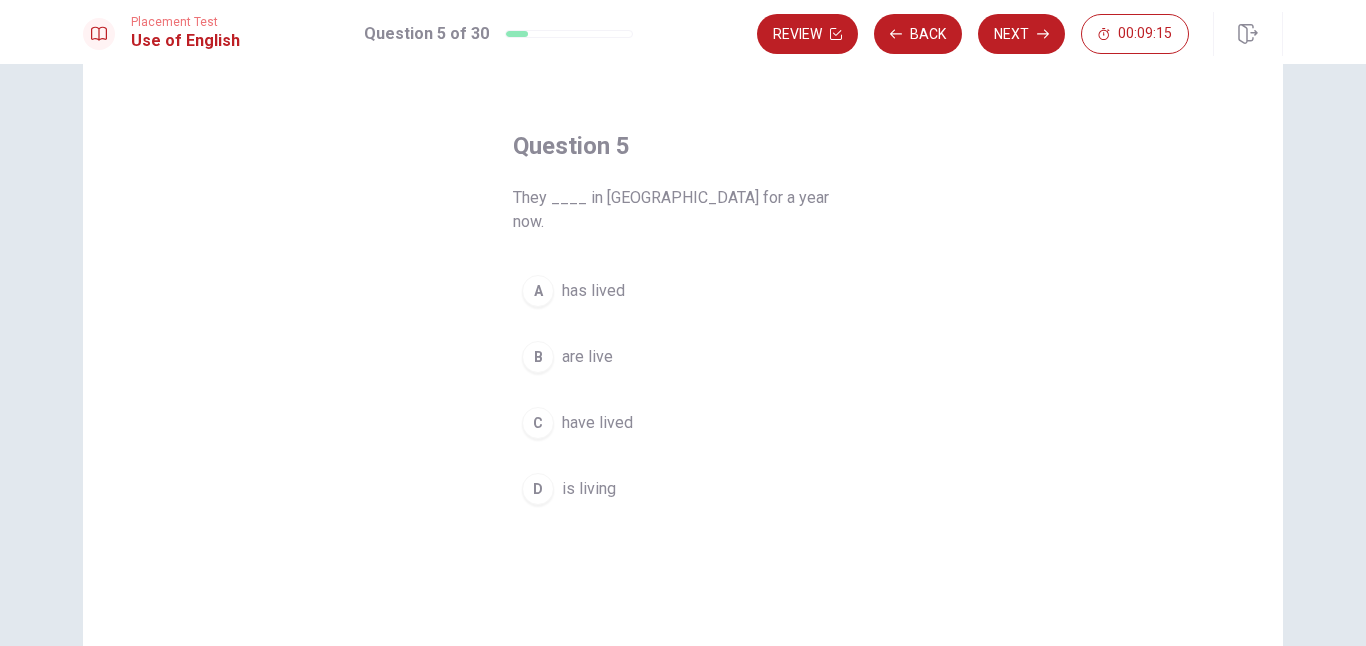 click on "C have lived" at bounding box center (683, 423) 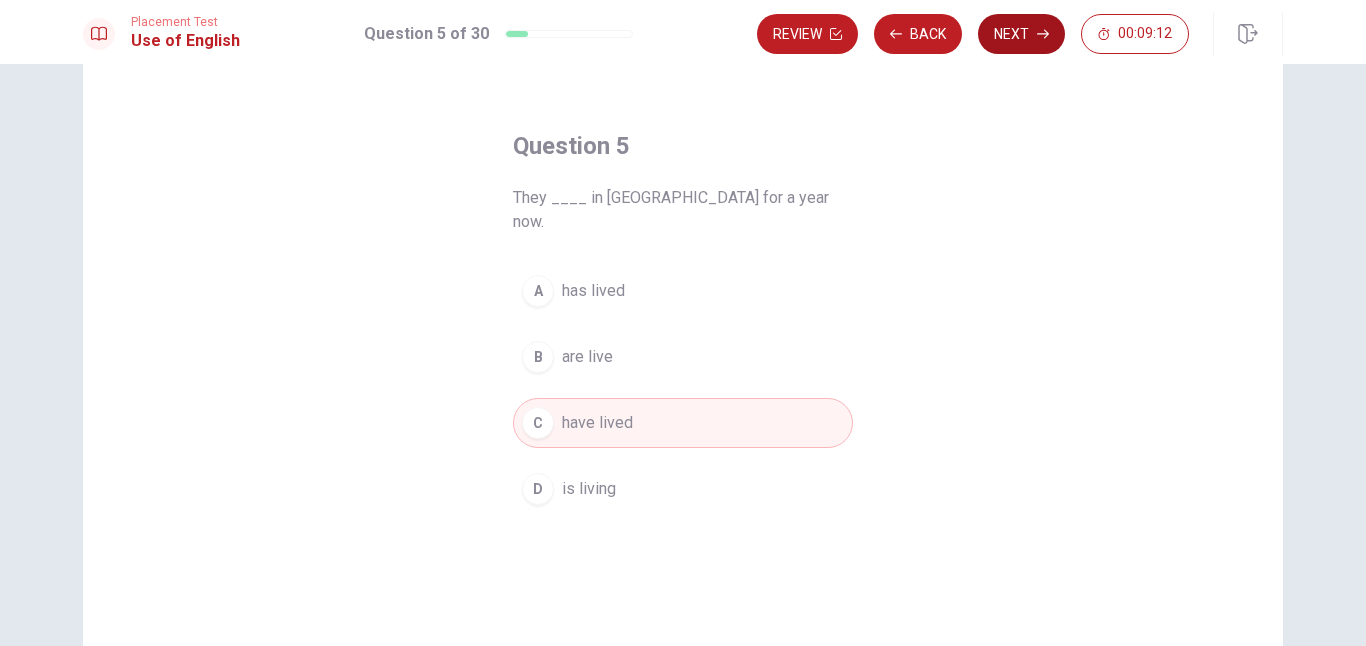 click 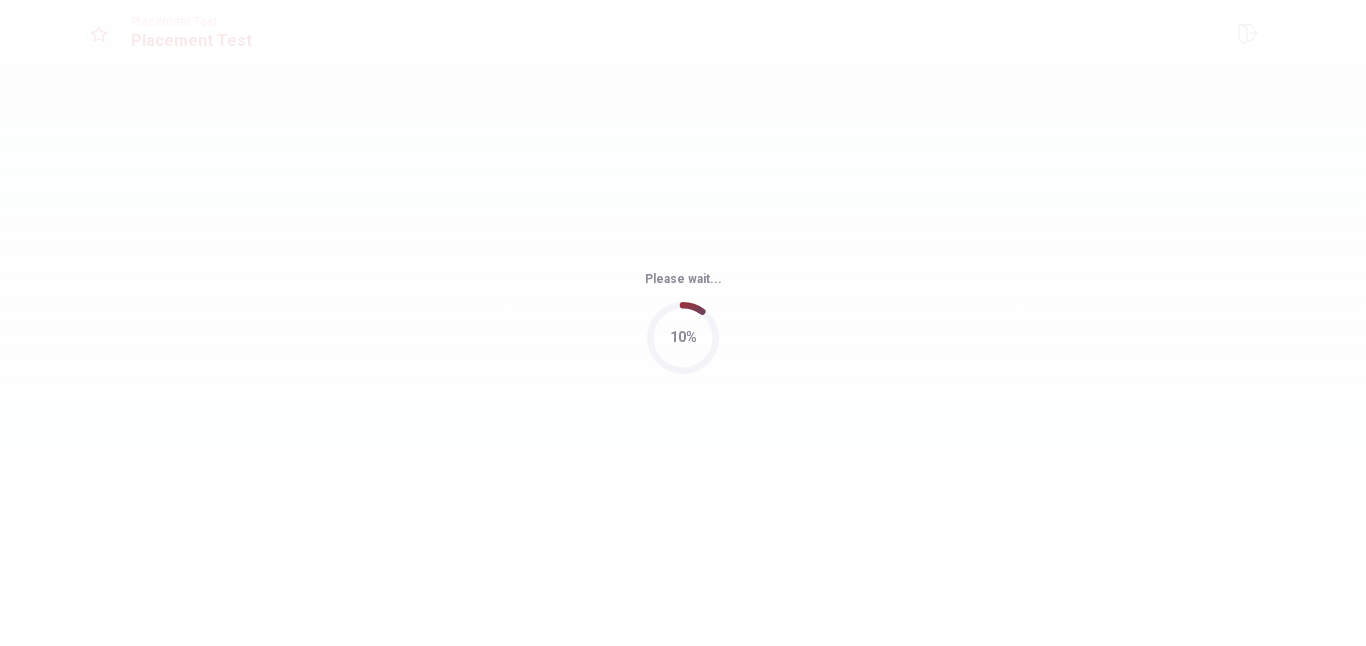 scroll, scrollTop: 0, scrollLeft: 0, axis: both 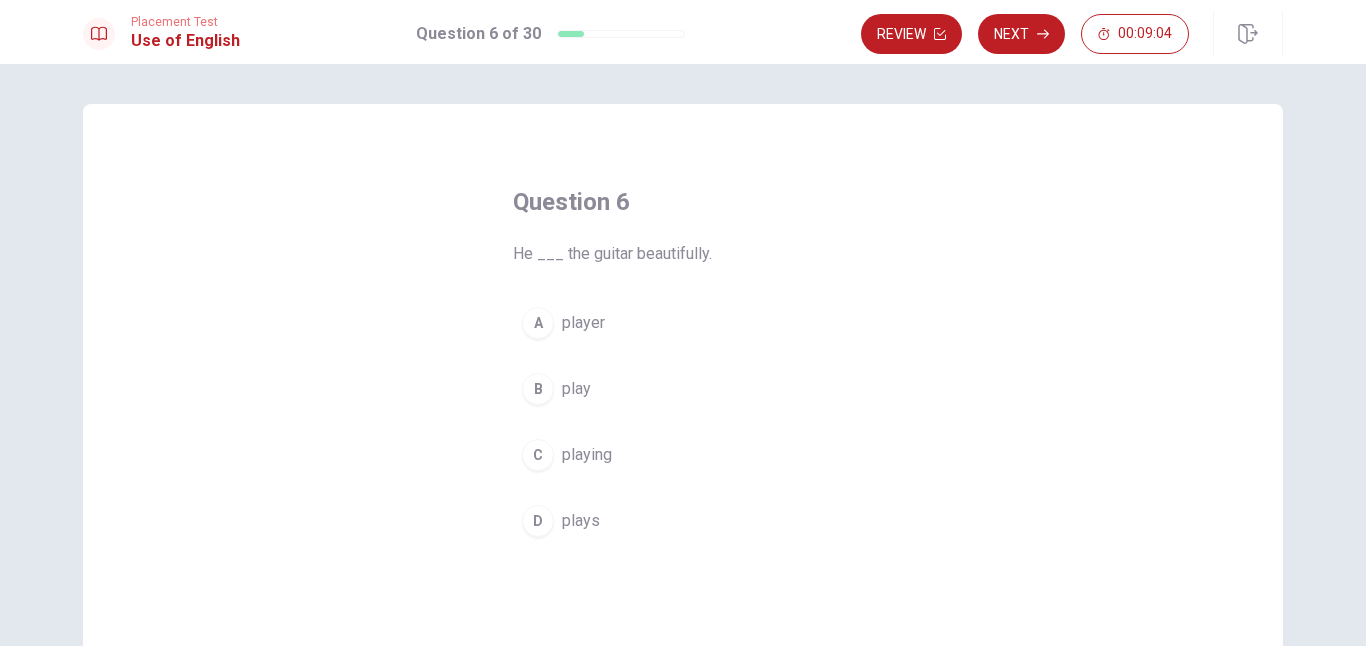 click on "D plays" at bounding box center (683, 521) 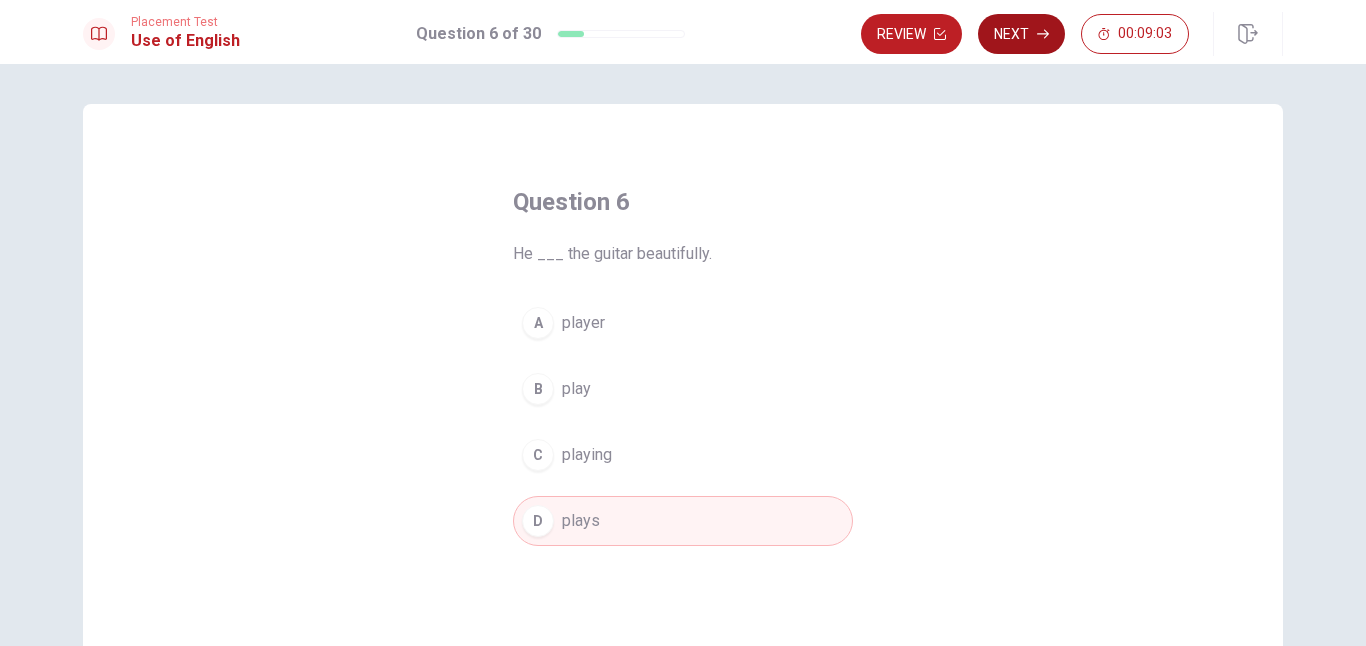 click 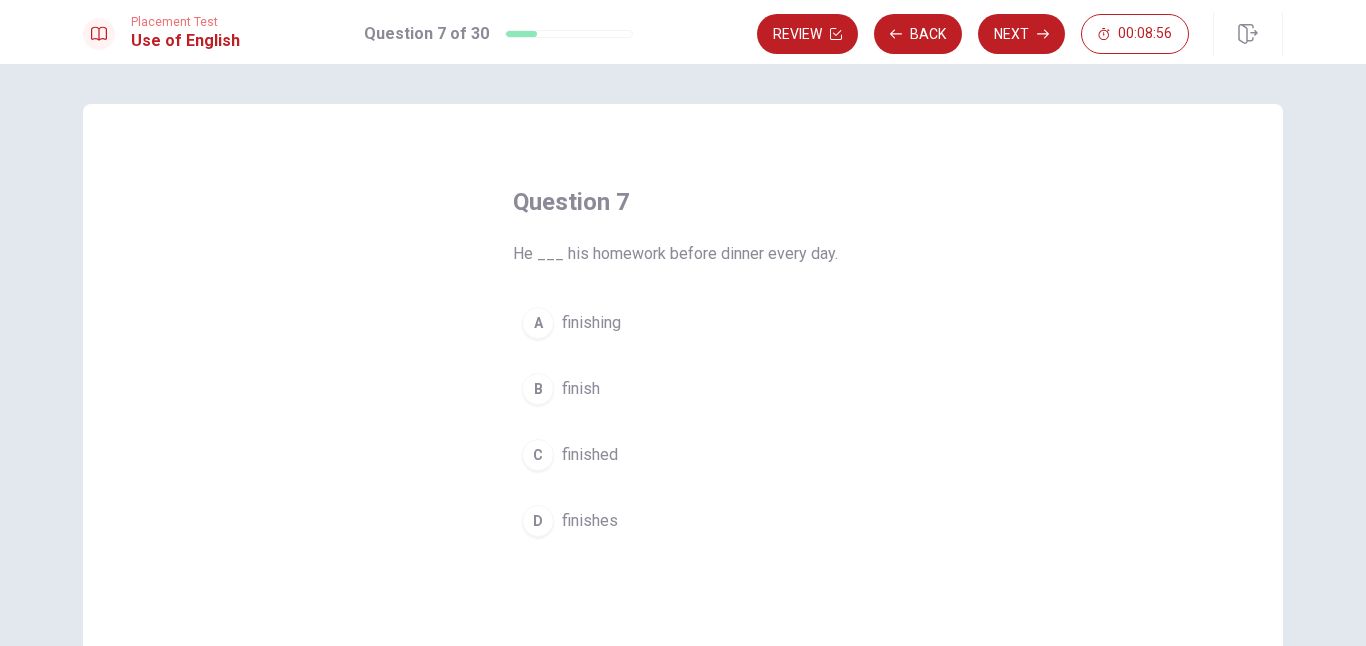 click on "D finishes" at bounding box center (683, 521) 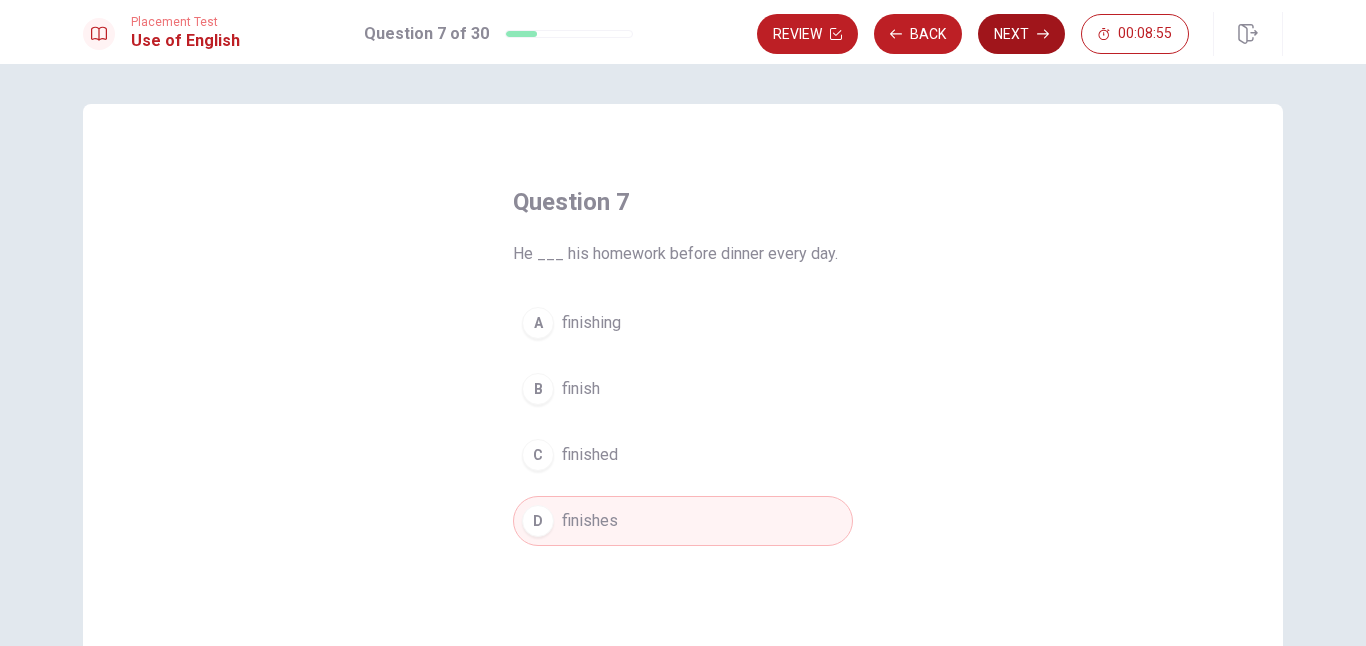 click 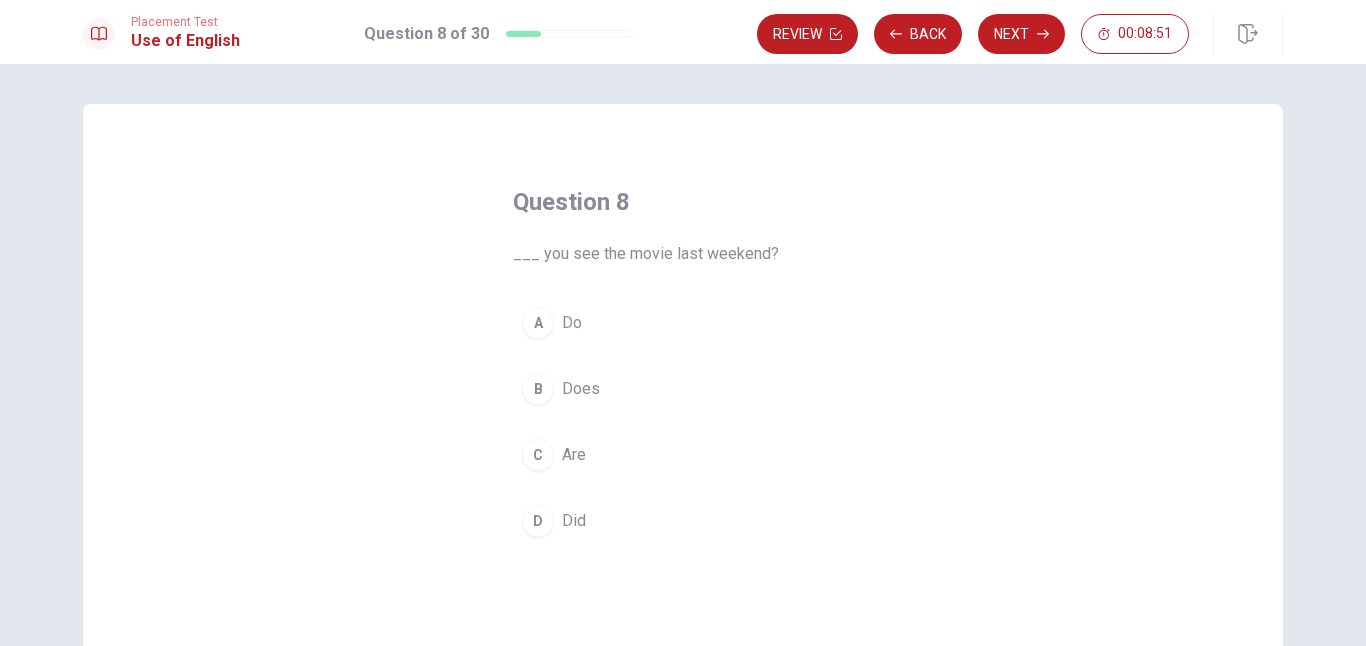 click on "D Did" at bounding box center (683, 521) 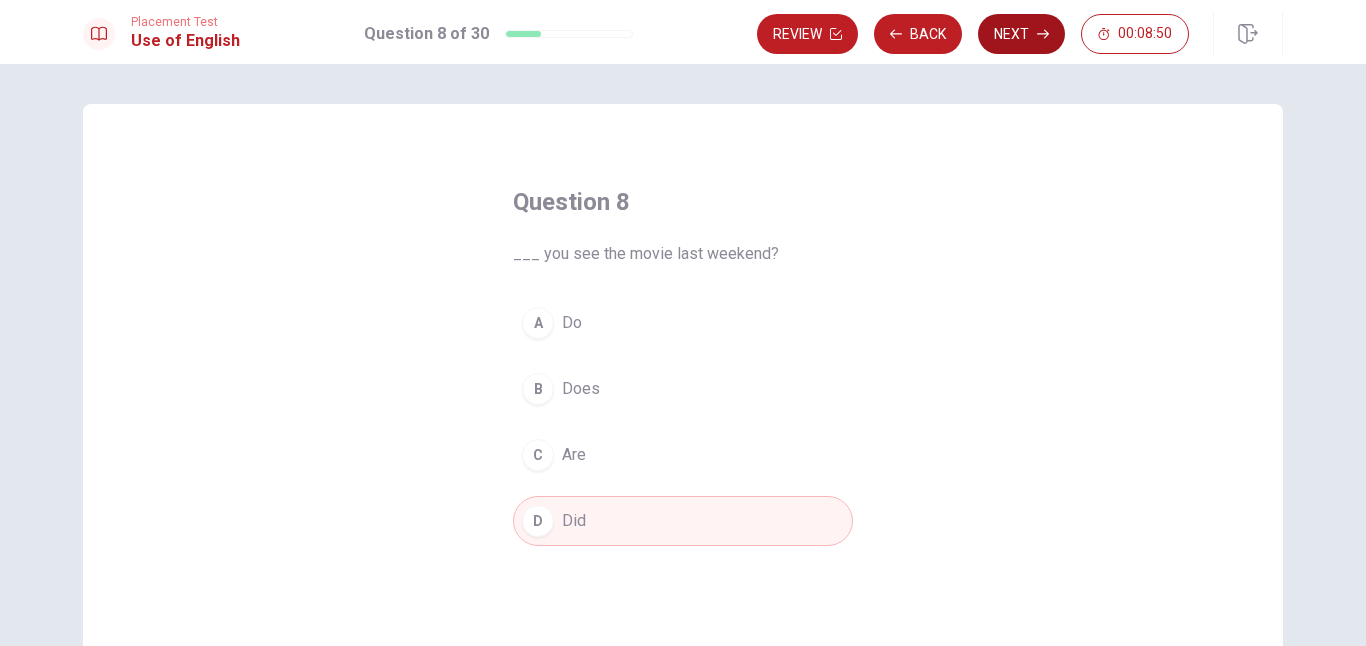 click 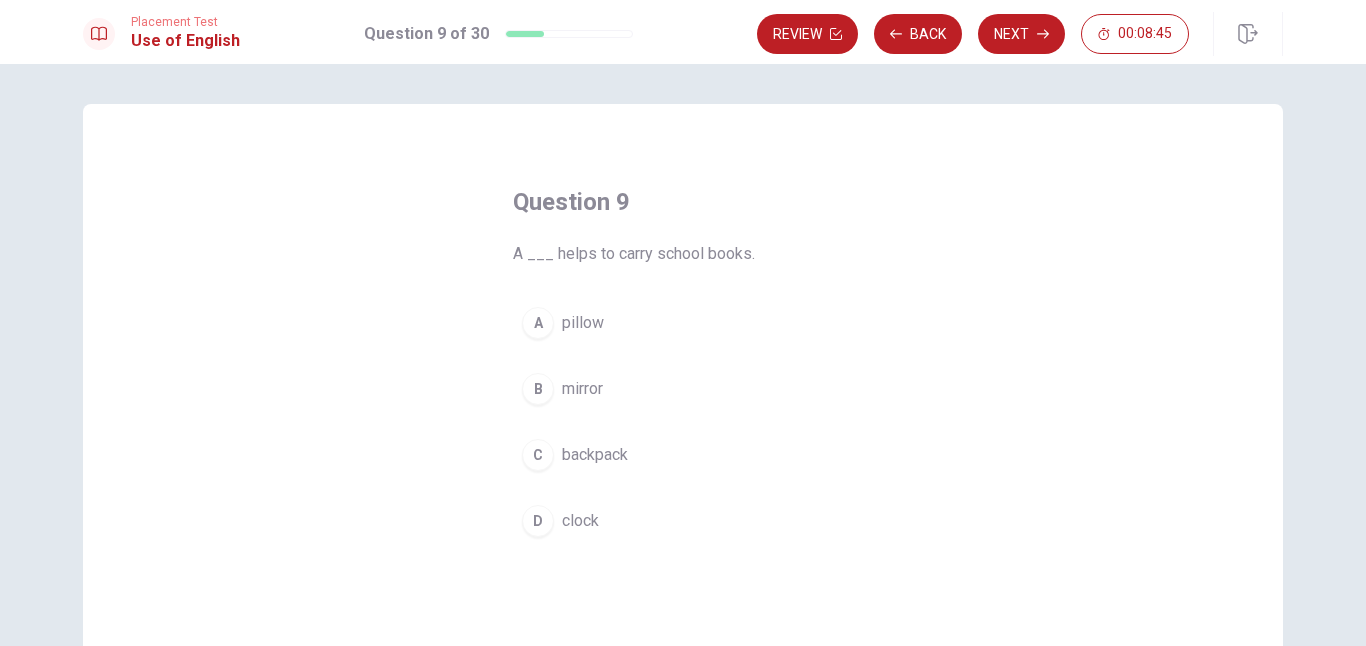 click on "C backpack" at bounding box center (683, 455) 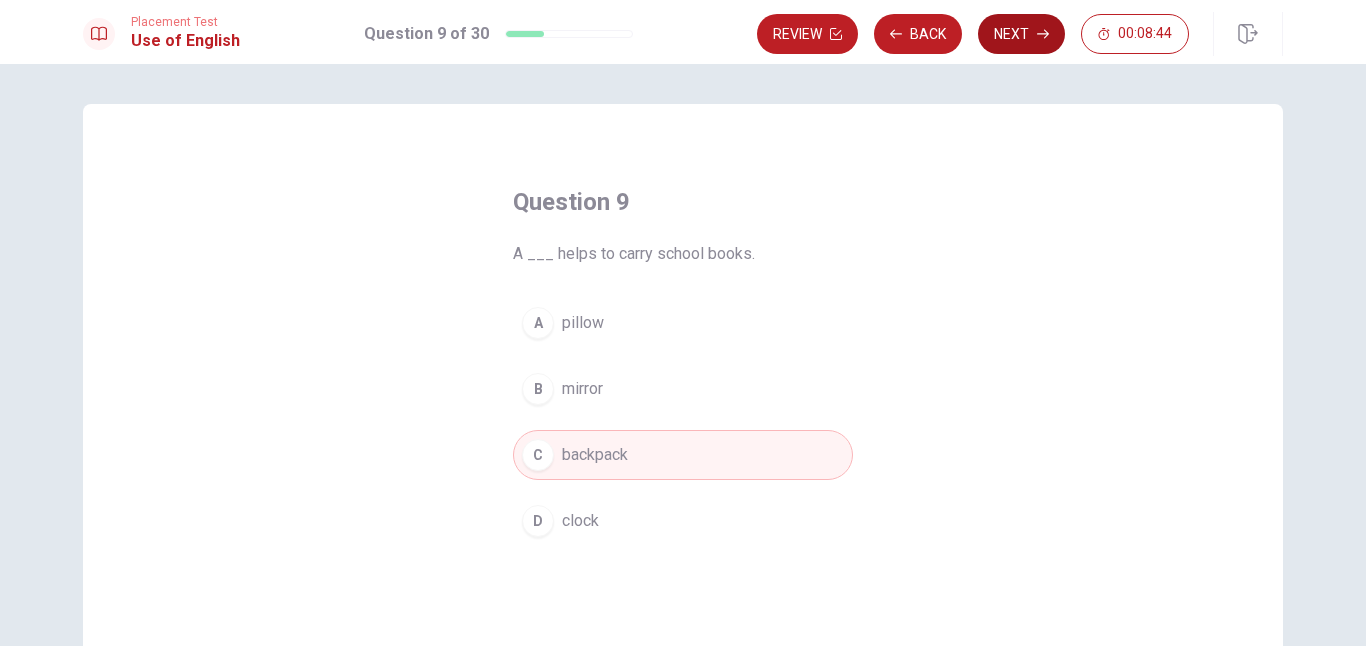 click 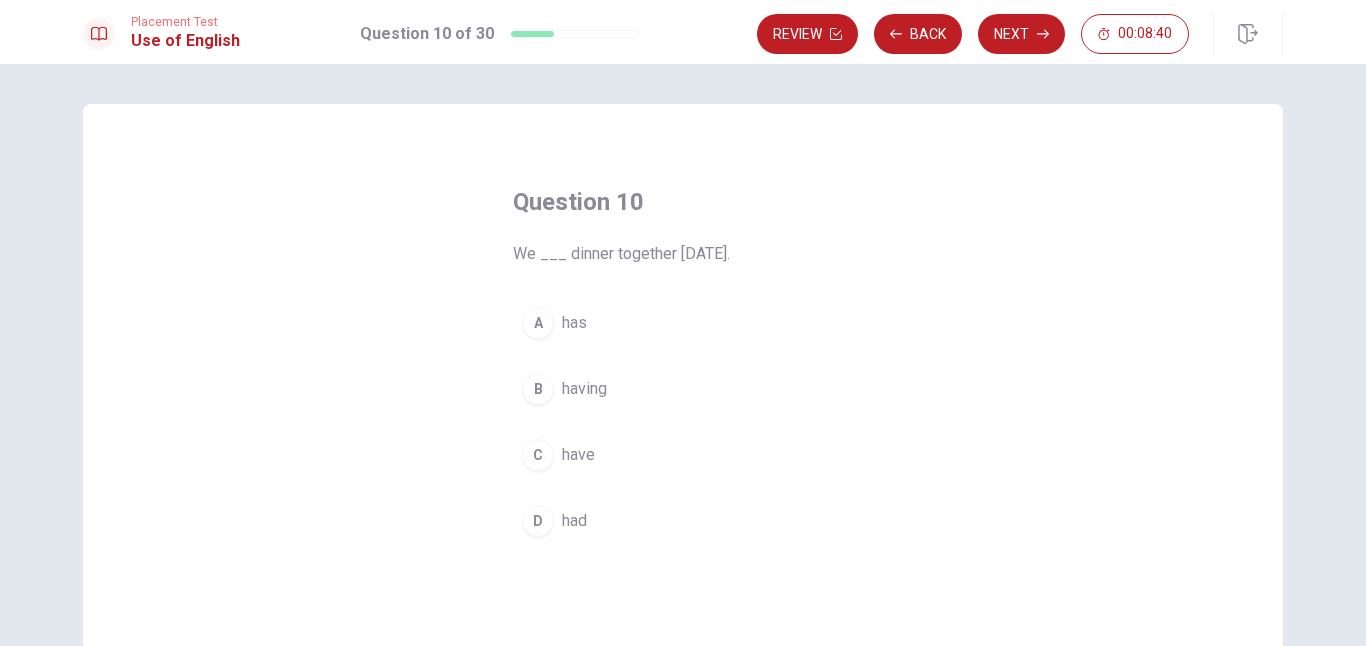 click on "D had" at bounding box center (683, 521) 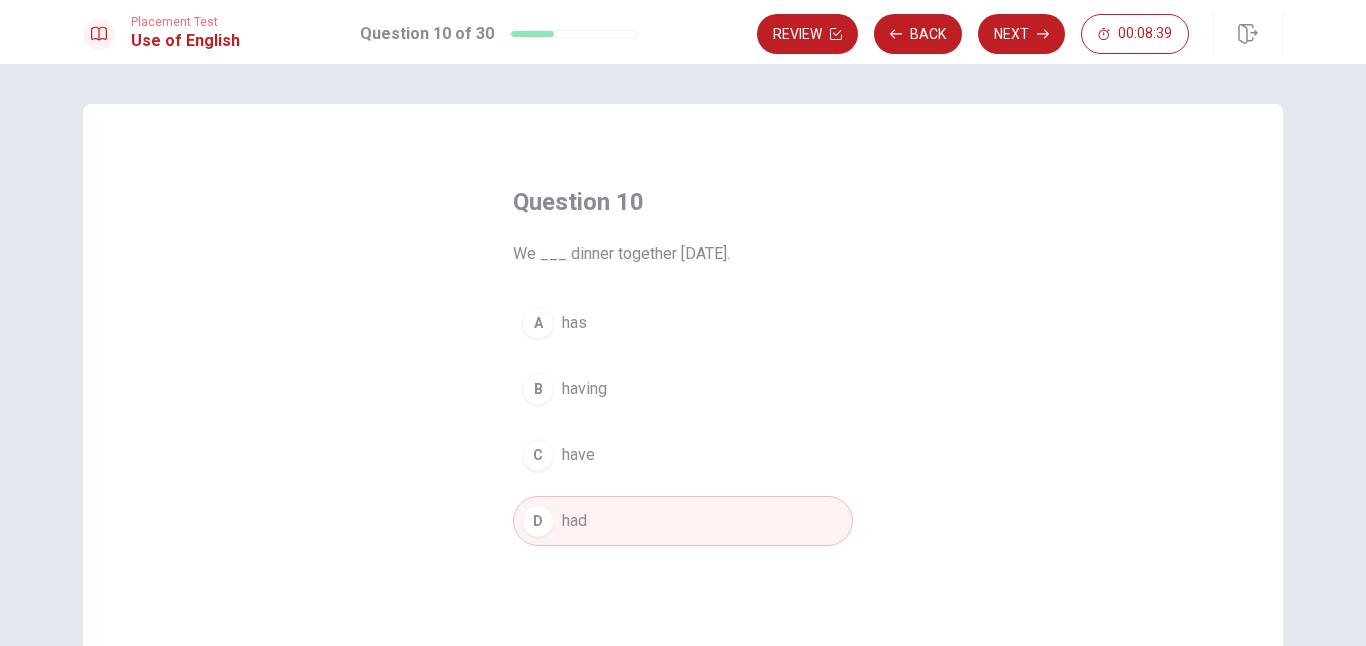 click on "Question 10 We ___ dinner together [DATE]. A has B having C have D had © Copyright  2025" at bounding box center [683, 355] 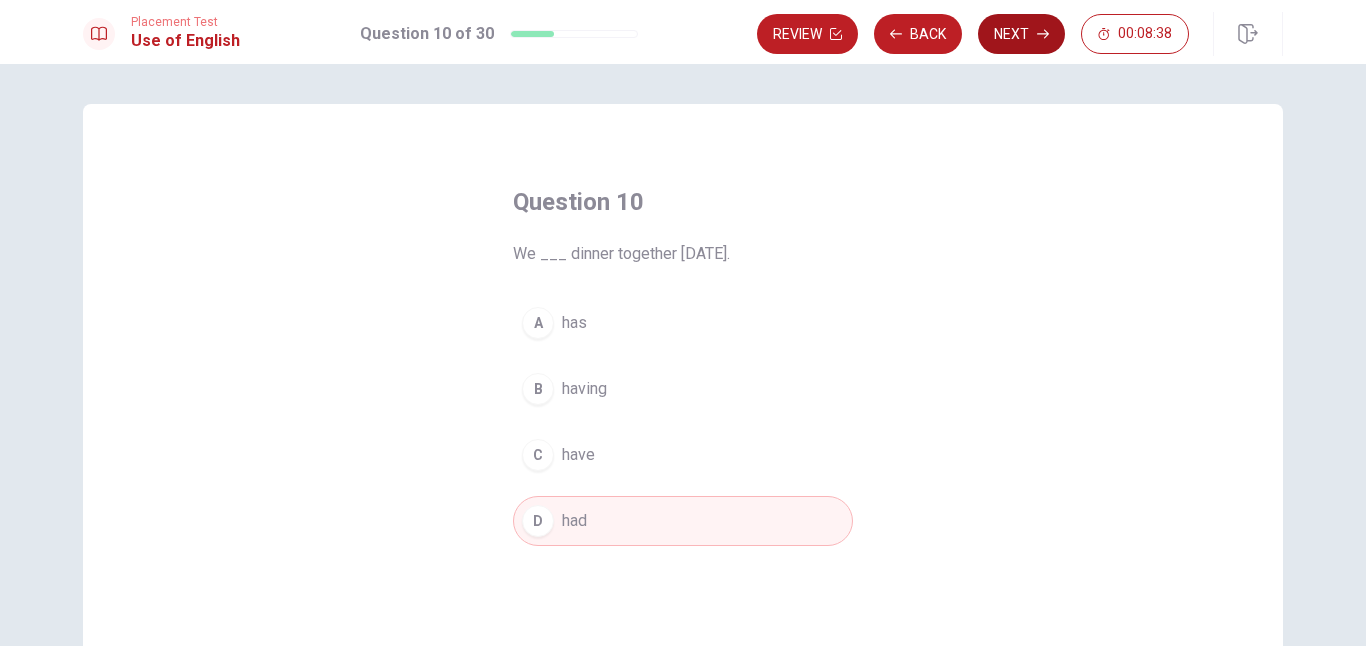 click 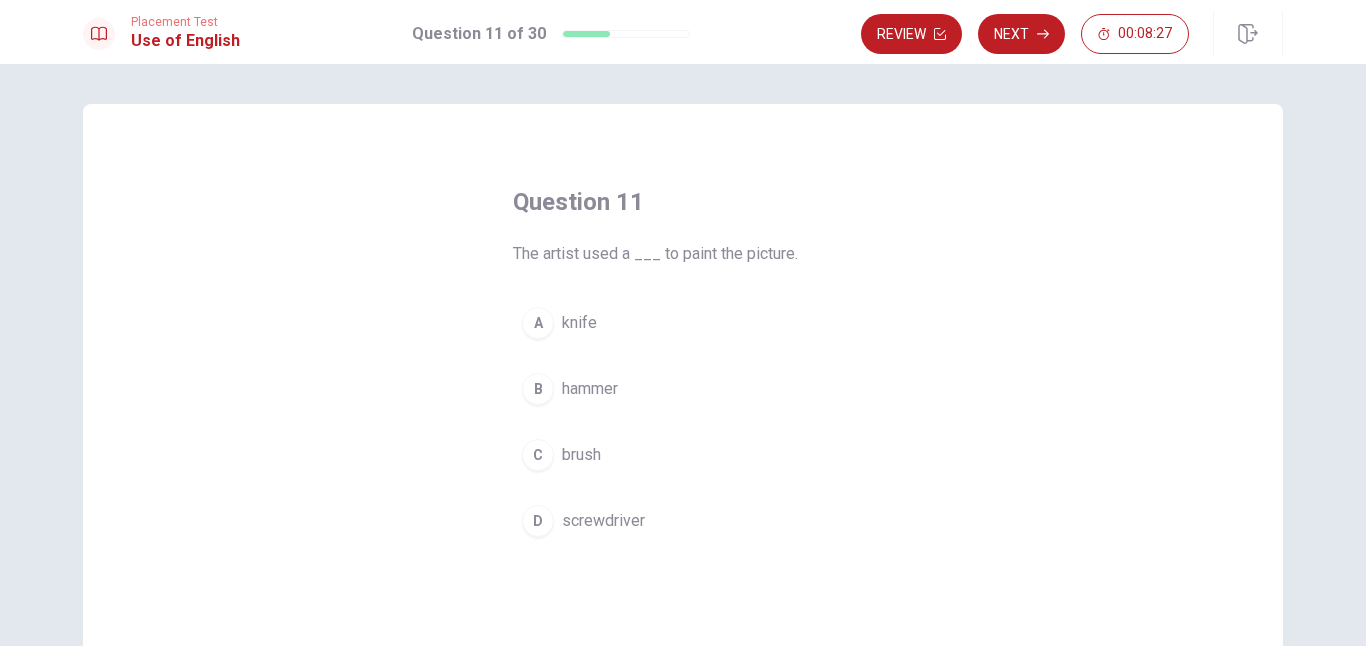 click on "C brush" at bounding box center (683, 455) 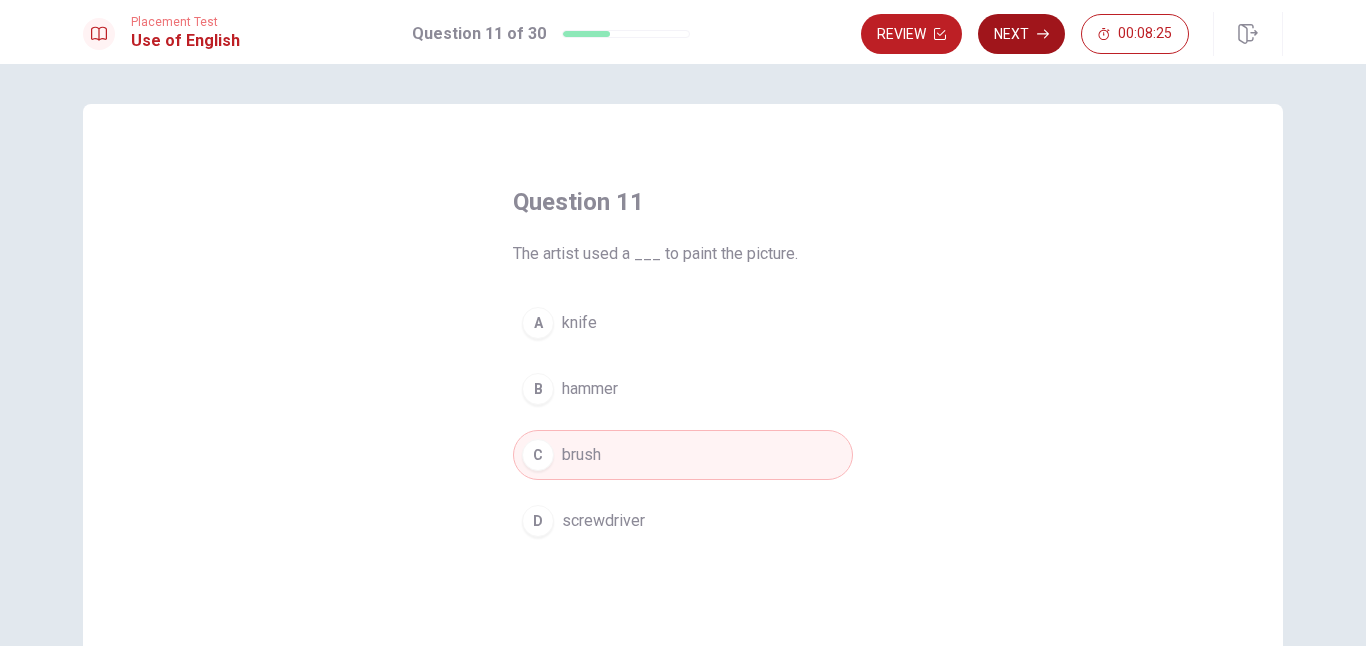 click 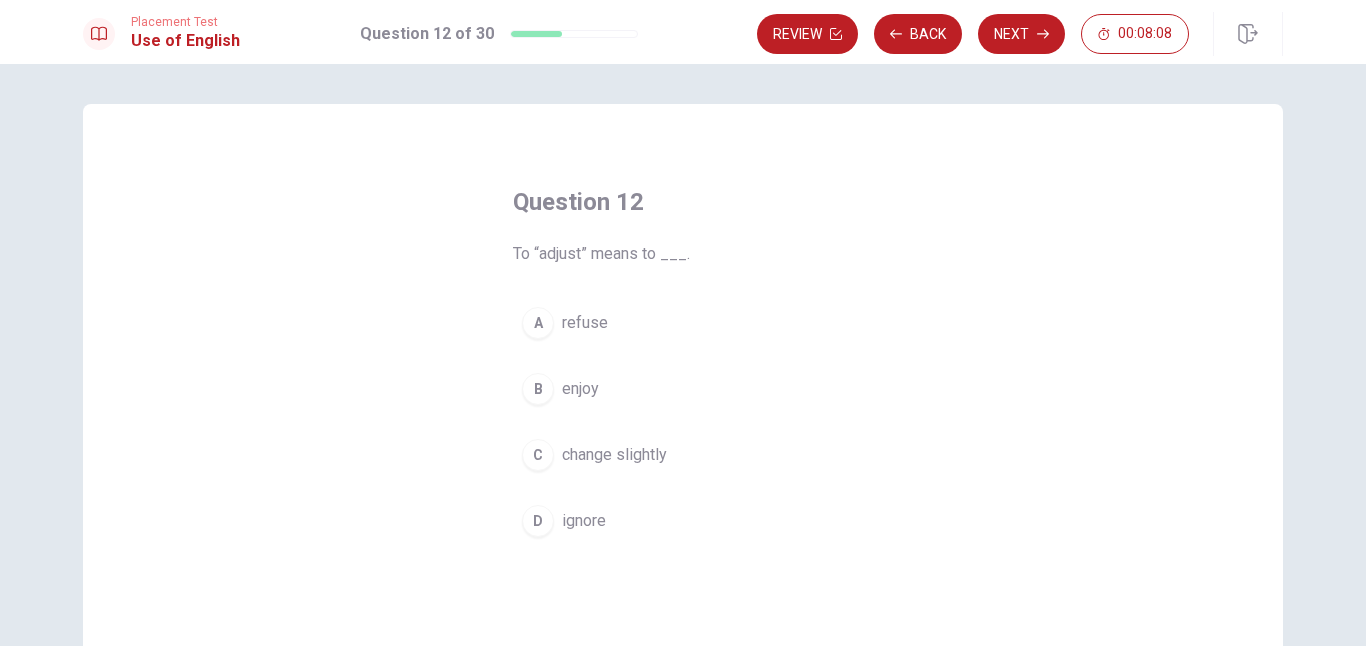 click on "C change slightly" at bounding box center (683, 455) 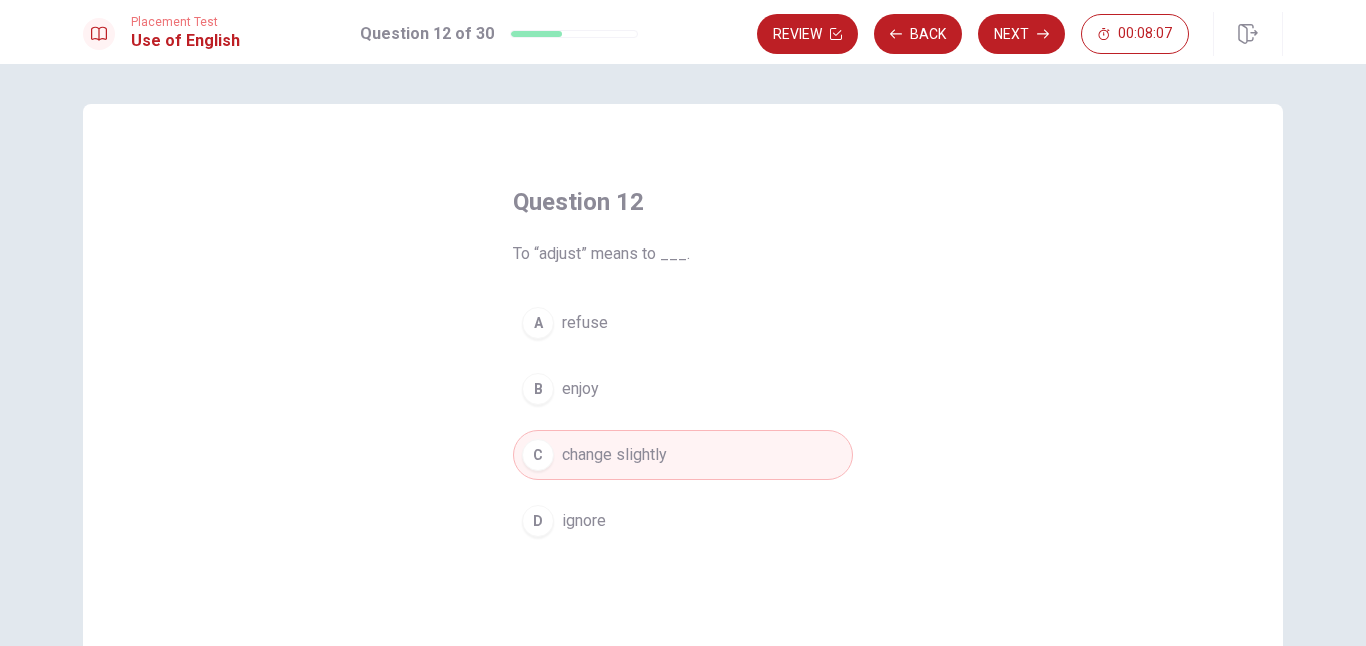 click on "Question 12 To “adjust” means to ___. A refuse B enjoy C change slightly D ignore © Copyright  2025" at bounding box center (683, 355) 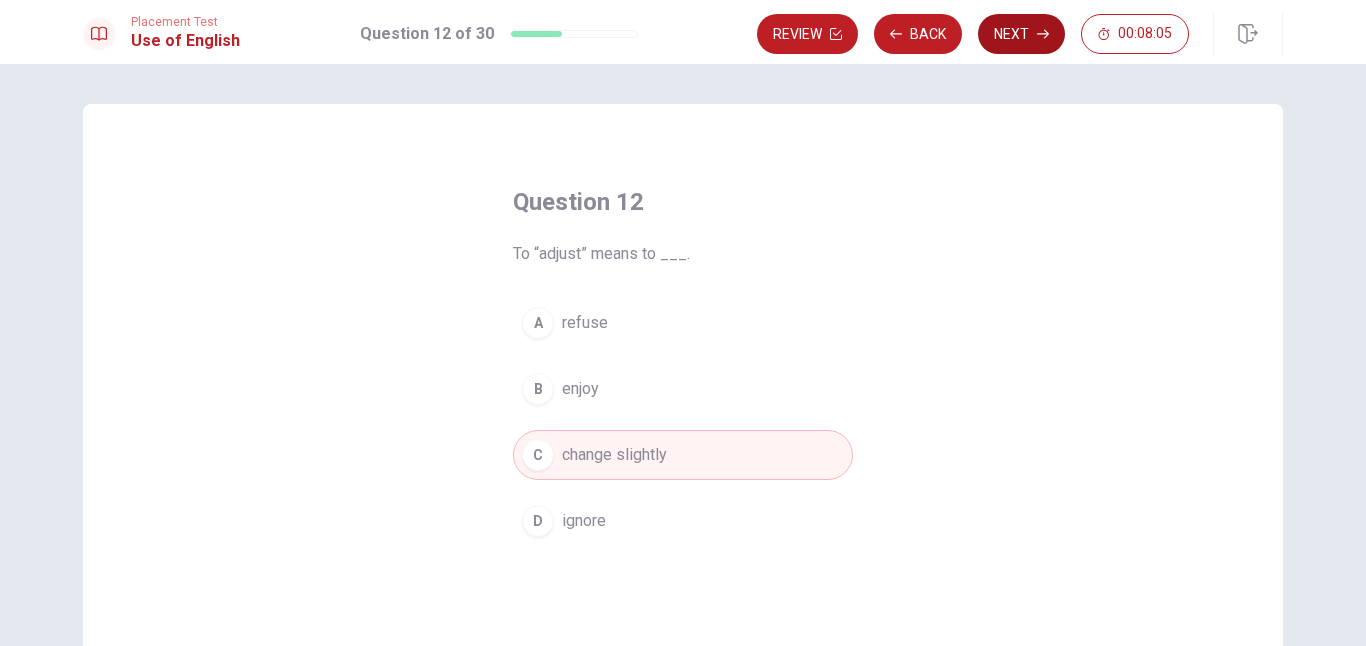click 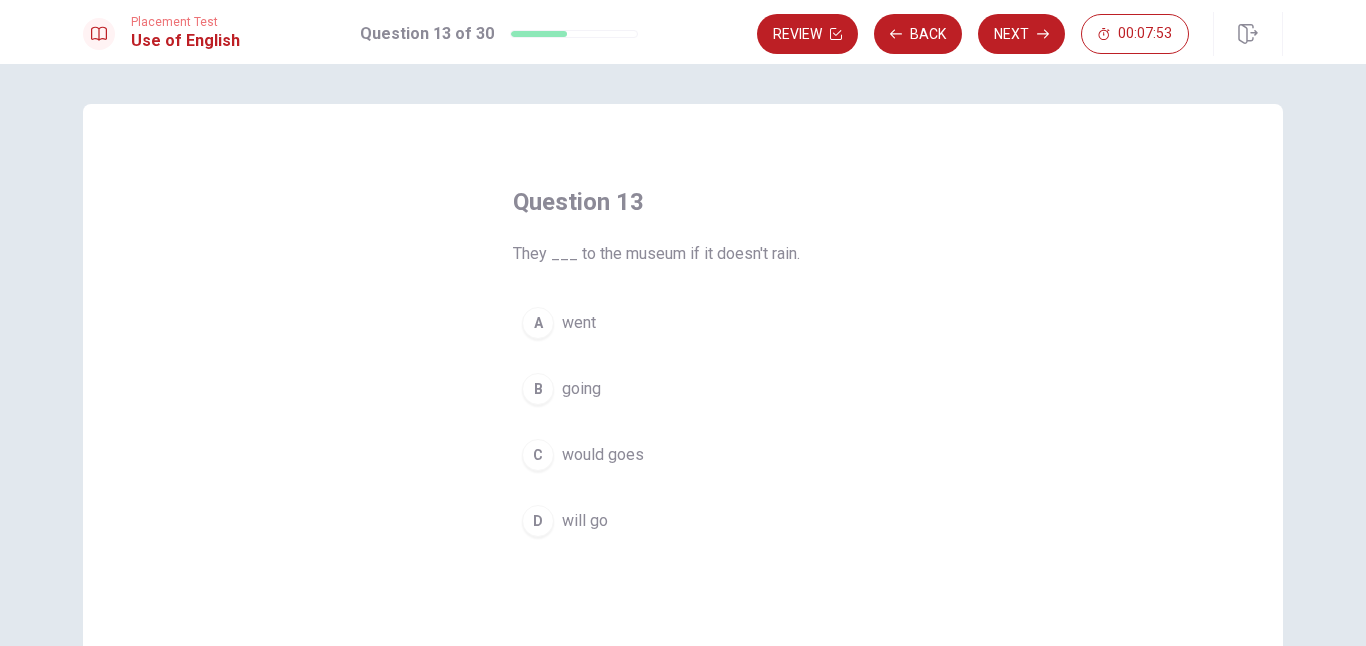 click on "D will go" at bounding box center (683, 521) 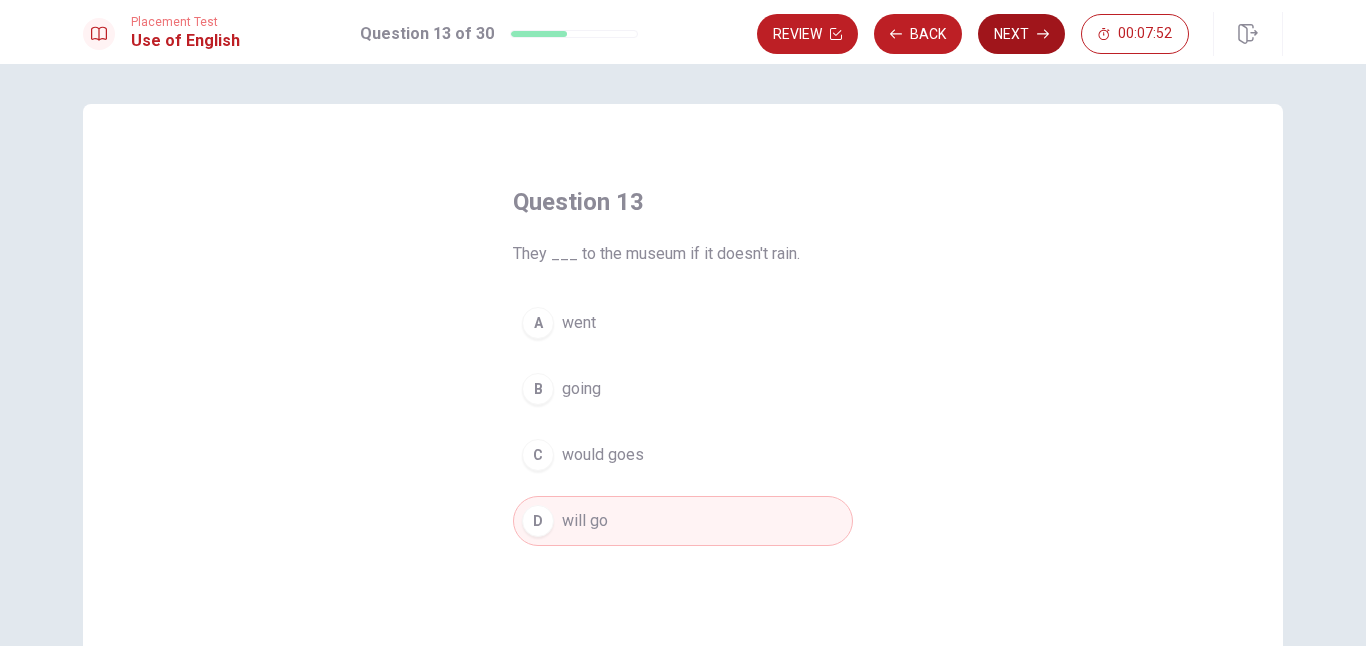 click on "Next" at bounding box center (1021, 34) 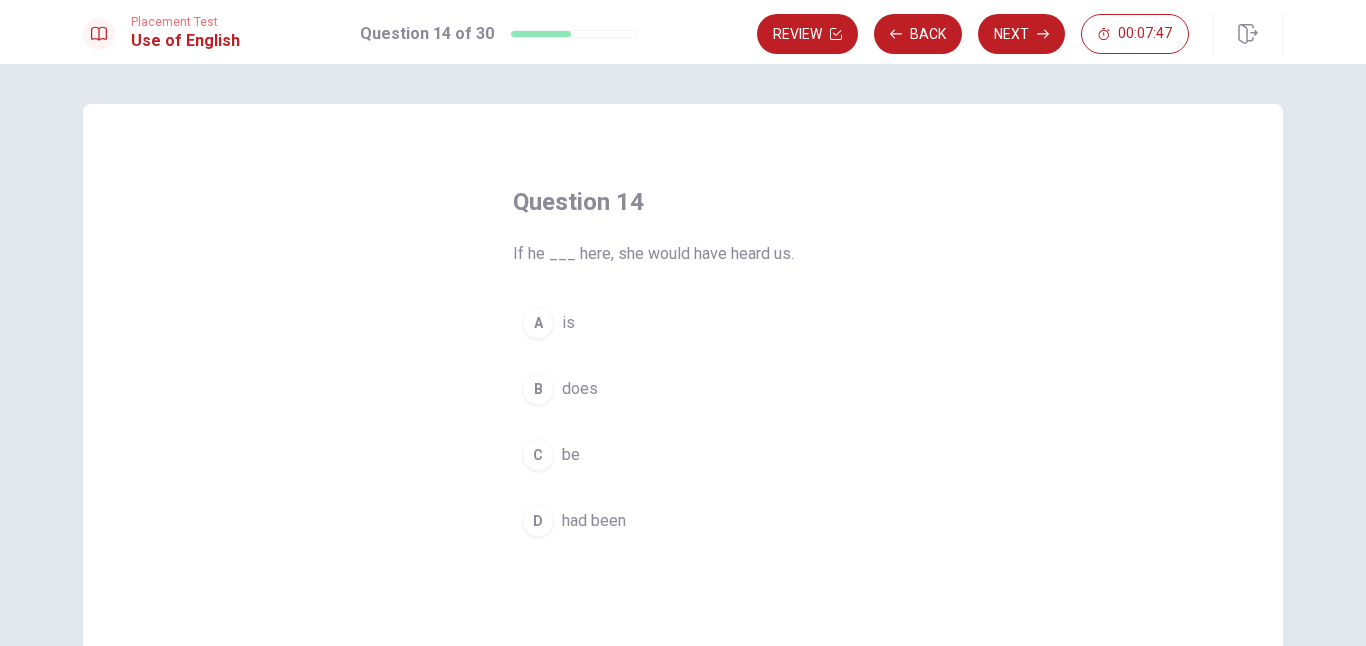 click on "D had been" at bounding box center [683, 521] 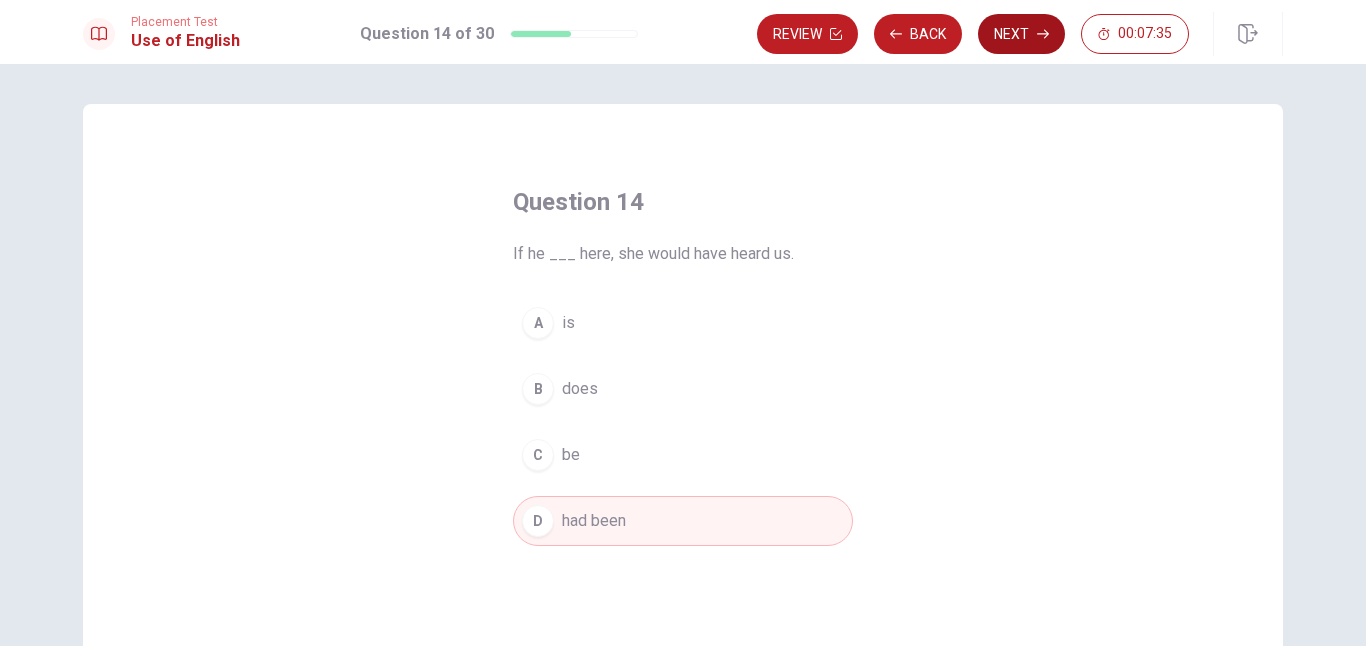 click on "Next" at bounding box center (1021, 34) 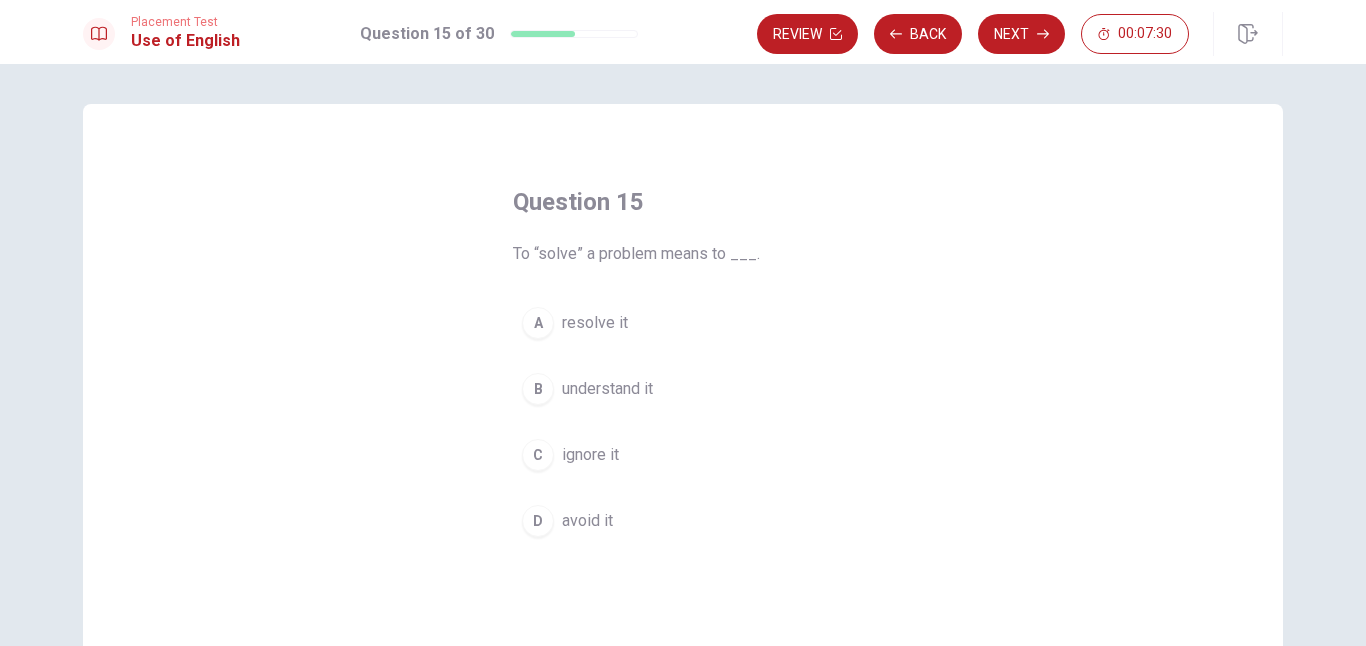click on "A resolve it" at bounding box center (683, 323) 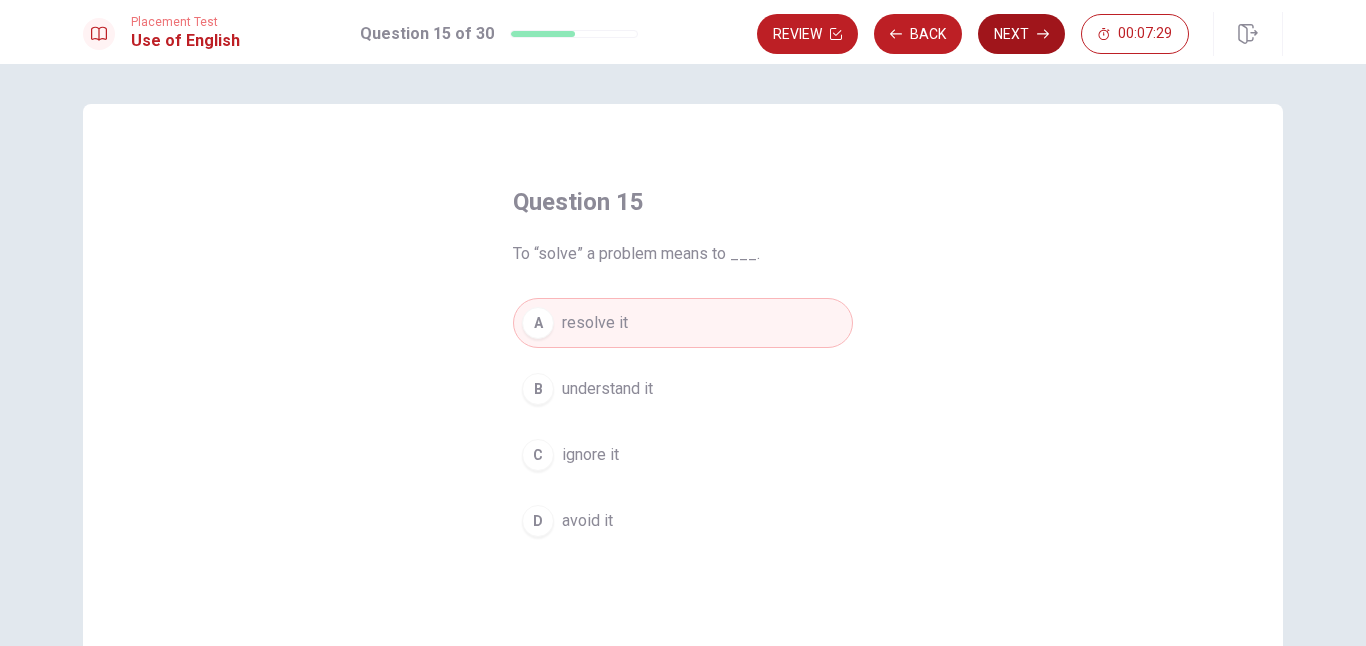 click 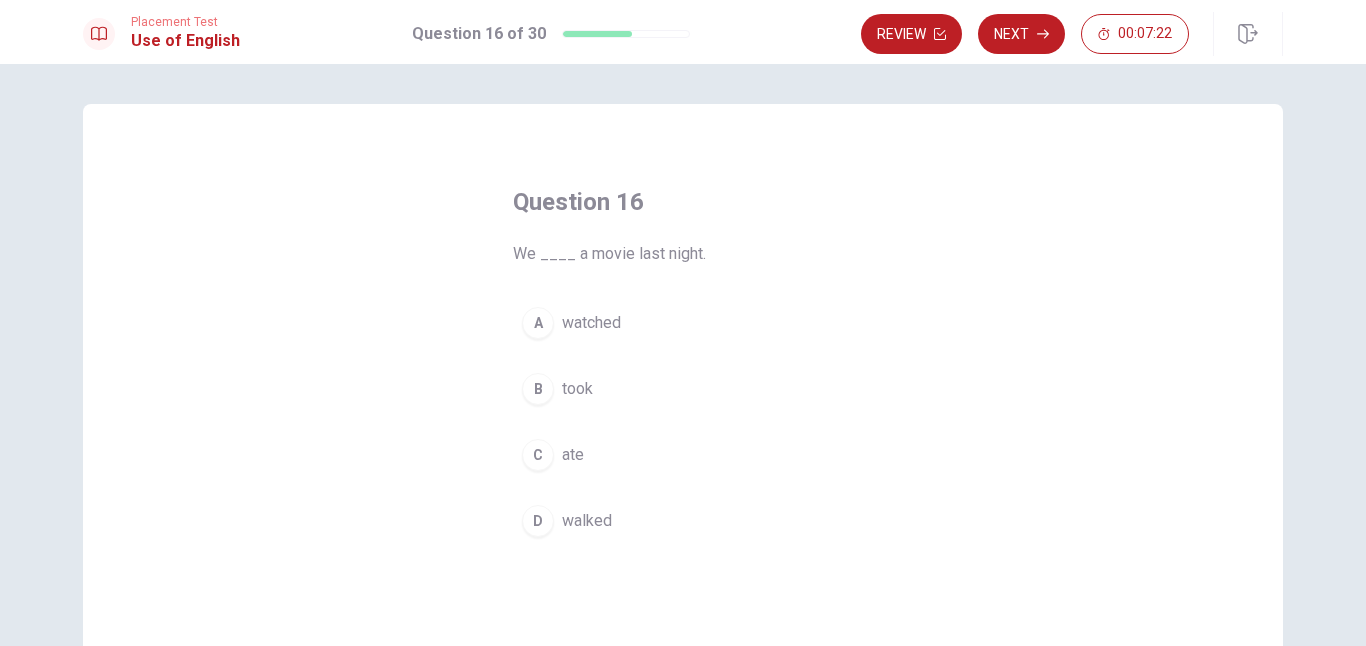 click on "A watched" at bounding box center [683, 323] 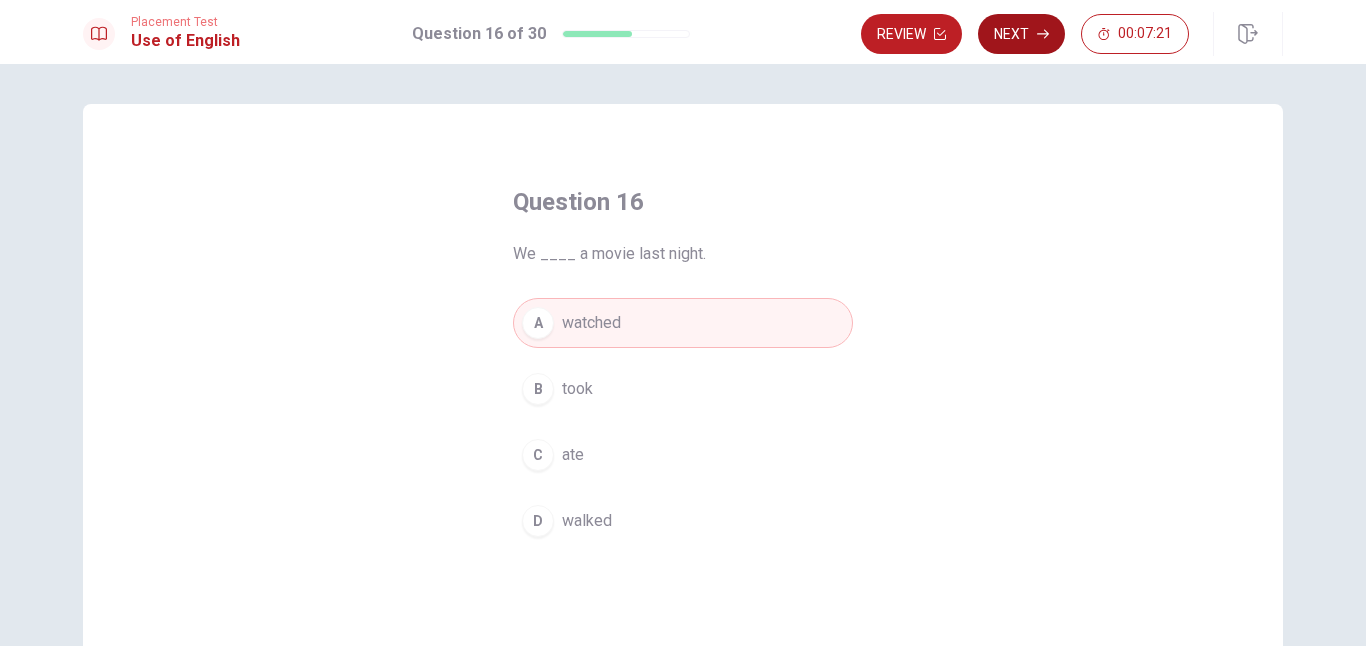 click 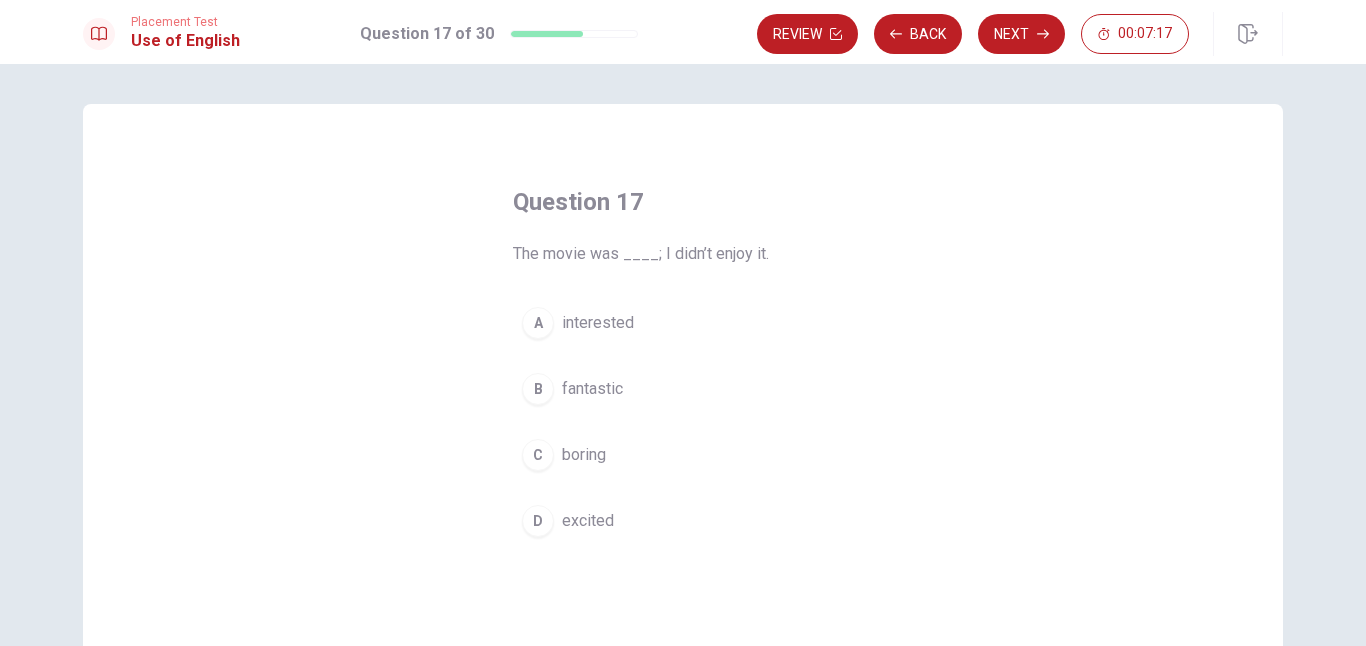 click on "C boring" at bounding box center [683, 455] 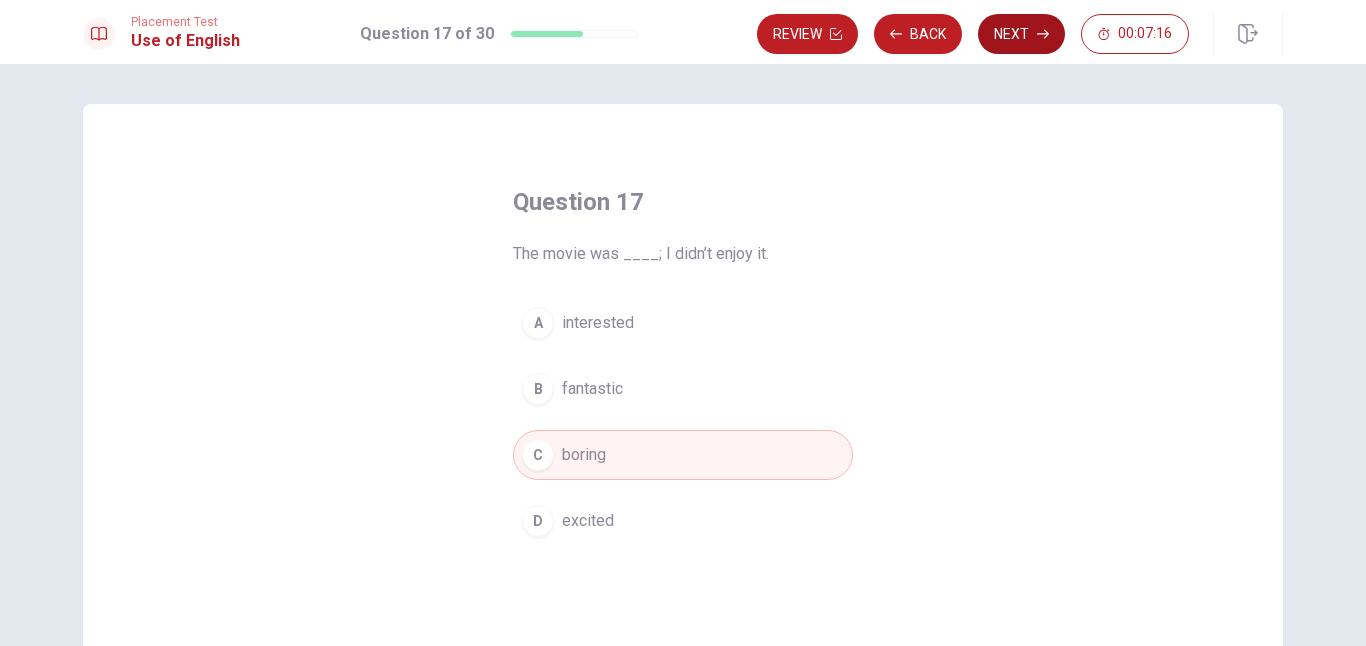 click 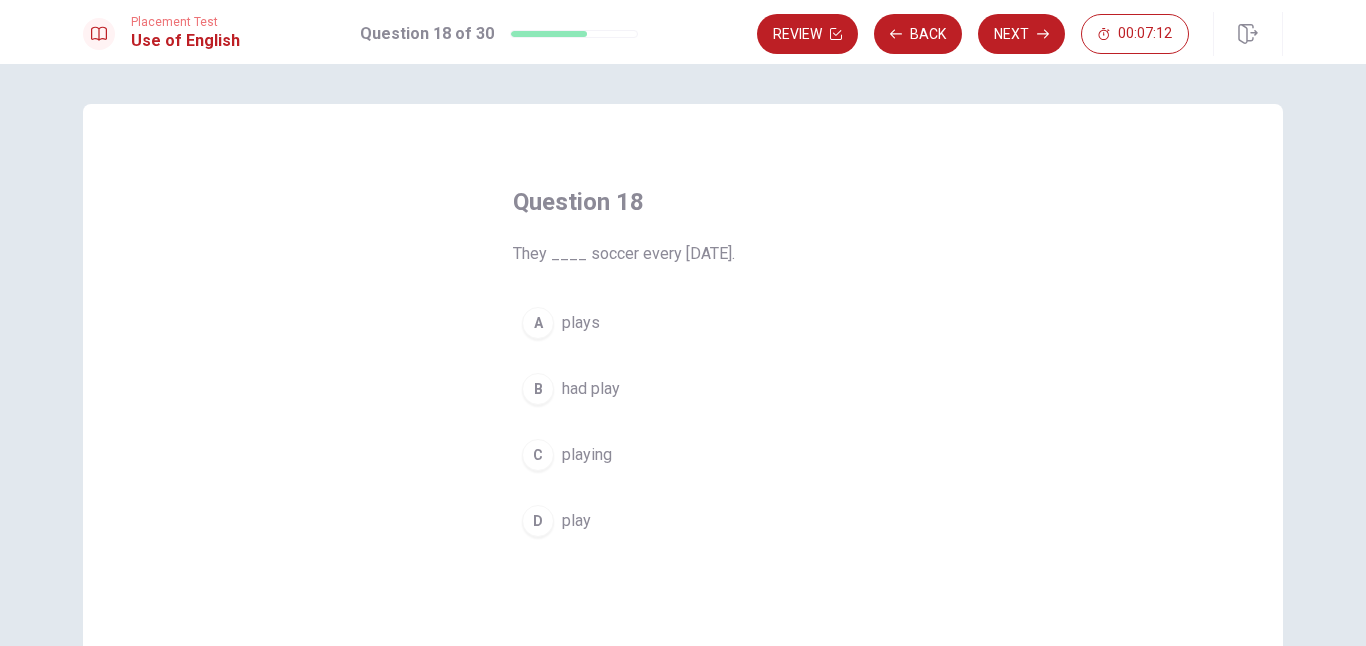 click on "D play" at bounding box center (683, 521) 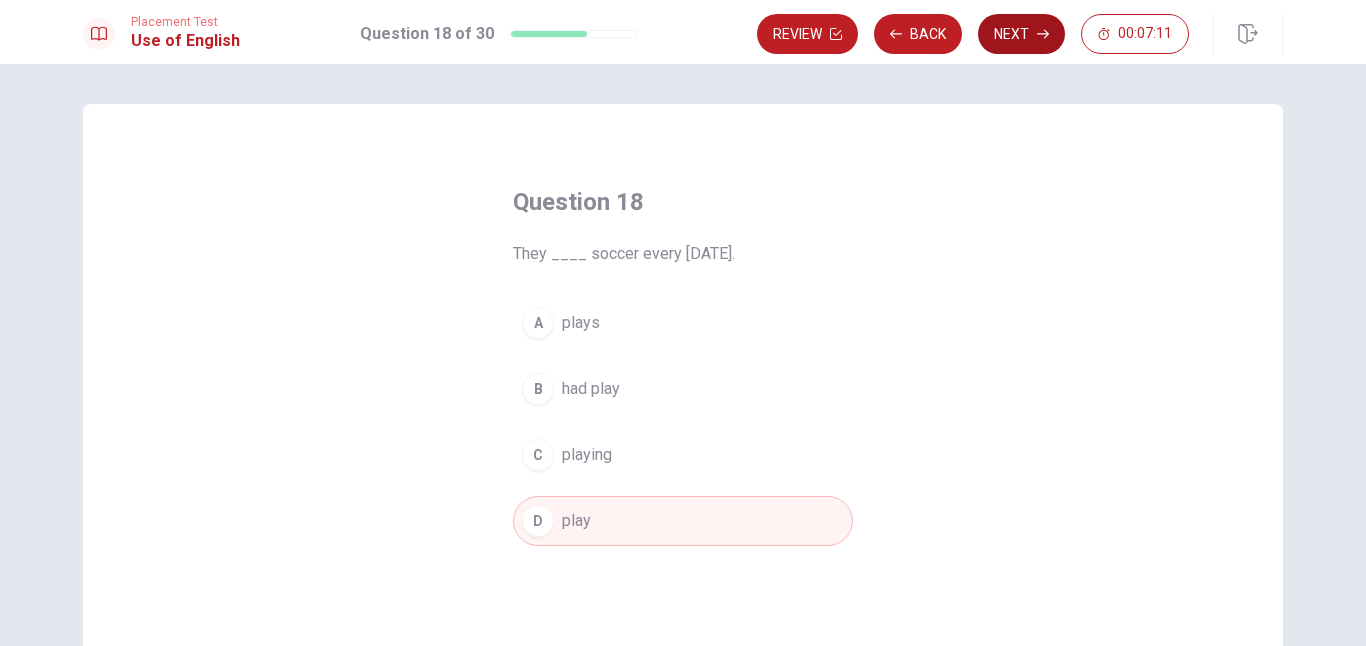 click 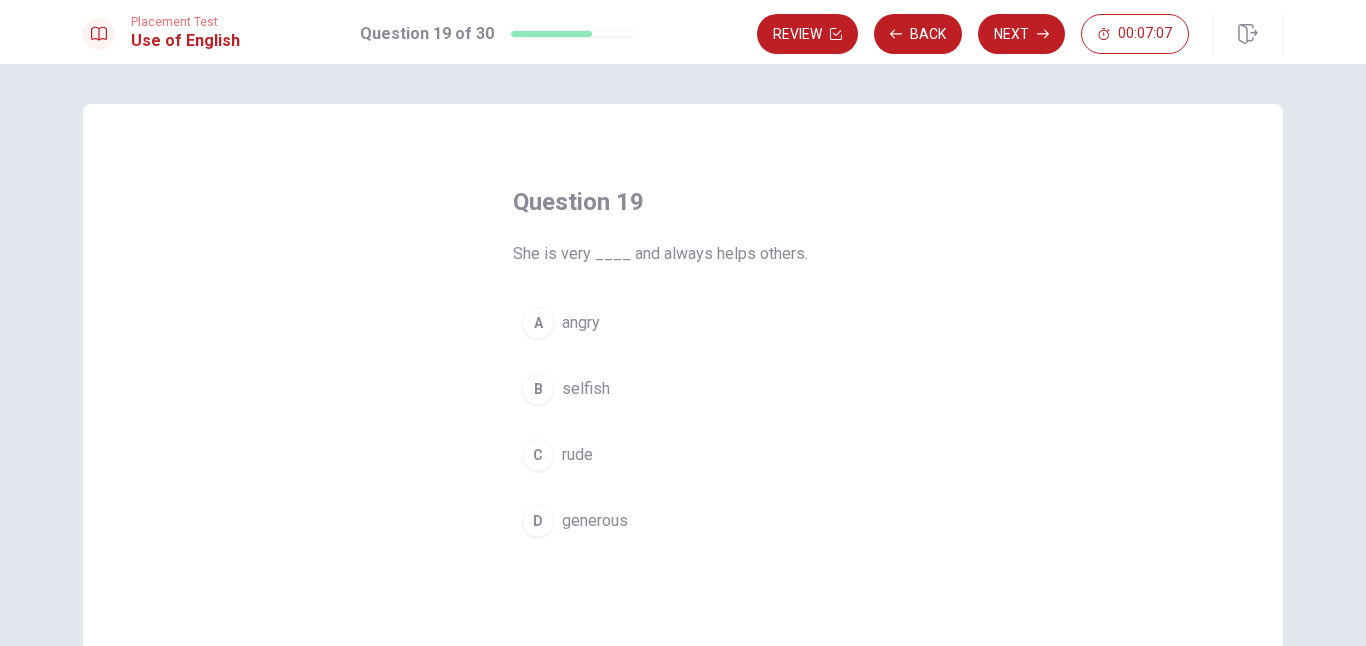 click on "D generous" at bounding box center (683, 521) 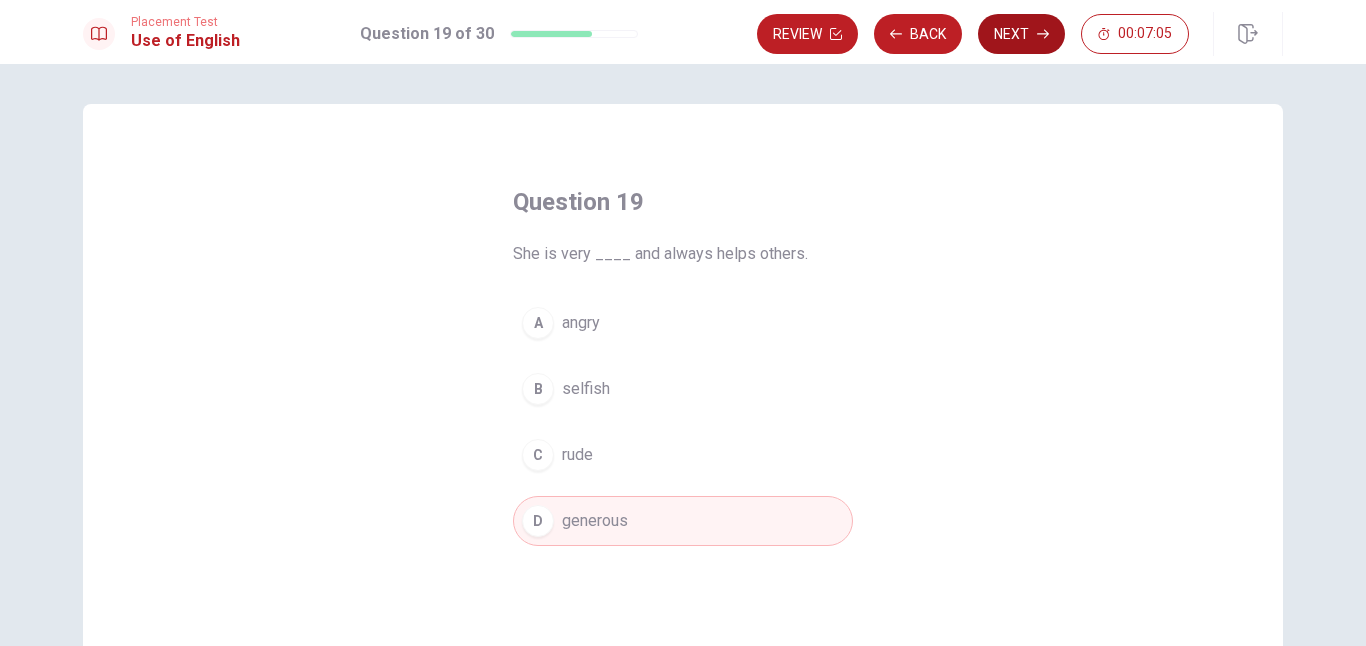 click 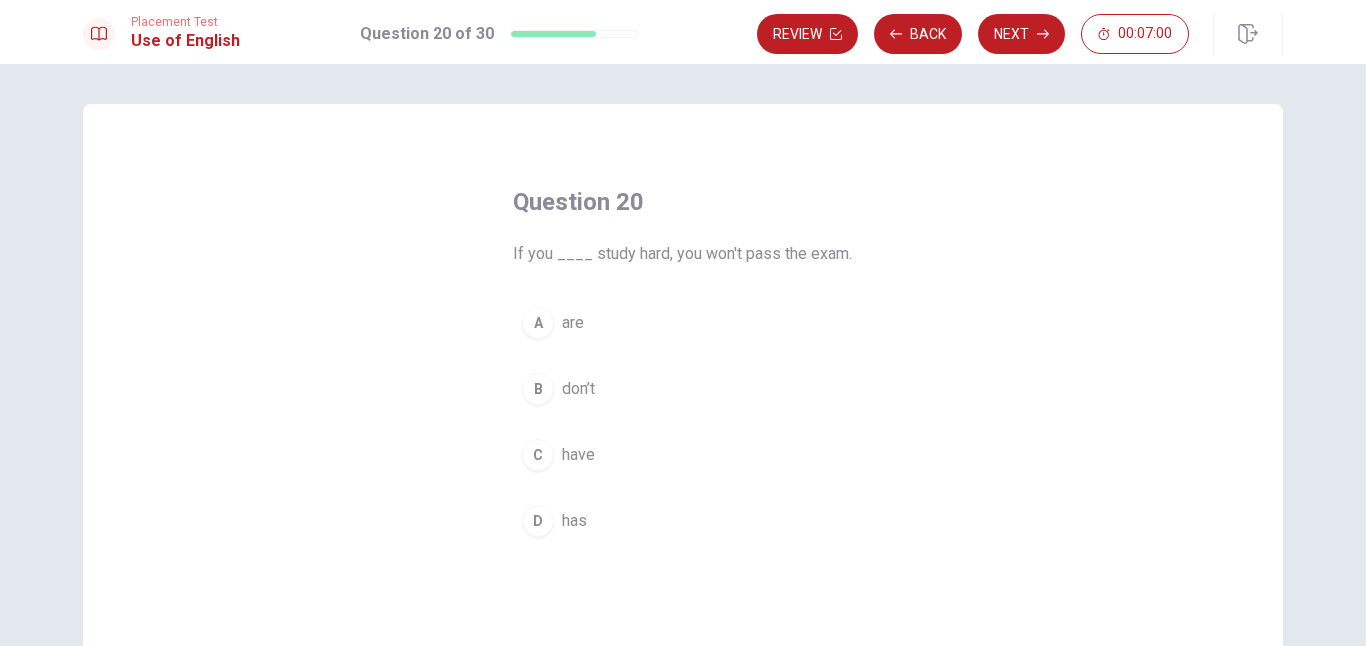 click on "B don’t" at bounding box center [683, 389] 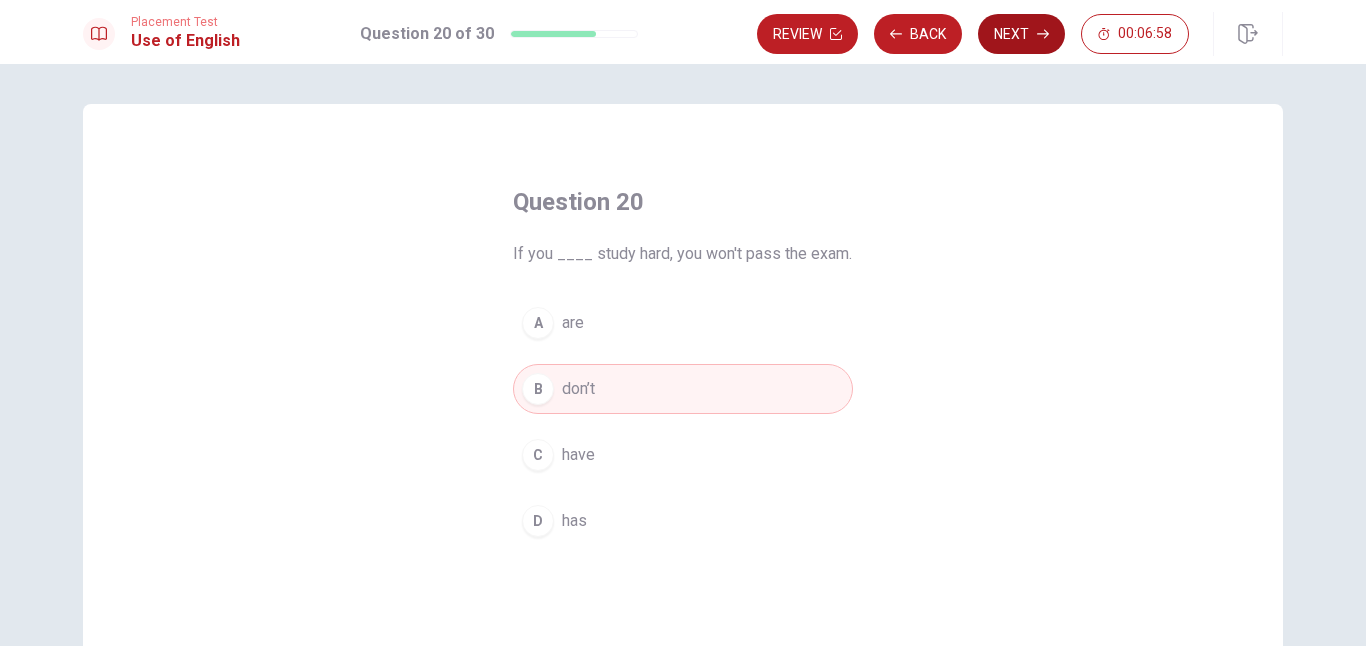 click 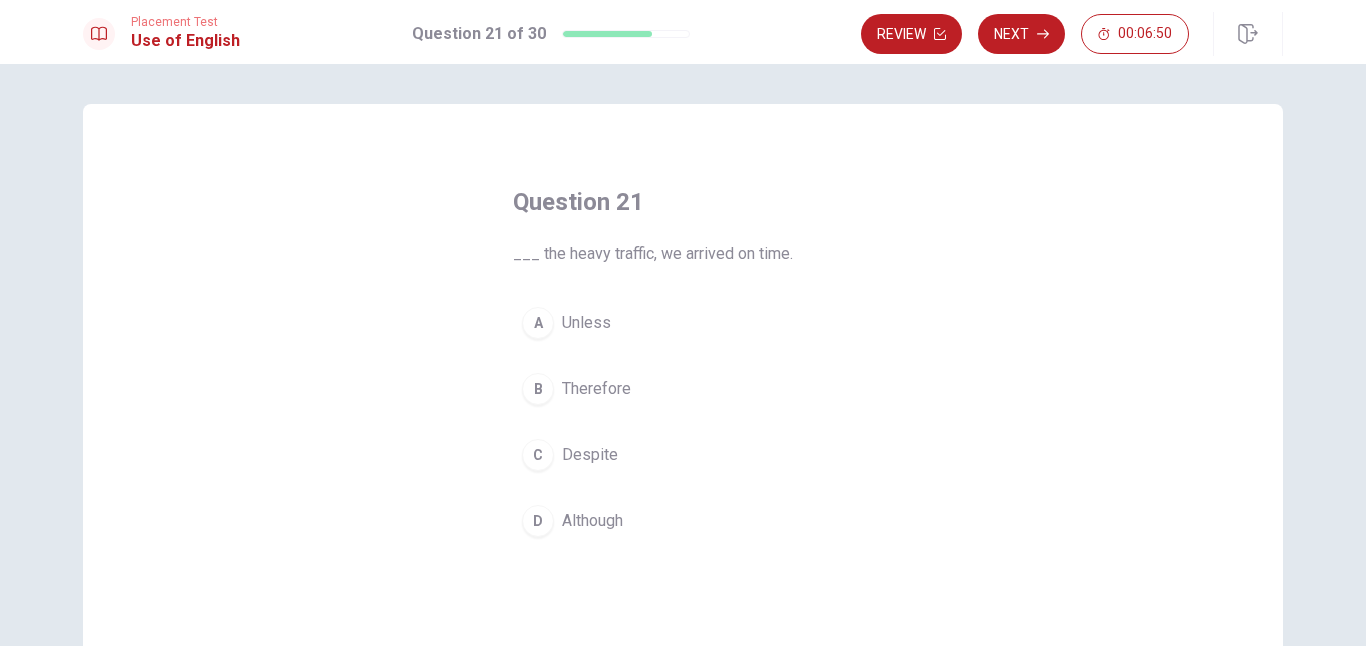 click on "A Unless" at bounding box center [683, 323] 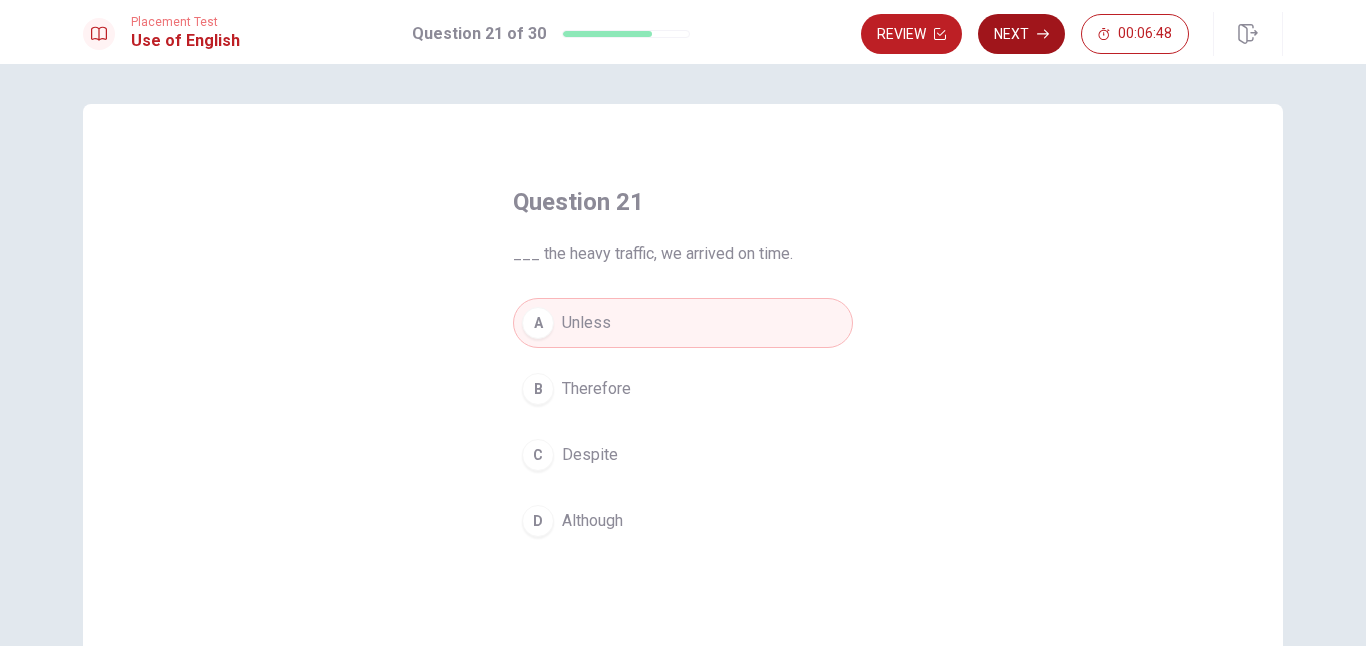 click 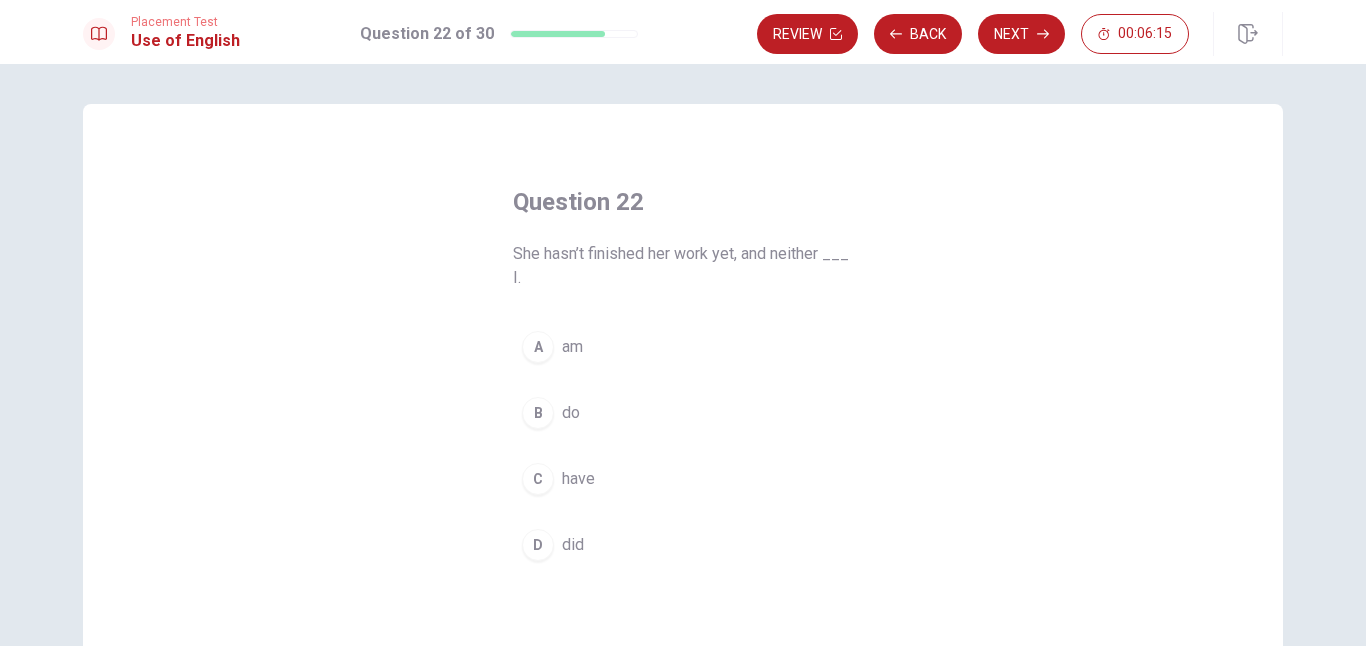 click on "C have" at bounding box center (683, 479) 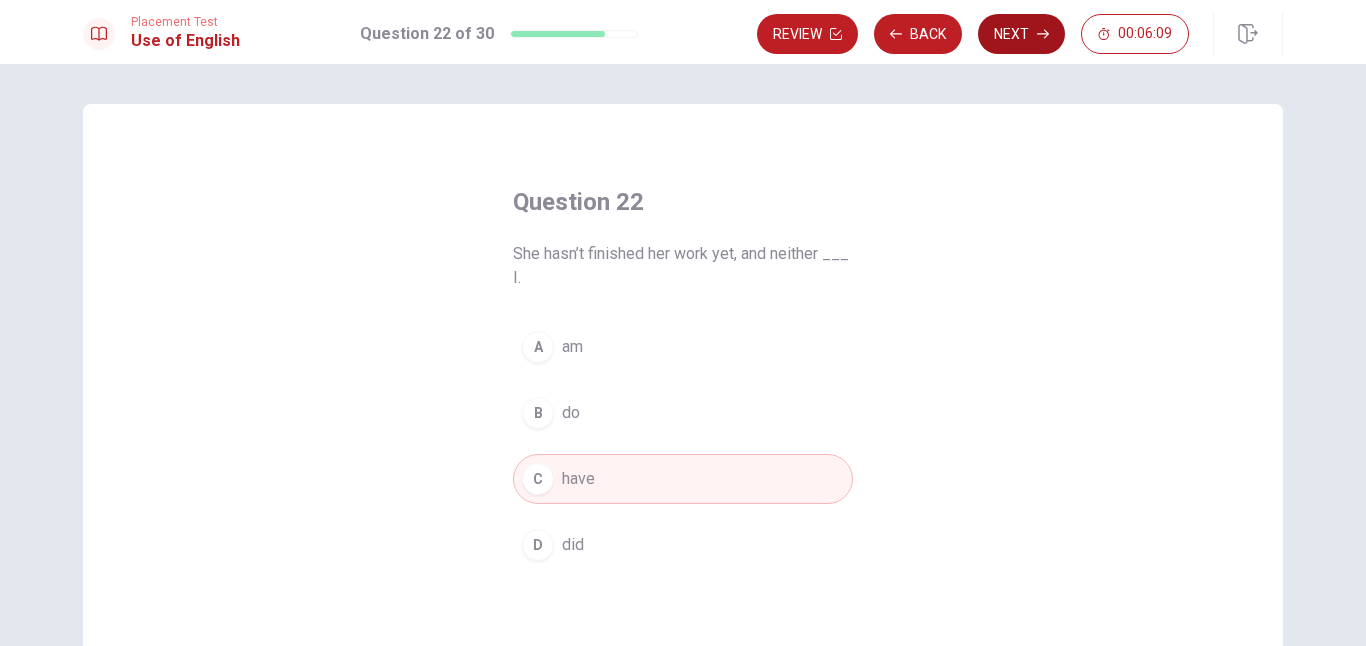 click 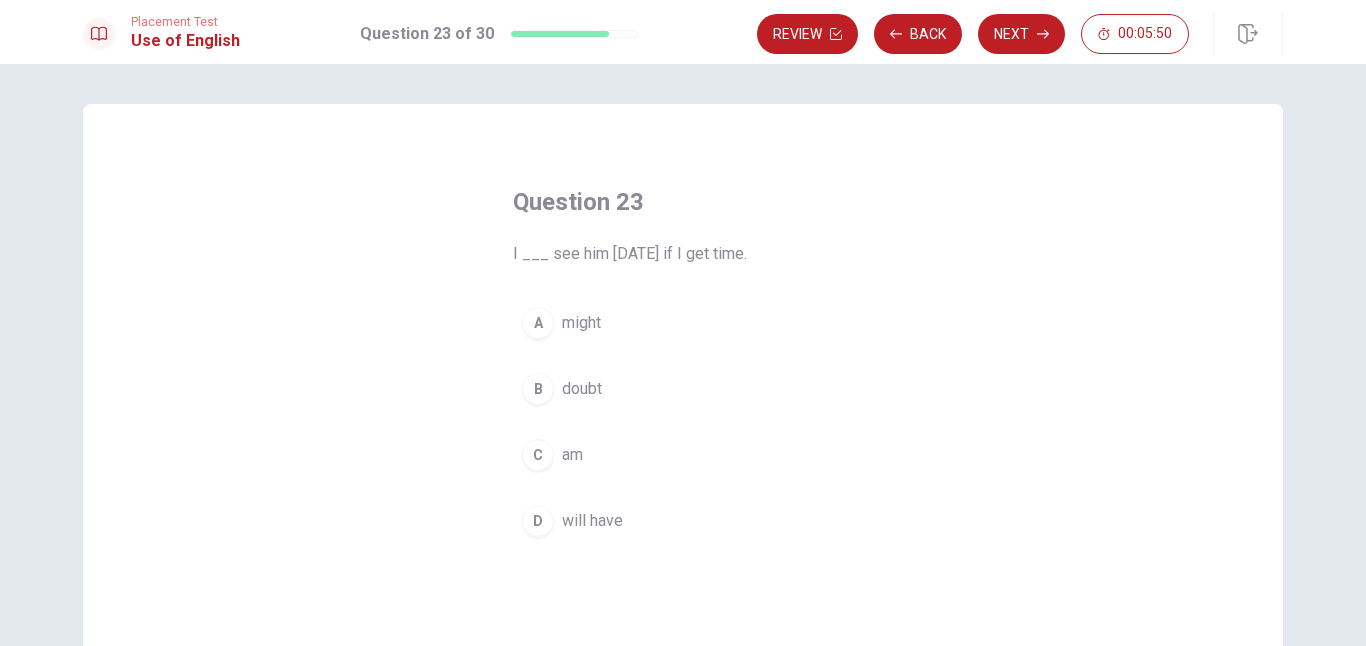 click on "might" at bounding box center [581, 323] 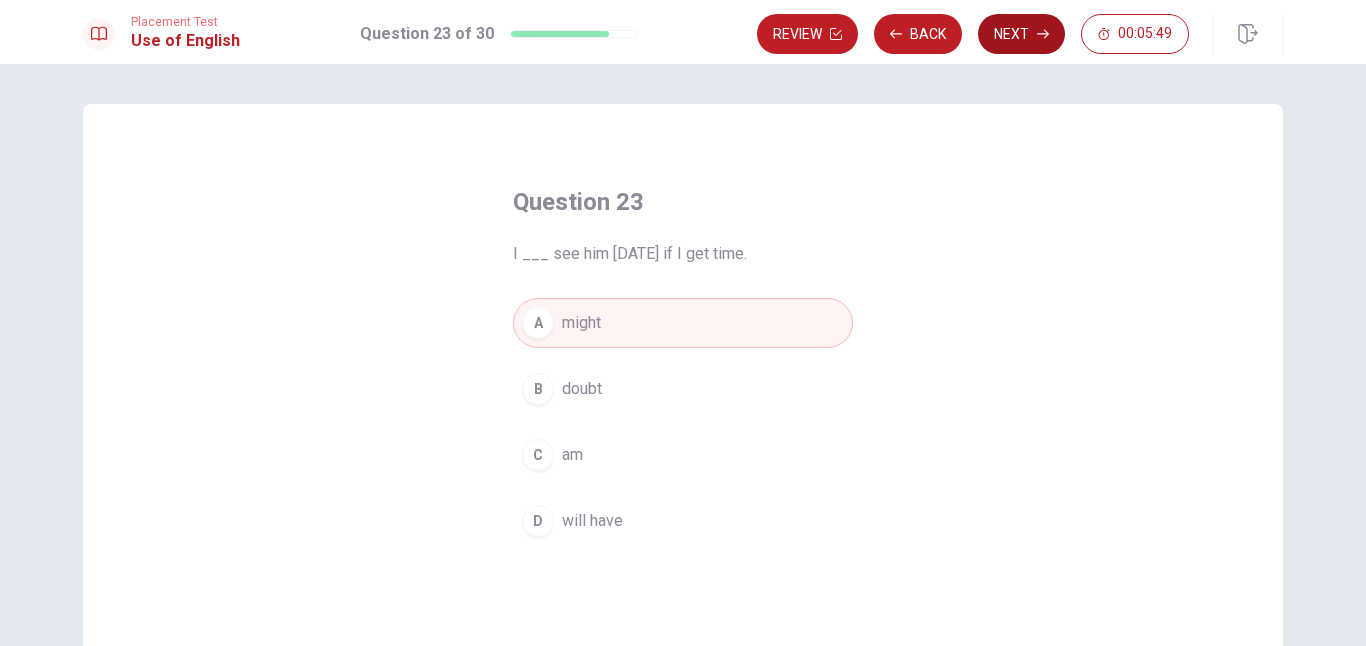 click 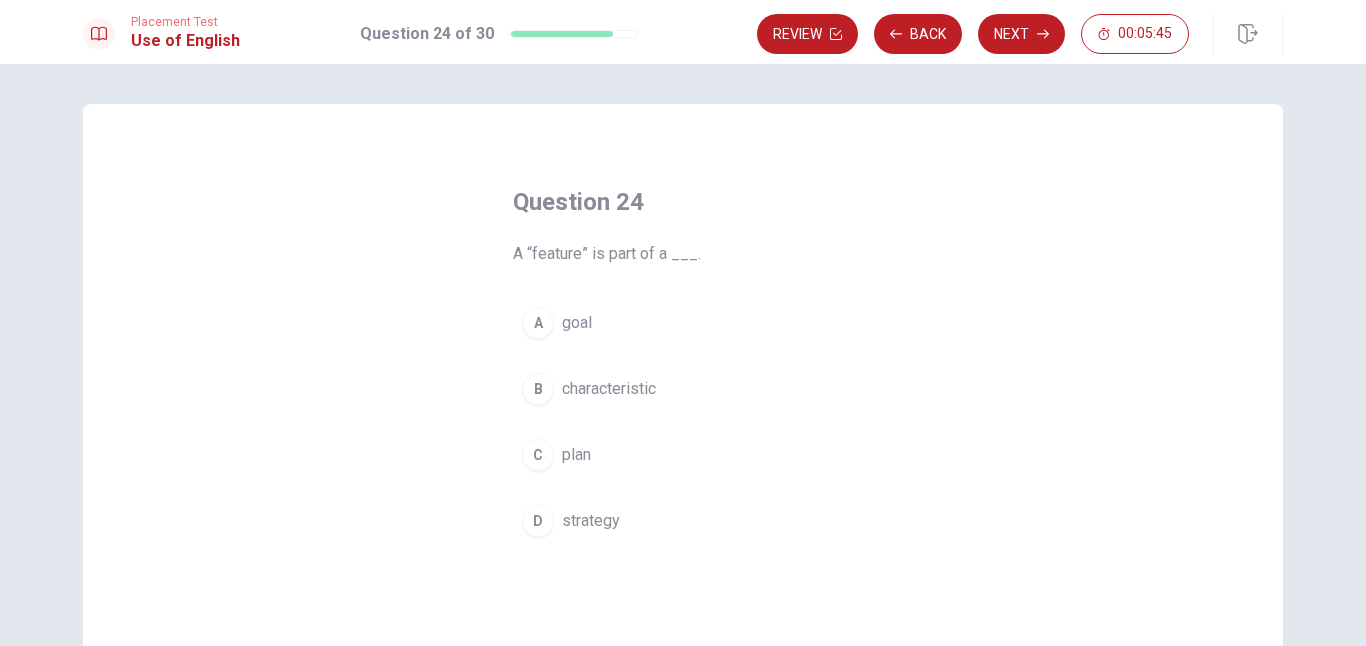 click on "B characteristic" at bounding box center [683, 389] 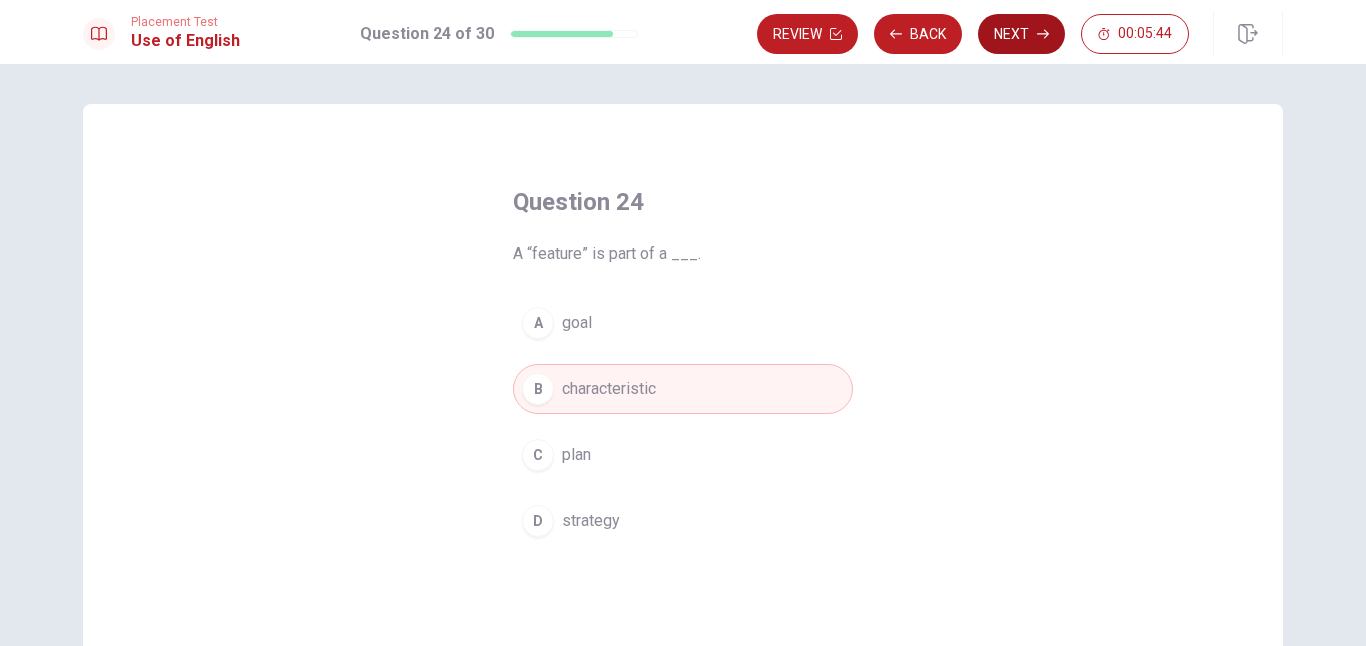 click 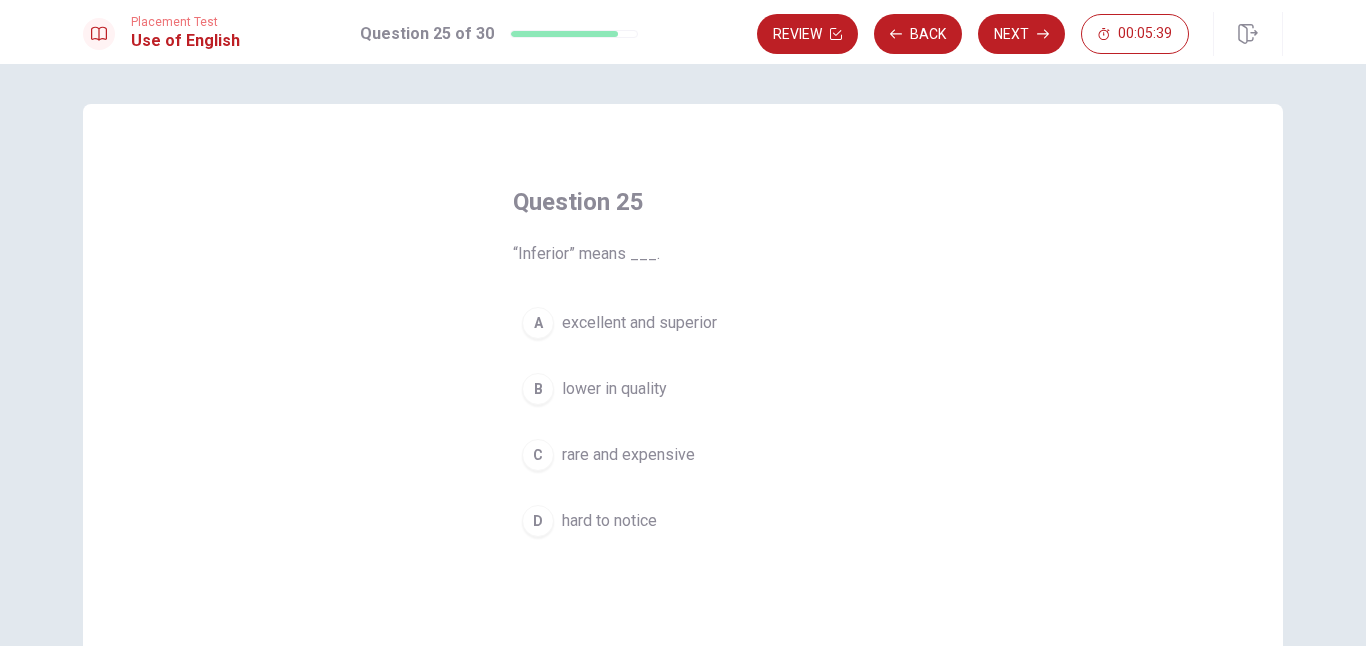click on "B lower in quality" at bounding box center (683, 389) 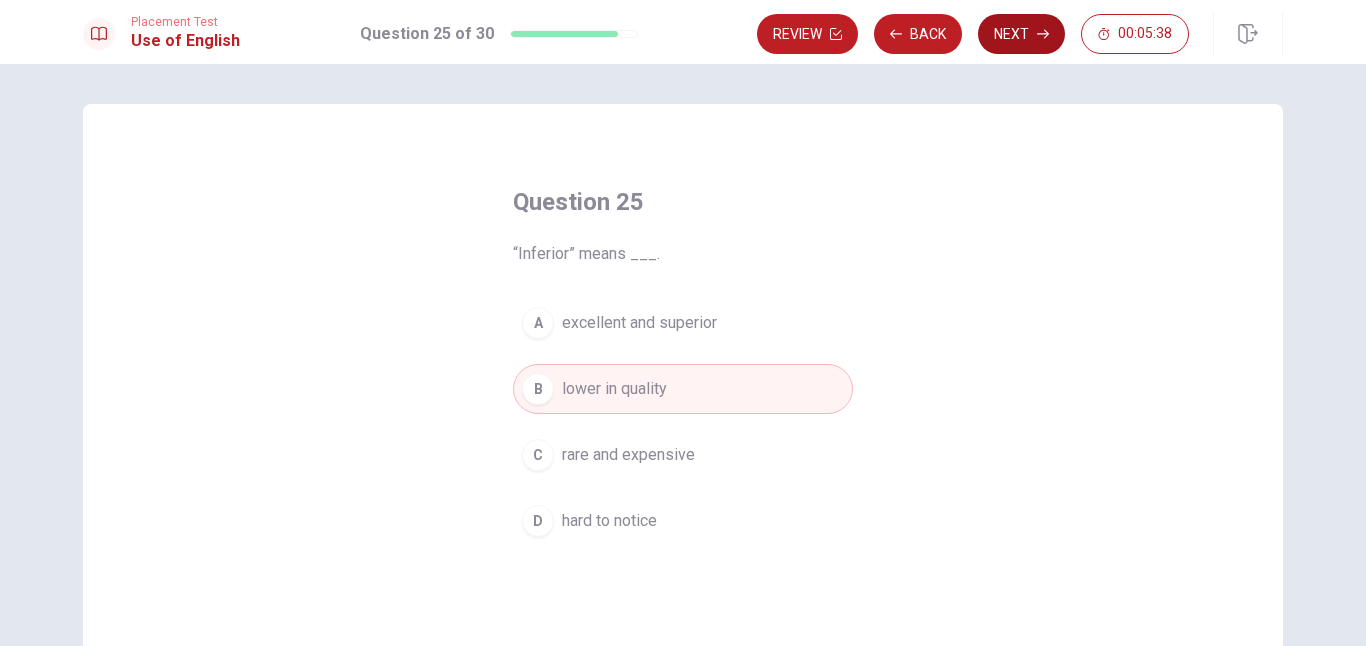 click 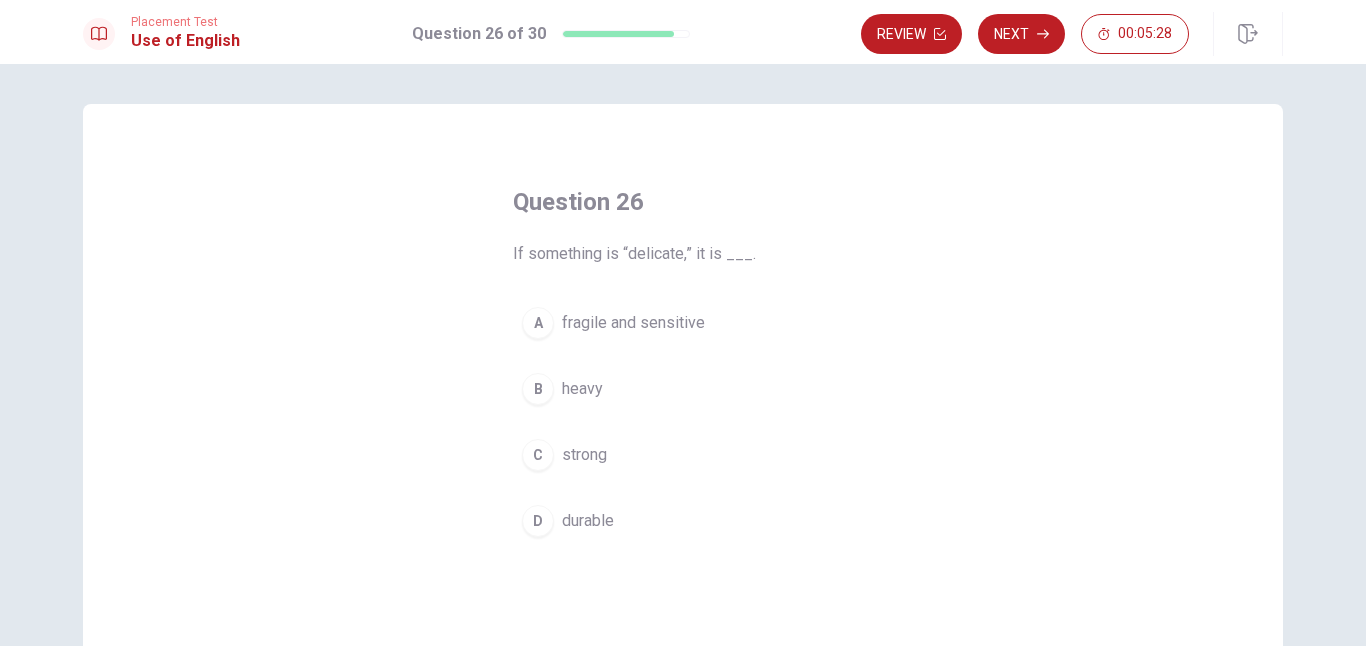 click on "A fragile and sensitive" at bounding box center (683, 323) 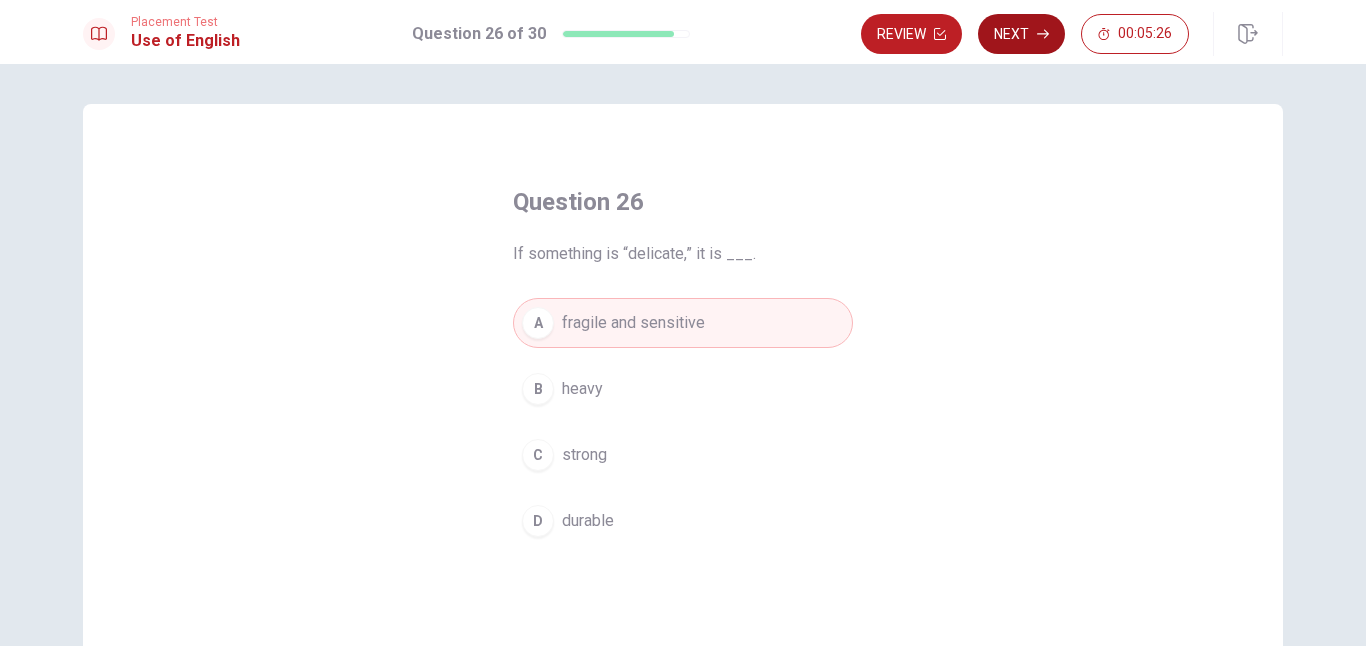 click 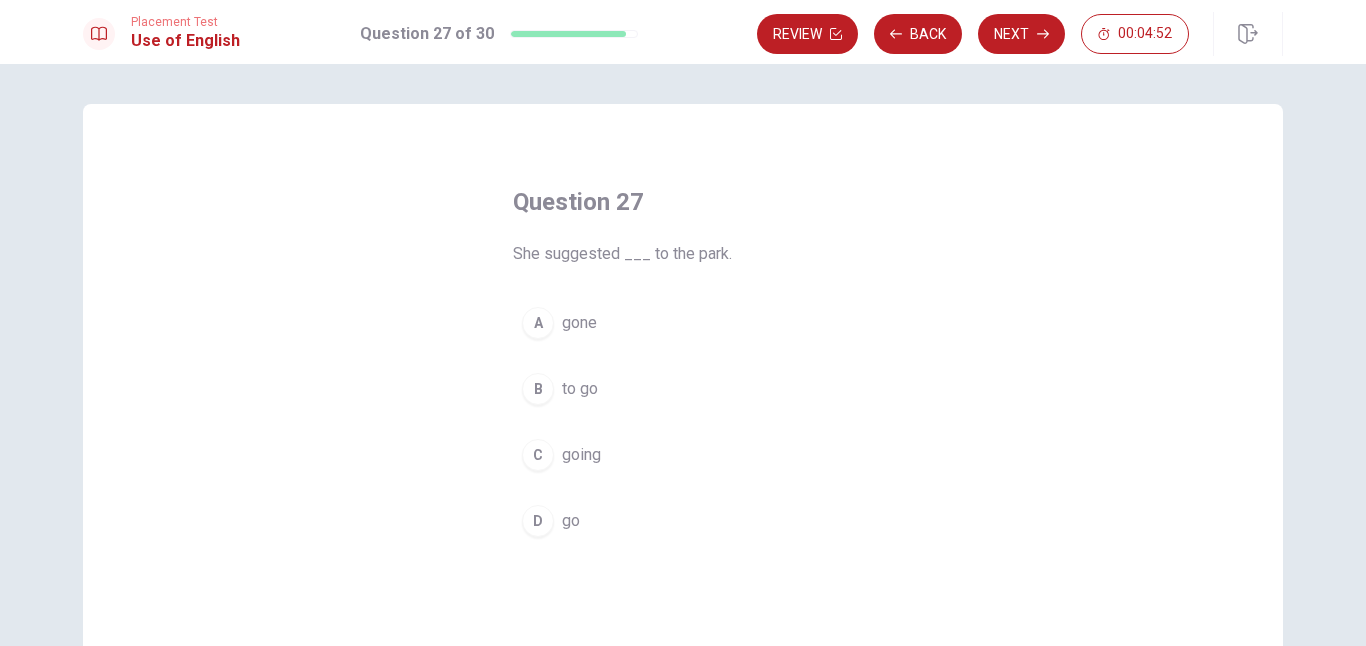 click on "C going" at bounding box center (683, 455) 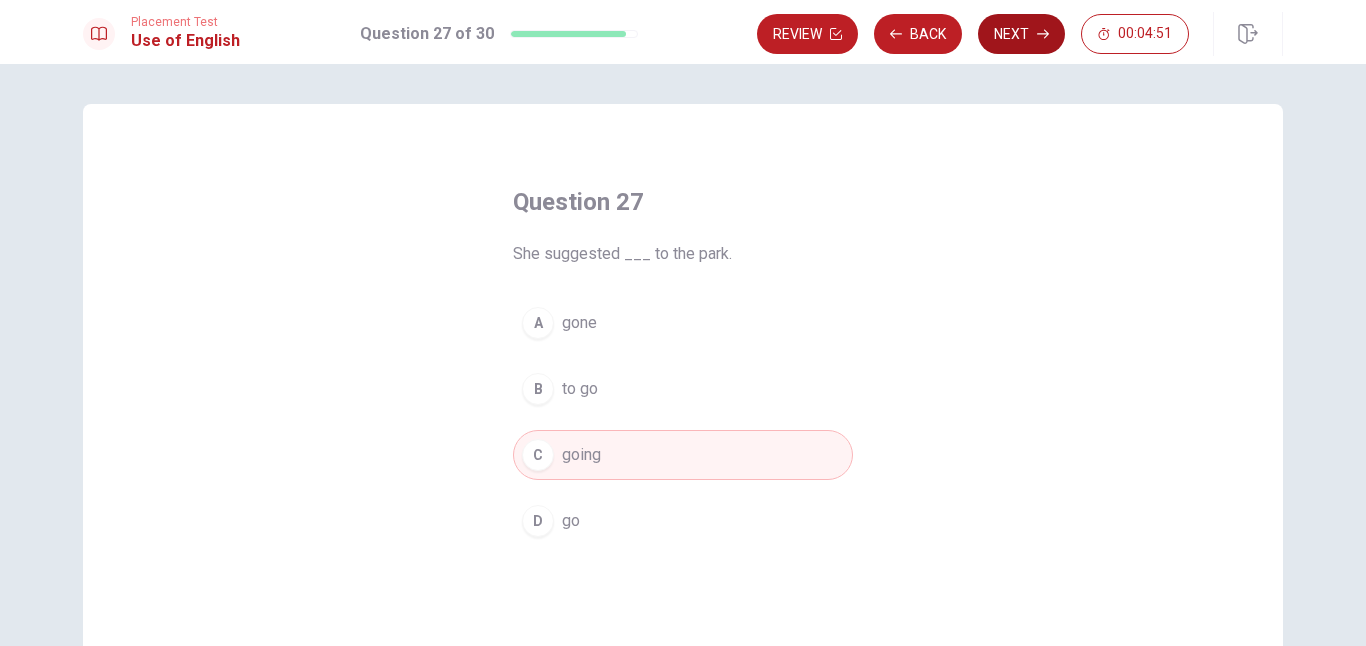 click 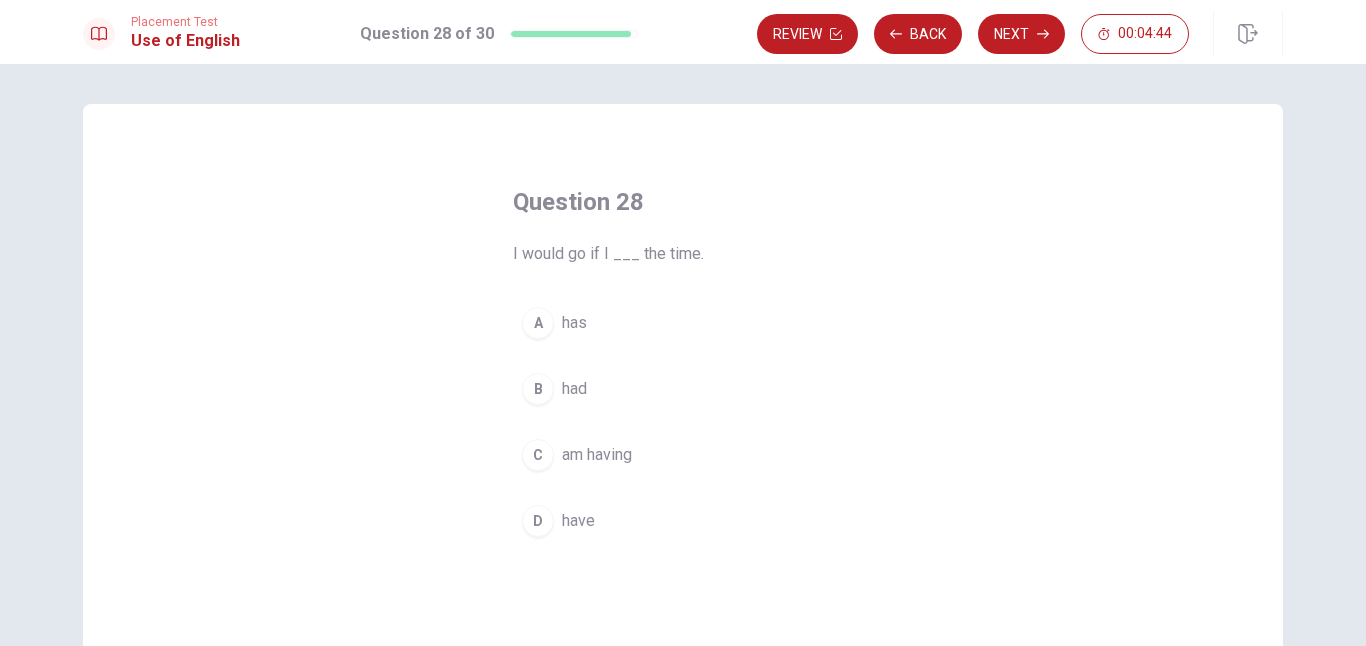 click on "B had" at bounding box center (683, 389) 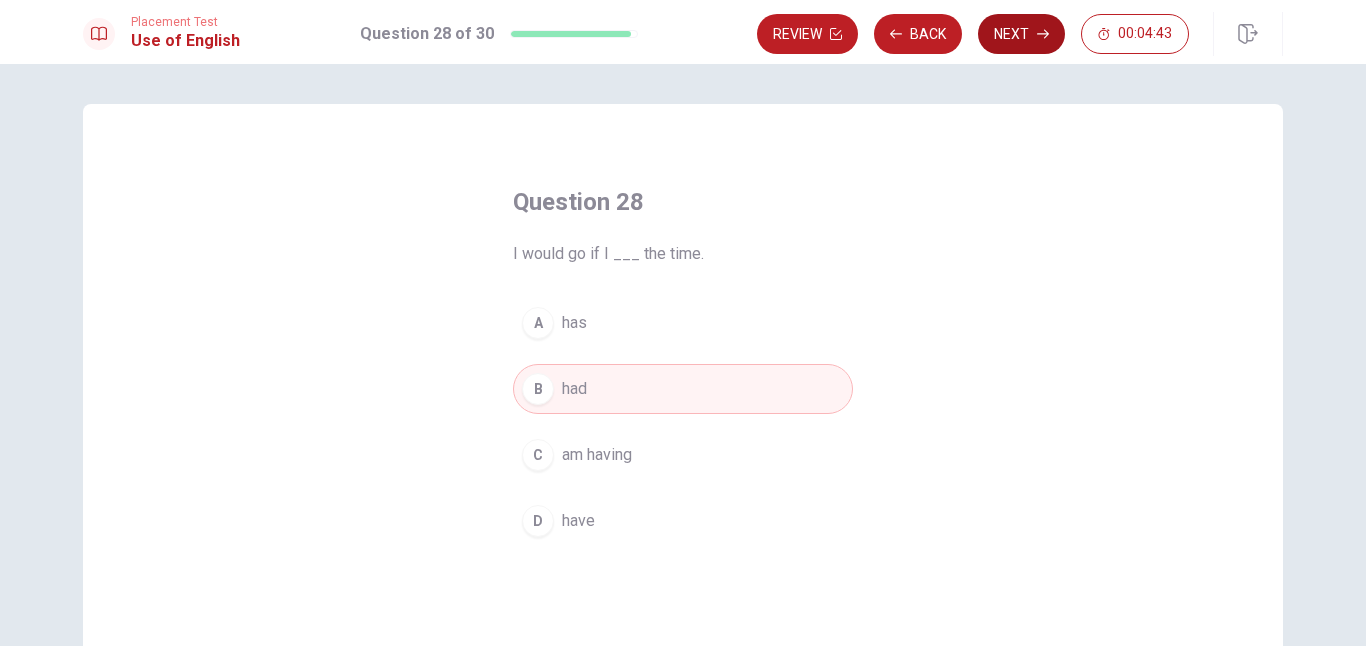 click 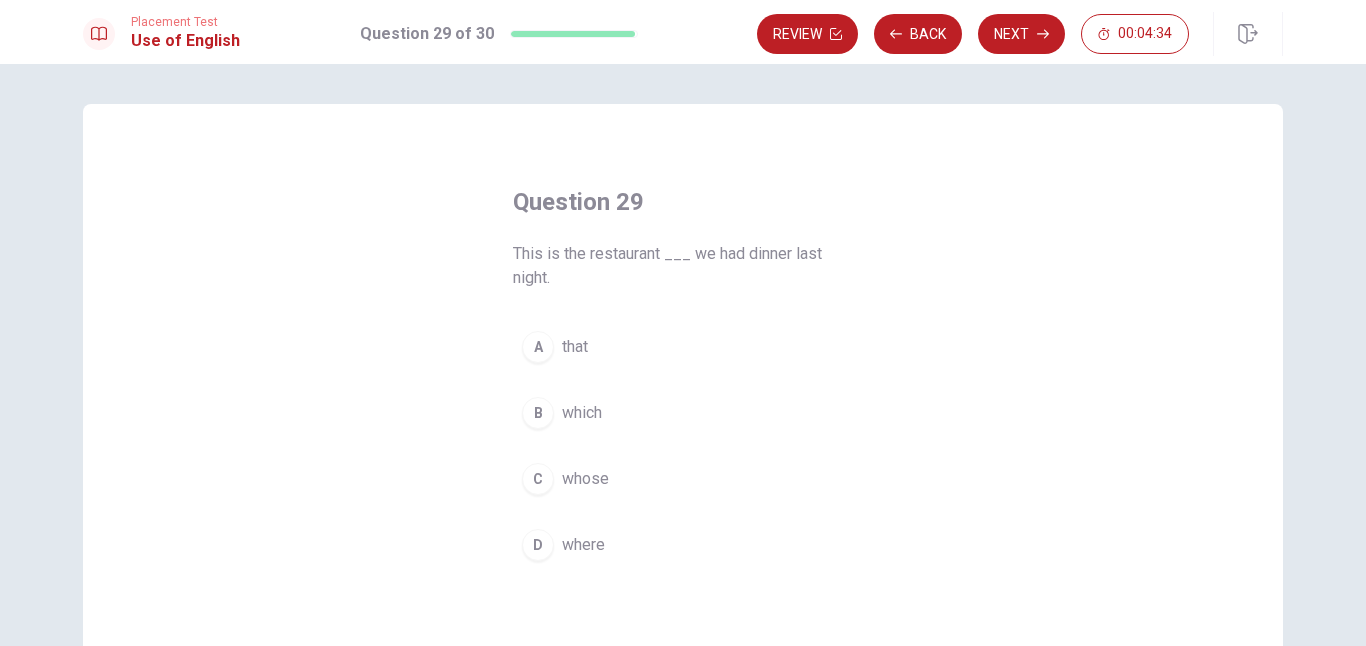 click on "B which" at bounding box center (683, 413) 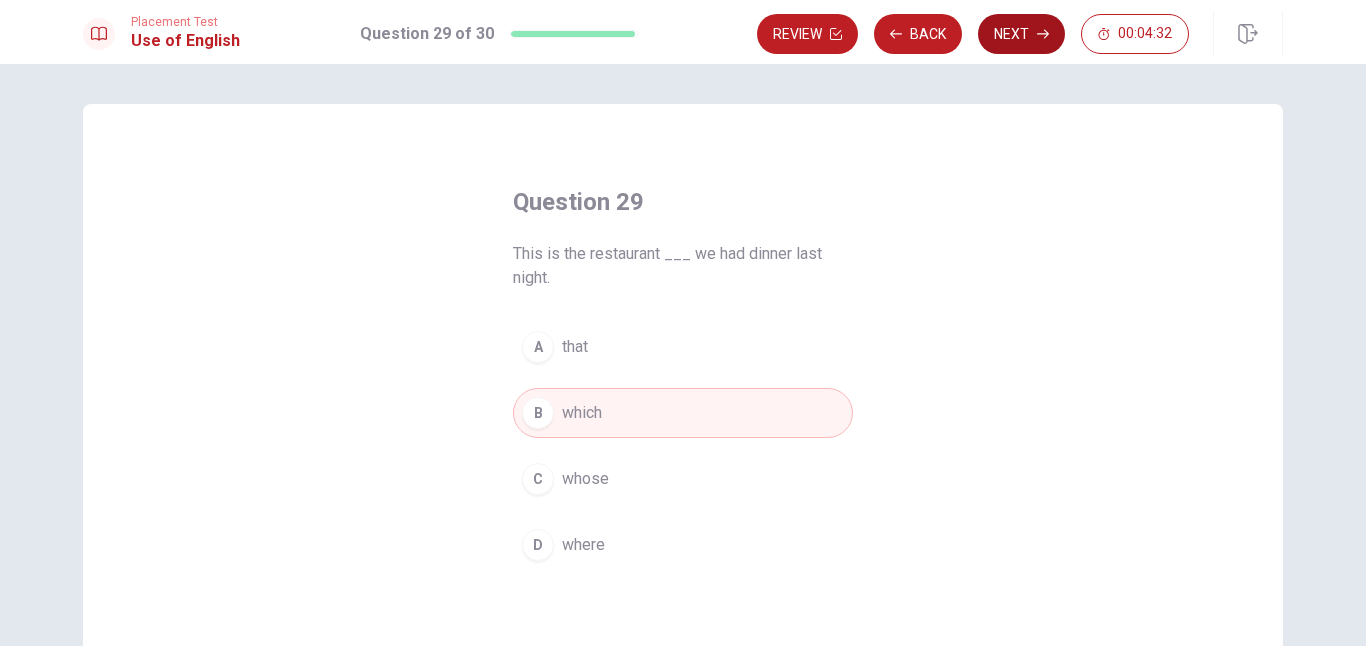 click 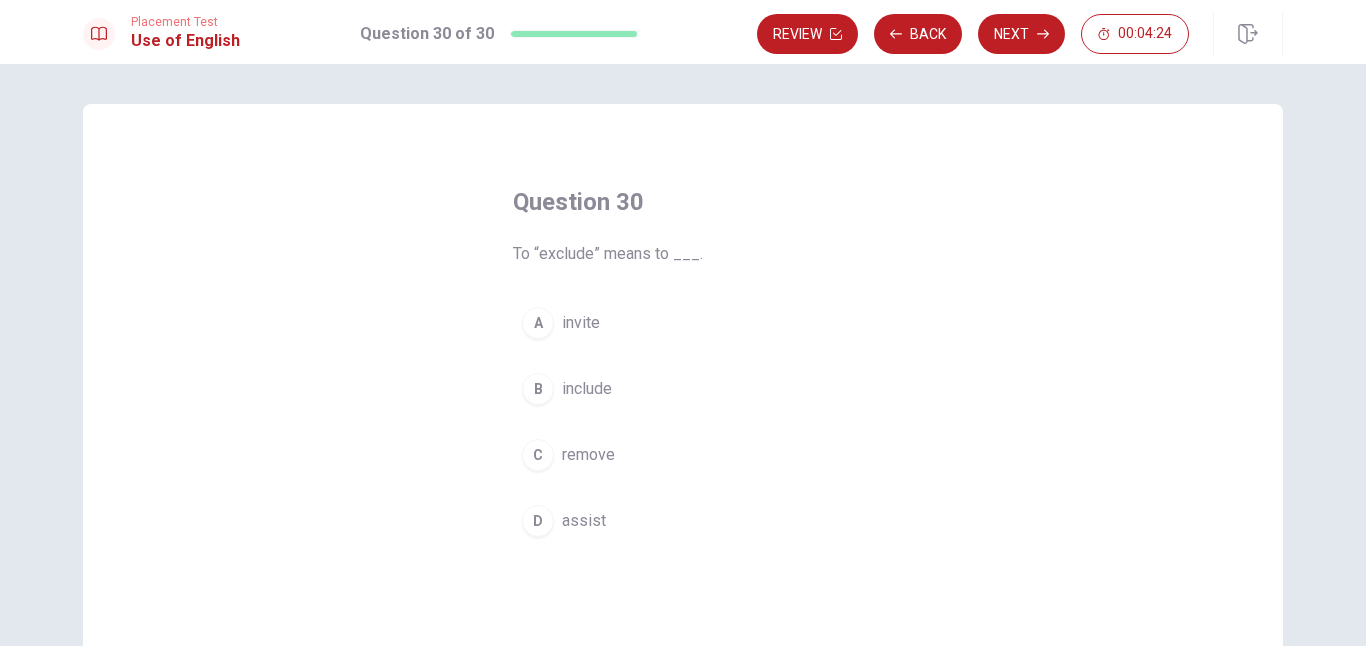 click on "C remove" at bounding box center [683, 455] 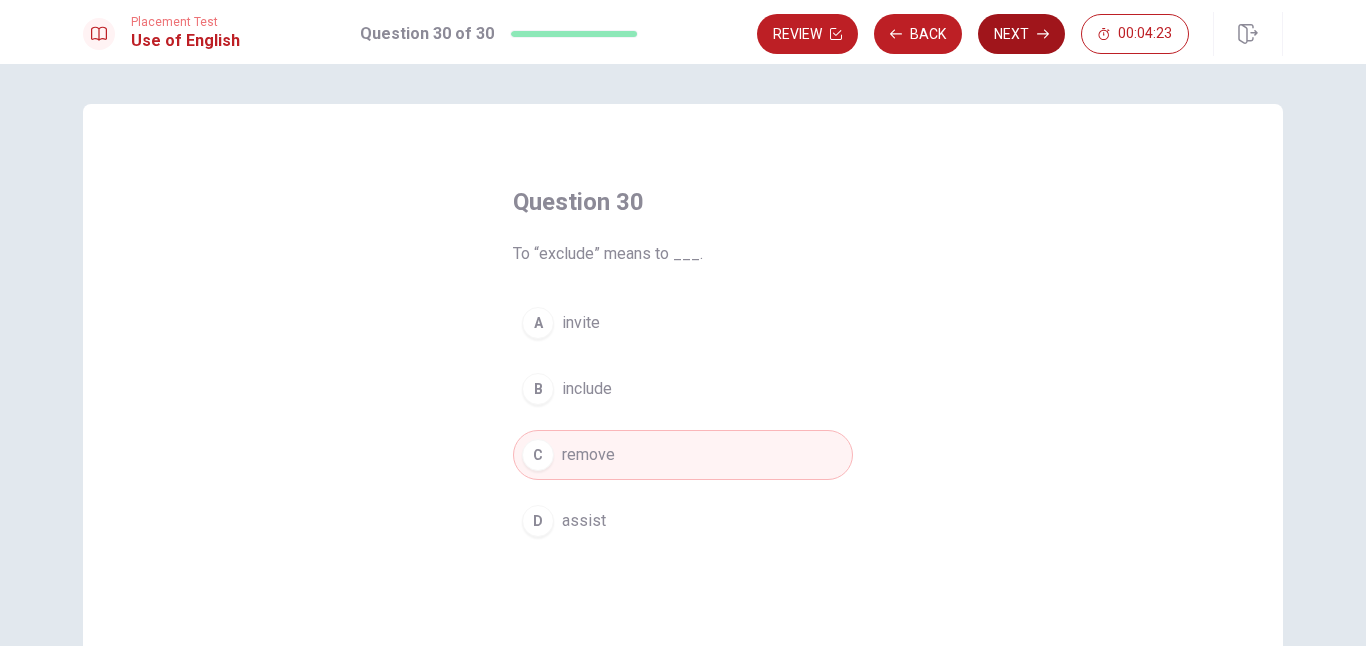 click 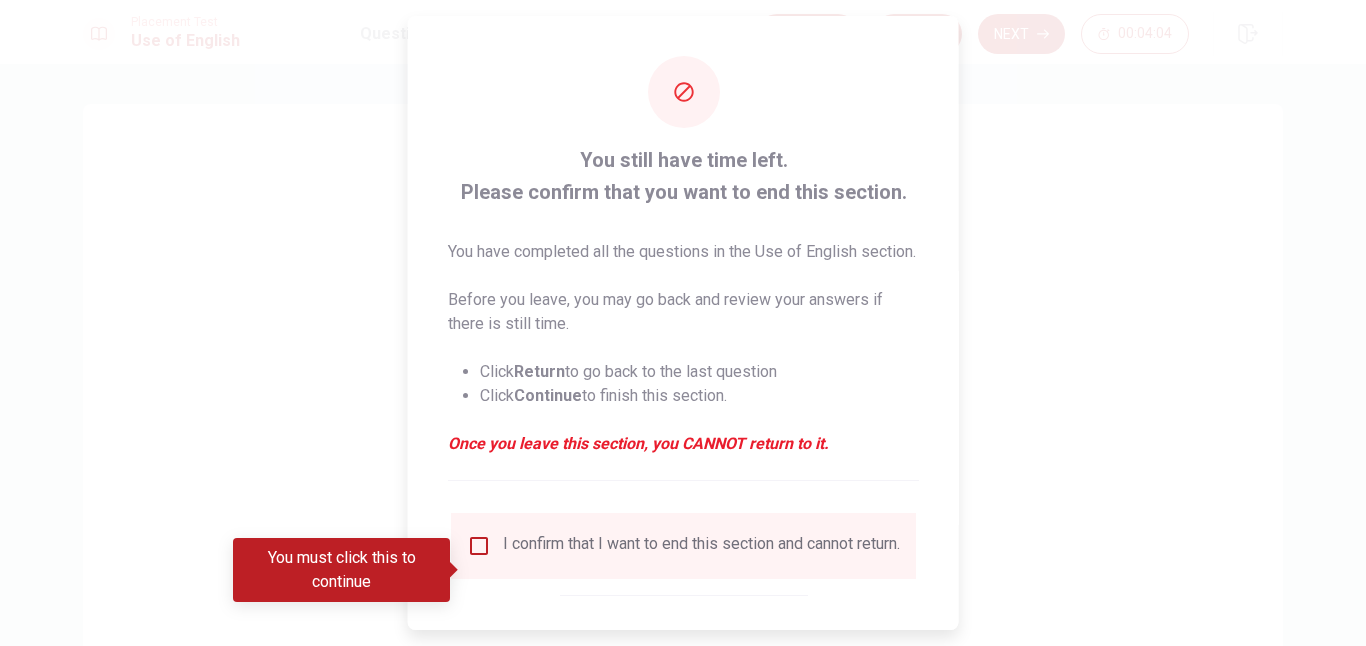 click at bounding box center [479, 546] 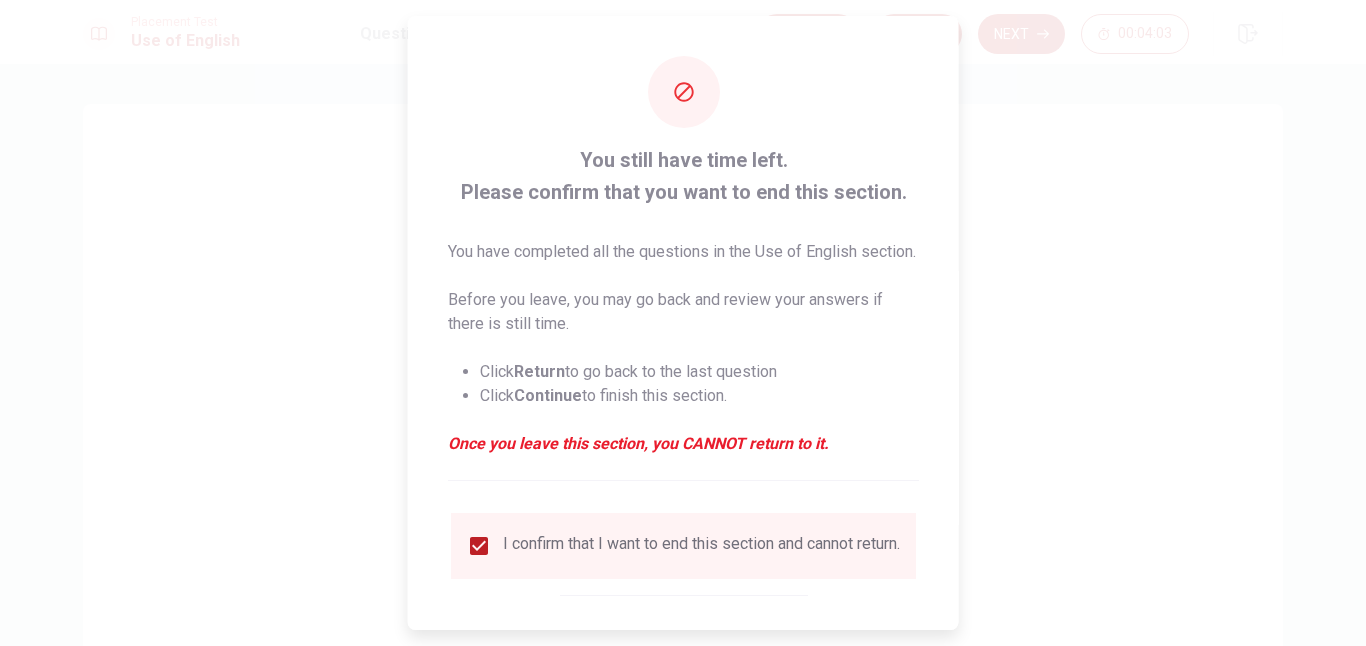 scroll, scrollTop: 124, scrollLeft: 0, axis: vertical 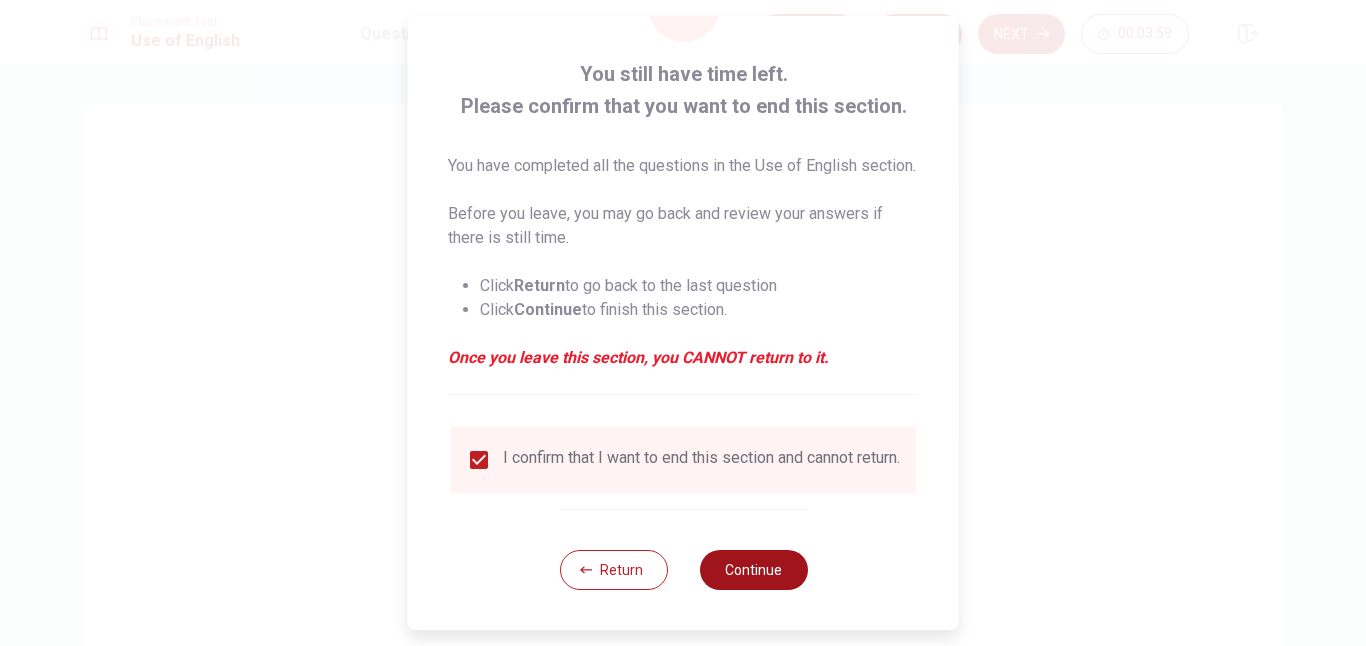 click on "Continue" at bounding box center [753, 570] 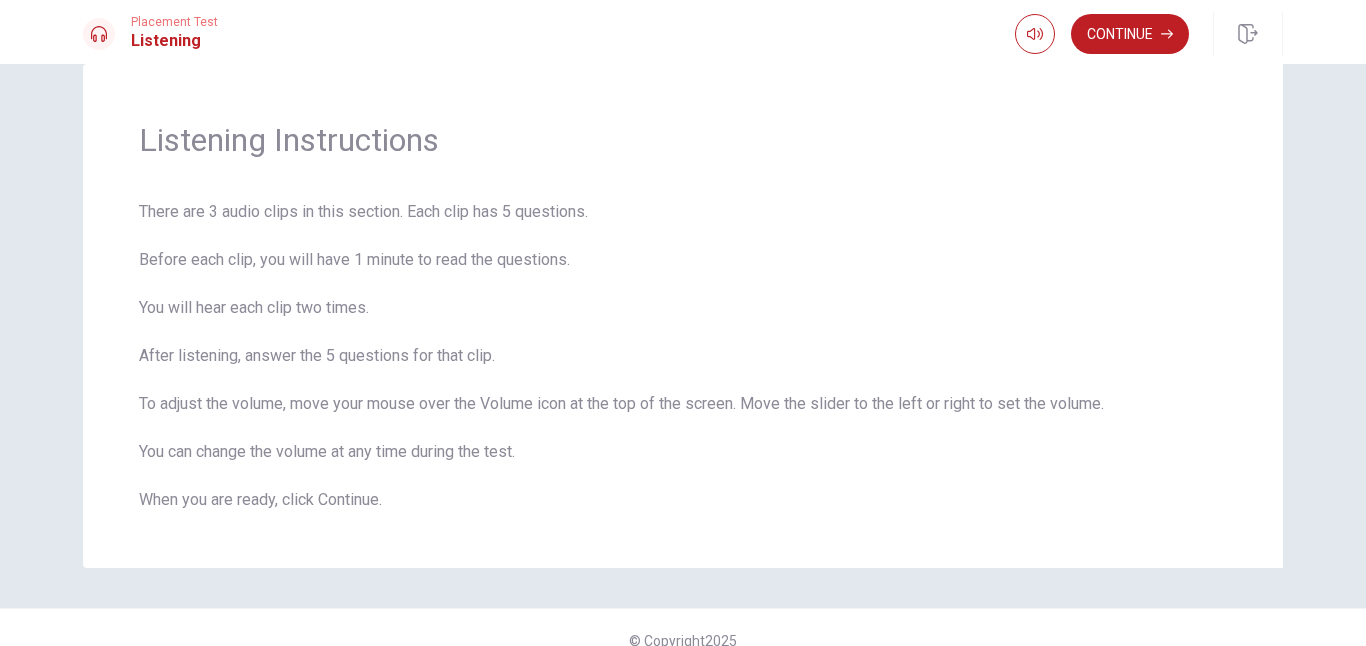 scroll, scrollTop: 66, scrollLeft: 0, axis: vertical 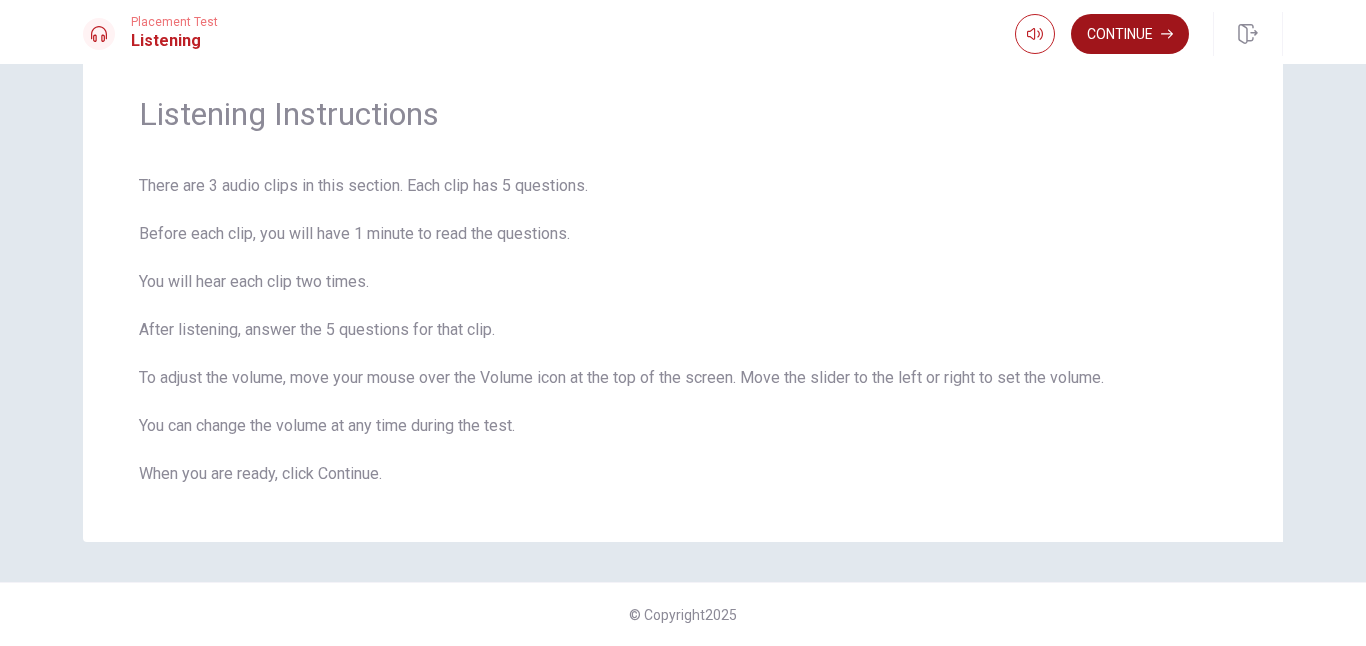 click on "Continue" at bounding box center (1130, 34) 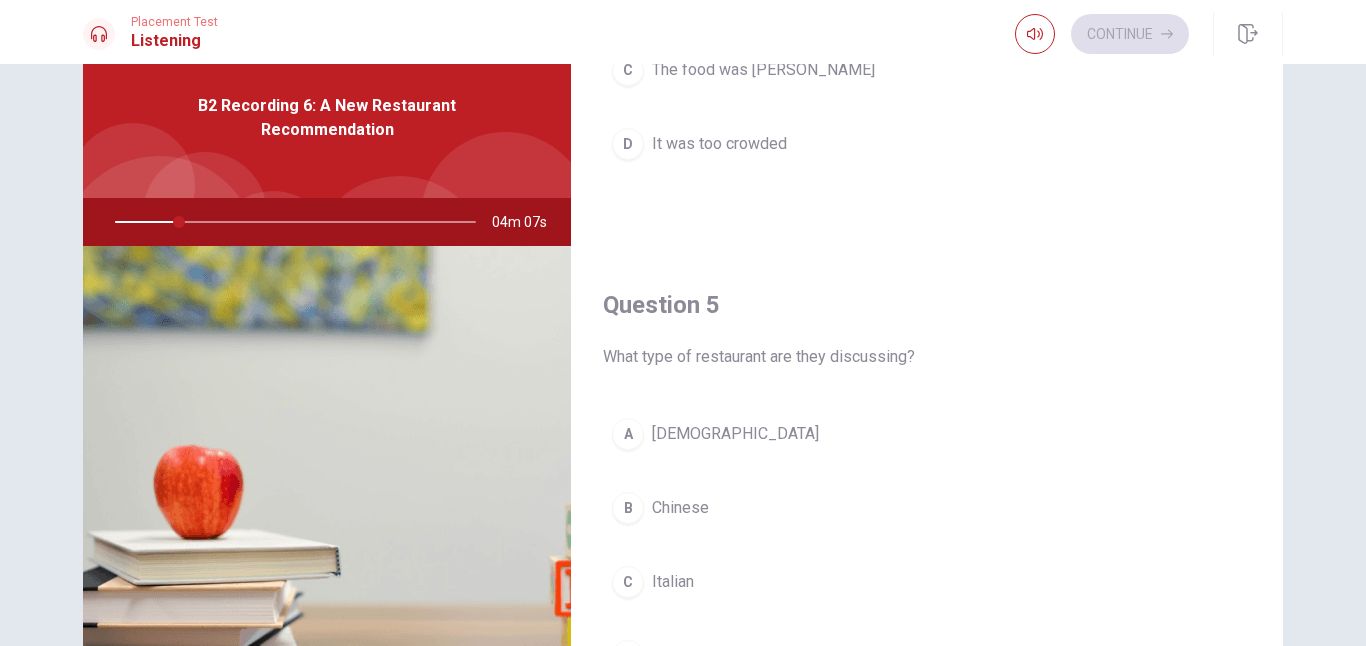 scroll, scrollTop: 1865, scrollLeft: 0, axis: vertical 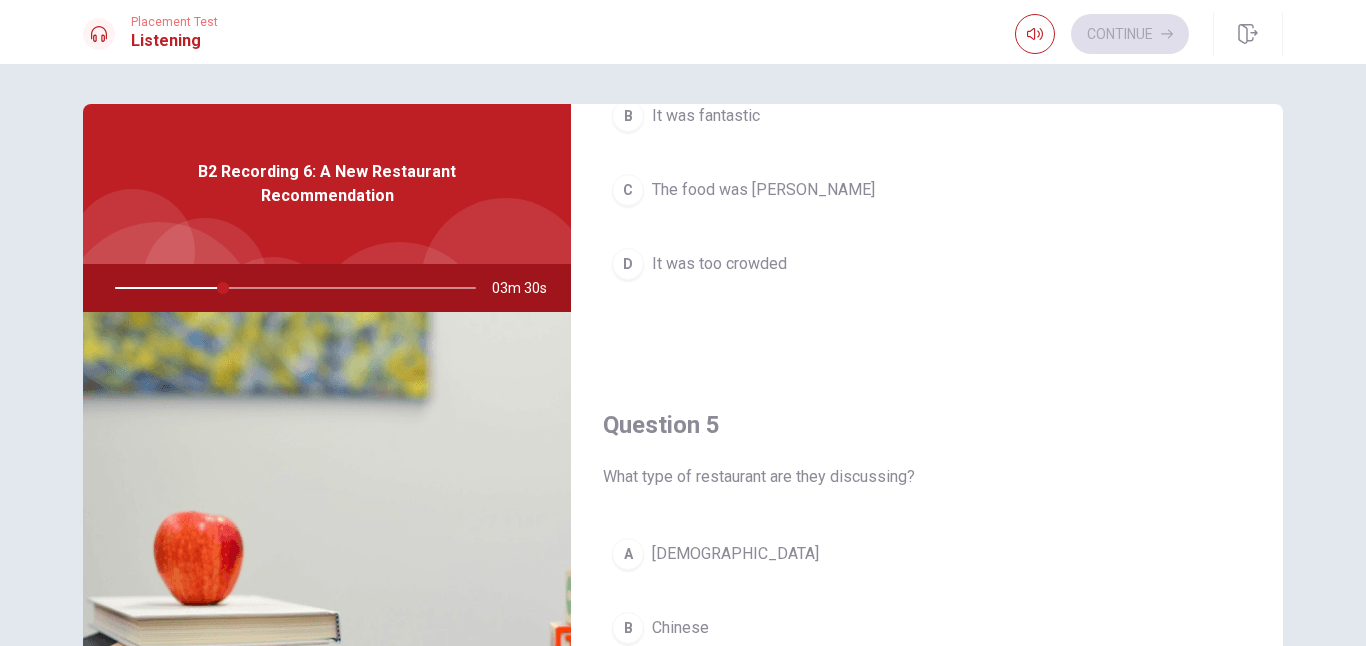 click on "Question 5" at bounding box center [927, 425] 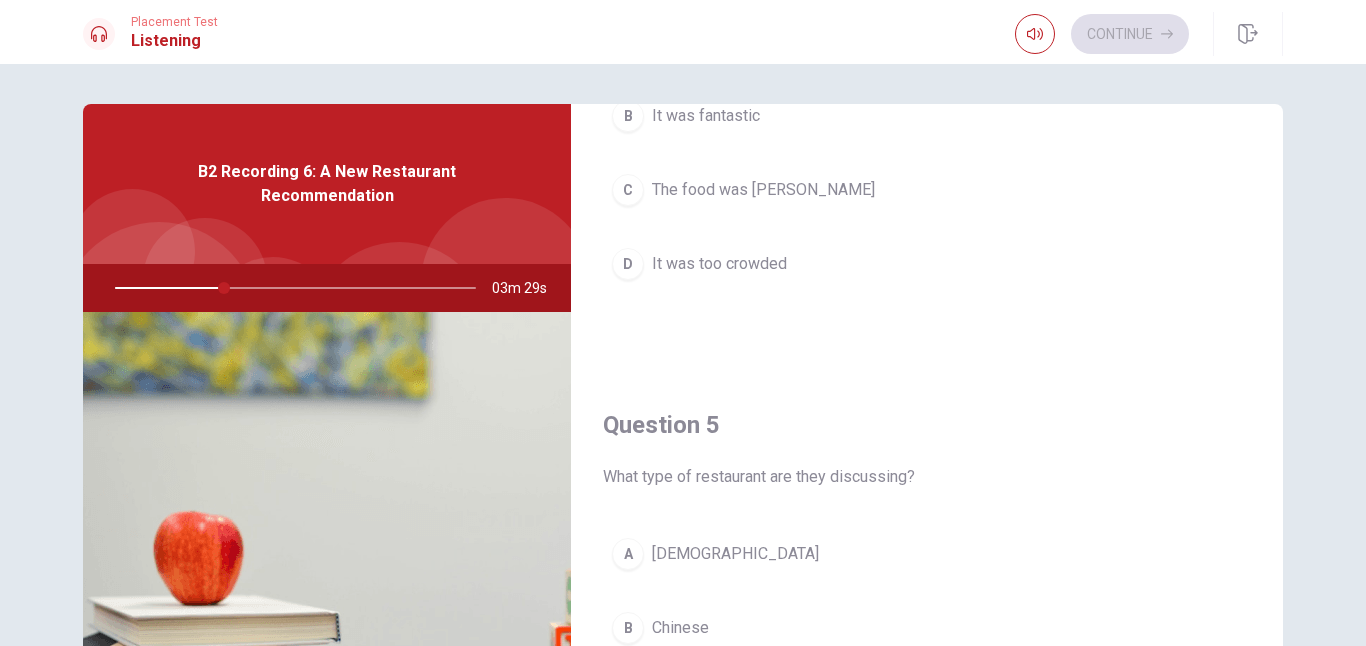 scroll, scrollTop: 1865, scrollLeft: 0, axis: vertical 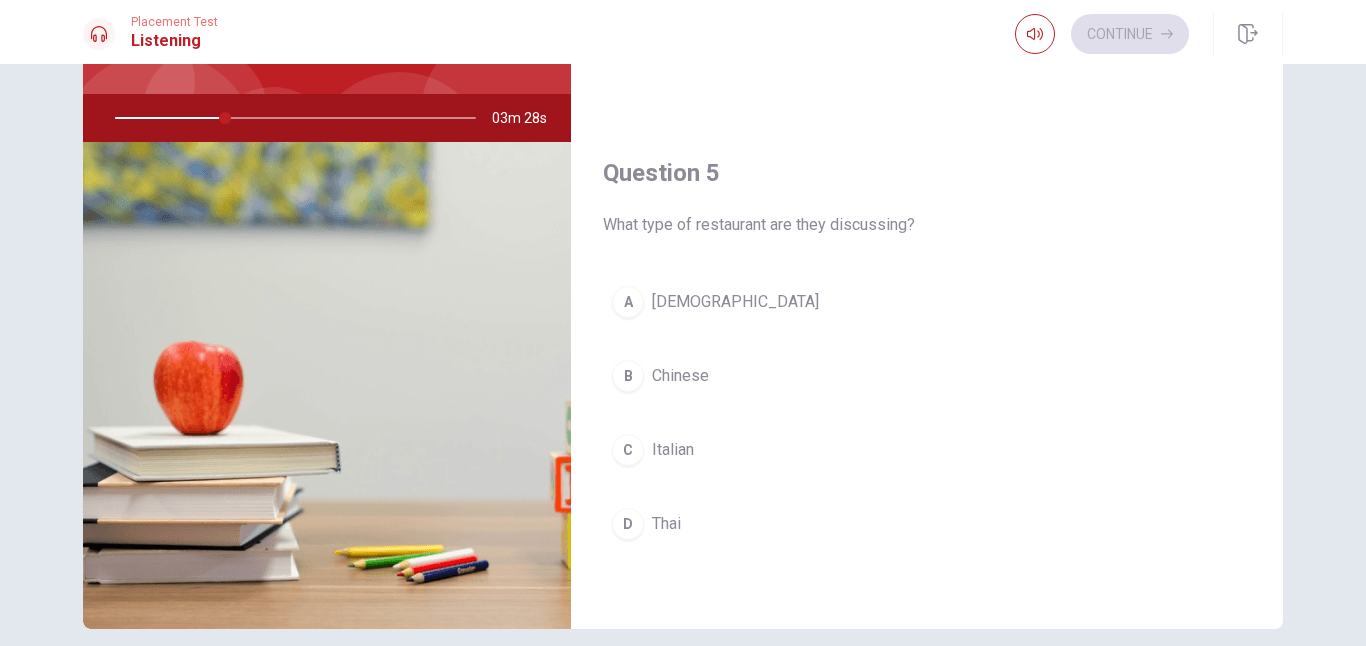 click on "D Thai" at bounding box center (927, 524) 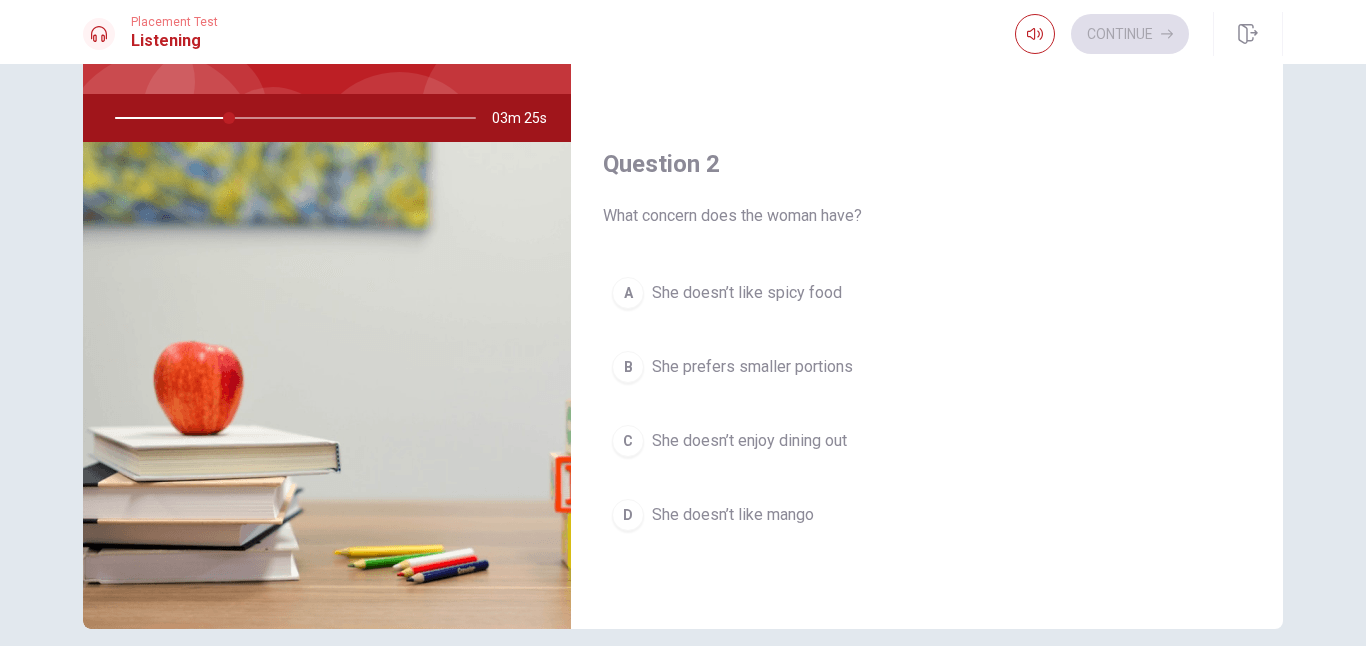 scroll, scrollTop: 0, scrollLeft: 0, axis: both 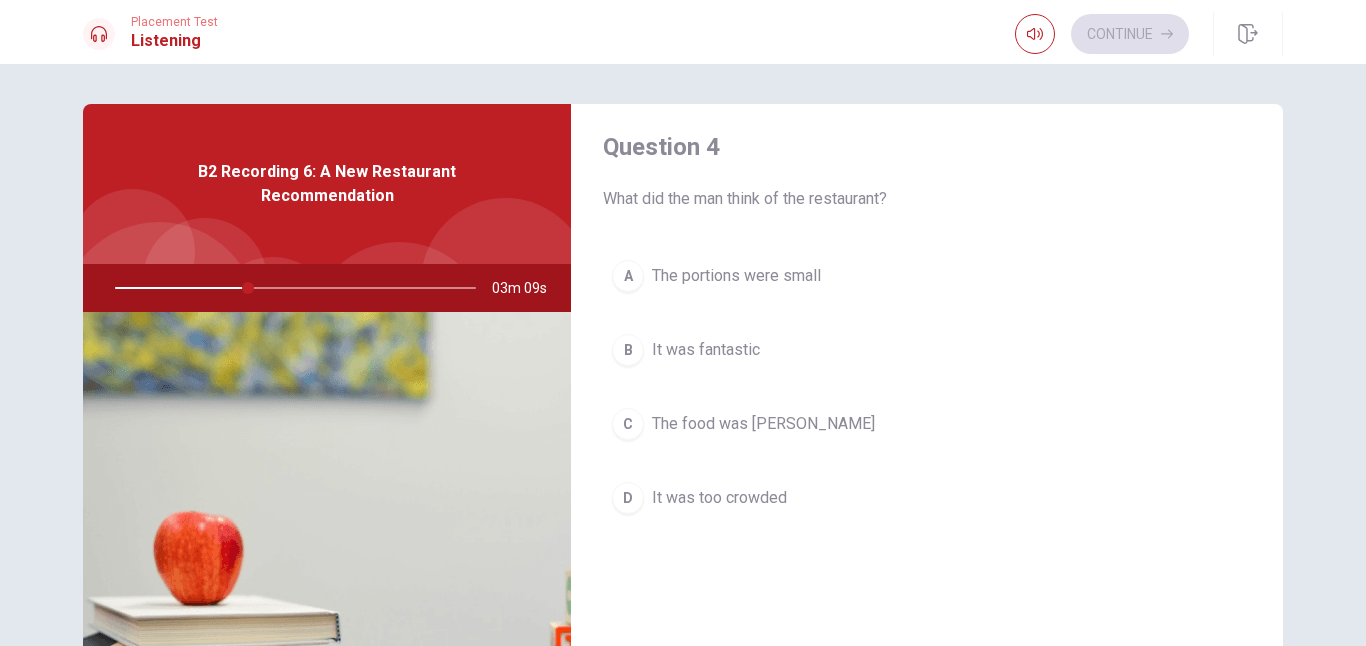 click on "B It was fantastic" at bounding box center (927, 350) 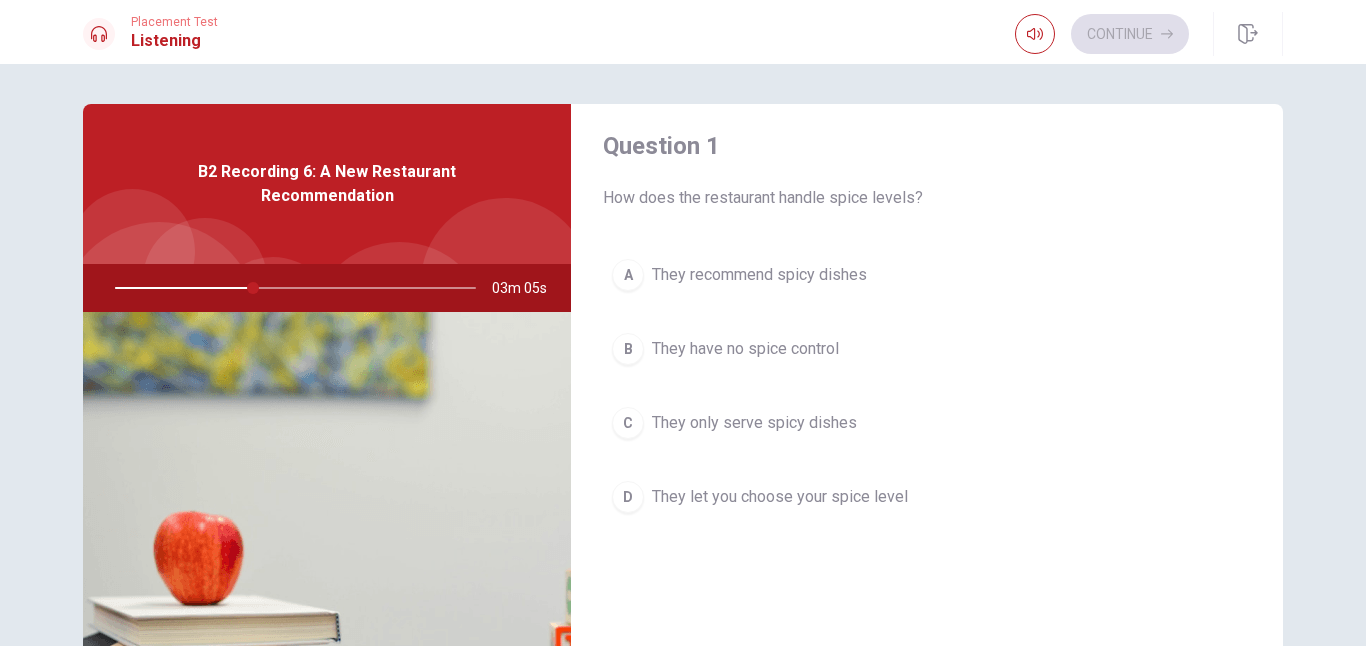 scroll, scrollTop: 0, scrollLeft: 0, axis: both 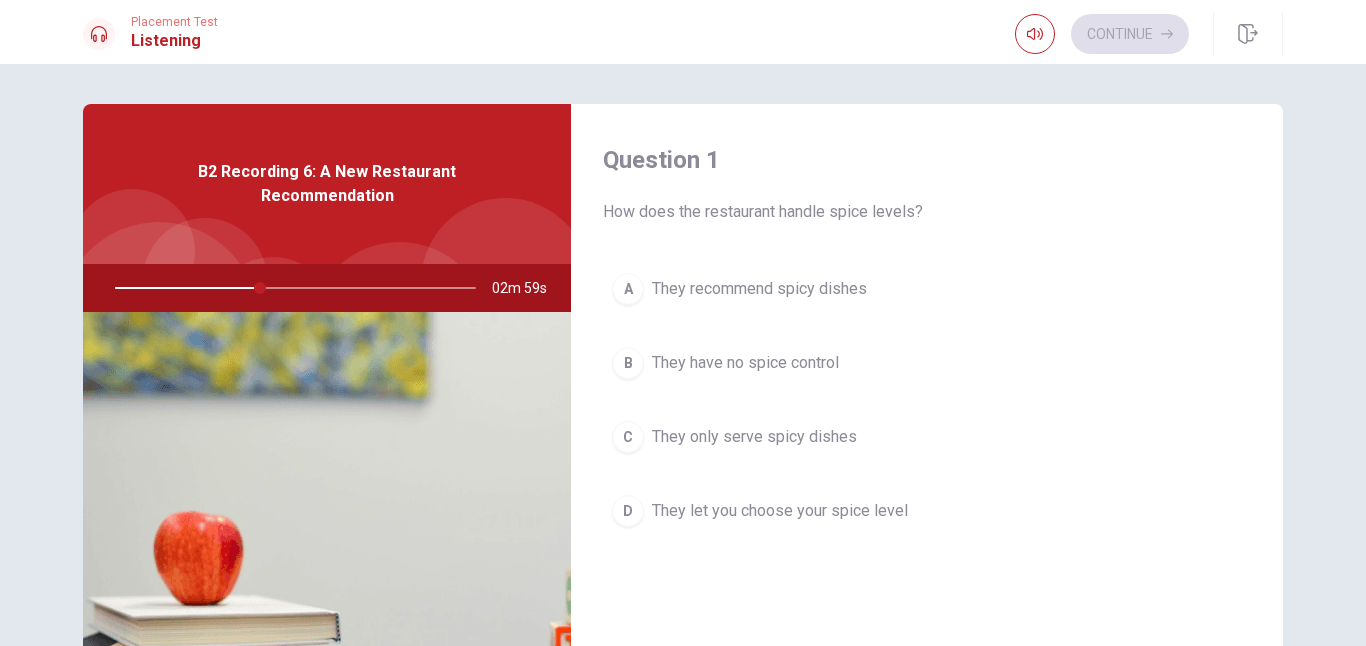 click on "They let you choose your spice level" at bounding box center [780, 511] 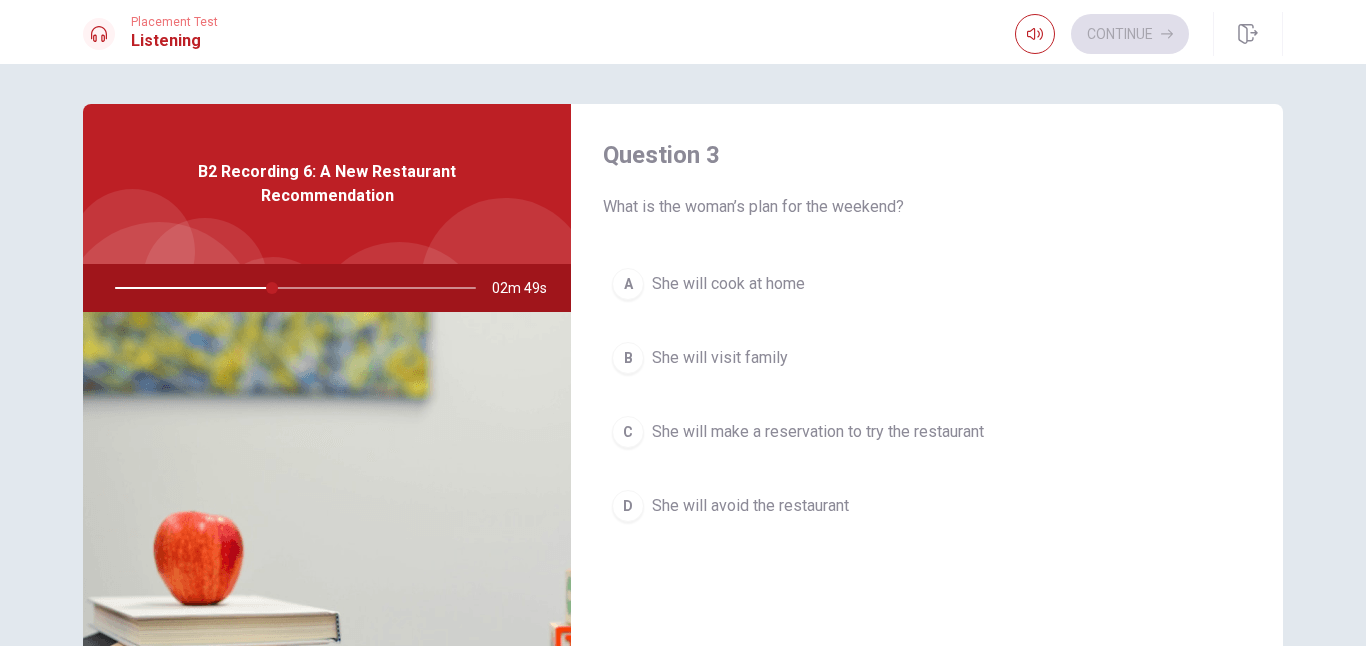 scroll, scrollTop: 1030, scrollLeft: 0, axis: vertical 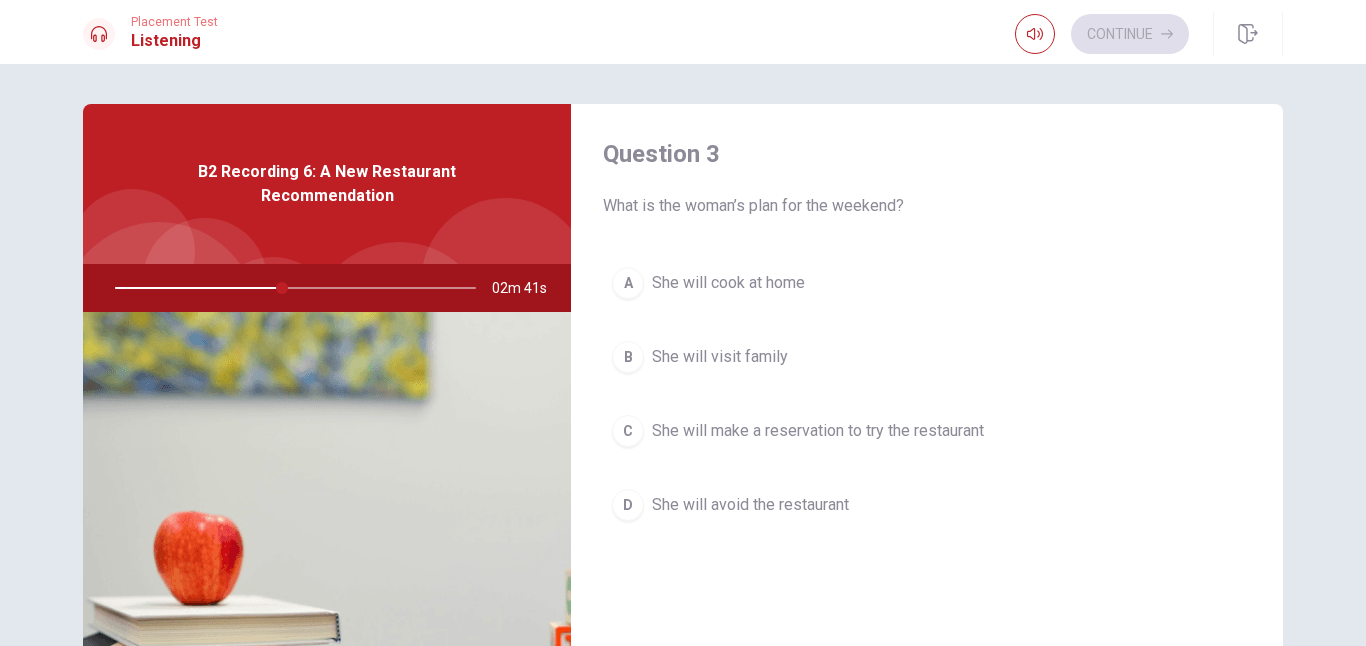 click on "She will make a reservation to try the restaurant" at bounding box center (818, 431) 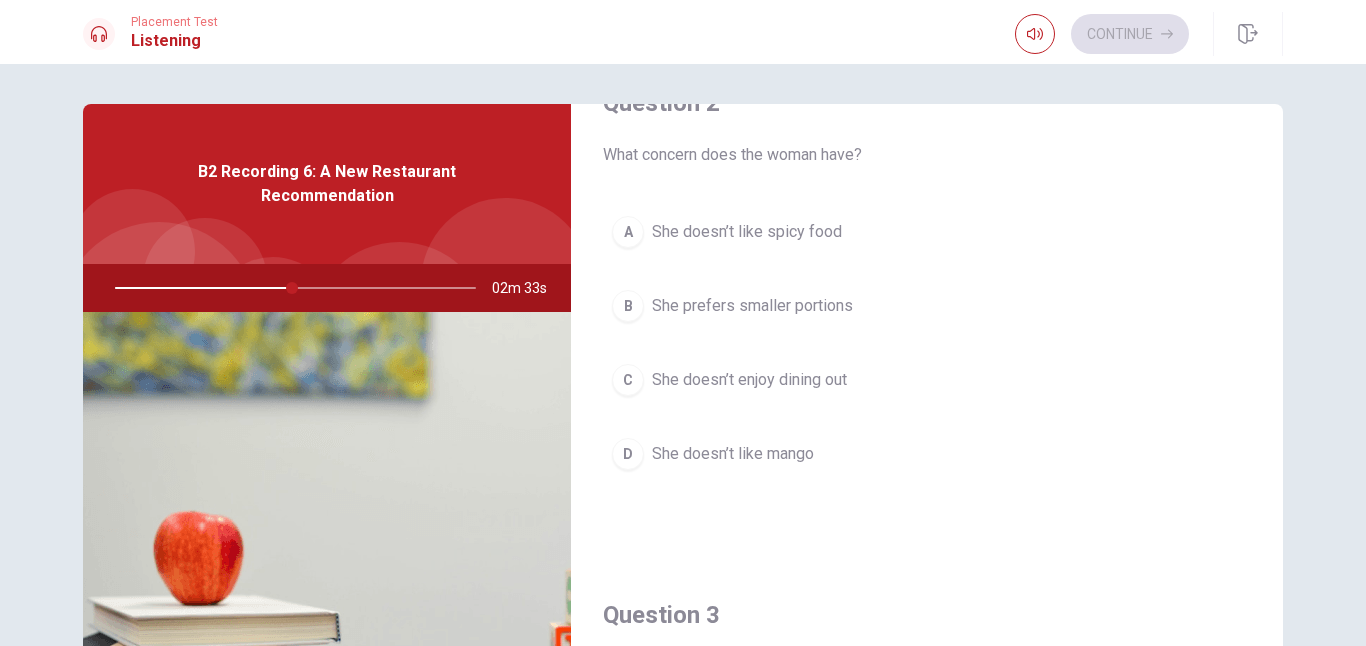 scroll, scrollTop: 578, scrollLeft: 0, axis: vertical 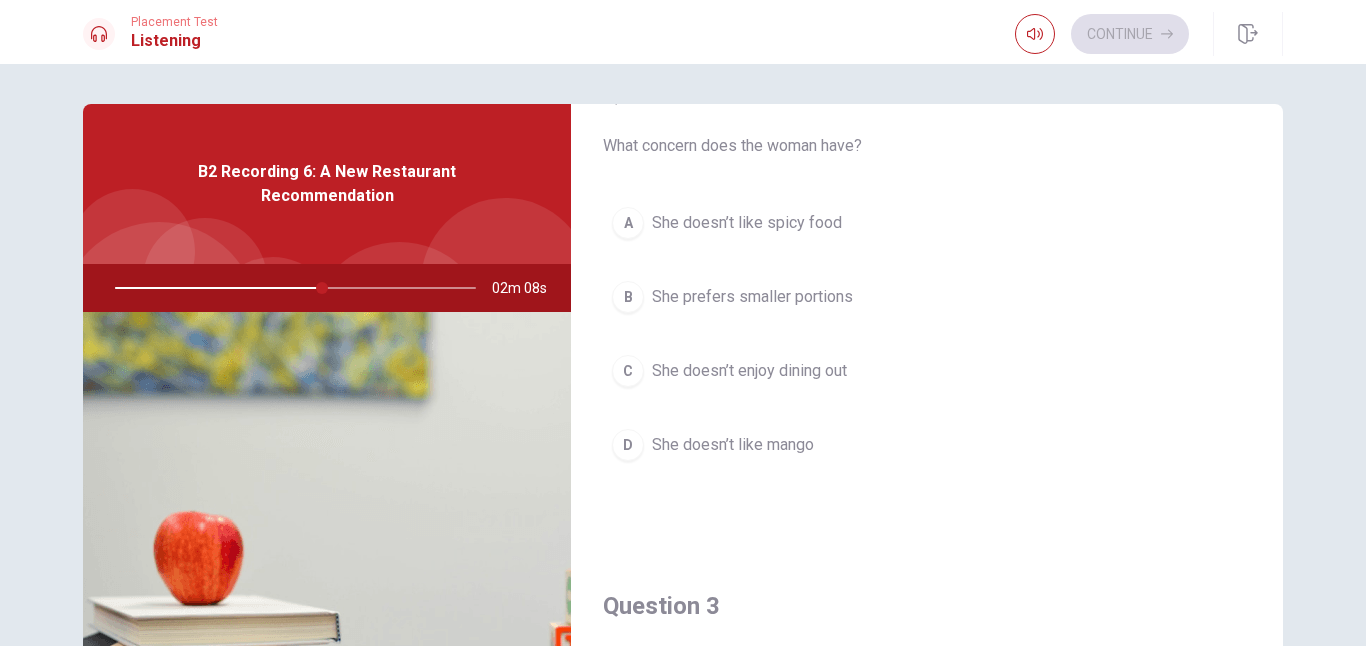 click on "A She doesn’t like spicy food" at bounding box center [927, 223] 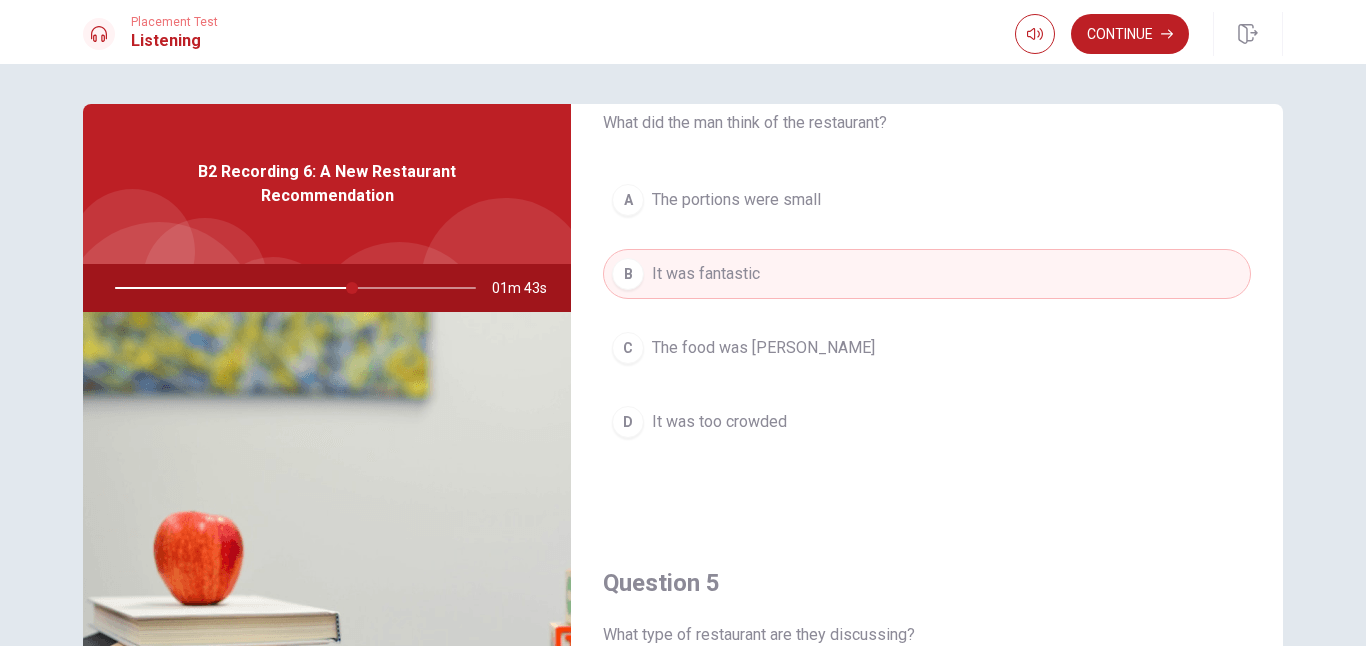 scroll, scrollTop: 1865, scrollLeft: 0, axis: vertical 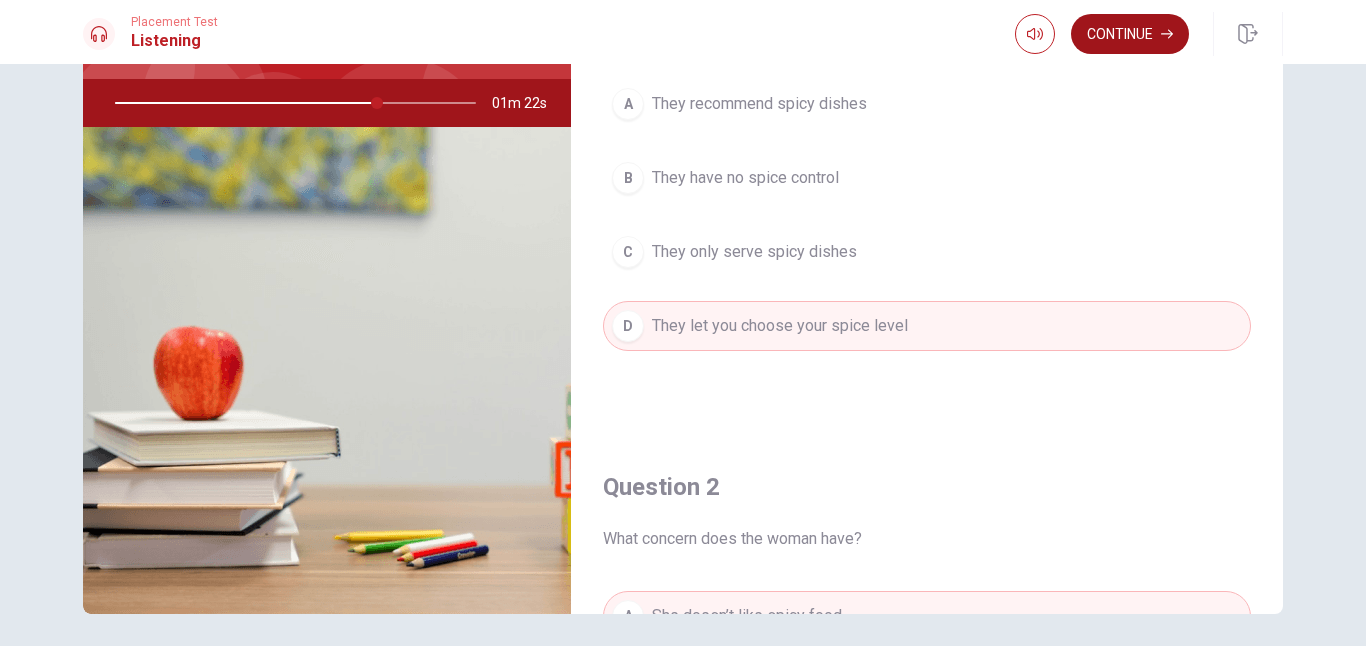 click on "Continue" at bounding box center [1130, 34] 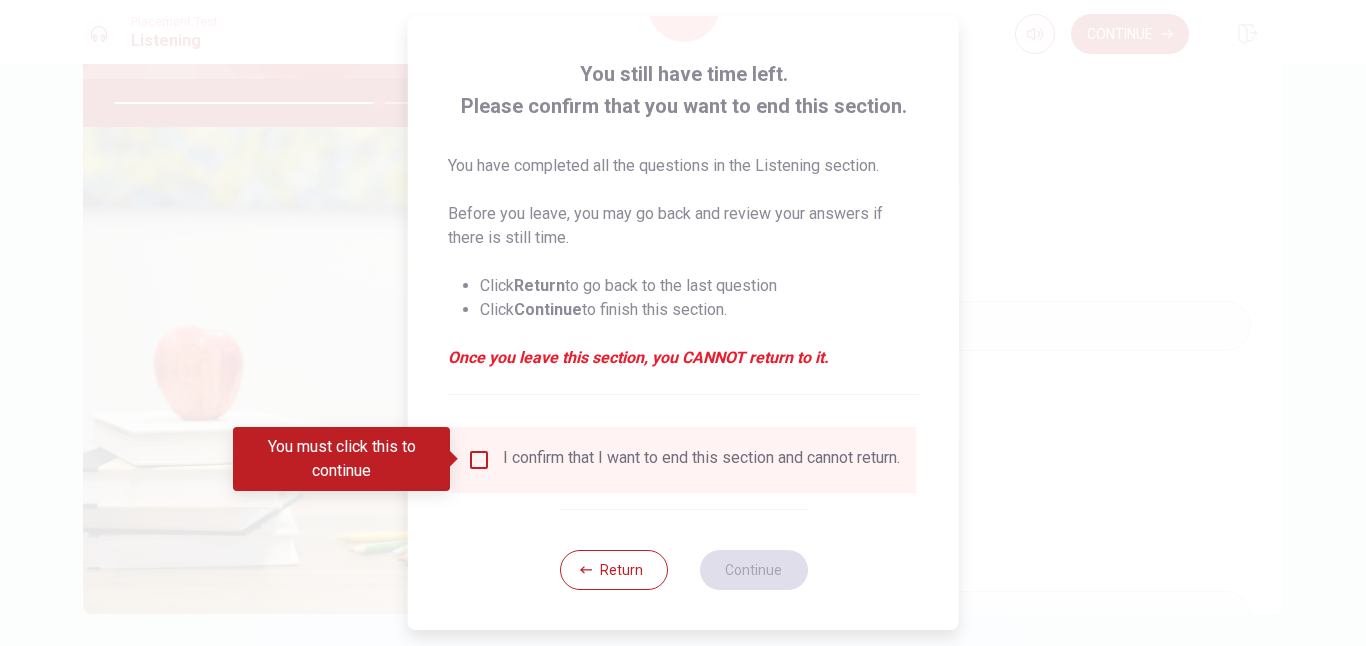 scroll, scrollTop: 100, scrollLeft: 0, axis: vertical 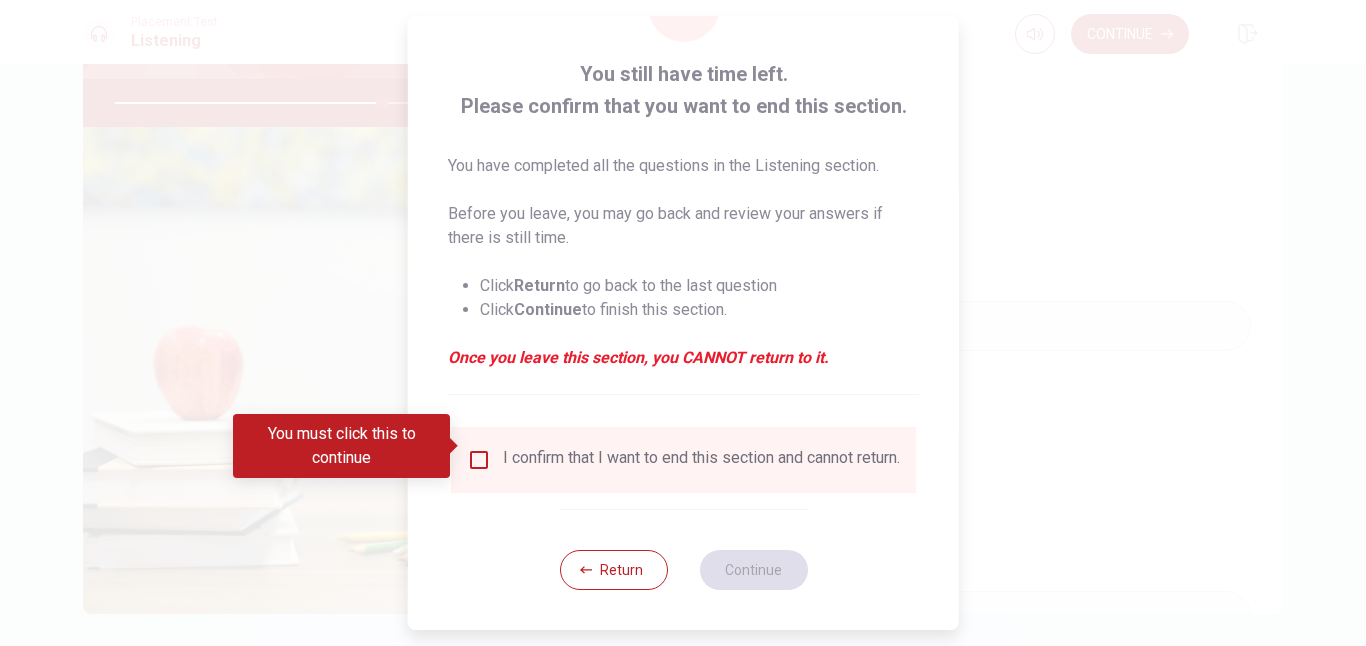 click at bounding box center [479, 460] 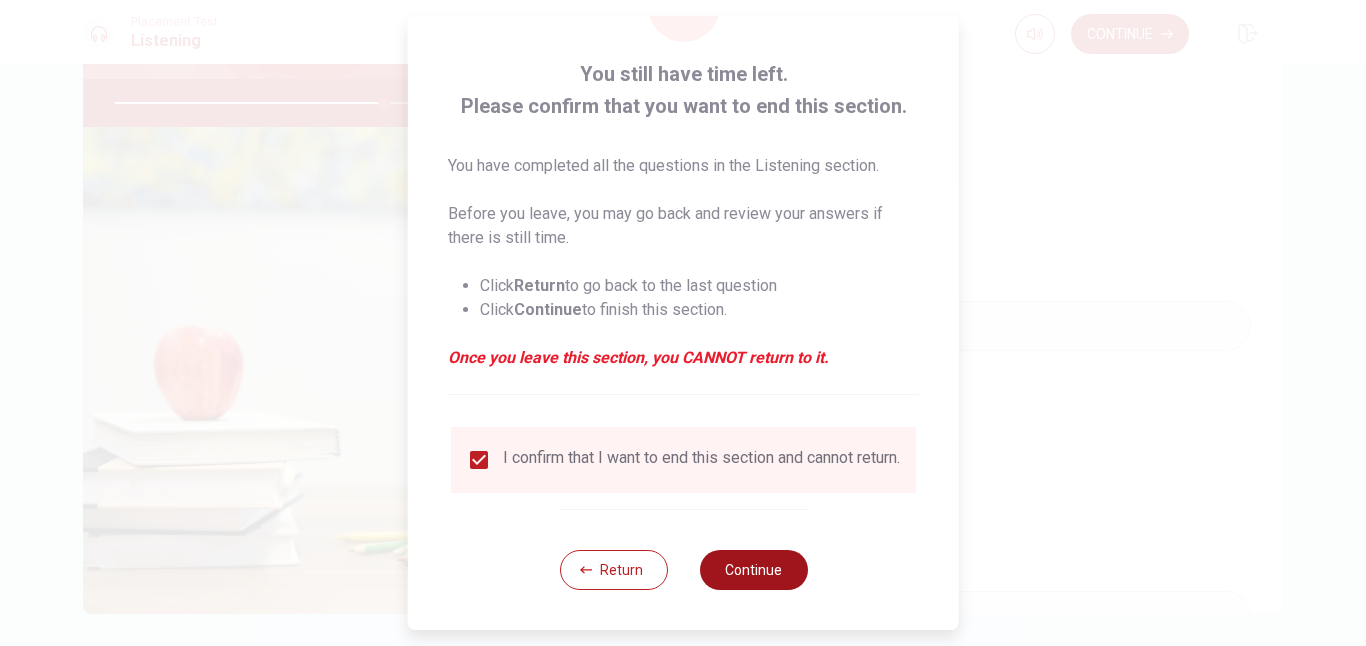 click on "Continue" at bounding box center [753, 570] 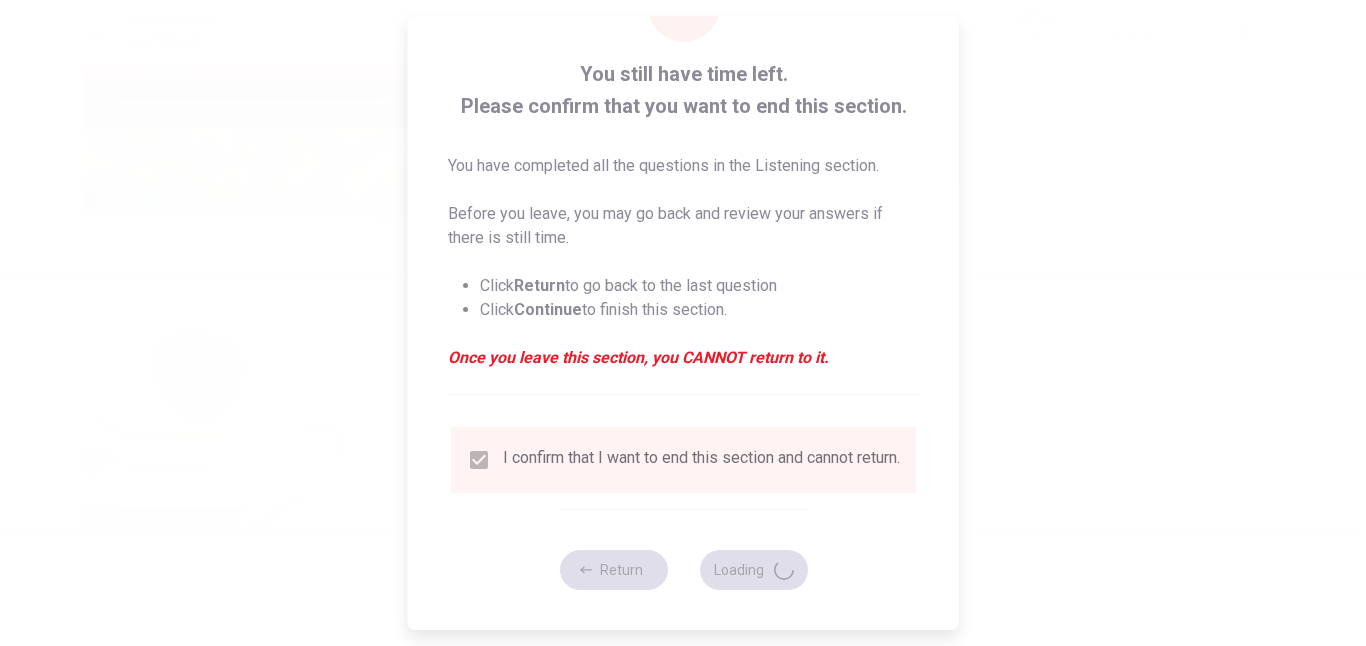 type on "75" 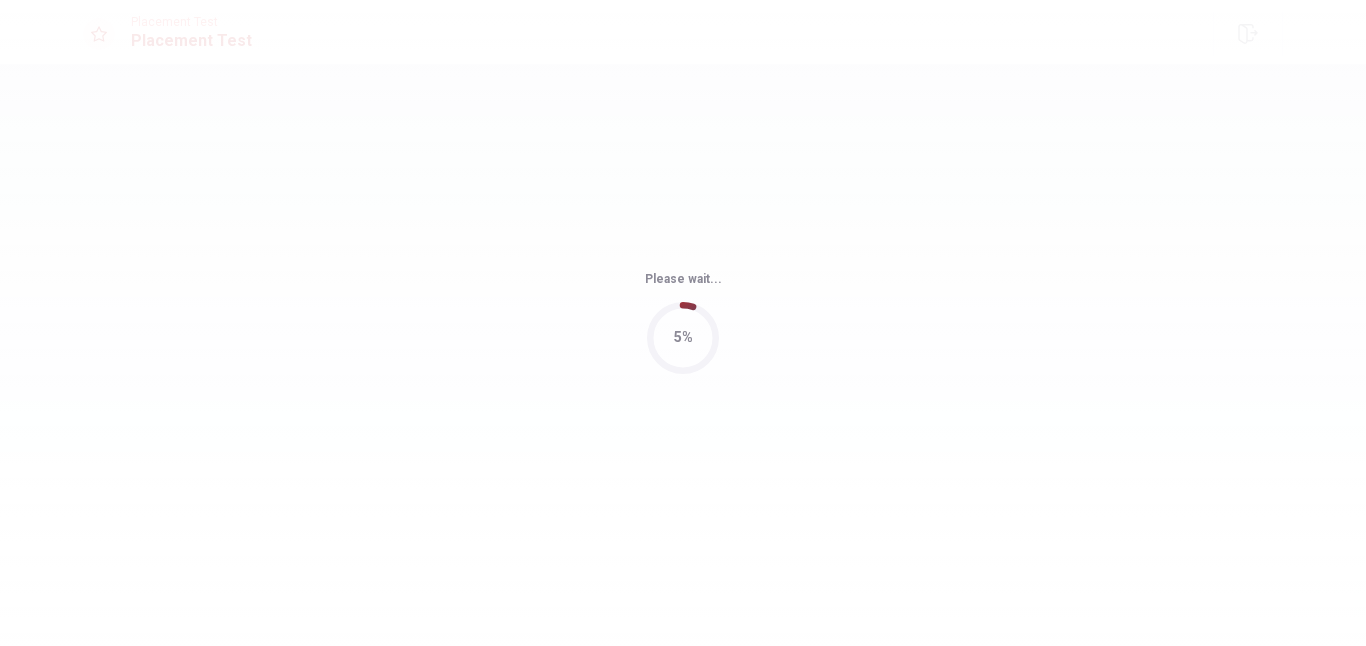 scroll, scrollTop: 0, scrollLeft: 0, axis: both 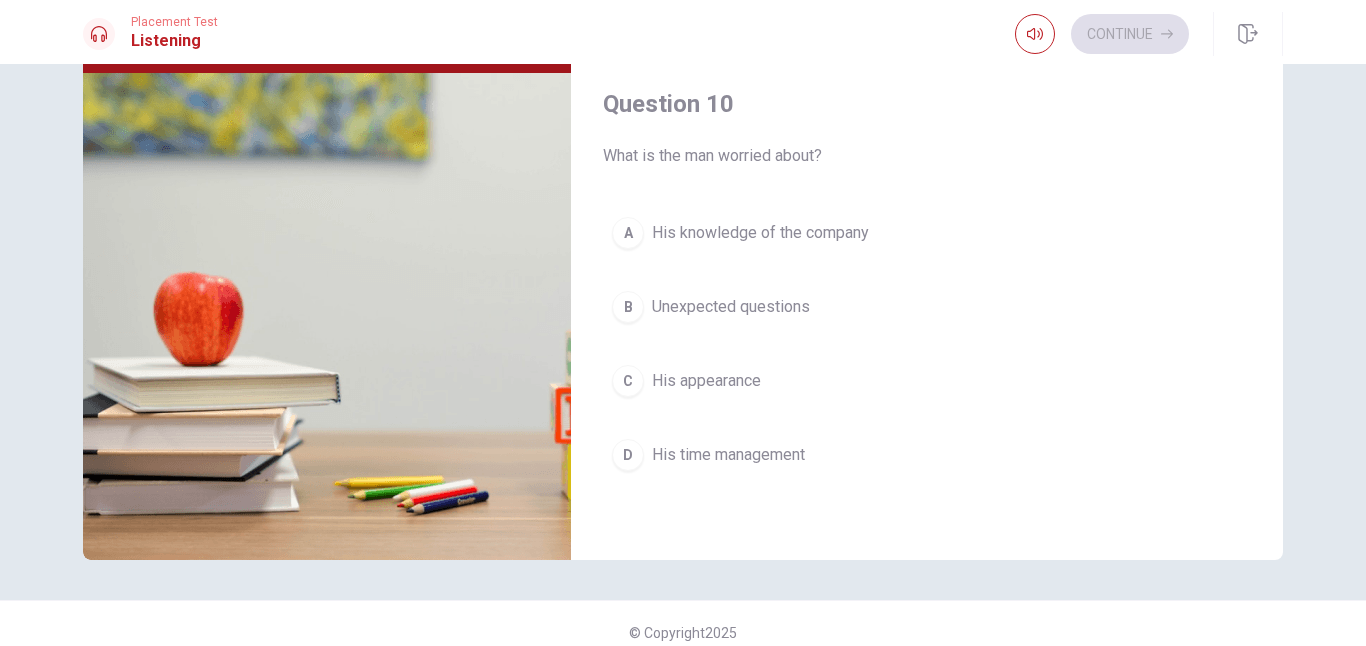 click on "Unexpected questions" at bounding box center [731, 307] 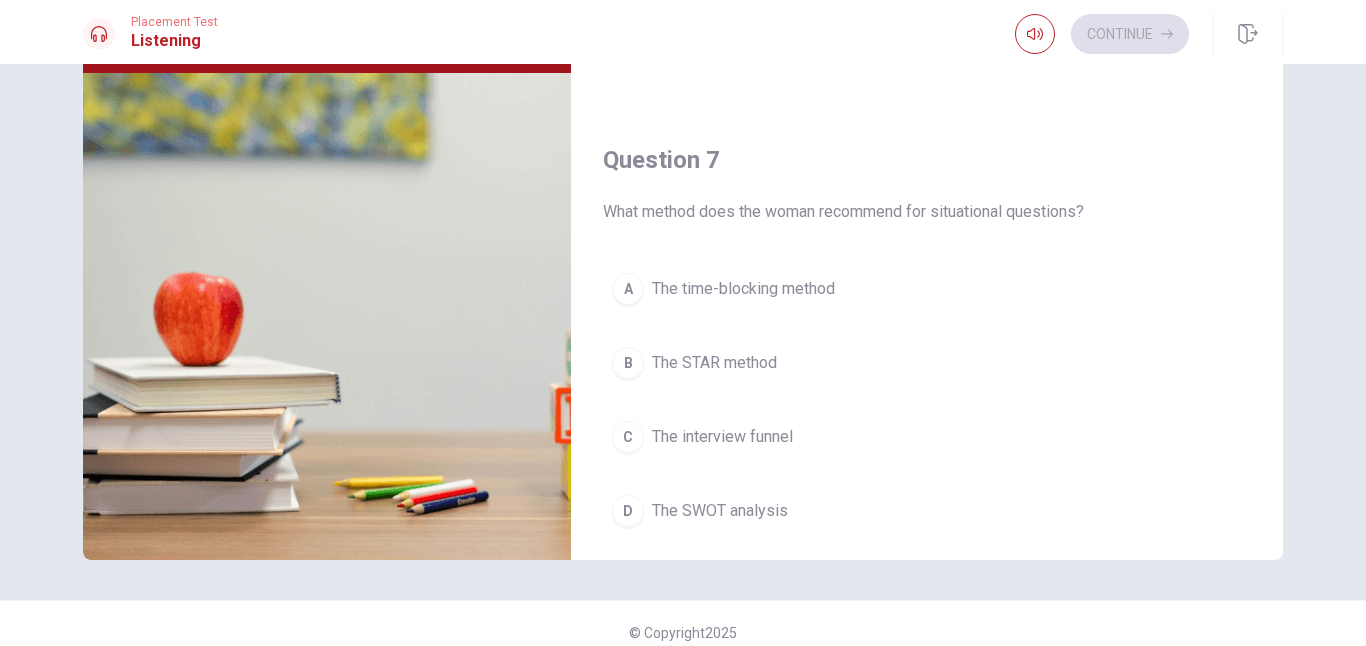 scroll, scrollTop: 275, scrollLeft: 0, axis: vertical 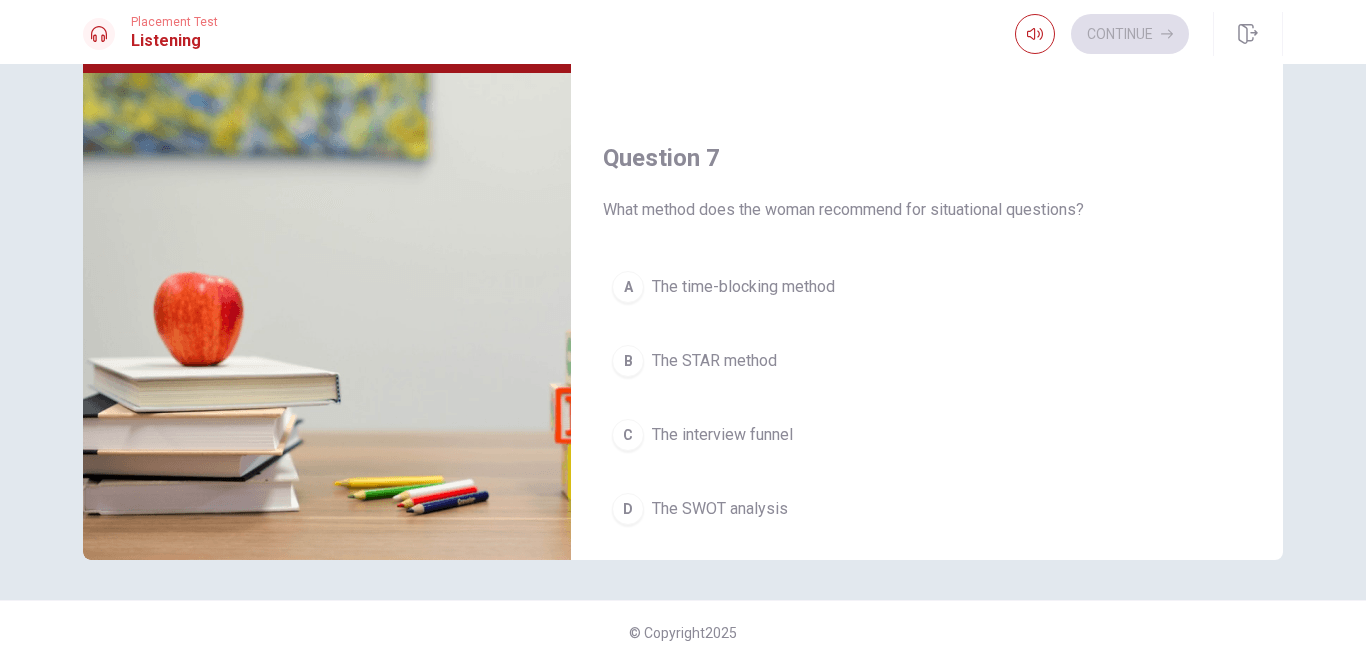 click on "The STAR method" at bounding box center (714, 361) 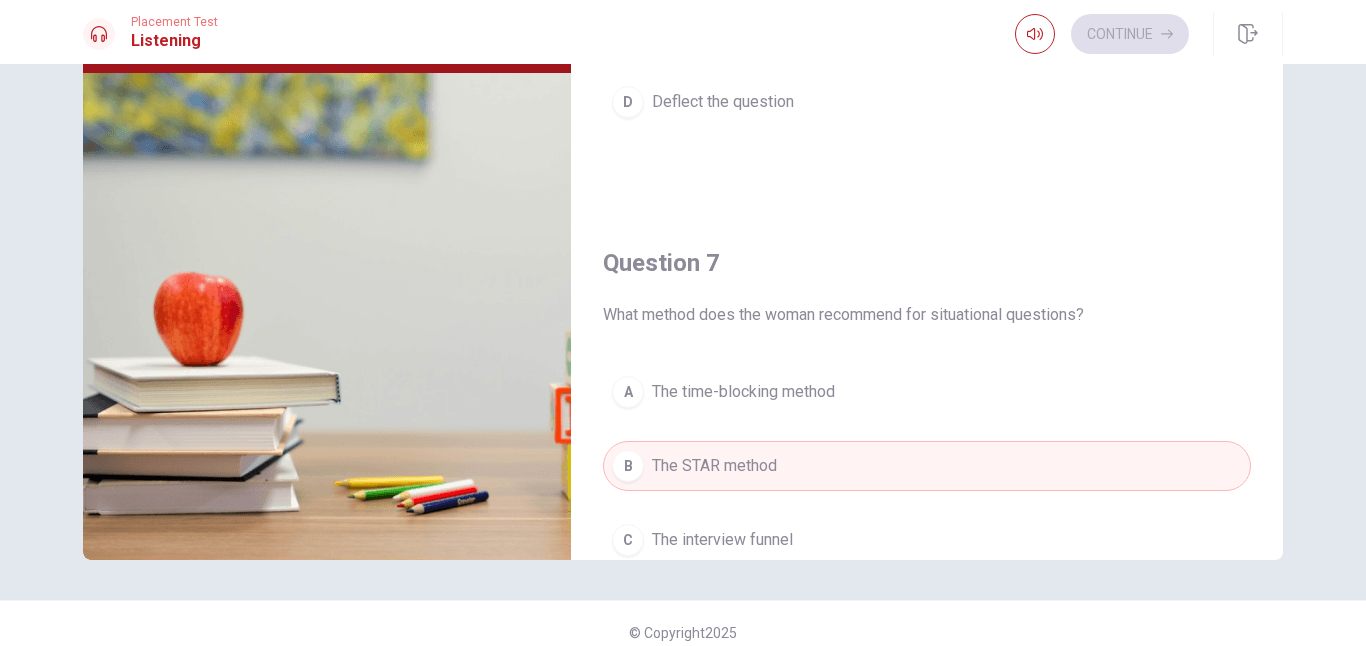scroll, scrollTop: 0, scrollLeft: 0, axis: both 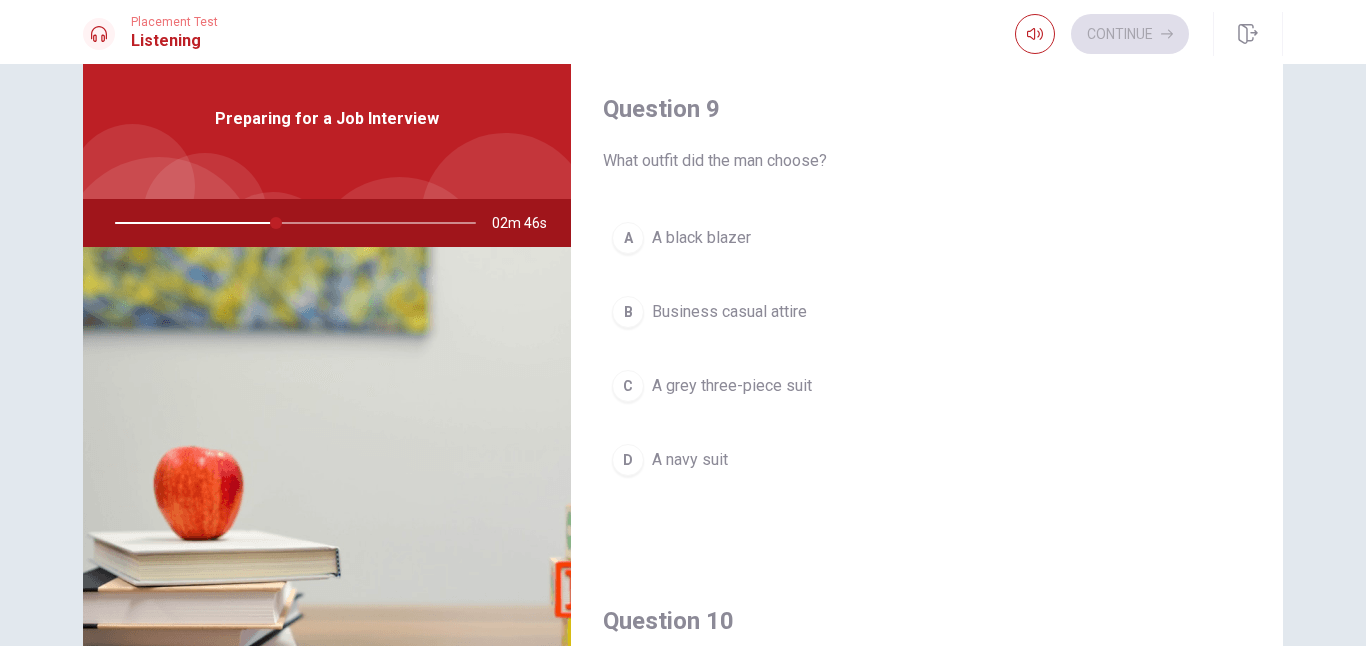 click on "A A black blazer" at bounding box center [927, 238] 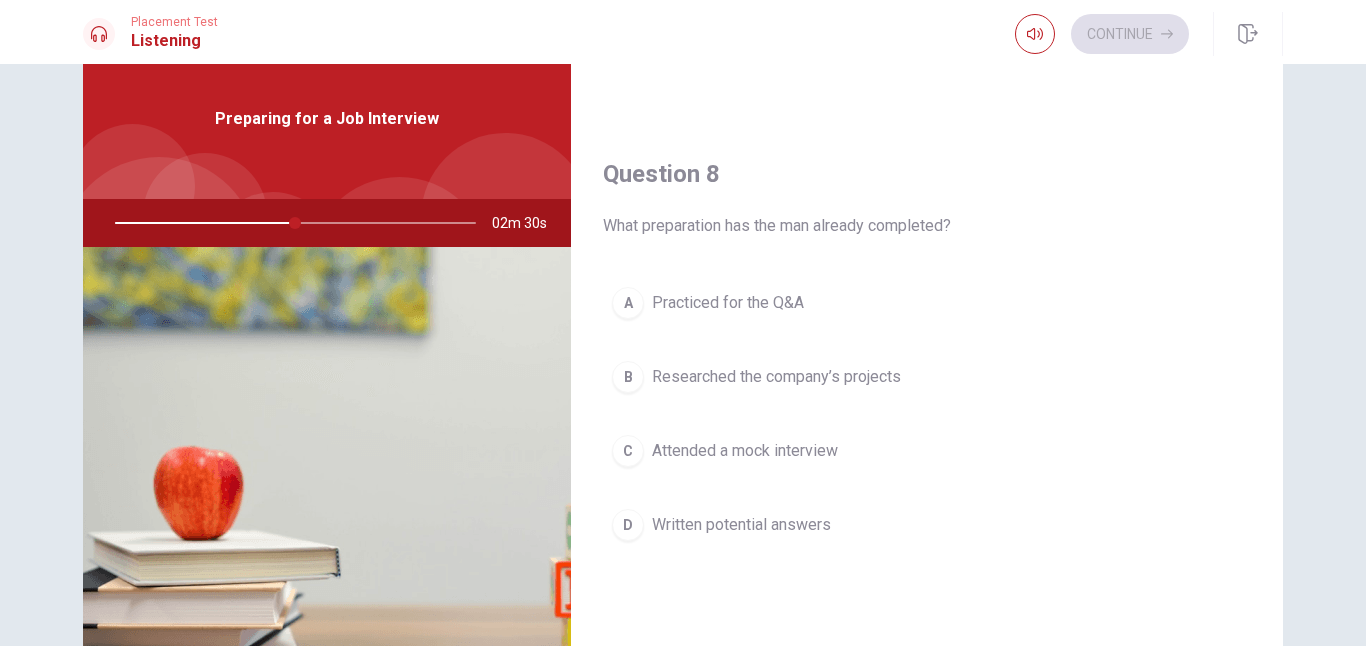 scroll, scrollTop: 946, scrollLeft: 0, axis: vertical 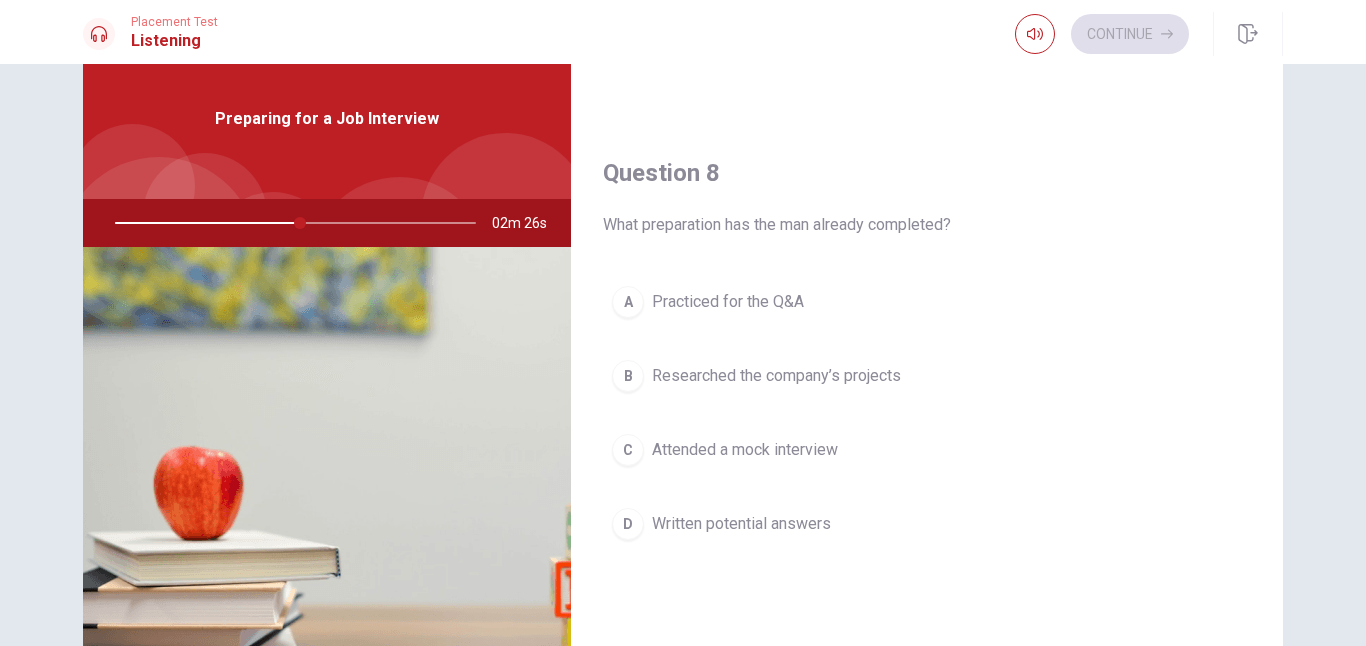 click on "Researched the company’s projects" at bounding box center [776, 376] 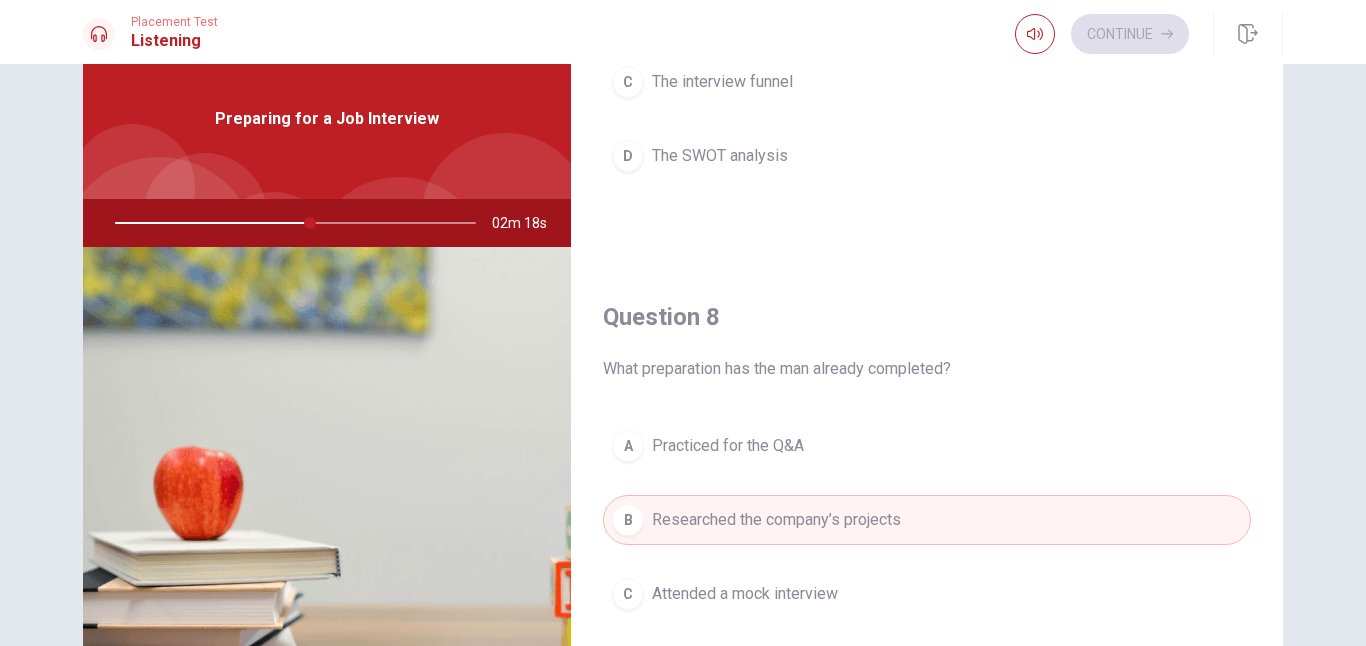 scroll, scrollTop: 0, scrollLeft: 0, axis: both 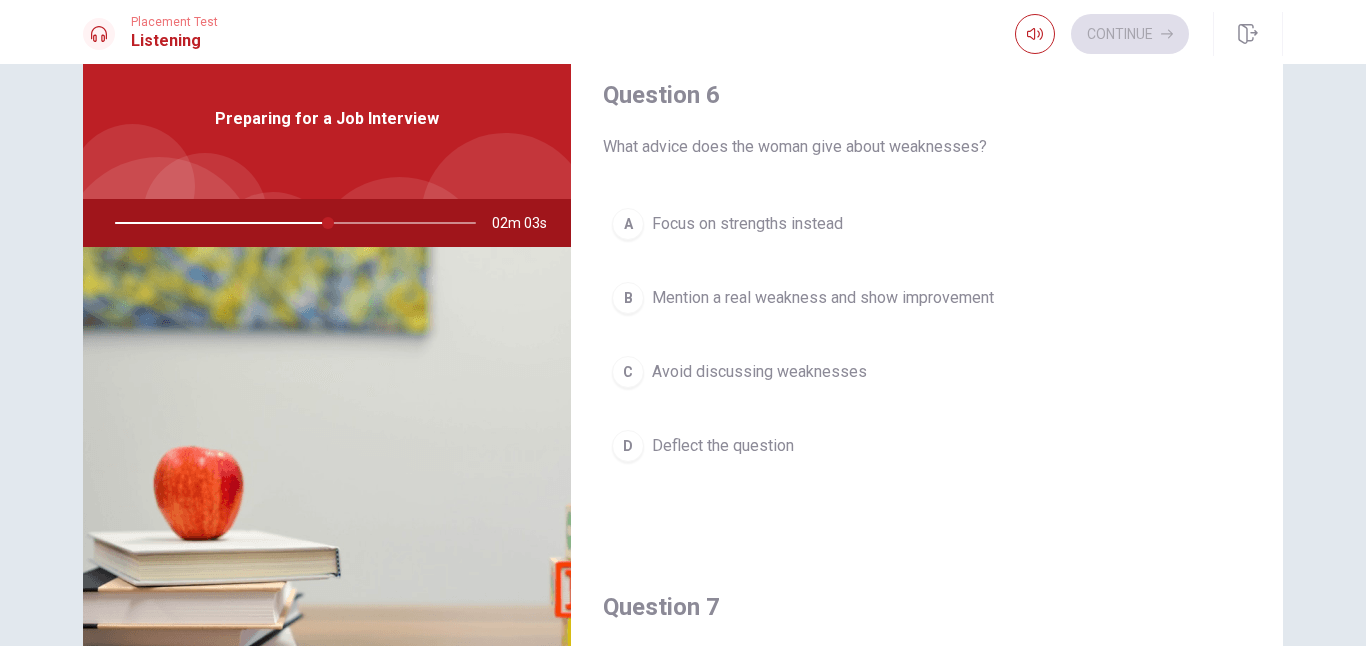 click on "Mention a real weakness and show improvement" at bounding box center (823, 298) 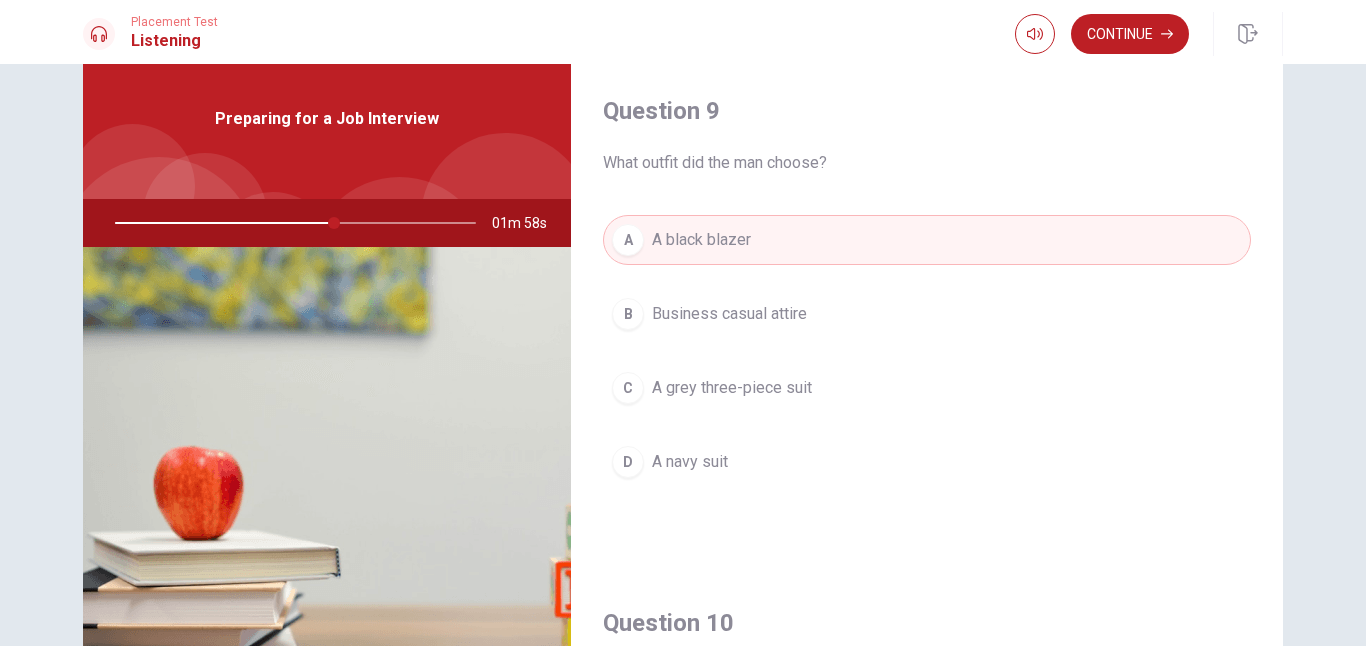 scroll, scrollTop: 1540, scrollLeft: 0, axis: vertical 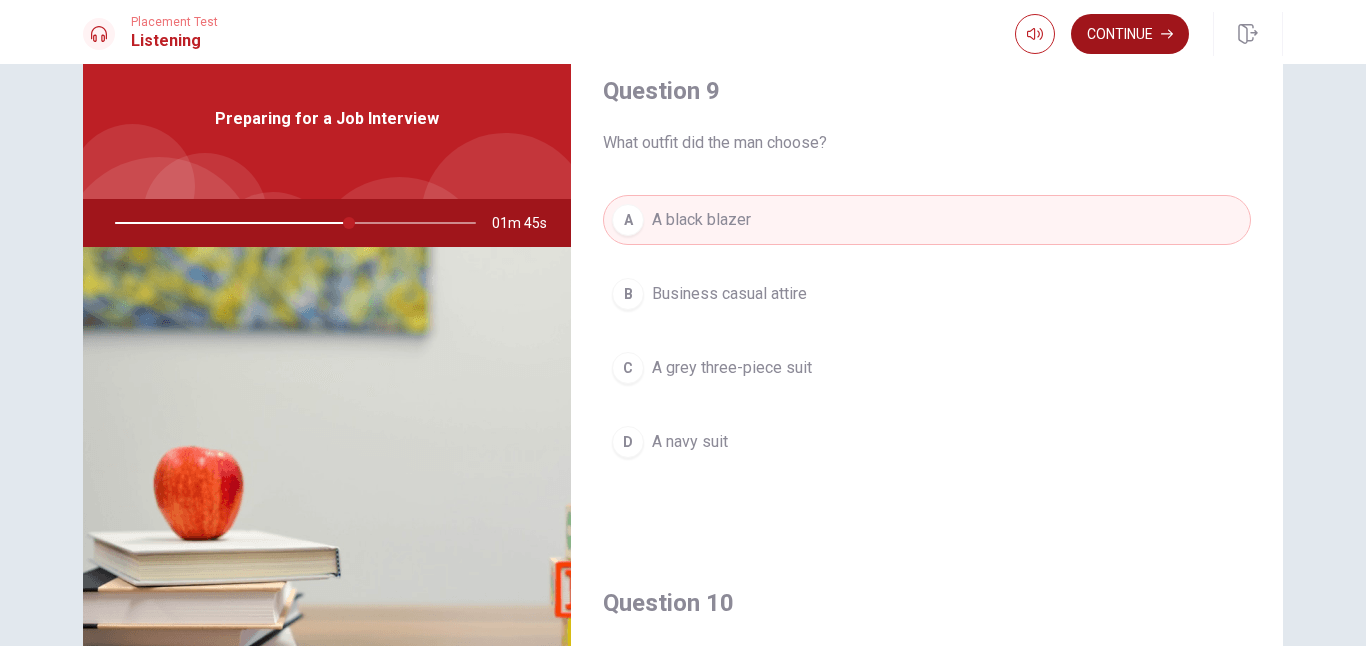 click on "Continue" at bounding box center (1130, 34) 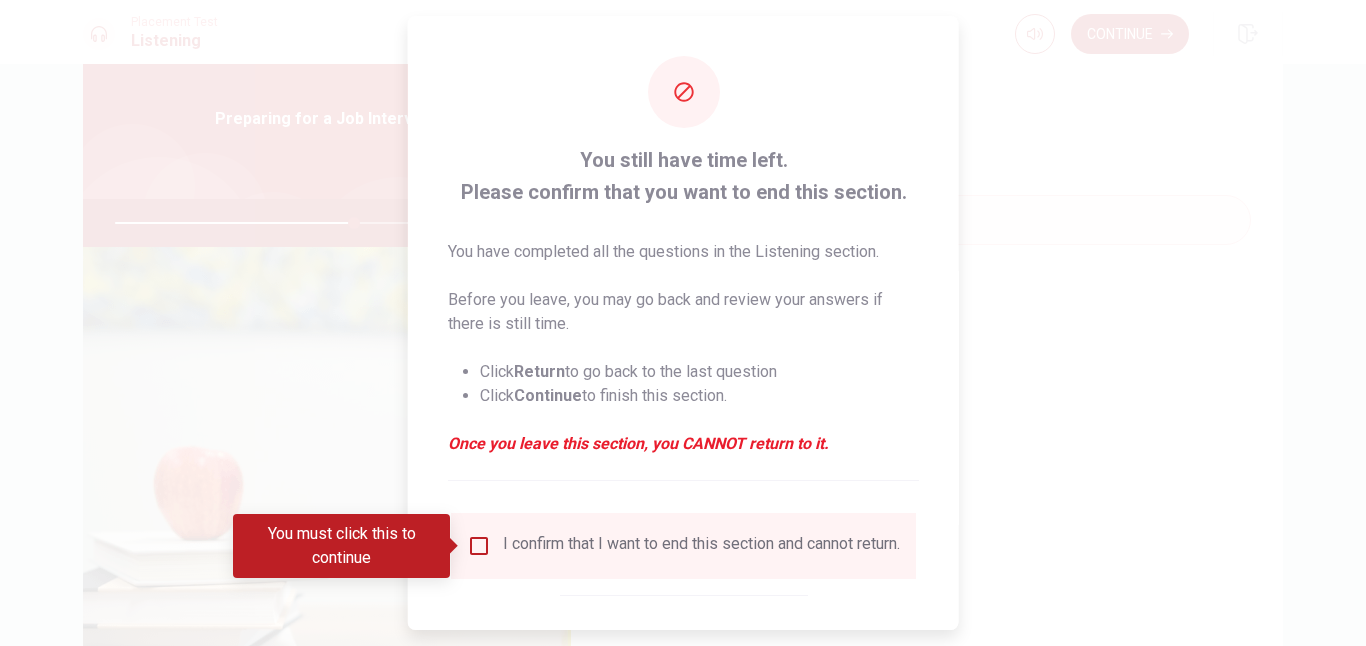 click at bounding box center [479, 546] 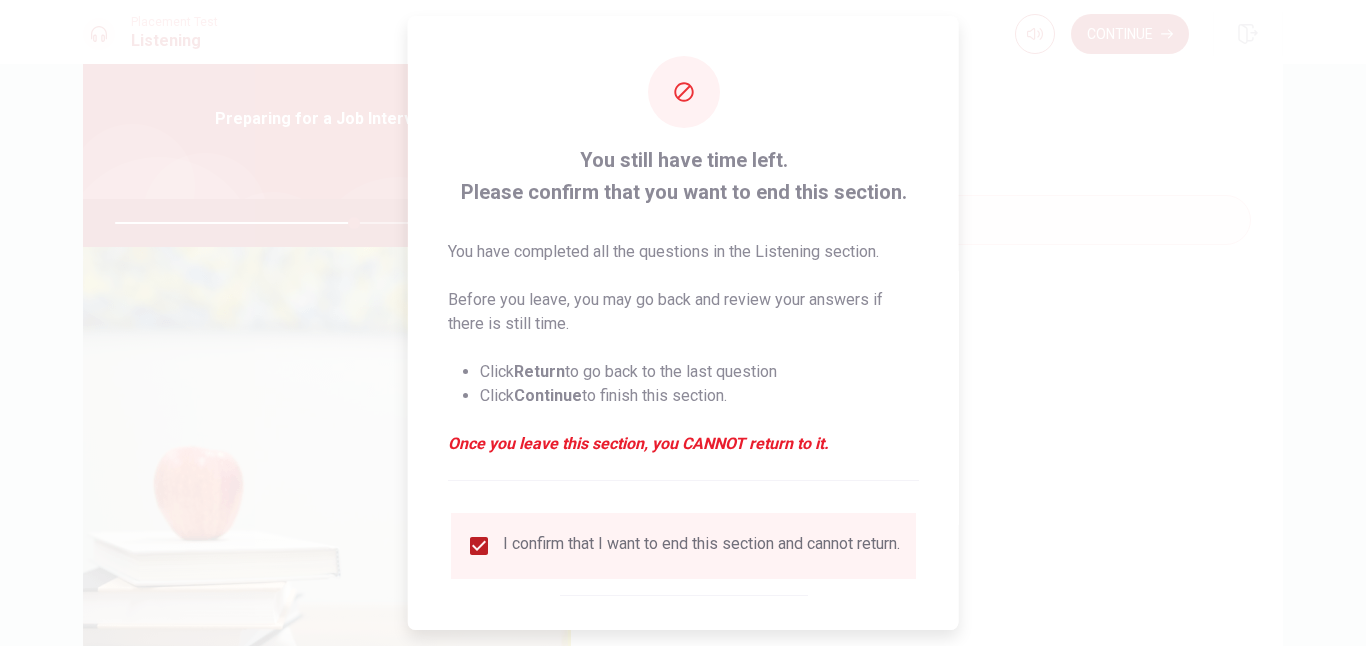 scroll, scrollTop: 100, scrollLeft: 0, axis: vertical 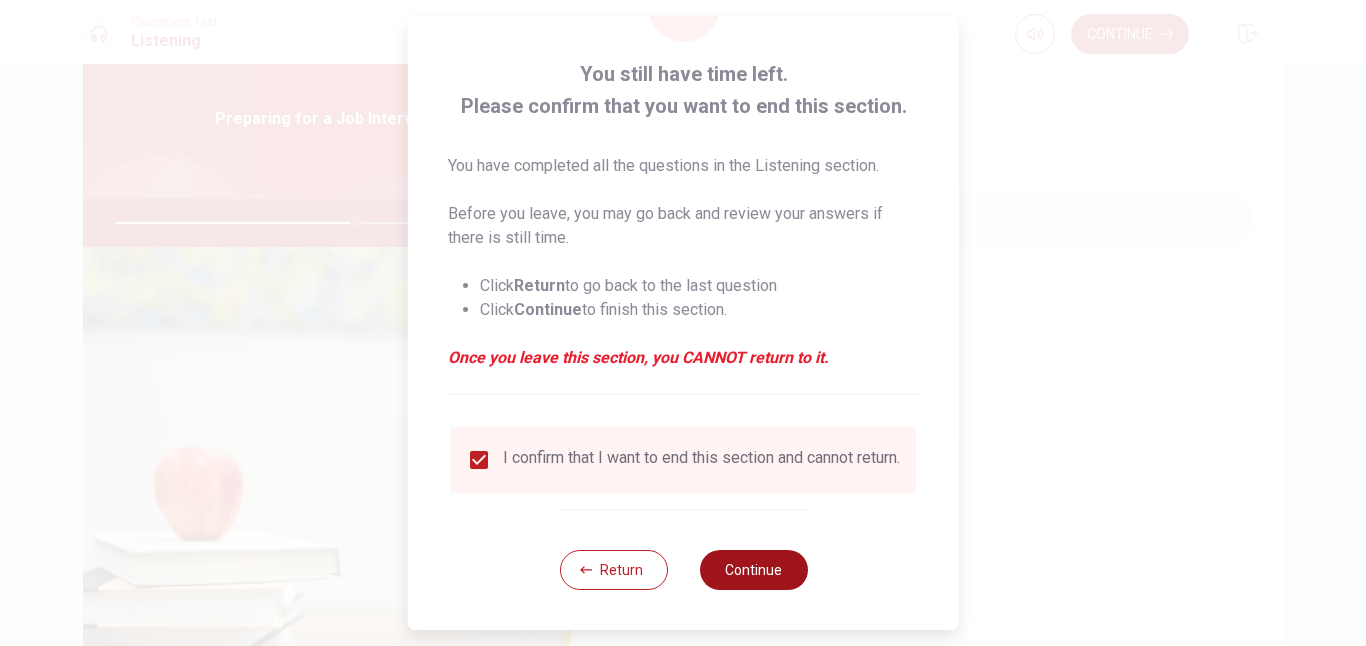 click on "Continue" at bounding box center (753, 570) 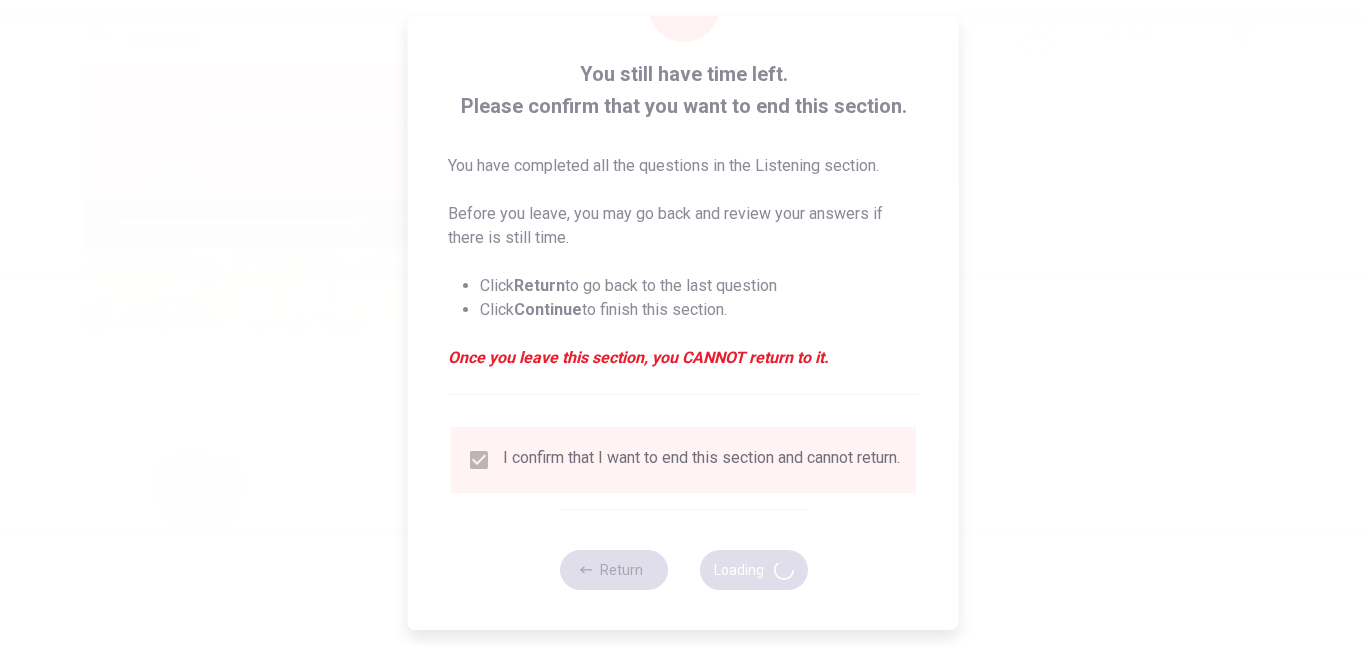type on "68" 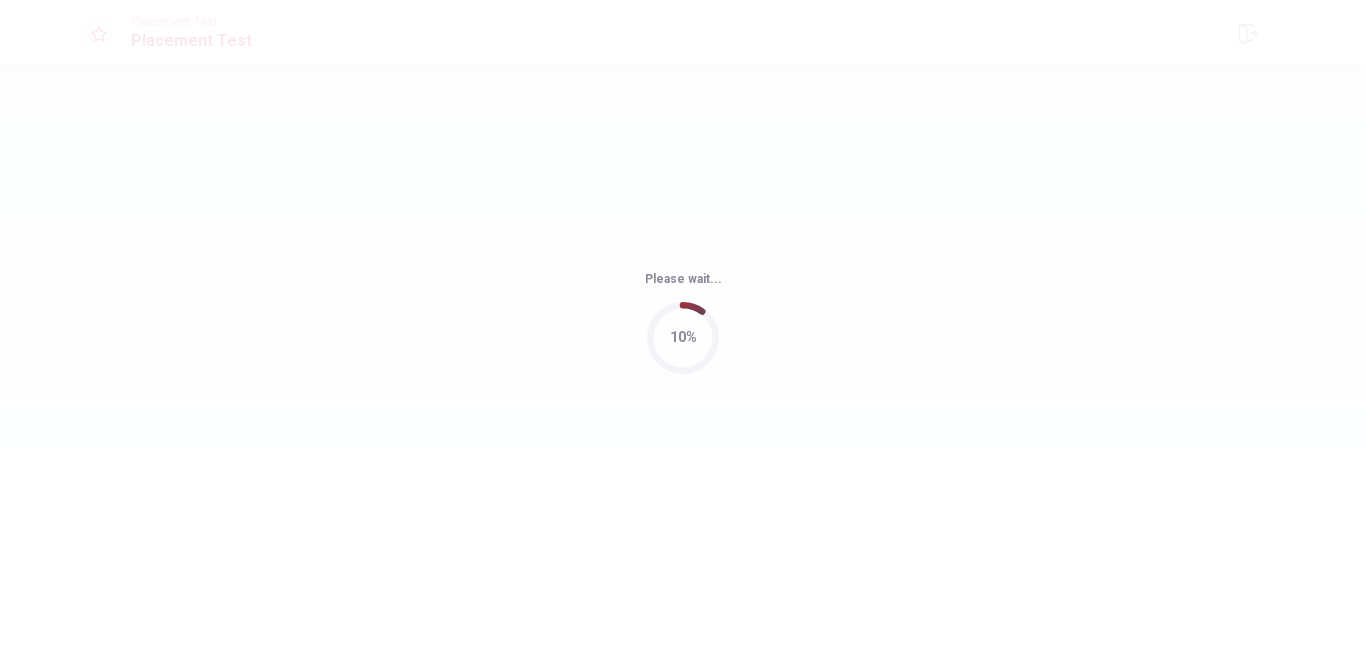 scroll, scrollTop: 0, scrollLeft: 0, axis: both 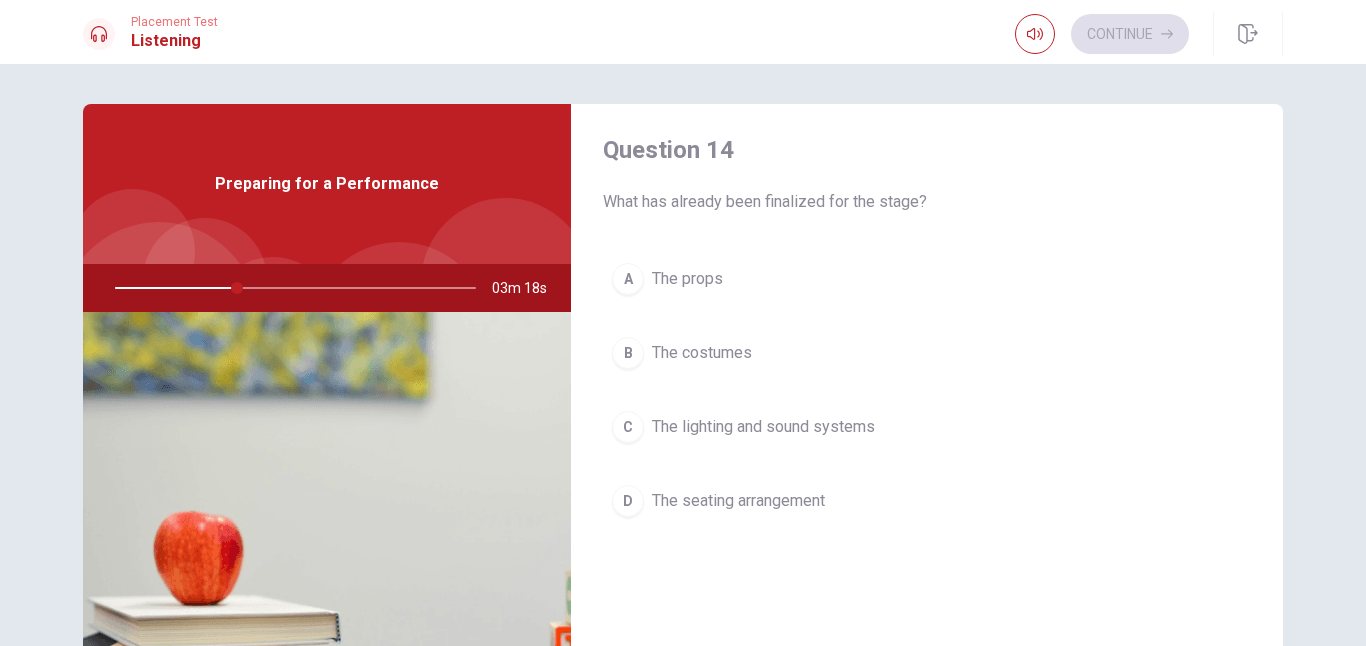 click on "D The seating arrangement" at bounding box center (927, 501) 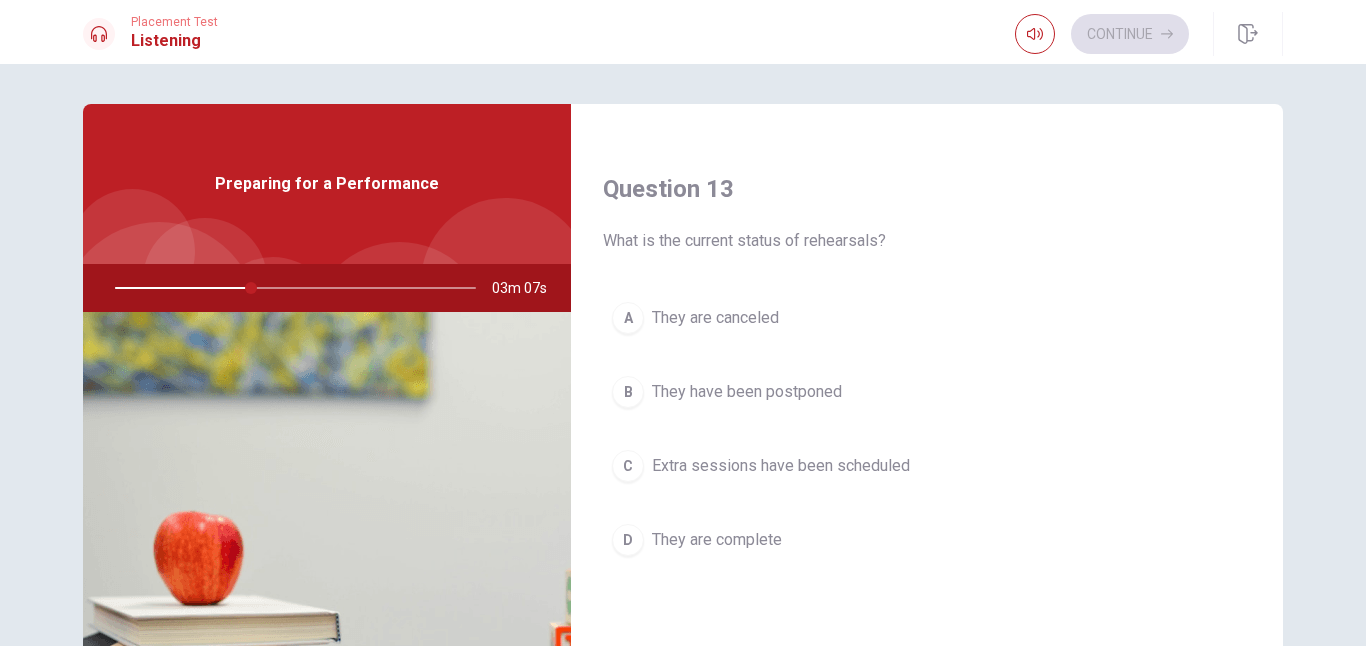scroll, scrollTop: 993, scrollLeft: 0, axis: vertical 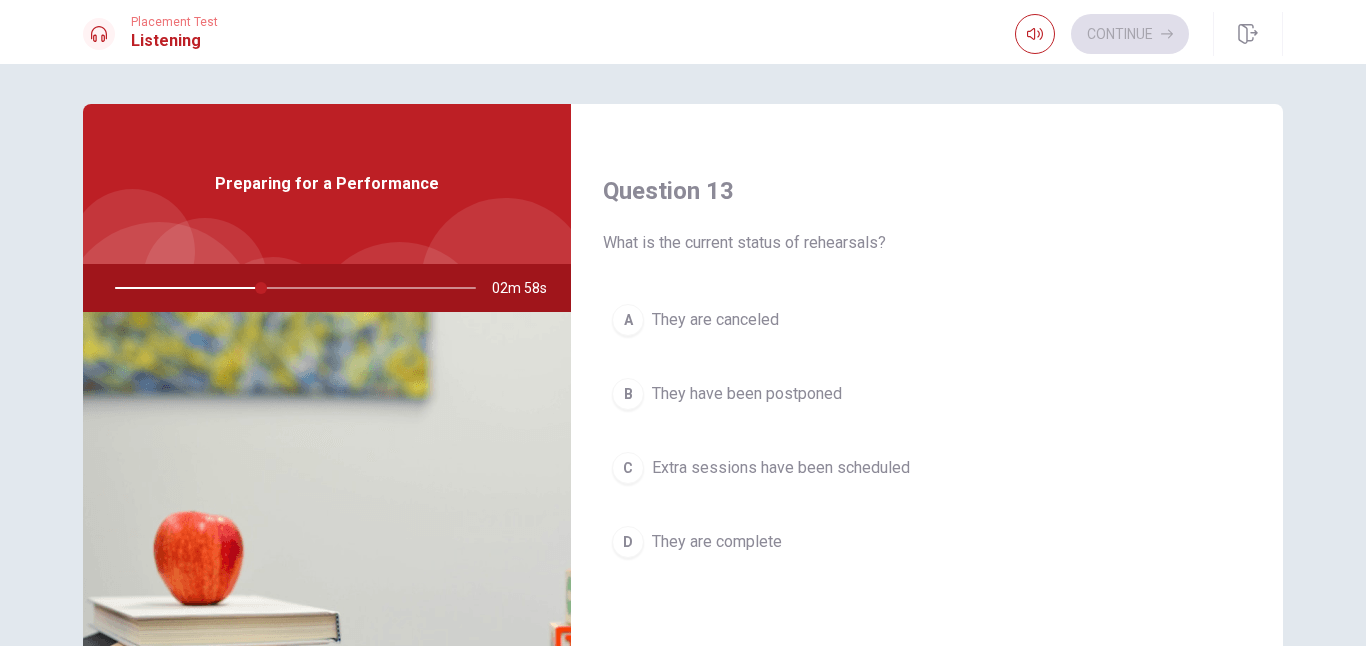 click on "They are complete" at bounding box center (717, 542) 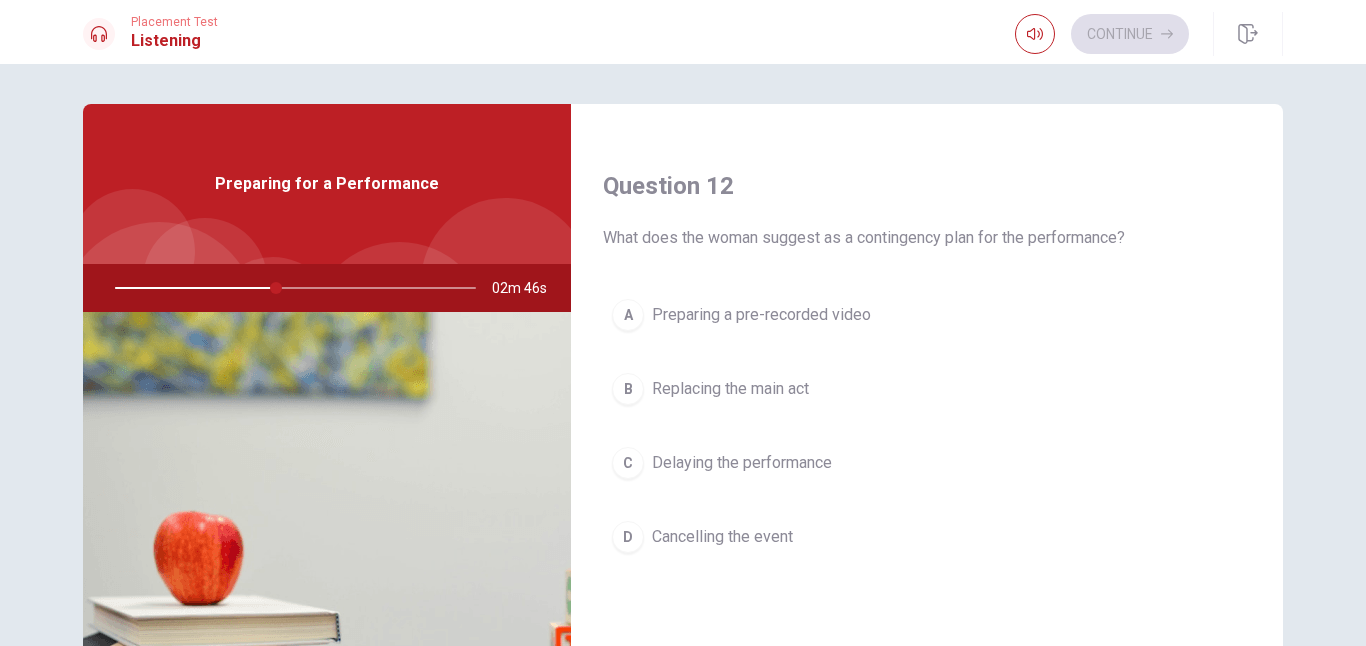 scroll, scrollTop: 479, scrollLeft: 0, axis: vertical 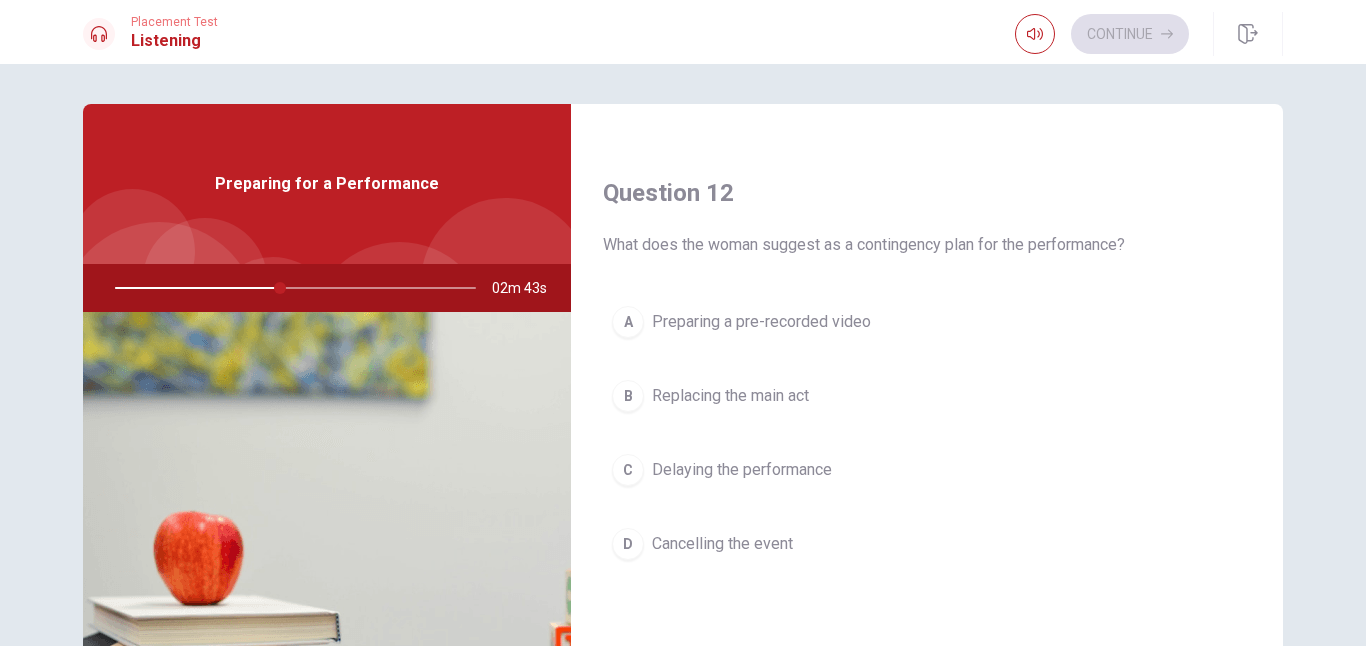 click on "A Preparing a pre-recorded video" at bounding box center [927, 322] 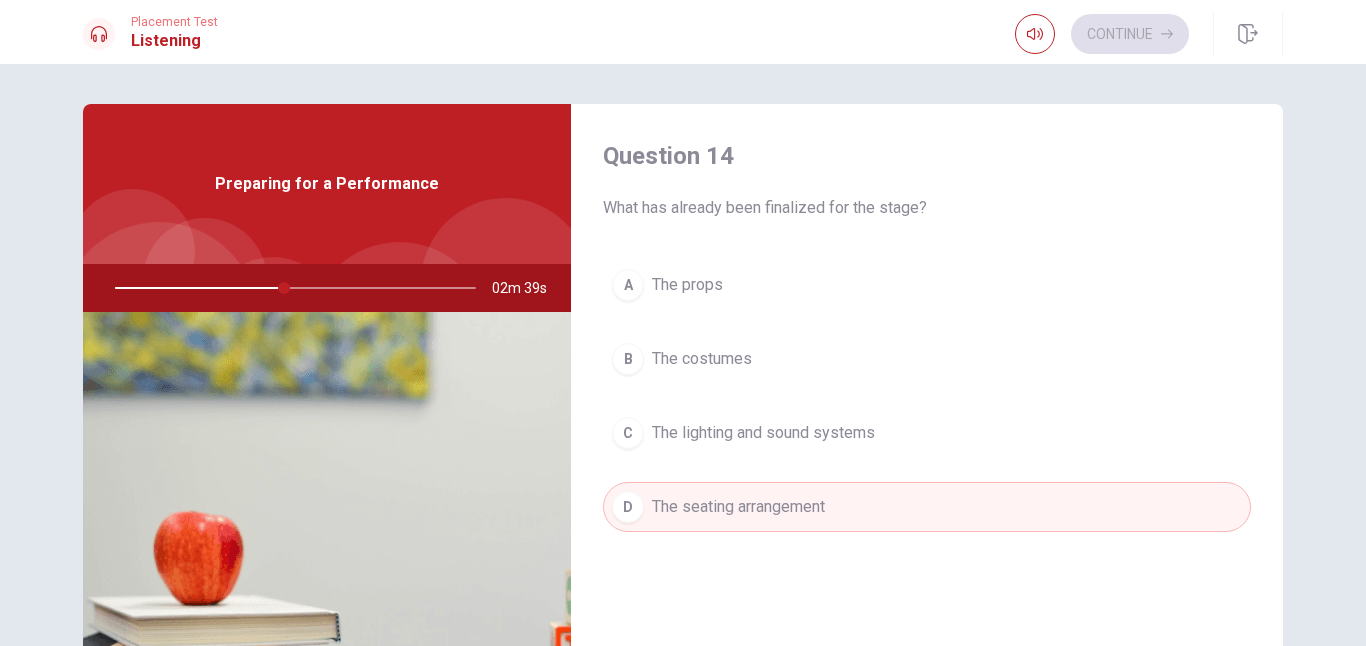 scroll, scrollTop: 1865, scrollLeft: 0, axis: vertical 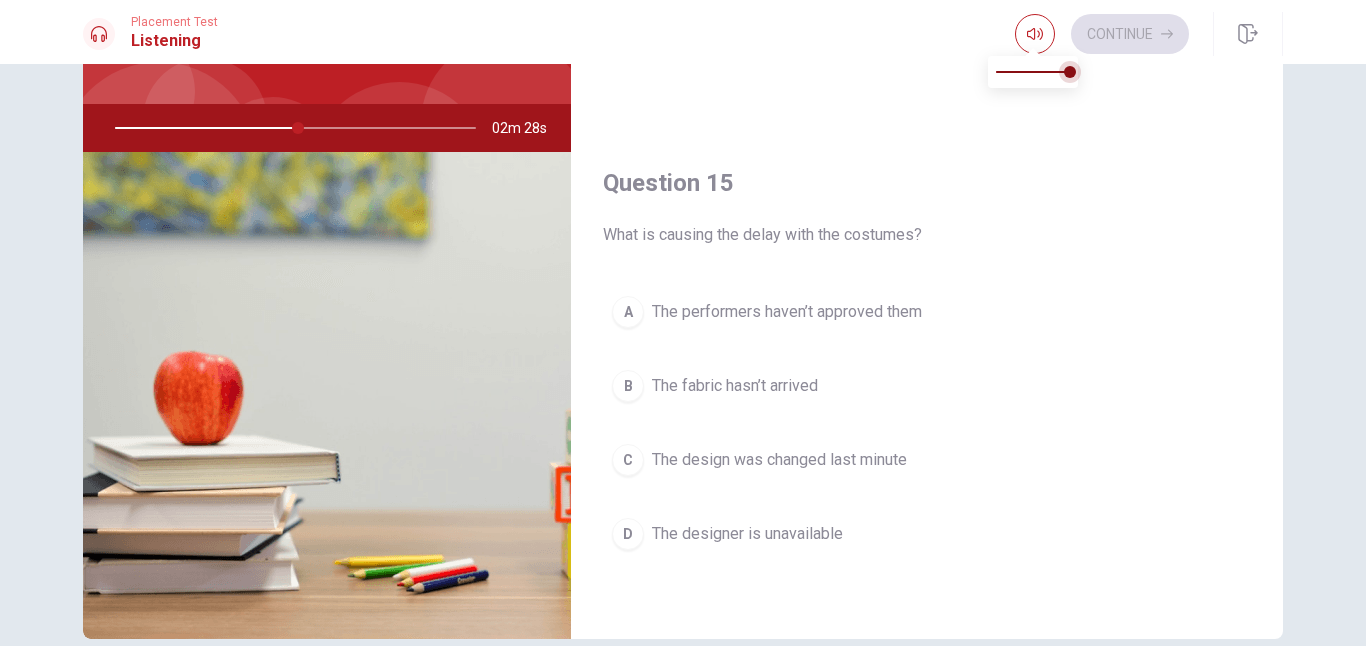 click at bounding box center [1070, 72] 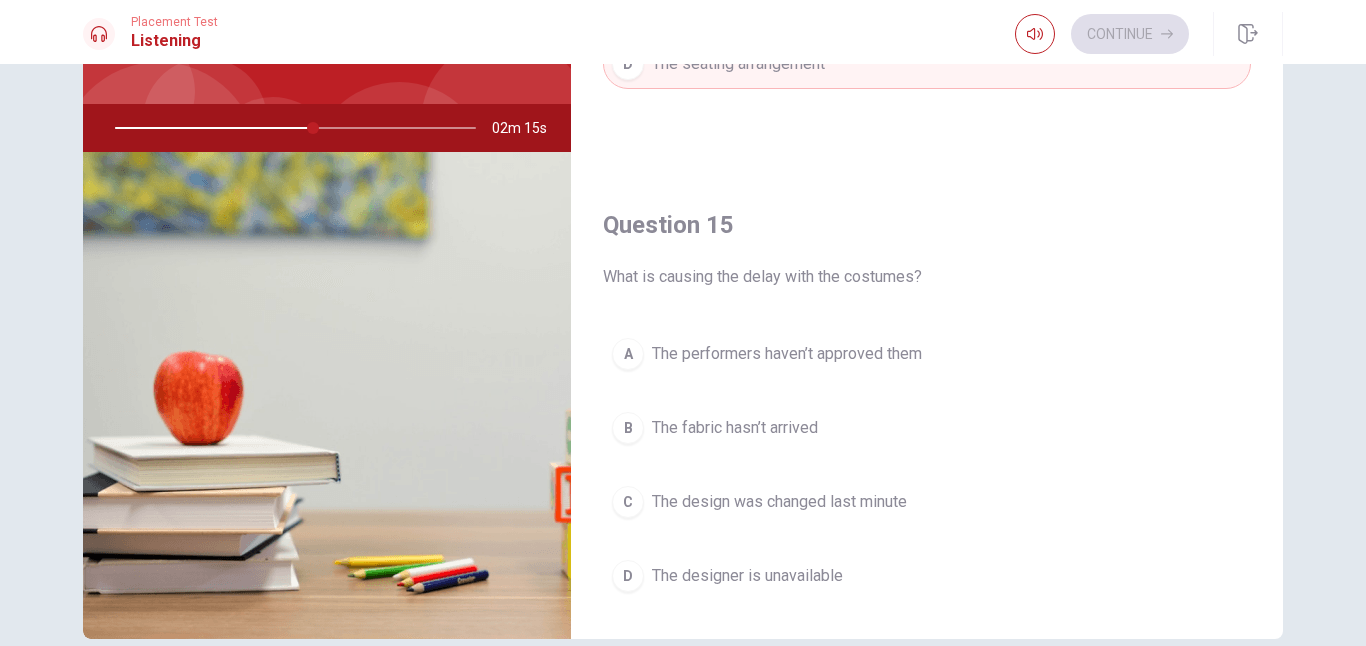 scroll, scrollTop: 1865, scrollLeft: 0, axis: vertical 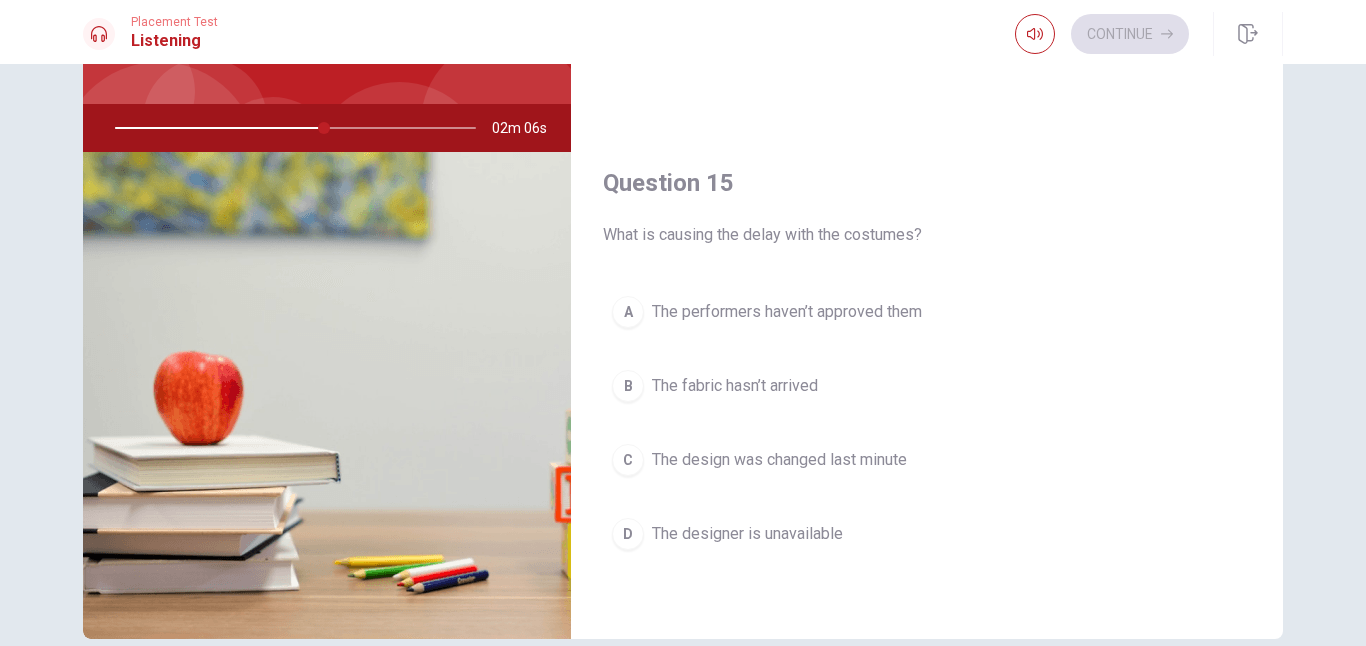 click on "B The fabric hasn’t arrived" at bounding box center (927, 386) 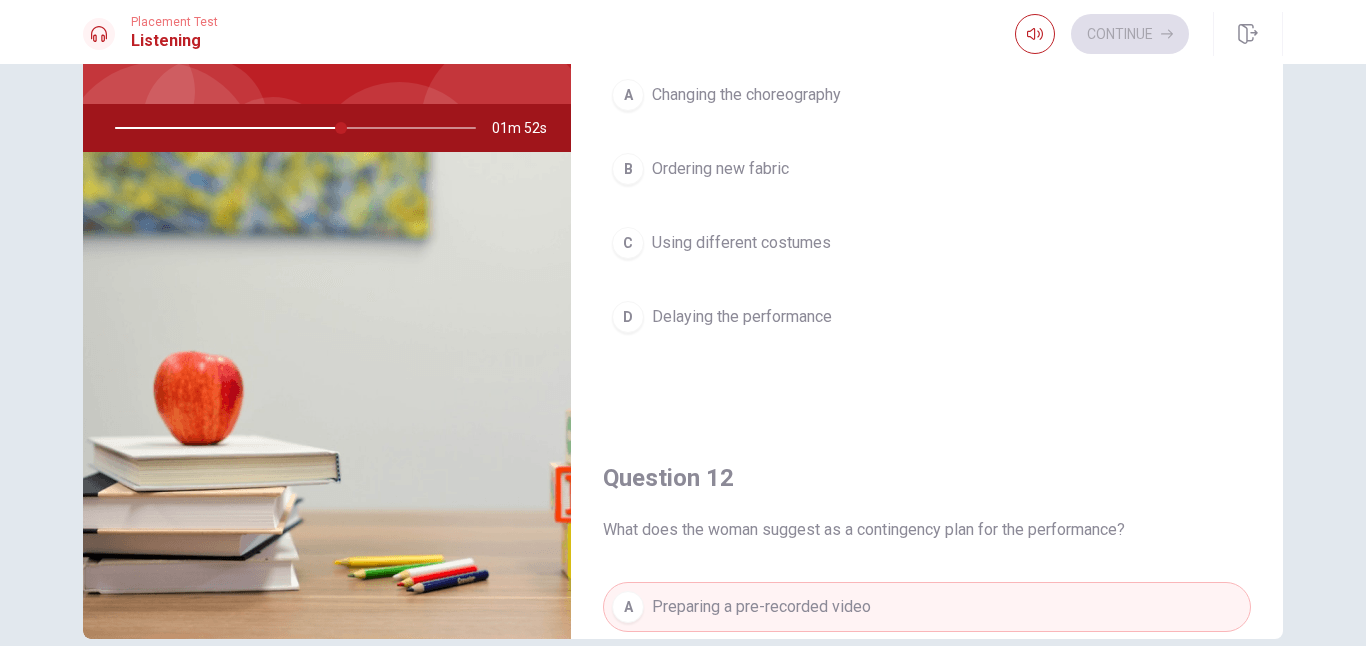scroll, scrollTop: 0, scrollLeft: 0, axis: both 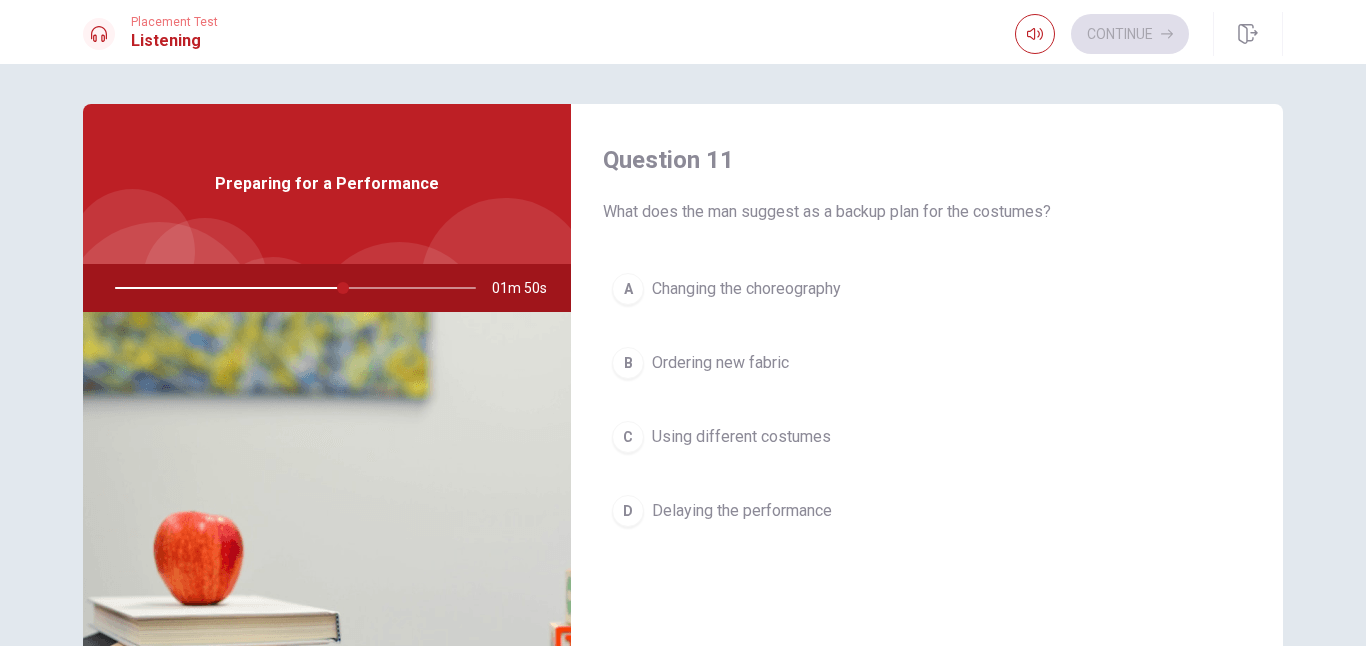 click on "A Changing the choreography" at bounding box center (927, 289) 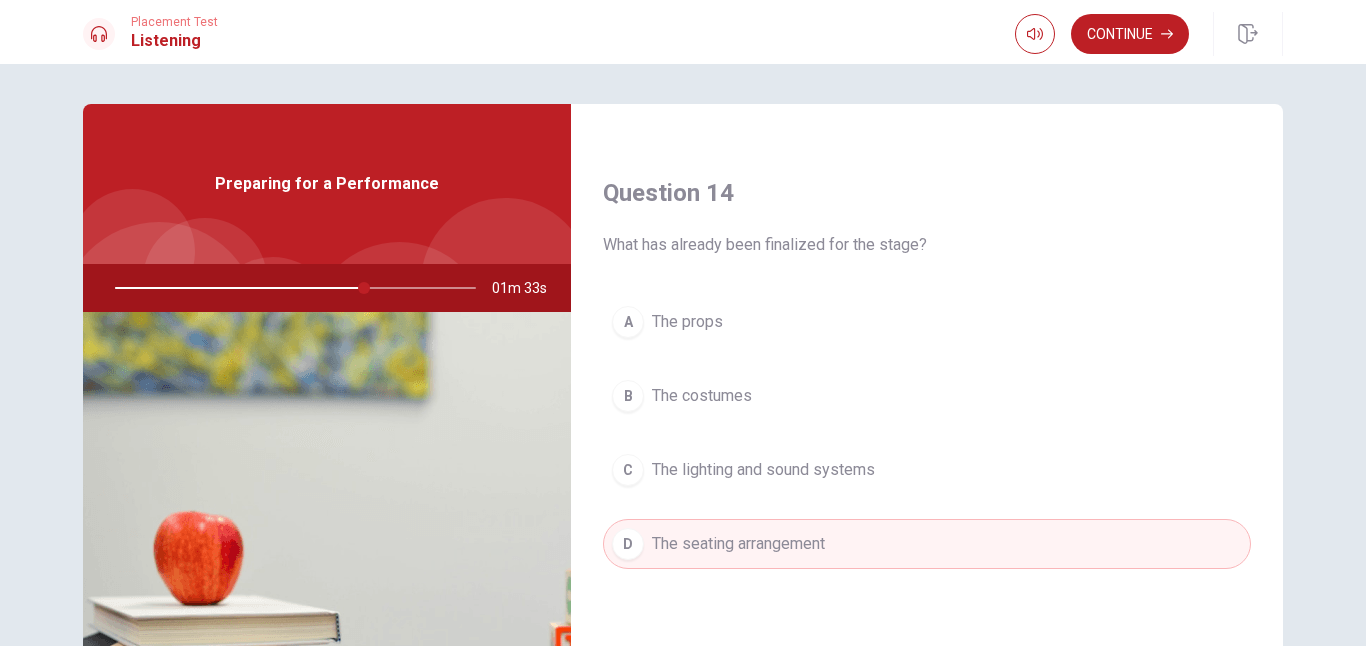 scroll, scrollTop: 1502, scrollLeft: 0, axis: vertical 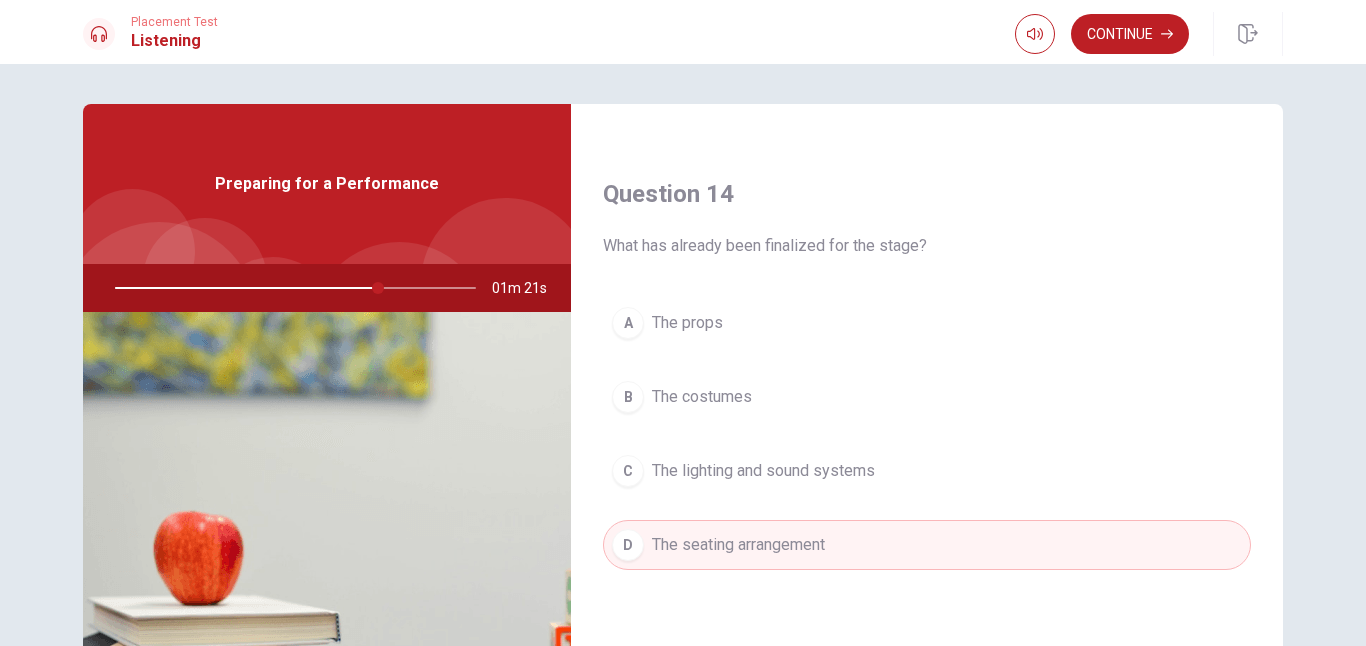 click on "The lighting and sound systems" at bounding box center [763, 471] 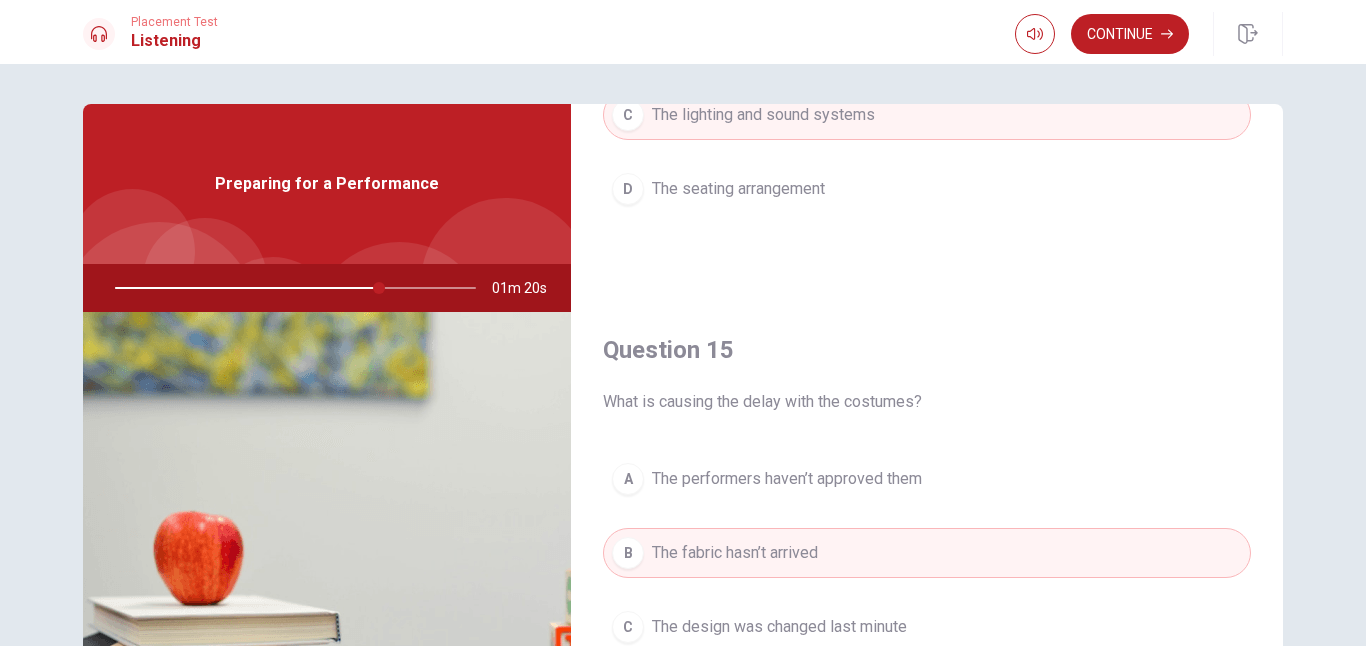 scroll, scrollTop: 1865, scrollLeft: 0, axis: vertical 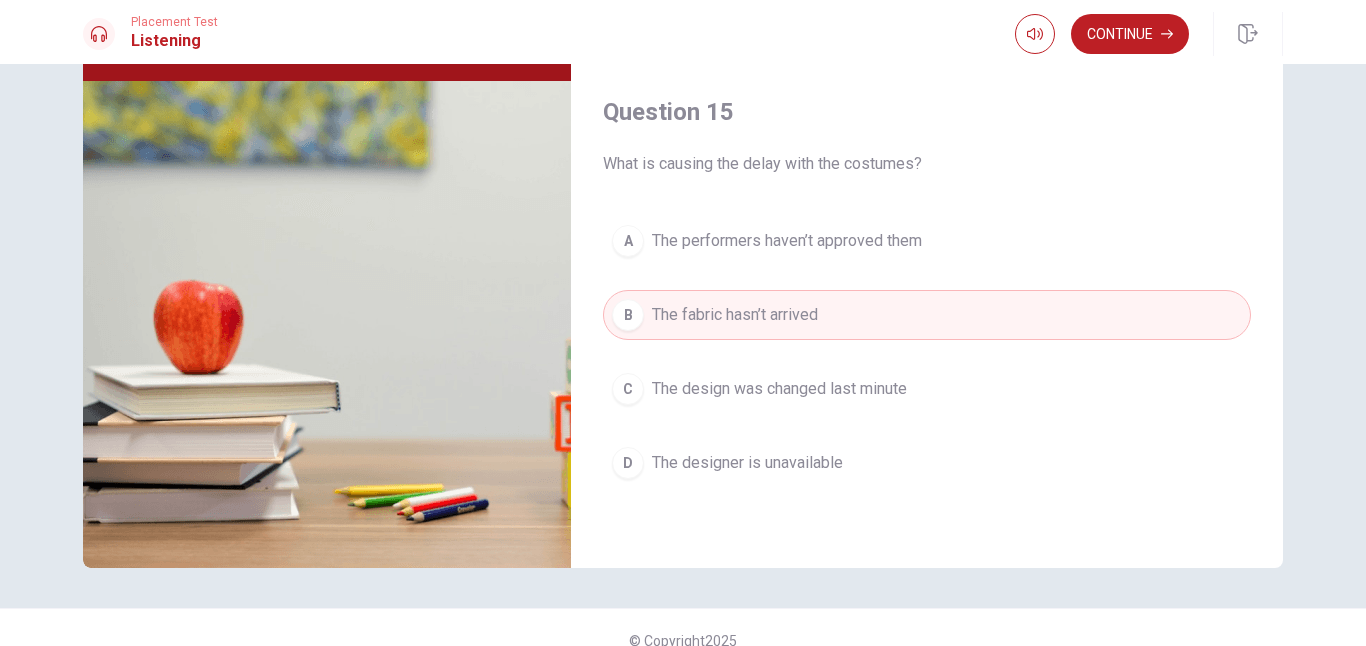 click on "The design was changed last minute" at bounding box center (779, 389) 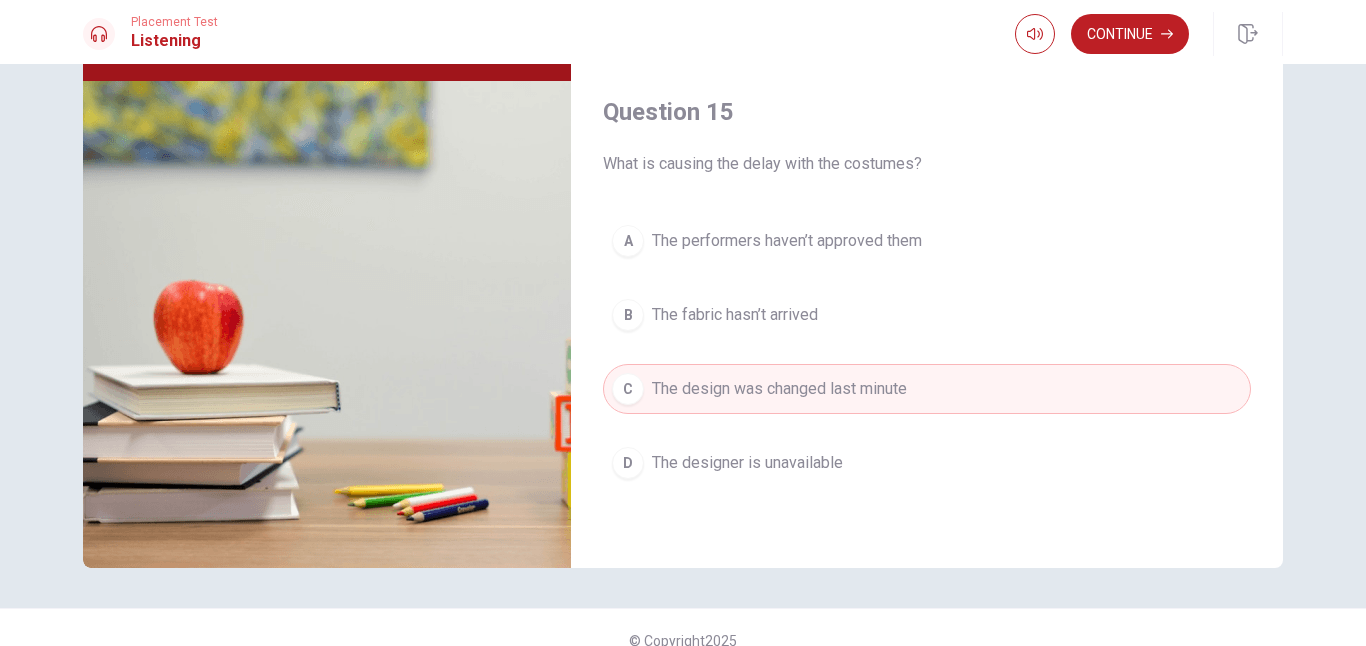 scroll, scrollTop: 257, scrollLeft: 0, axis: vertical 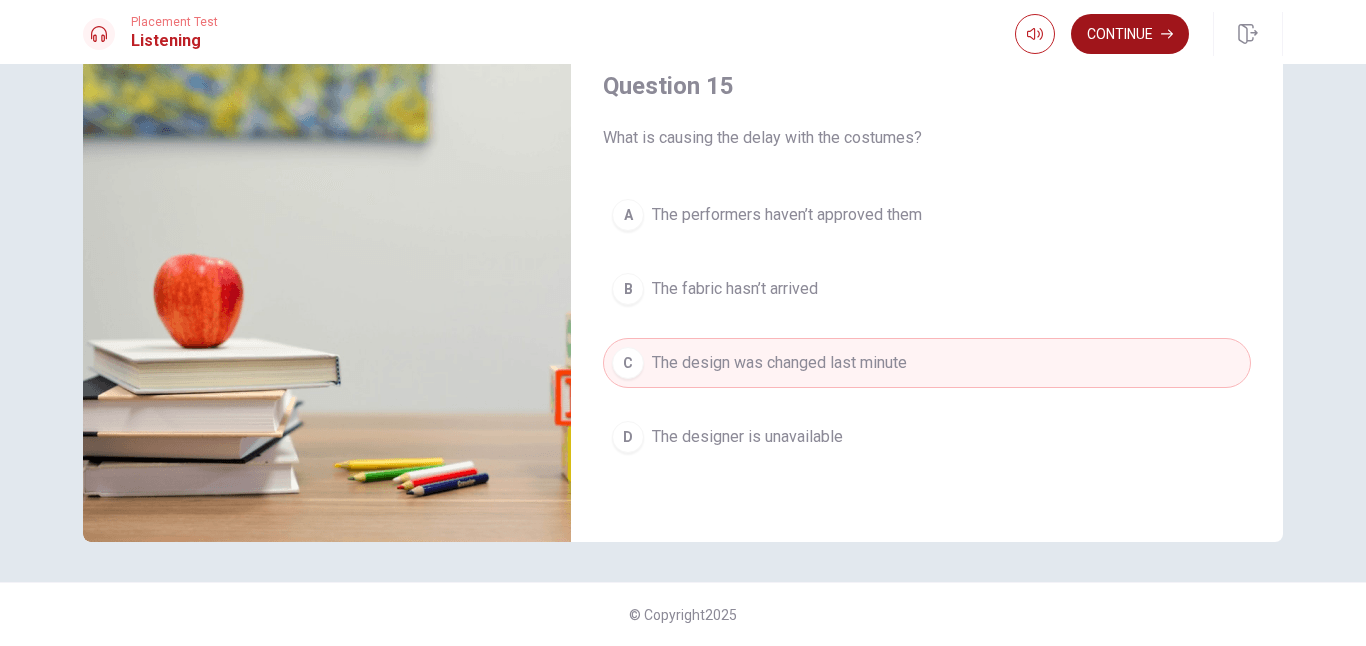 click on "Continue" at bounding box center [1130, 34] 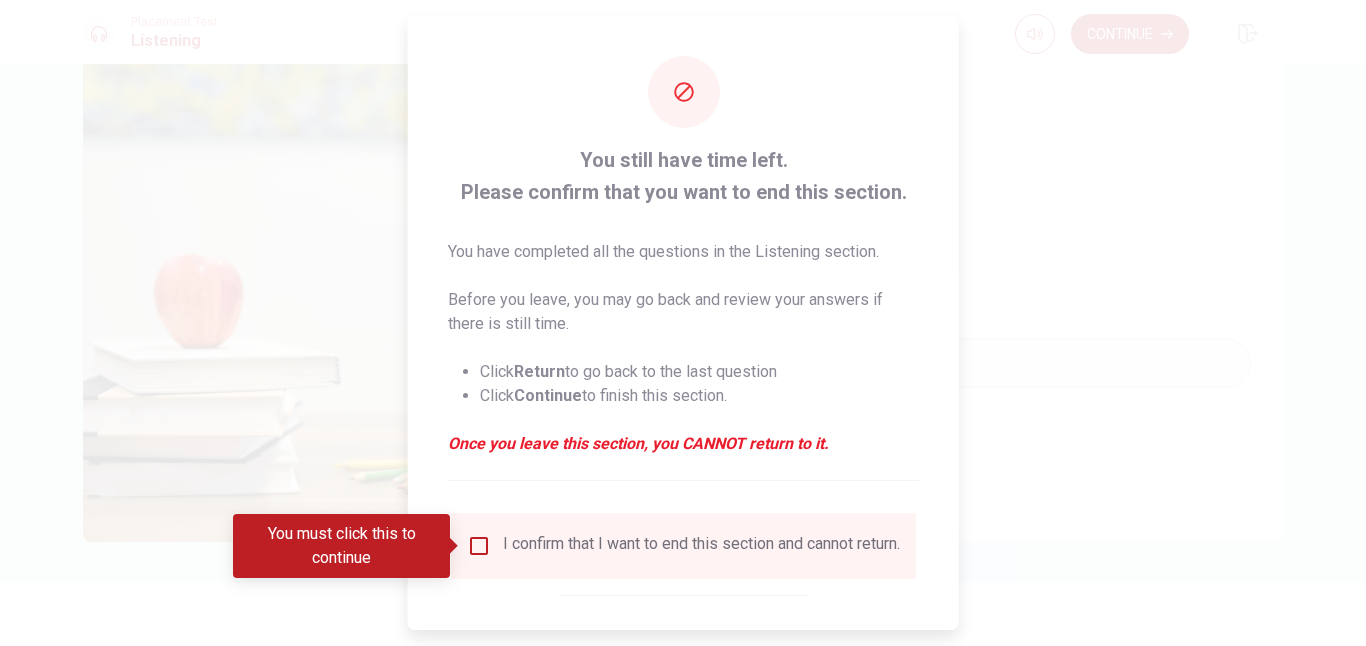 click at bounding box center (479, 546) 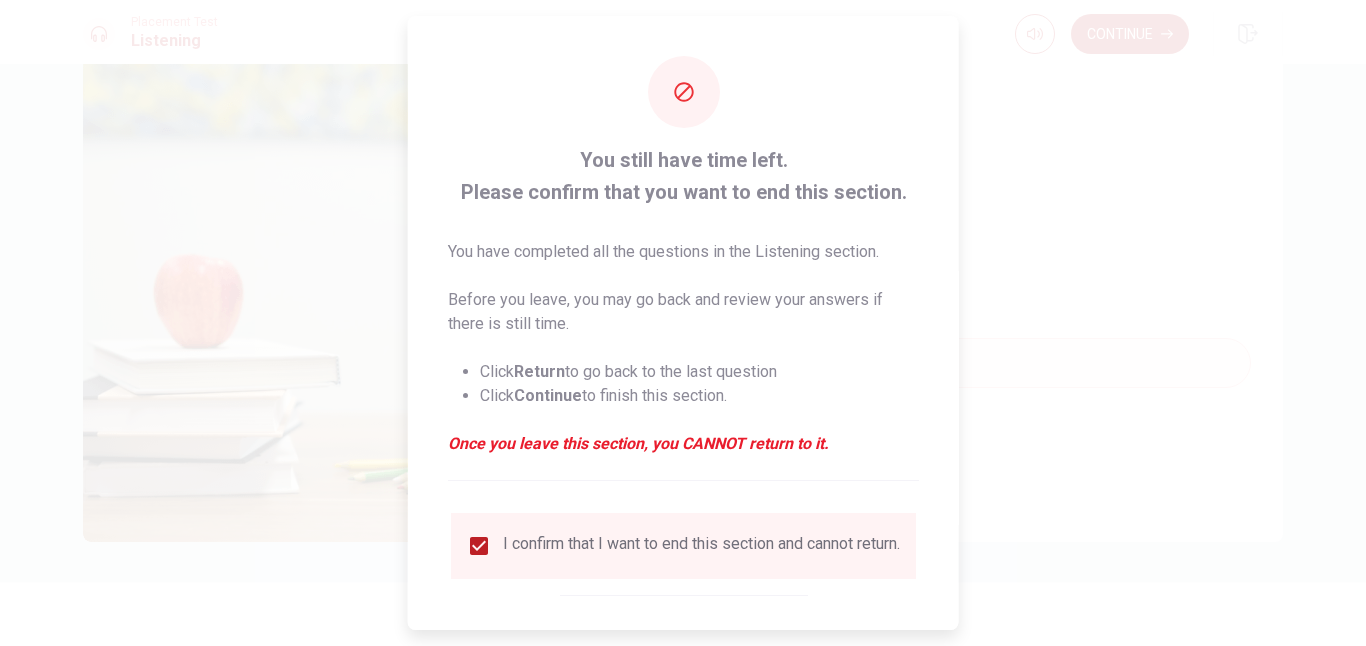 scroll, scrollTop: 100, scrollLeft: 0, axis: vertical 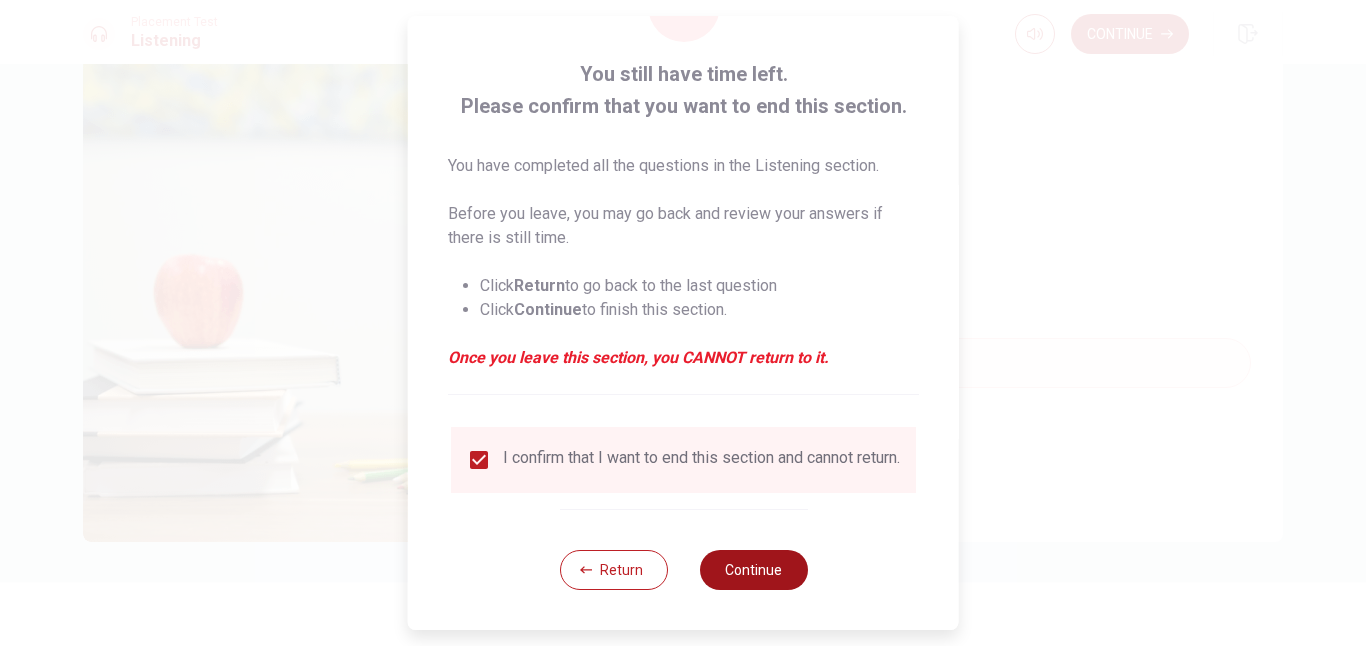 click on "Continue" at bounding box center (753, 570) 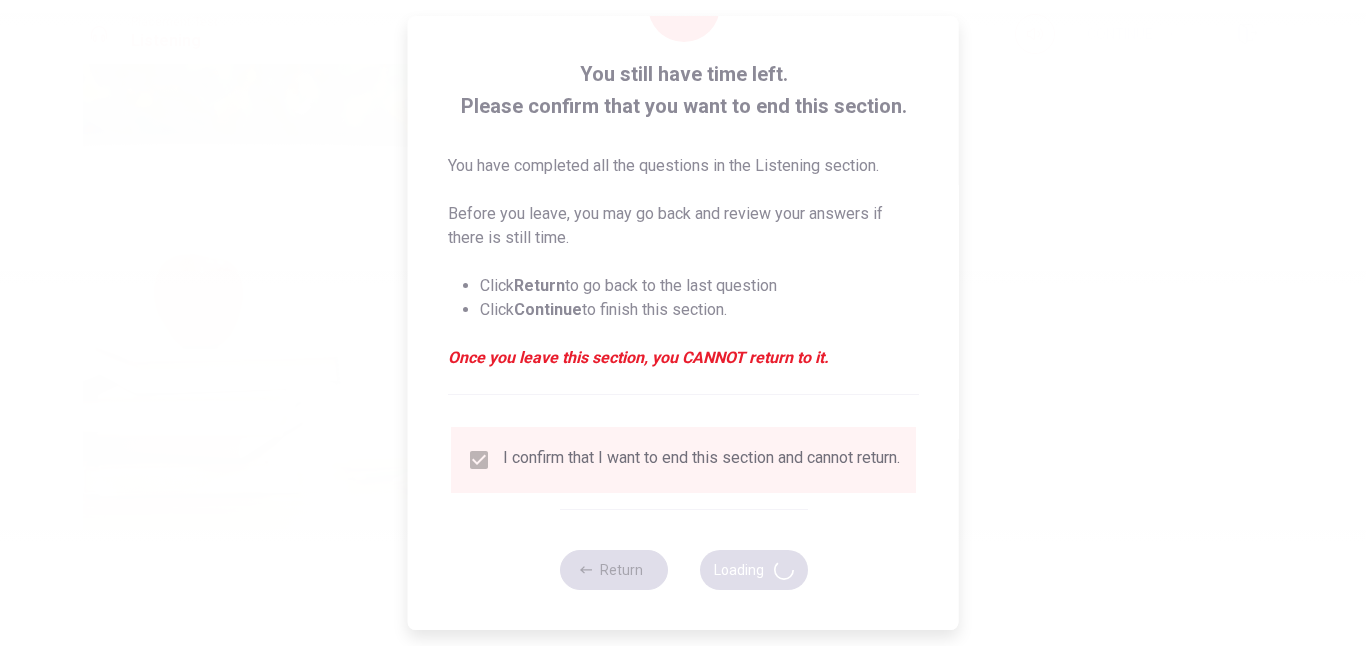type on "80" 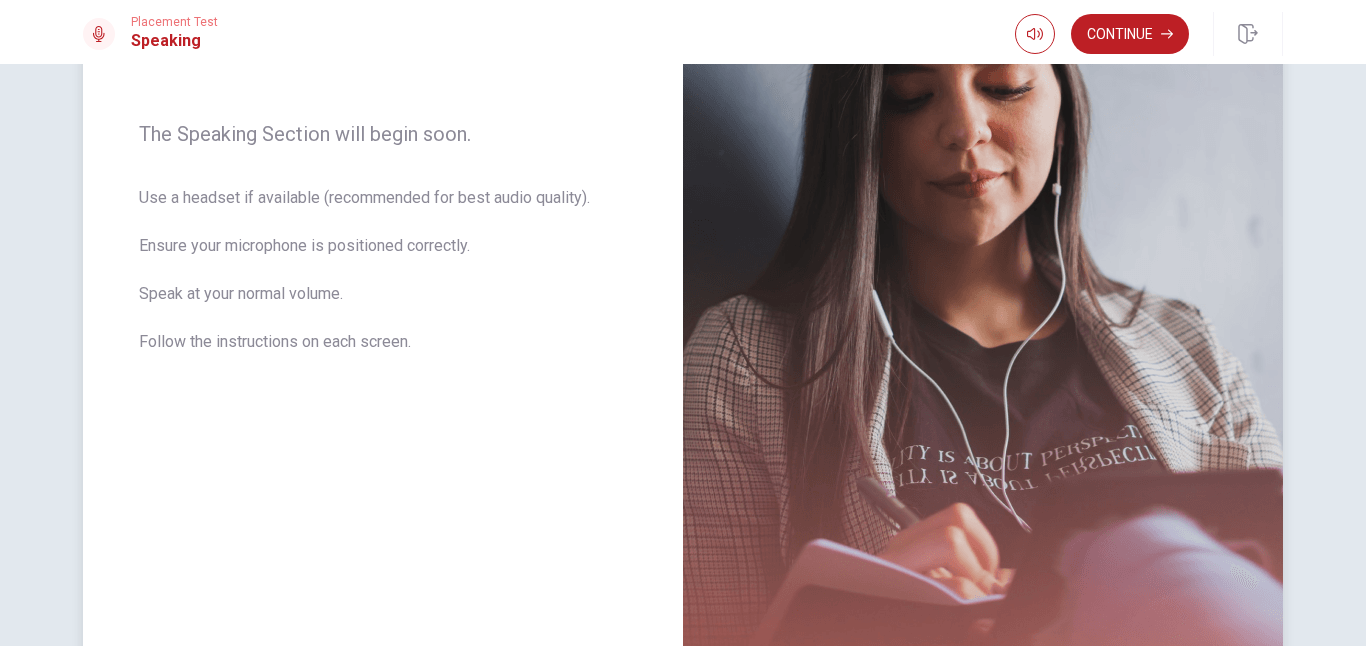 scroll, scrollTop: 0, scrollLeft: 0, axis: both 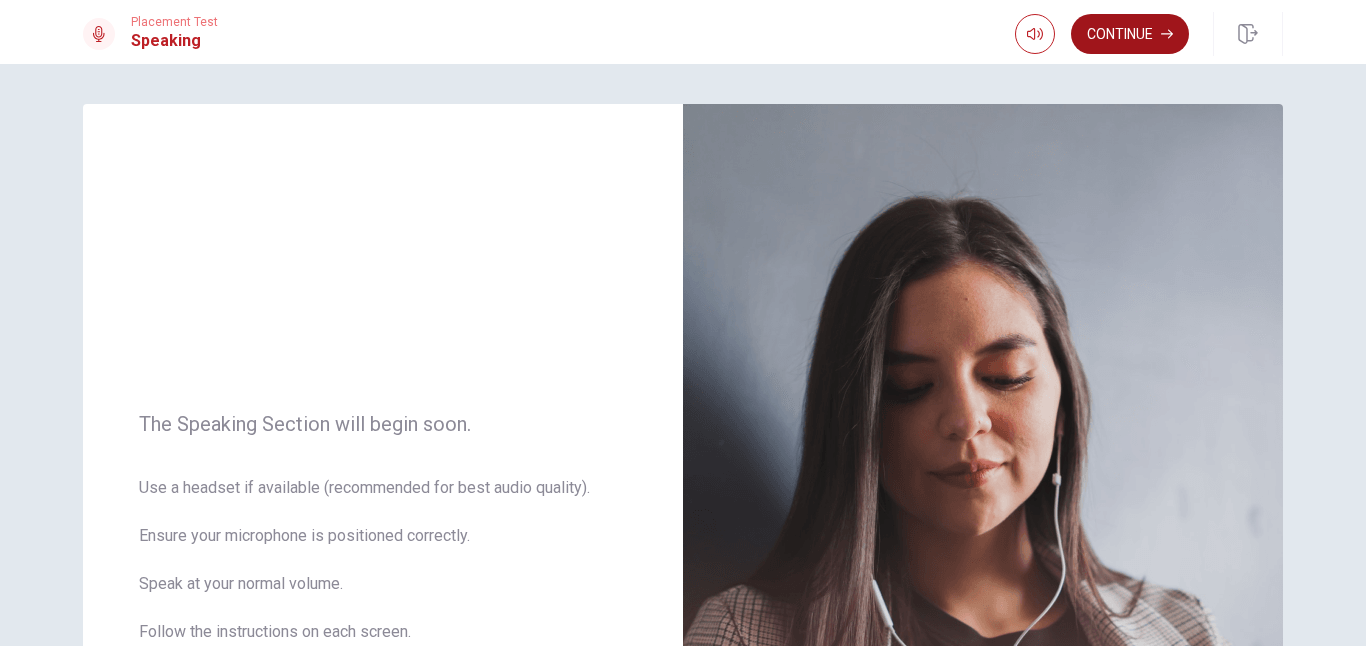 click 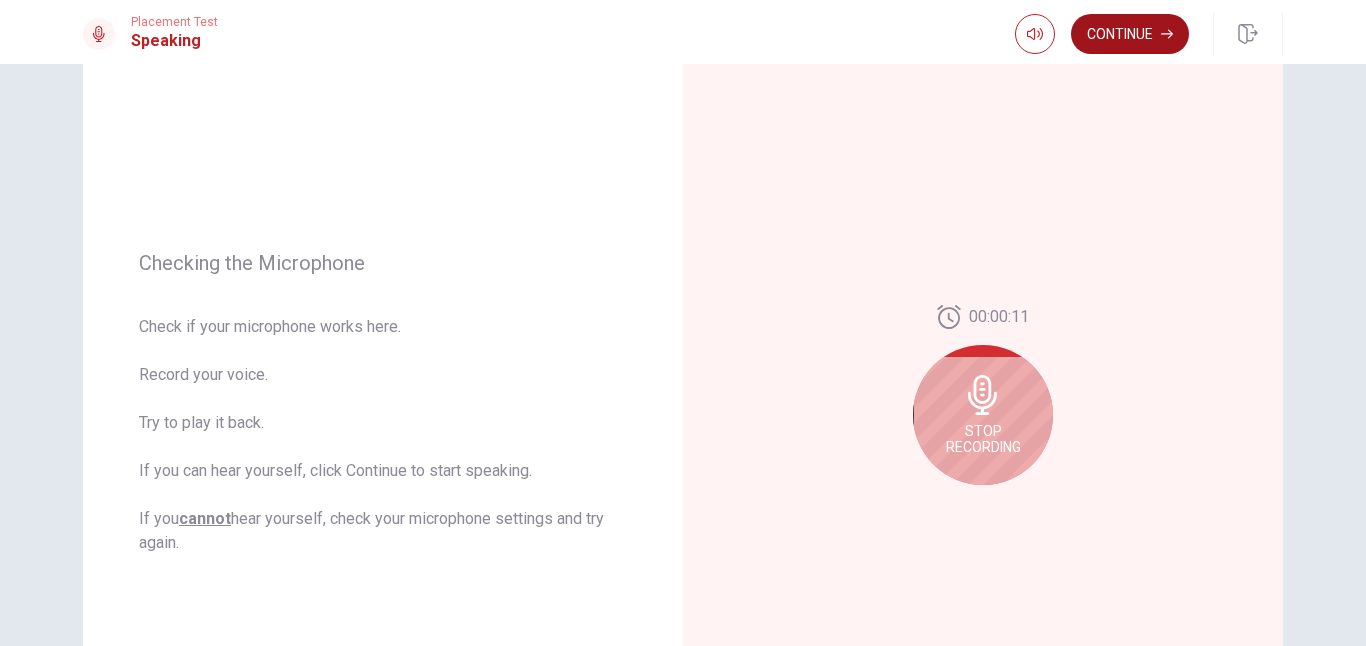 scroll, scrollTop: 140, scrollLeft: 0, axis: vertical 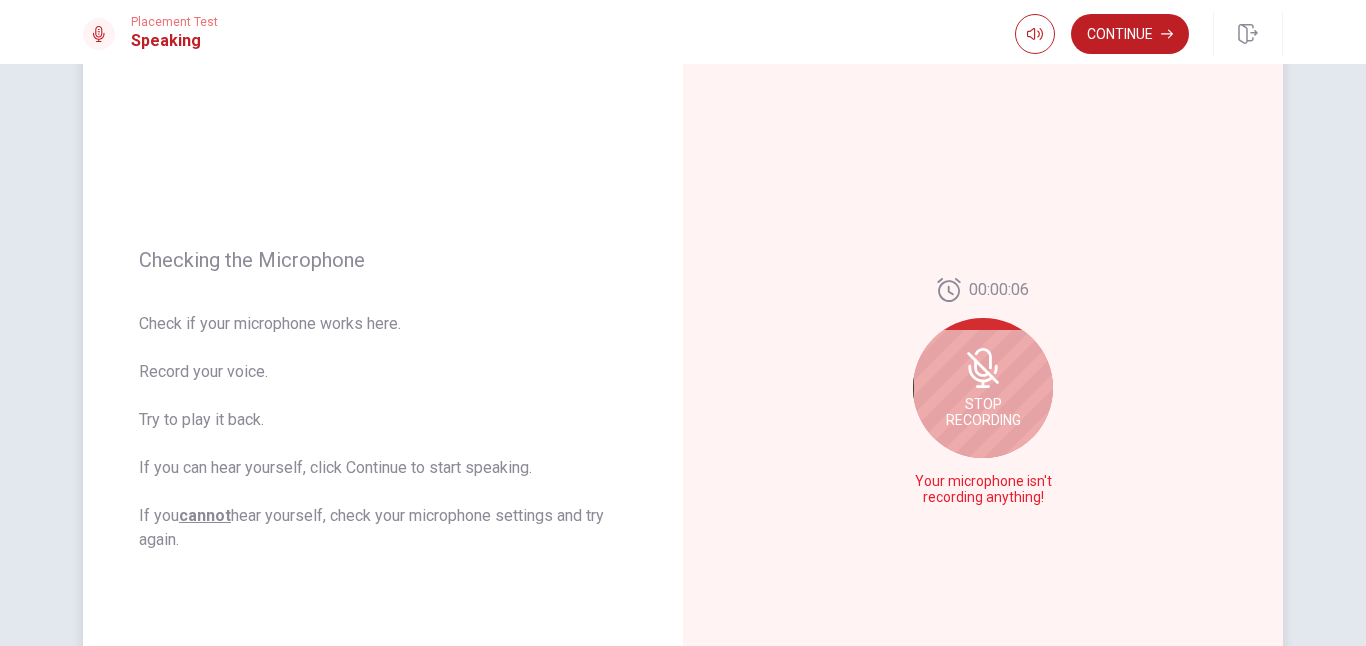 click on "Stop   Recording" at bounding box center (983, 412) 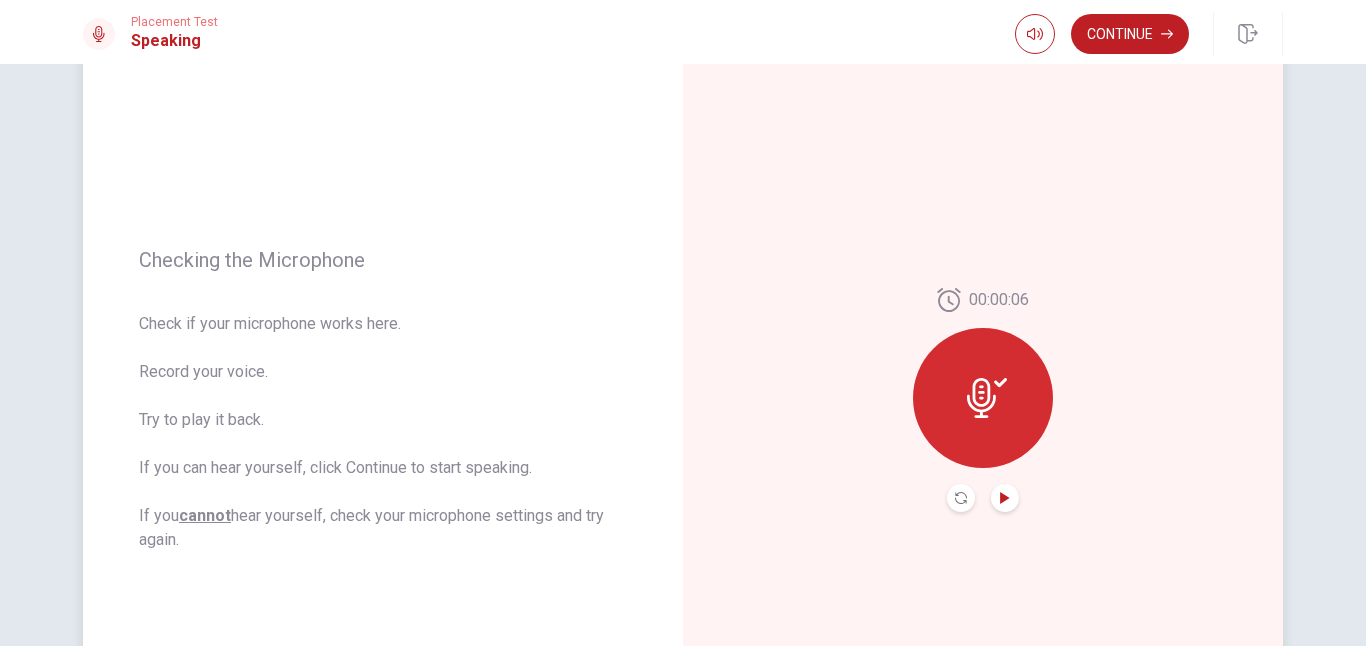 click 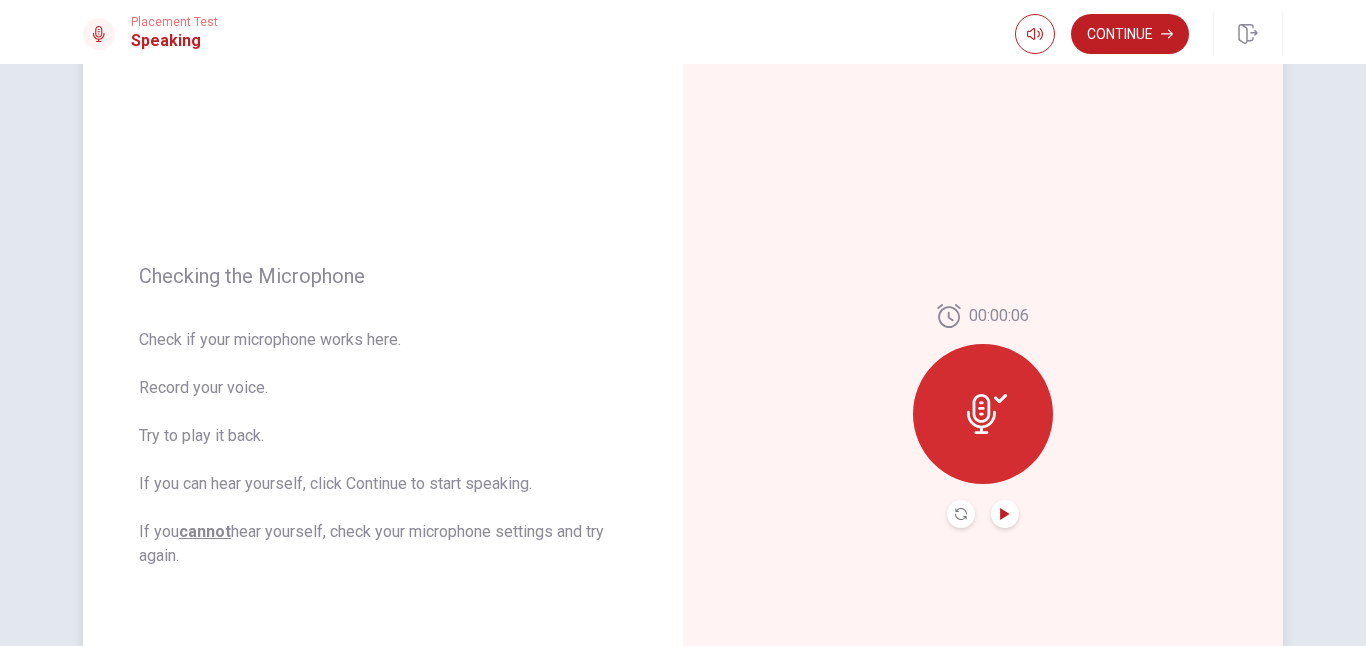 scroll, scrollTop: 120, scrollLeft: 0, axis: vertical 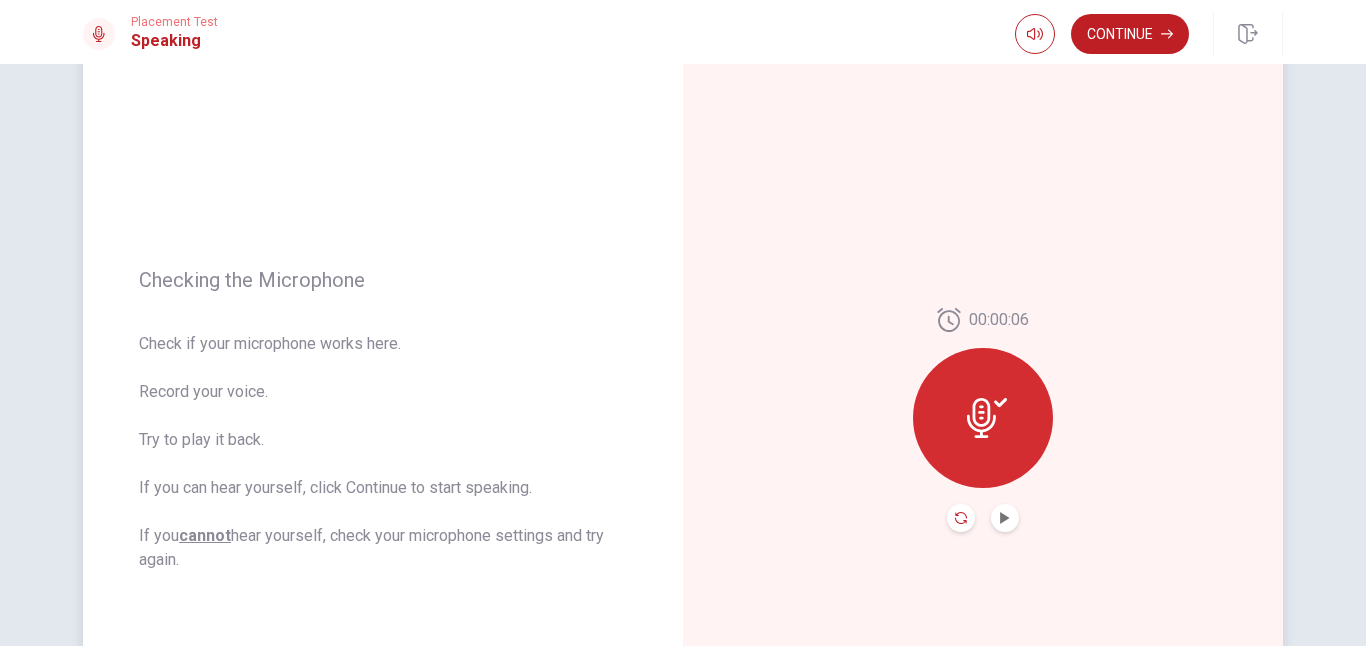 click 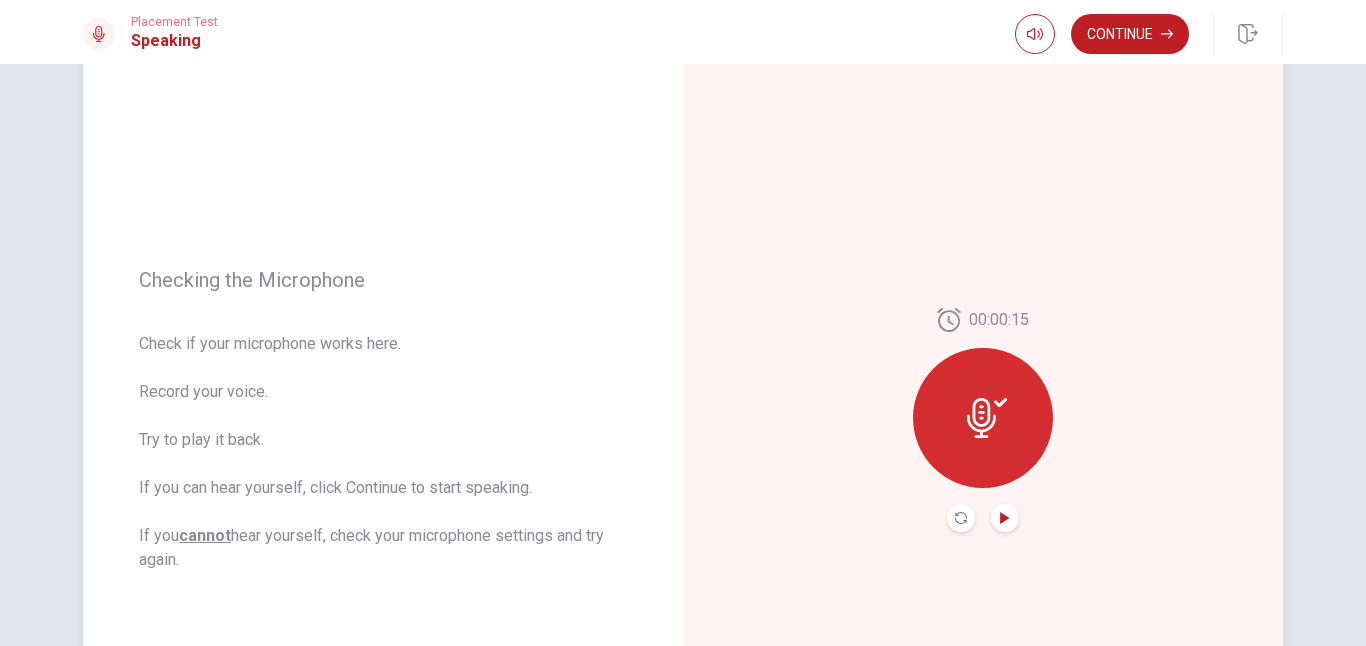 click 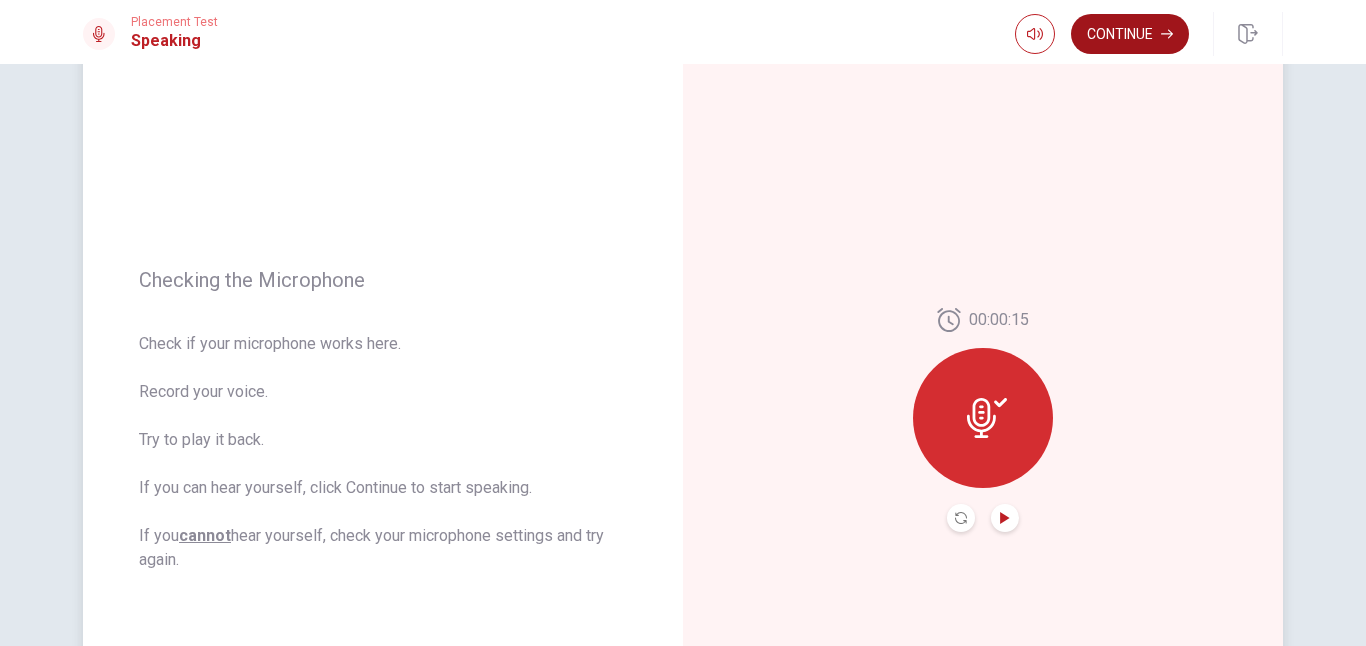 click 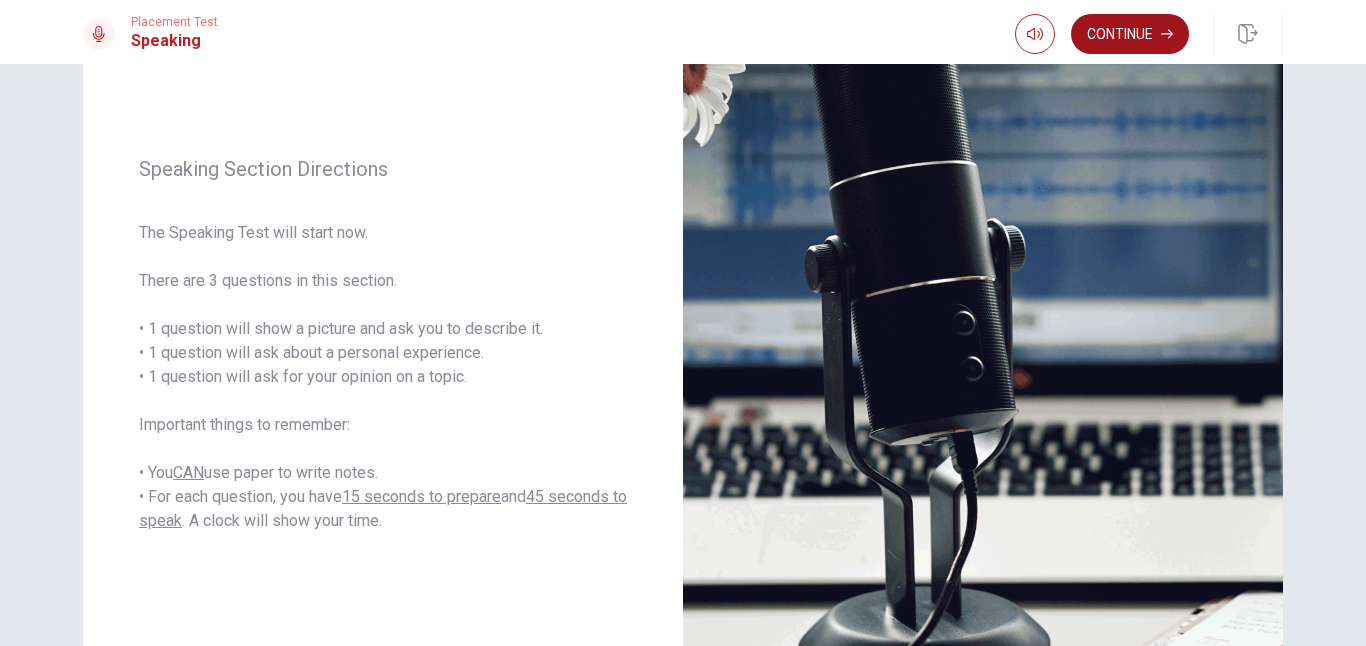 scroll, scrollTop: 0, scrollLeft: 0, axis: both 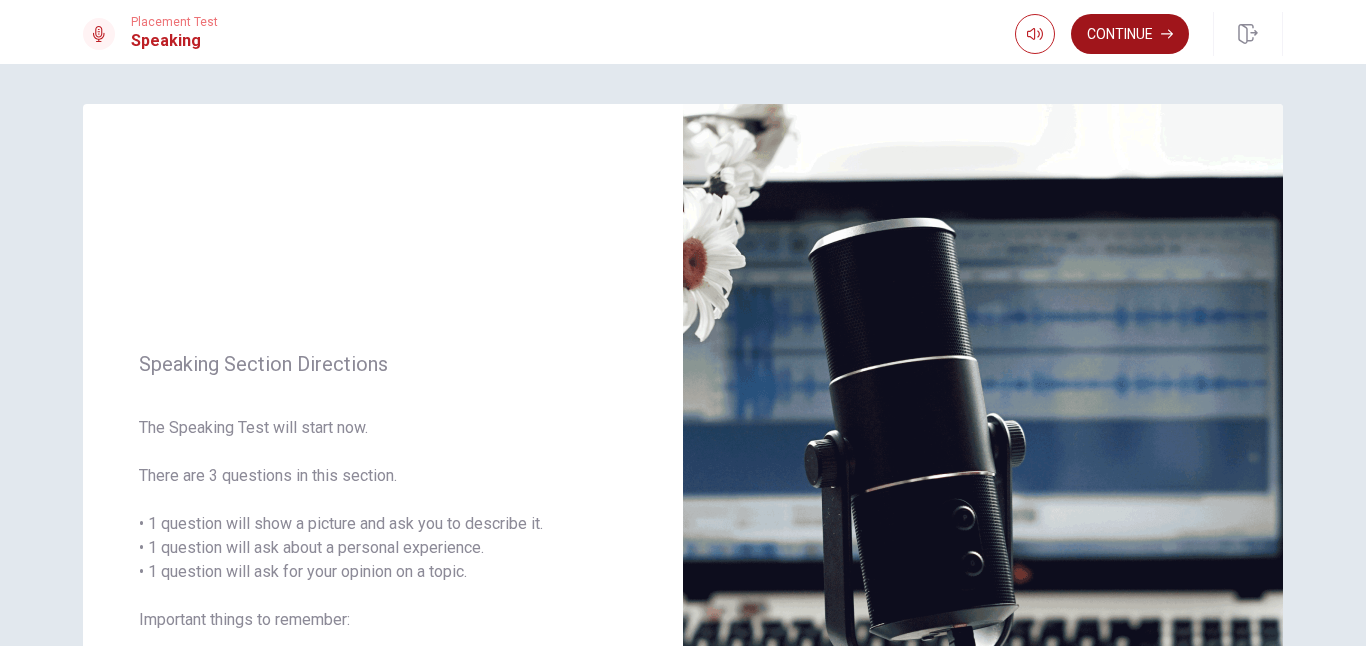 click 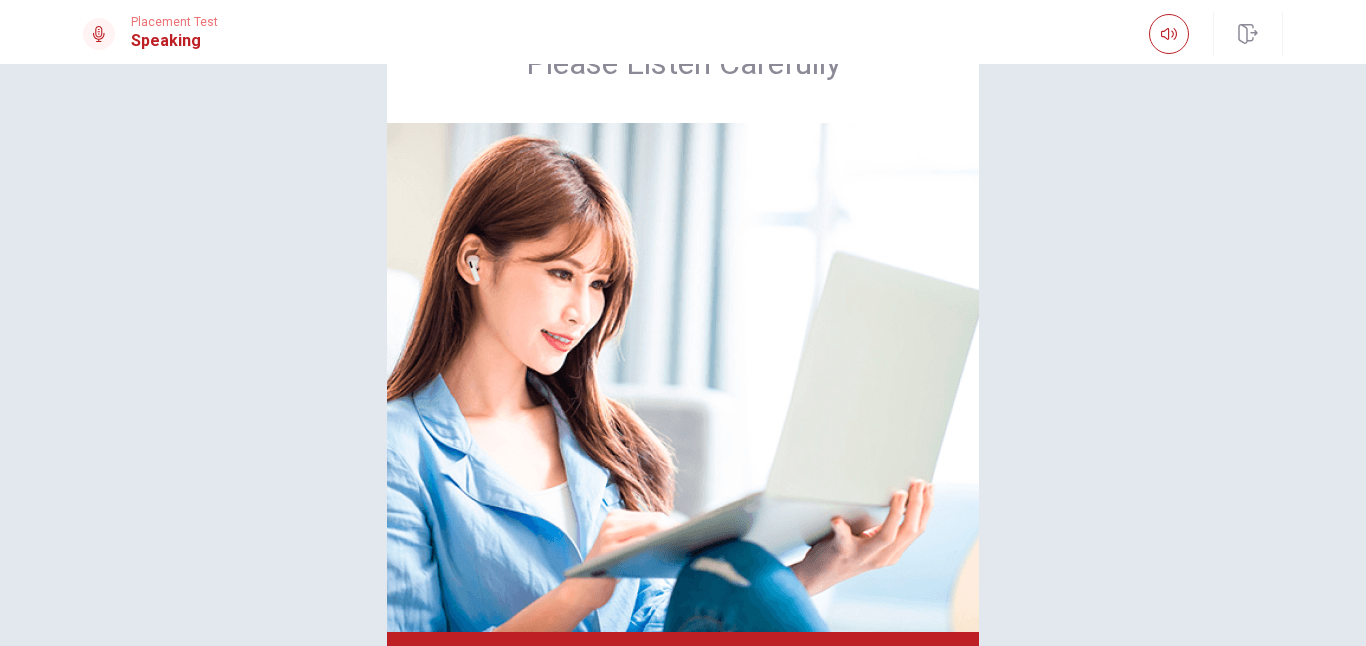 scroll, scrollTop: 0, scrollLeft: 0, axis: both 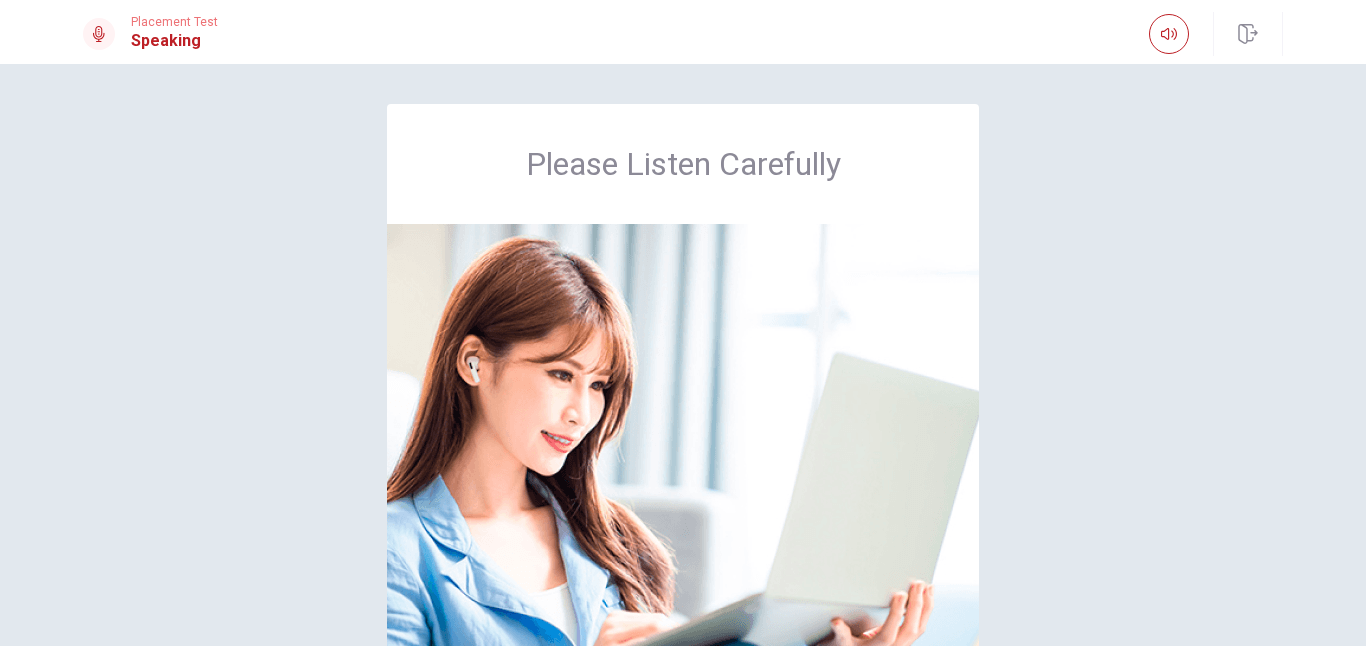 click on "Please Listen Carefully" at bounding box center [683, 438] 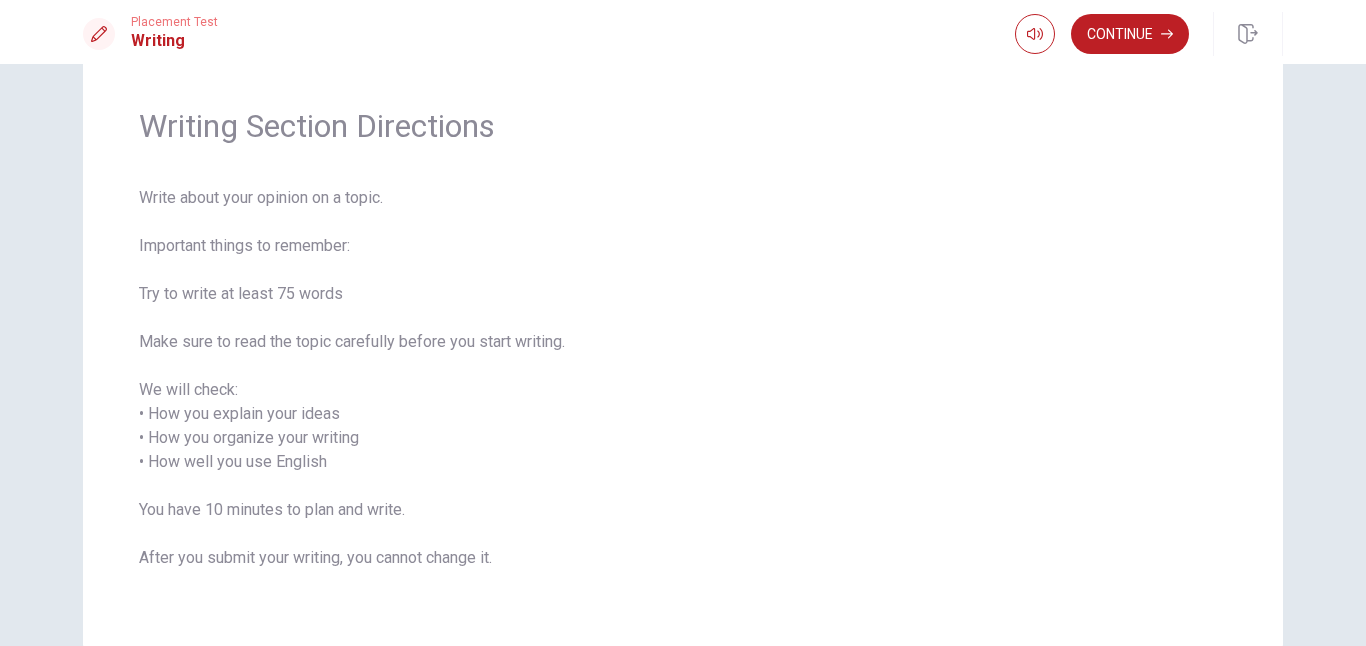 scroll, scrollTop: 0, scrollLeft: 0, axis: both 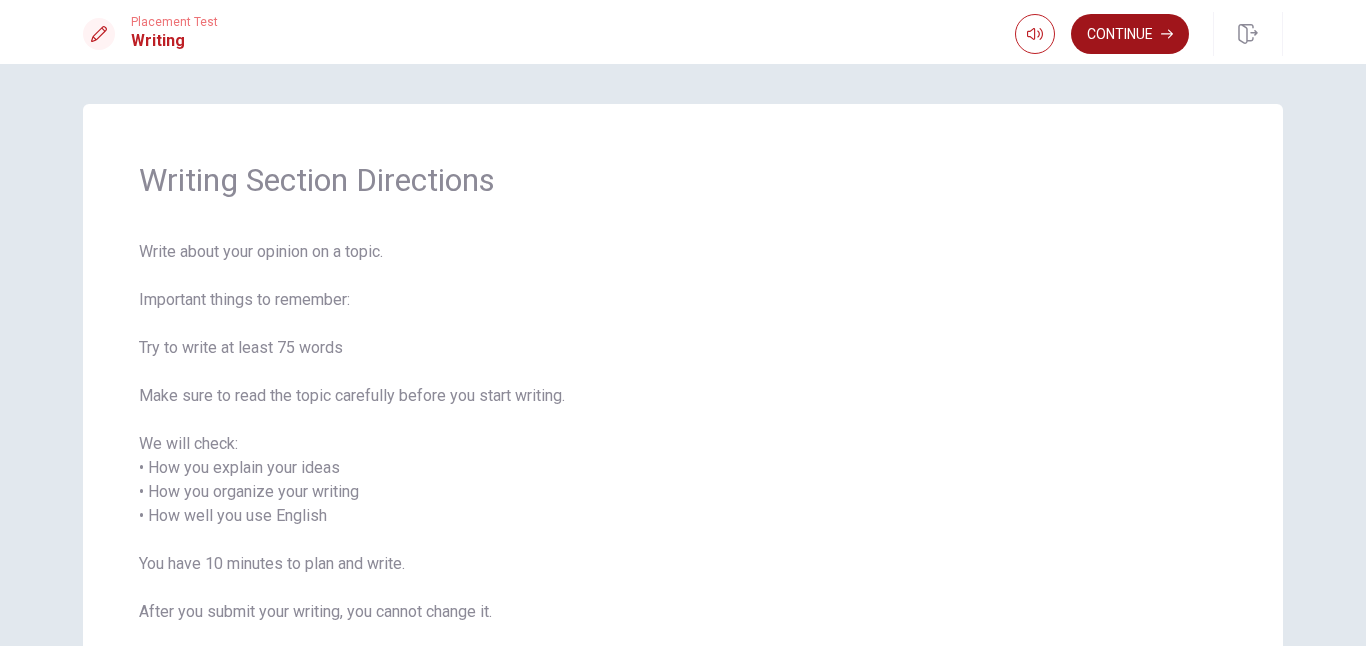 click 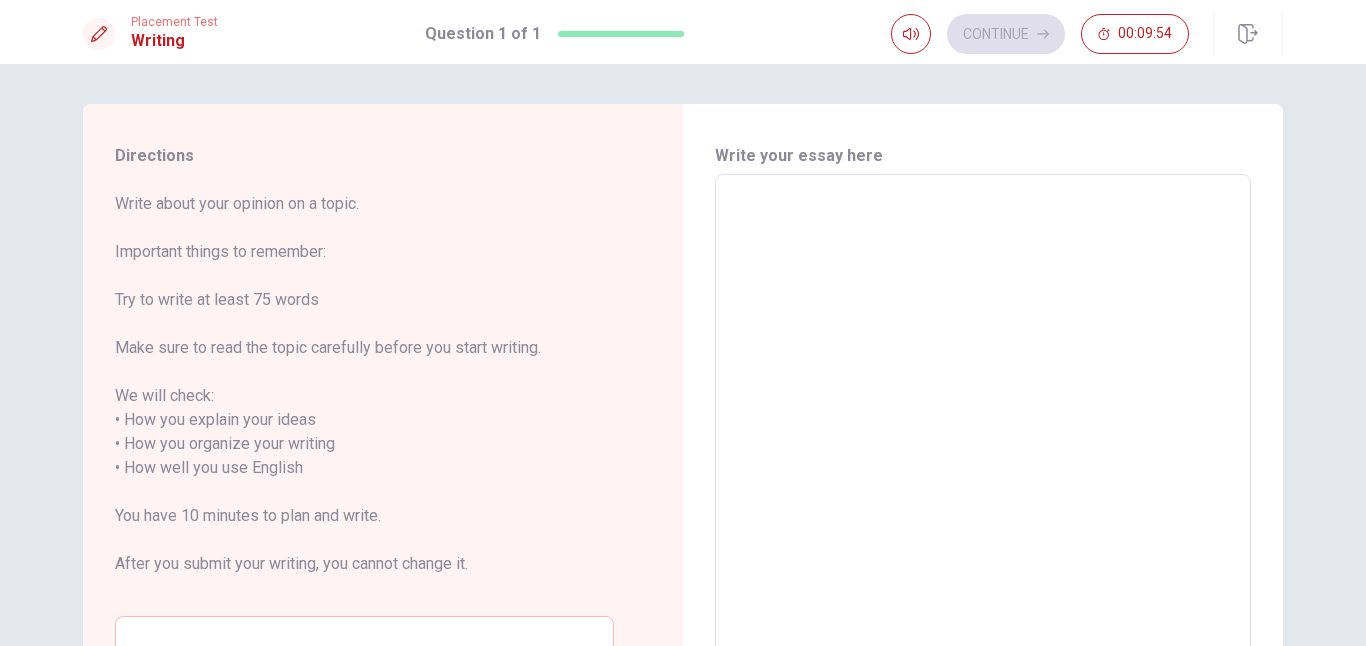click at bounding box center (983, 456) 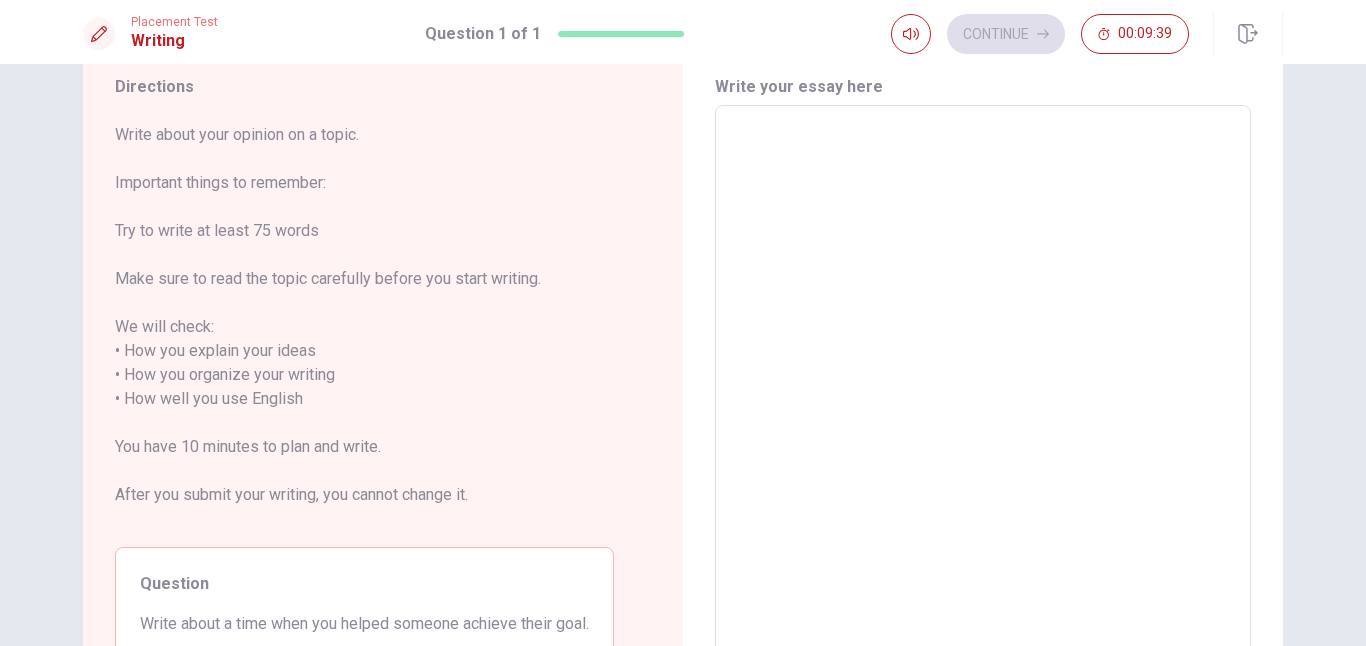 scroll, scrollTop: 70, scrollLeft: 0, axis: vertical 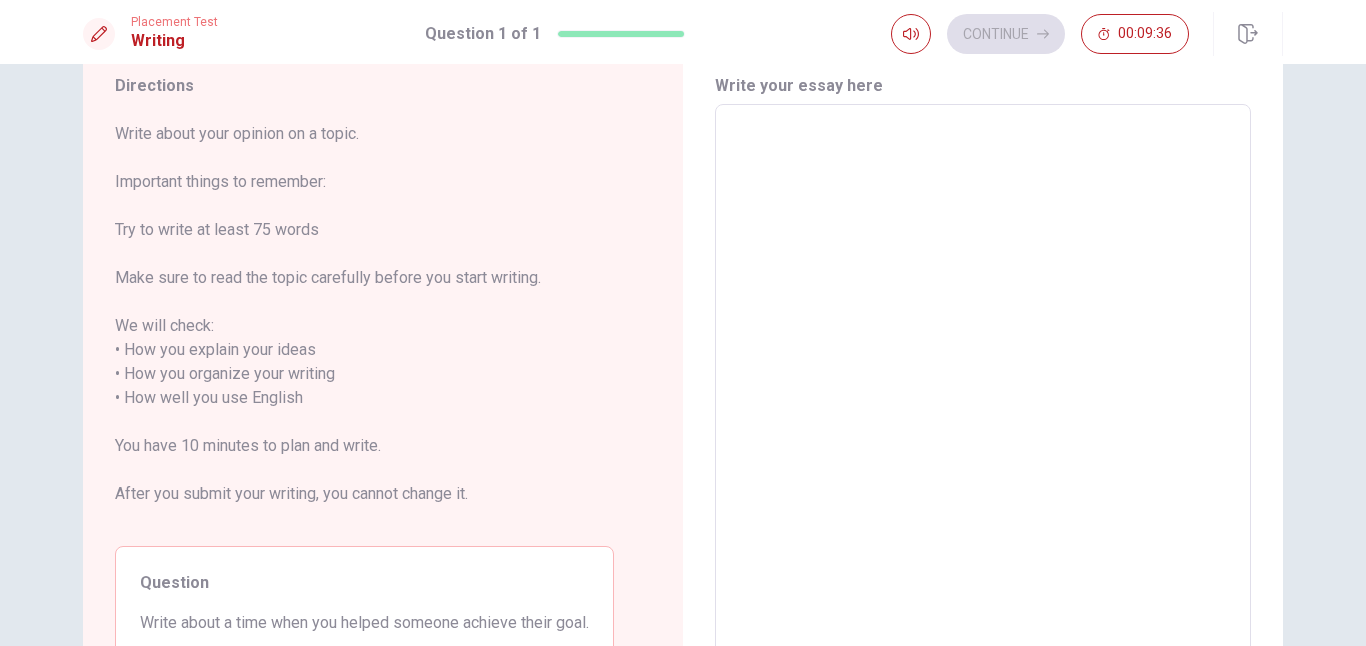 type on "I" 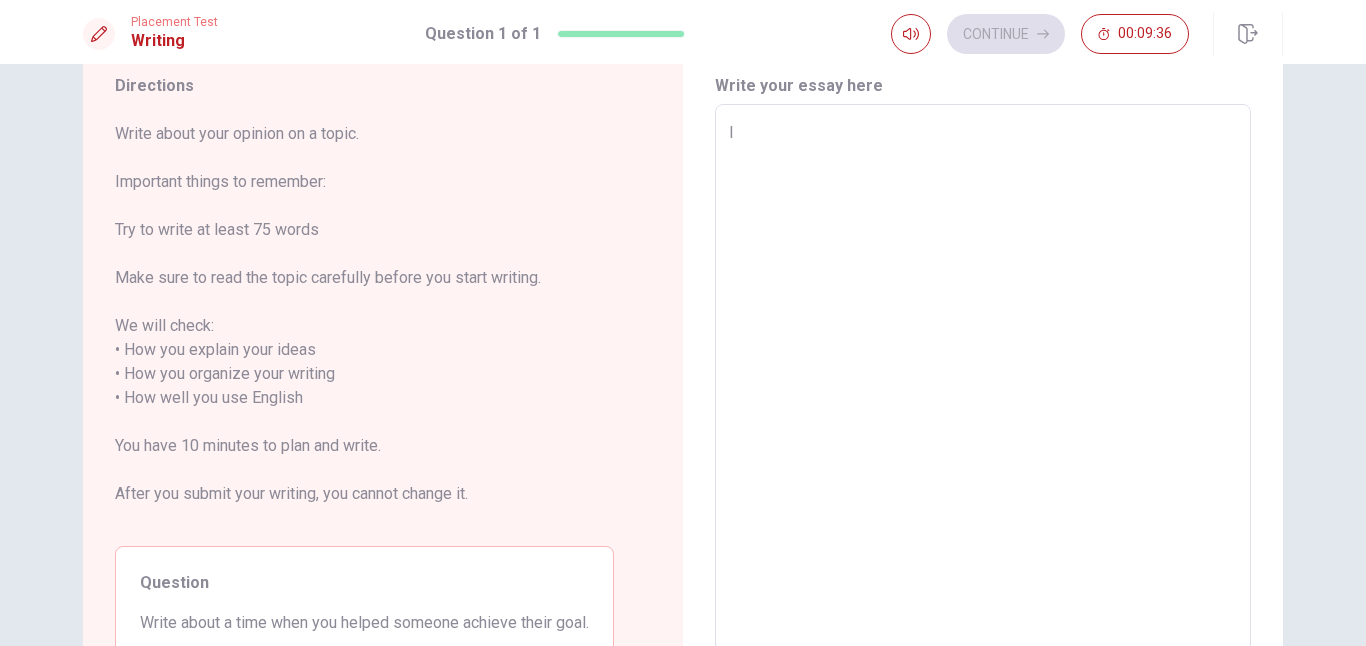 type on "x" 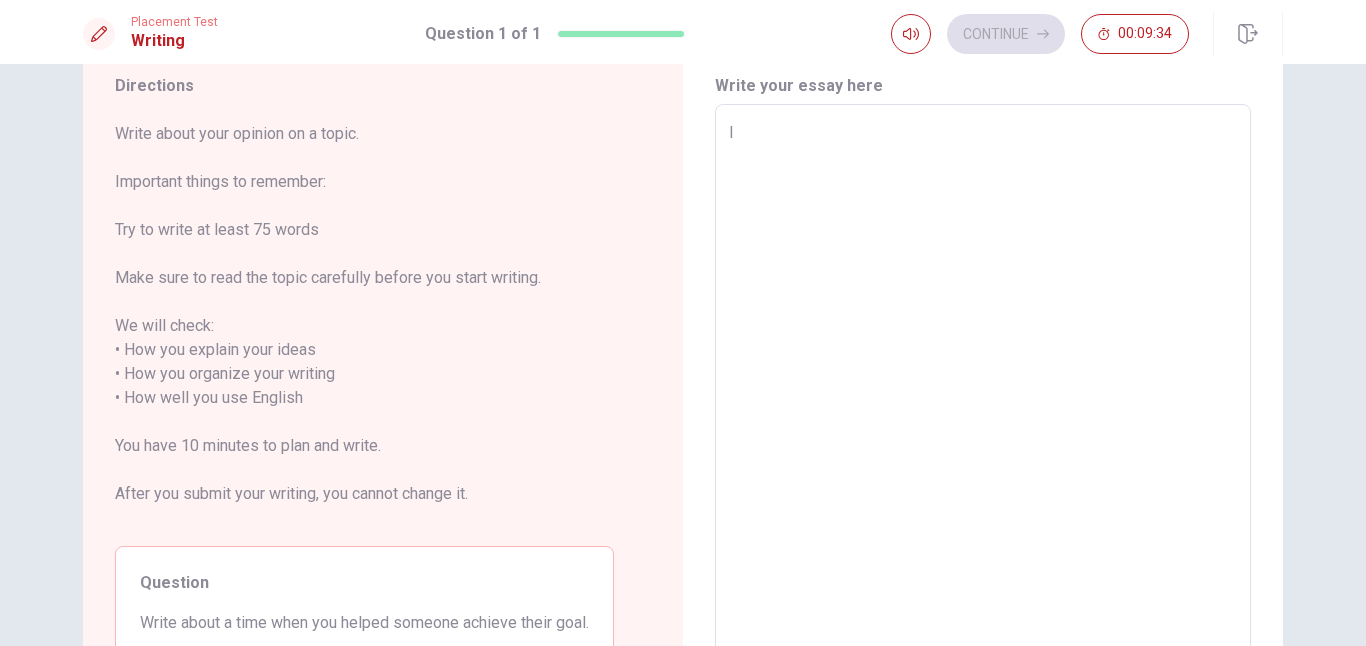 type on "x" 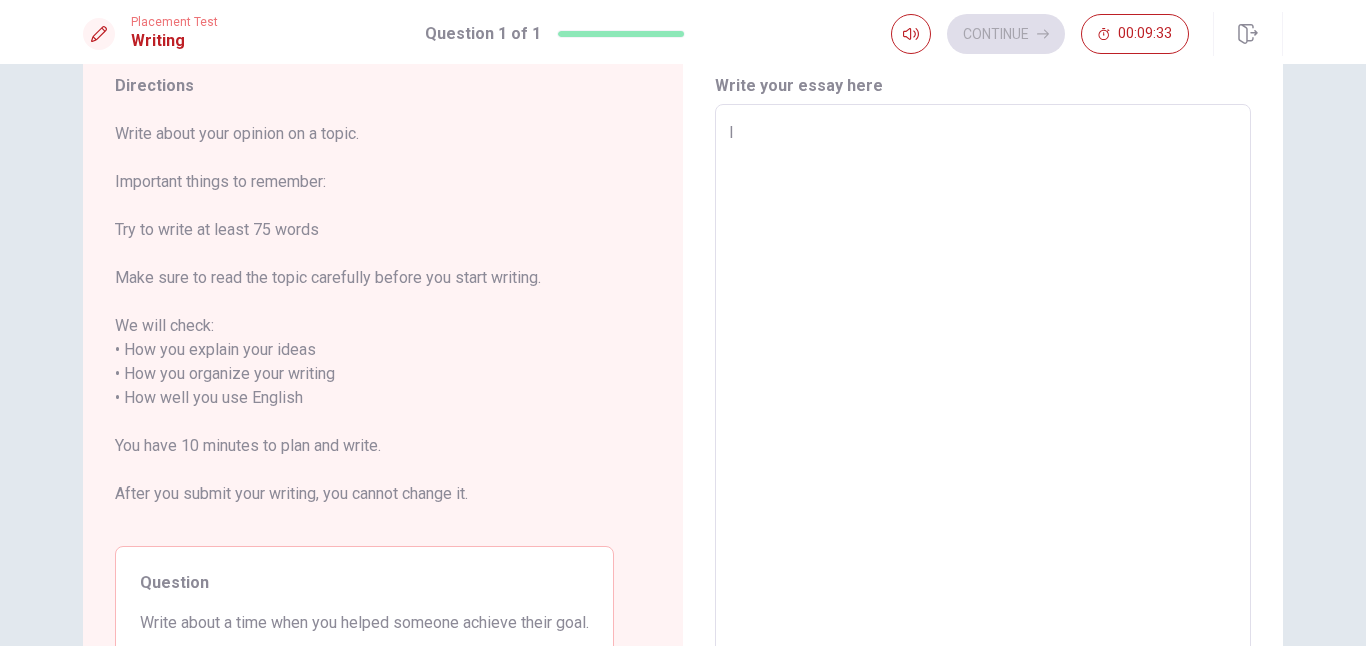 type on "I h" 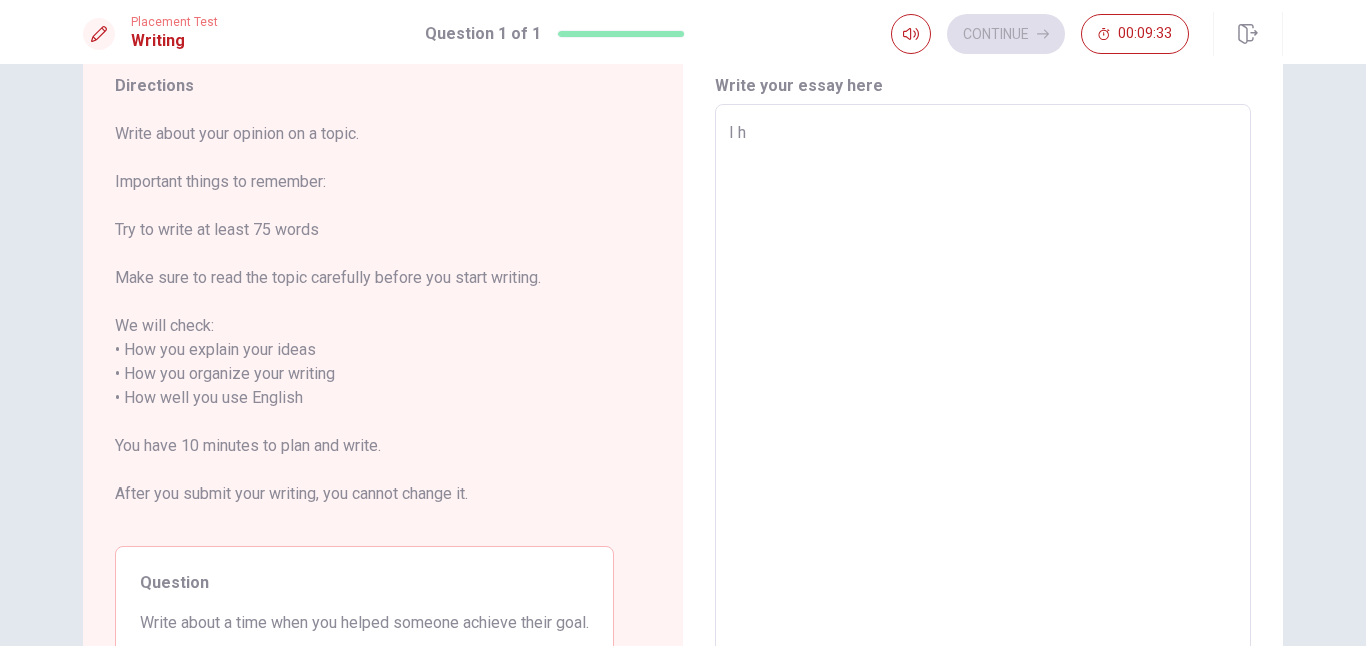 type on "x" 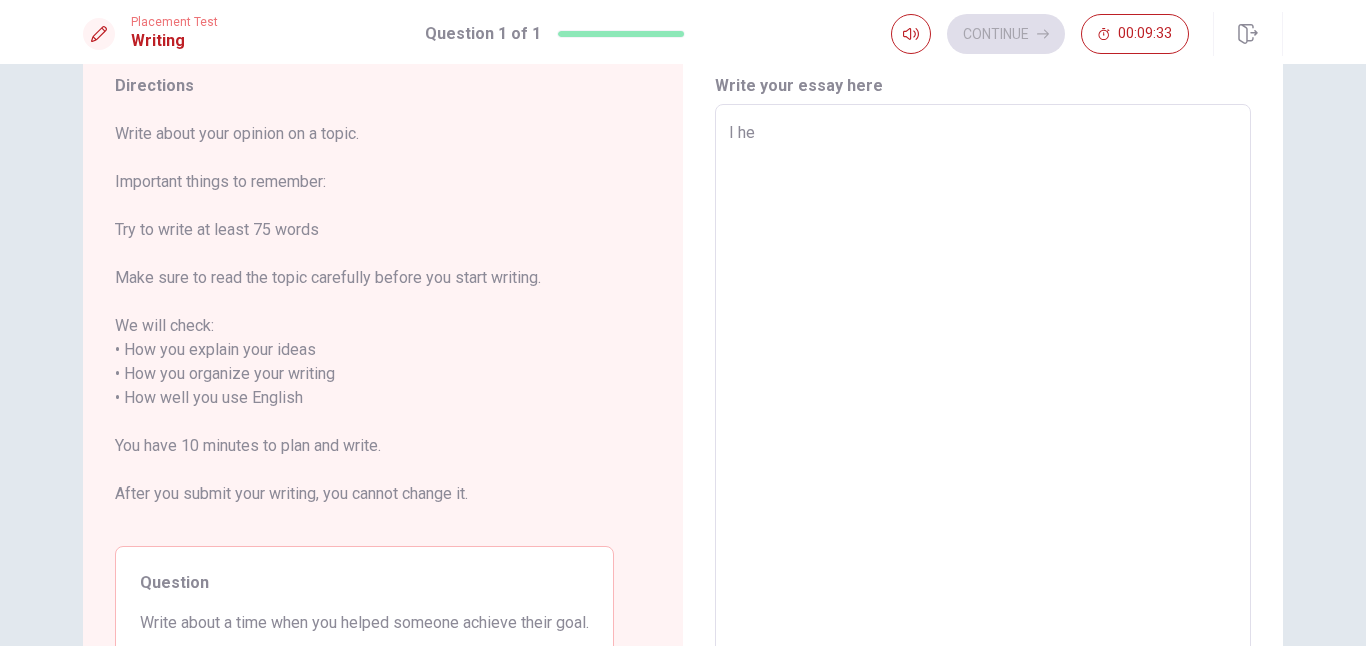 type on "I hel" 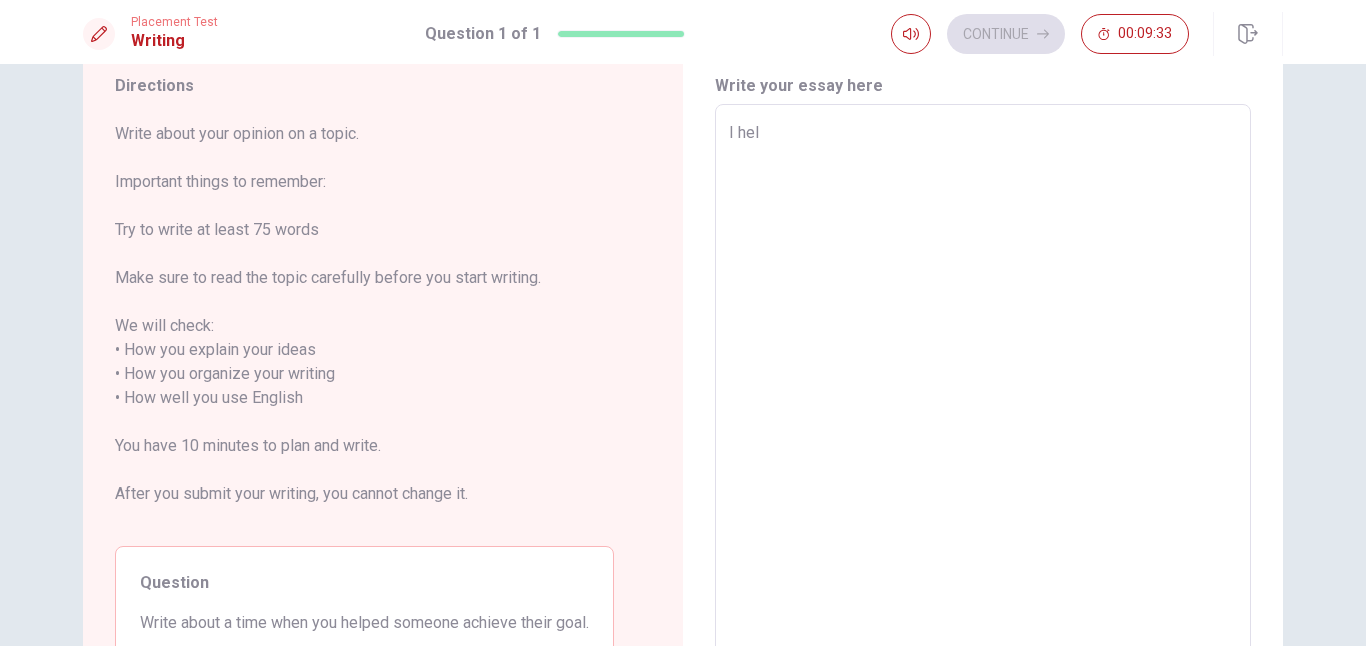 type on "x" 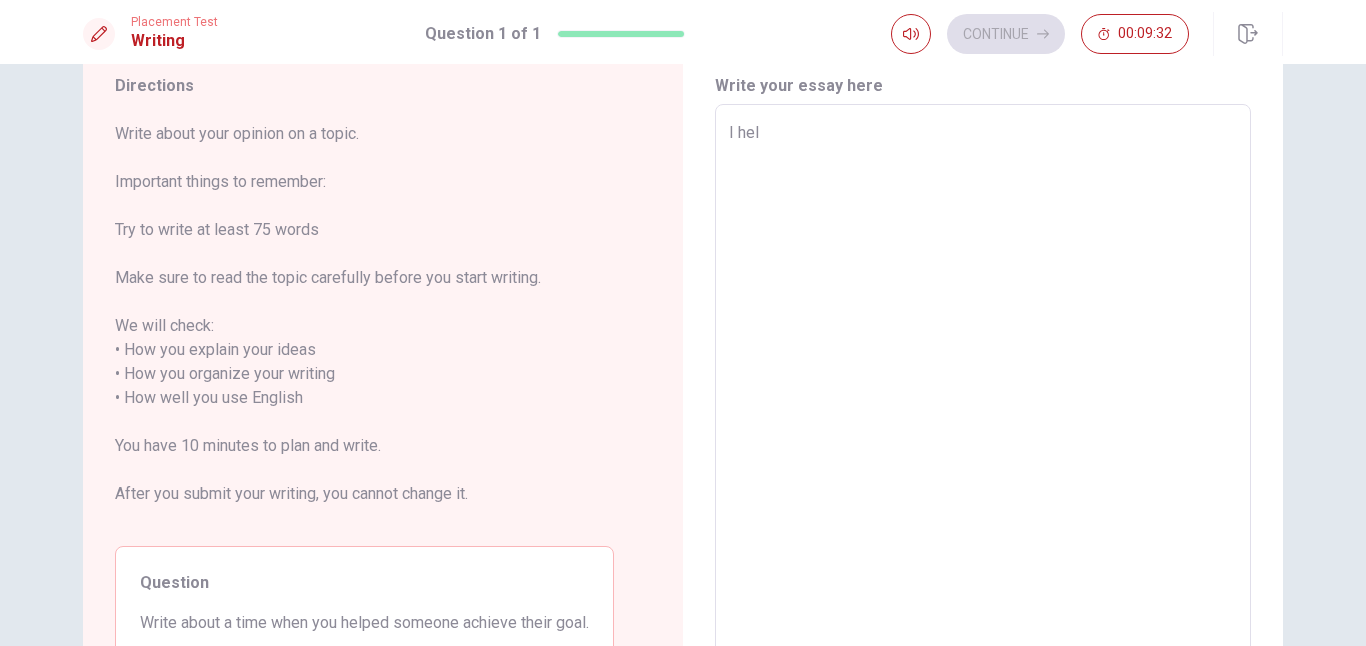 type on "I help" 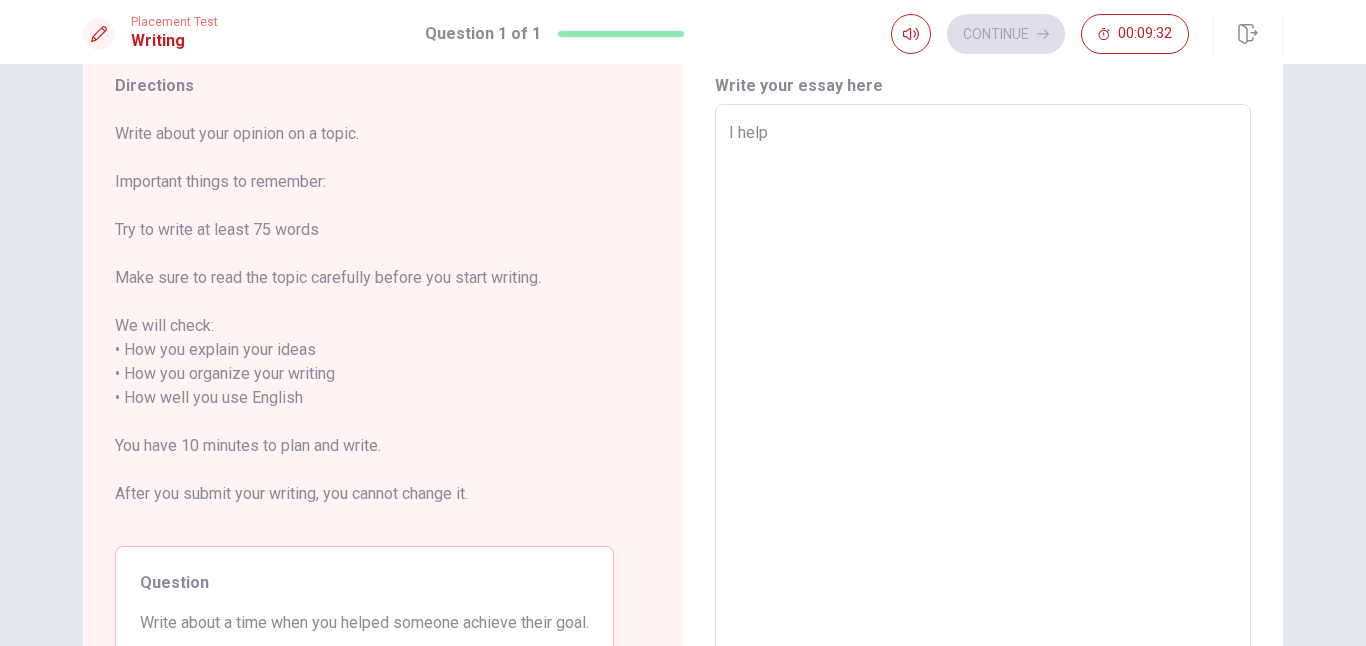 type on "x" 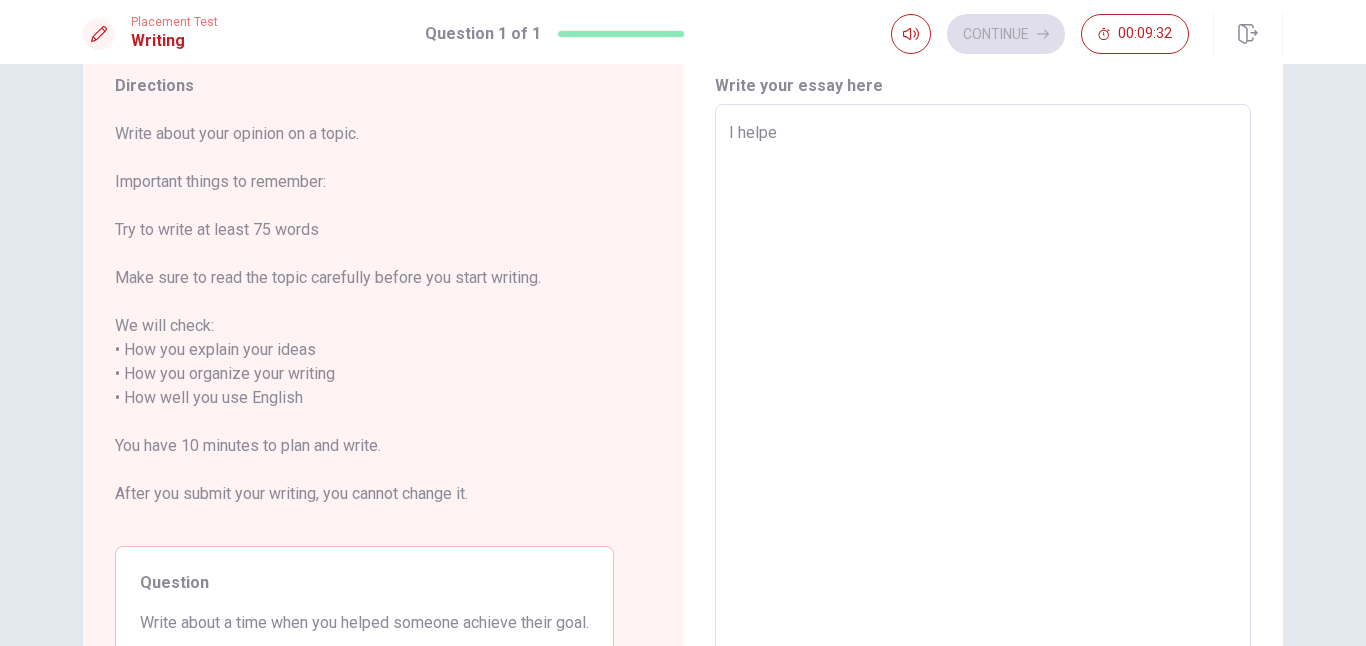 type on "I helped" 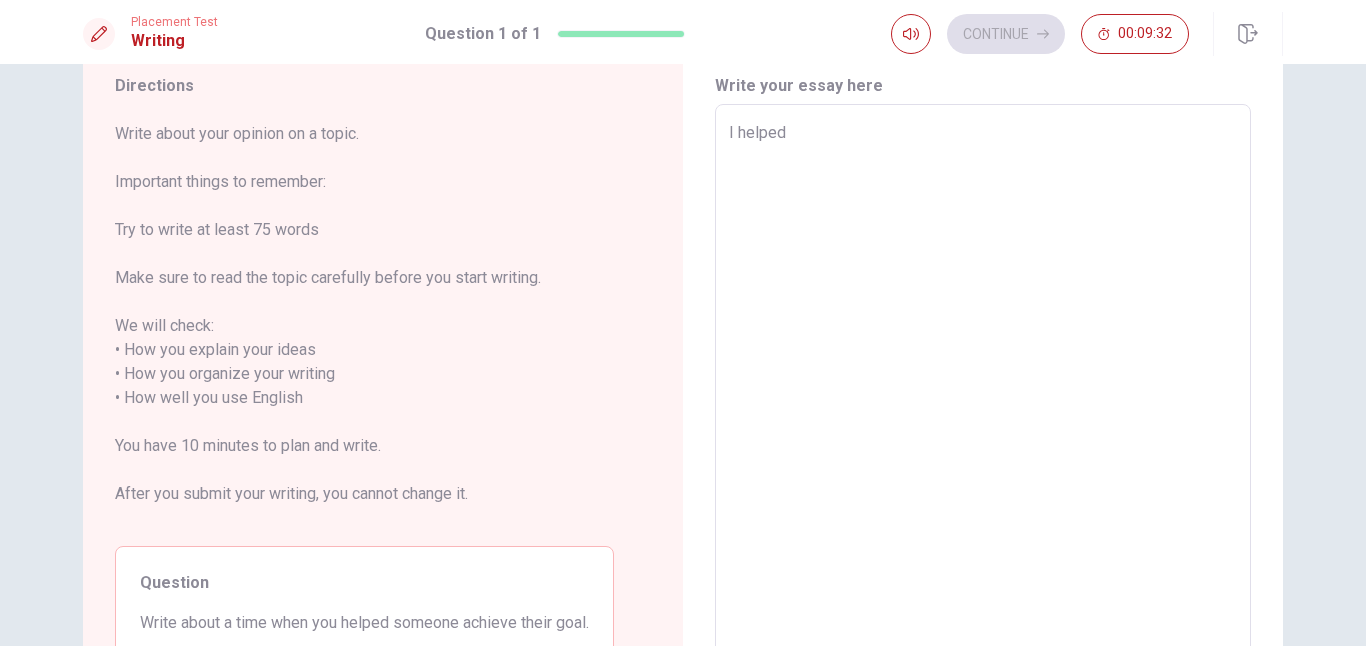 type on "x" 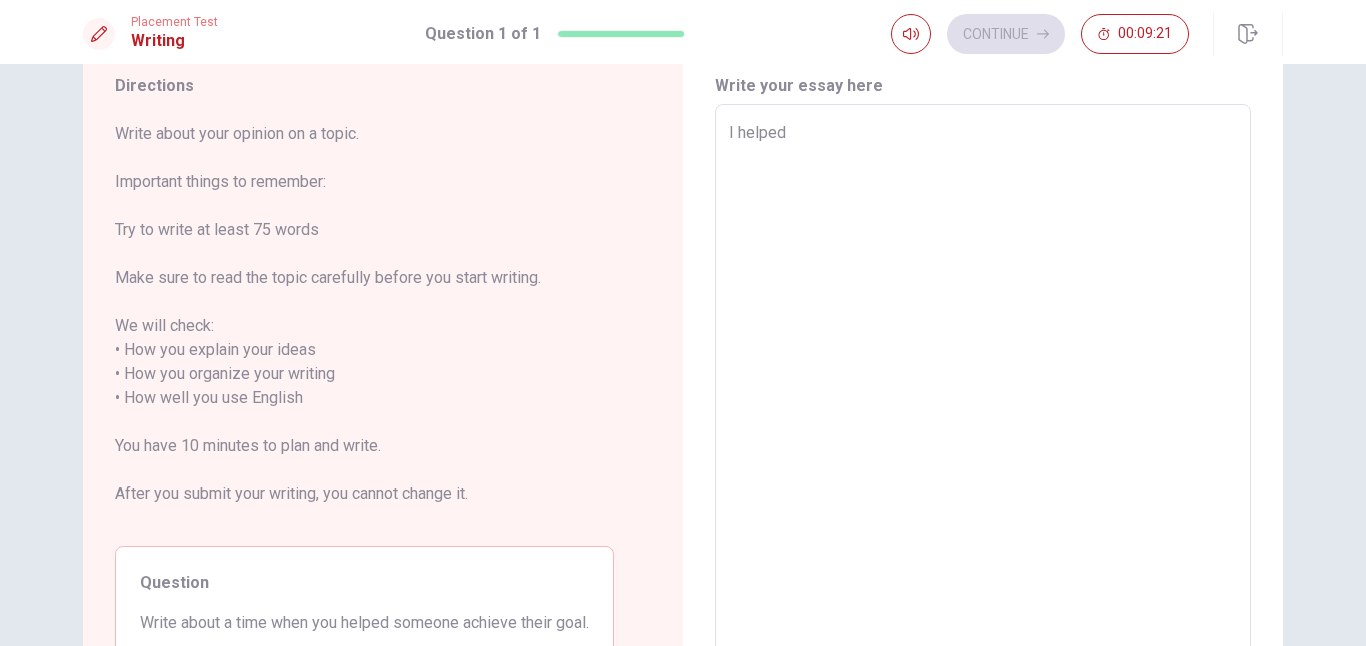 type on "x" 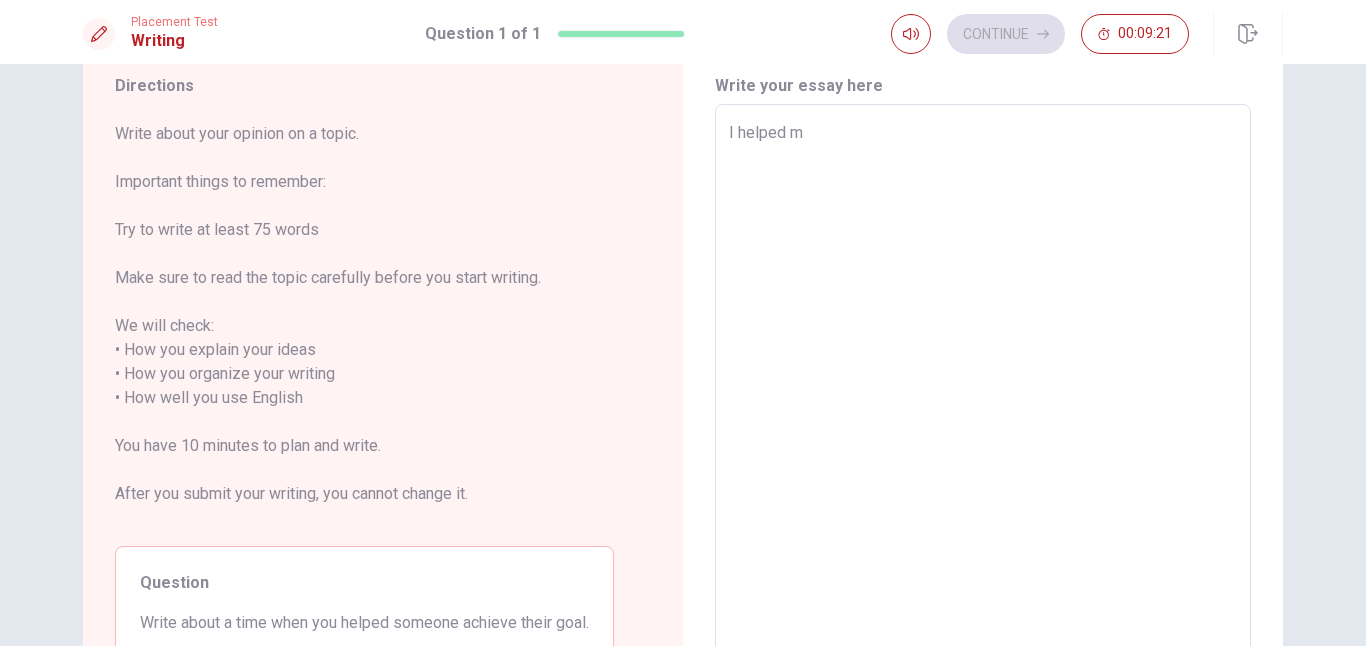 type on "x" 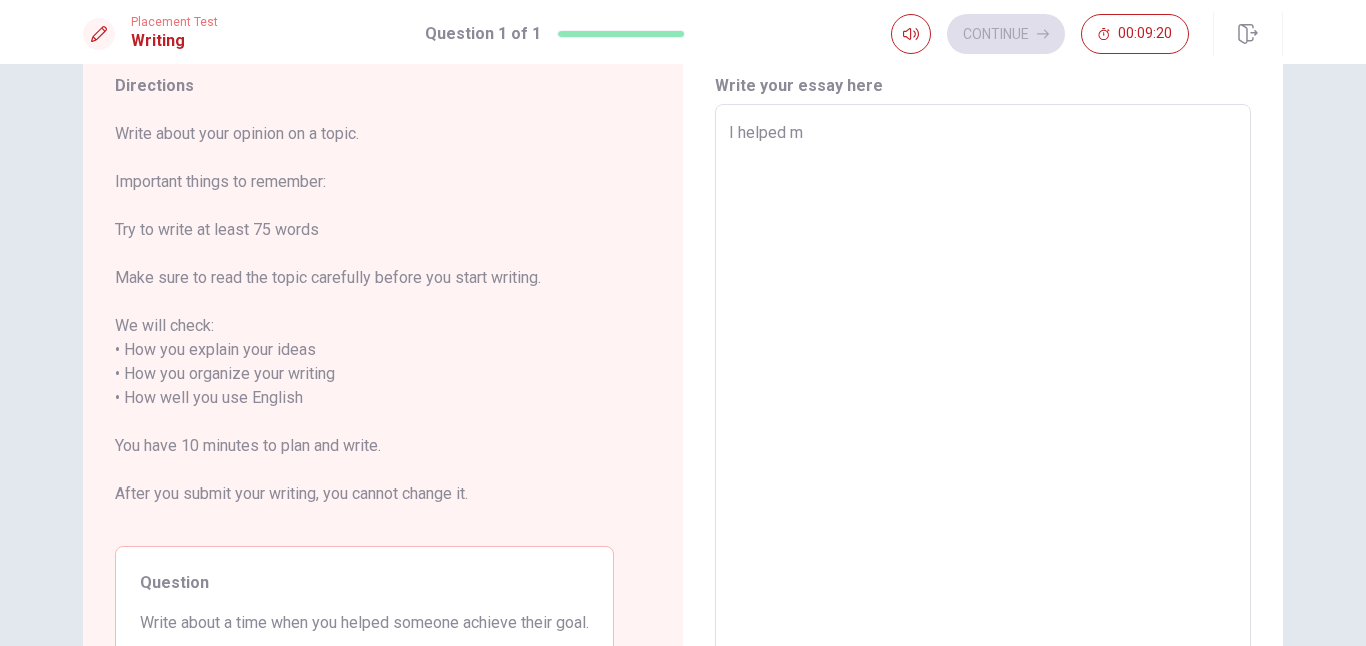 type on "I helped my" 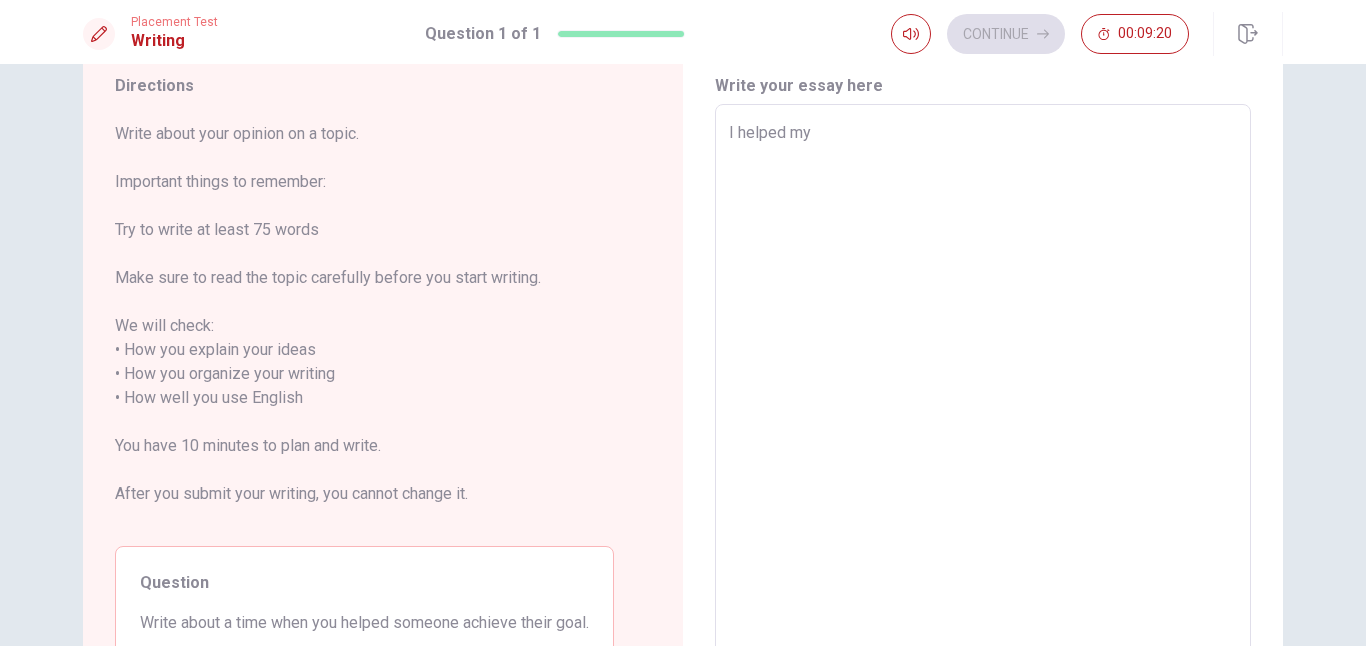 type on "x" 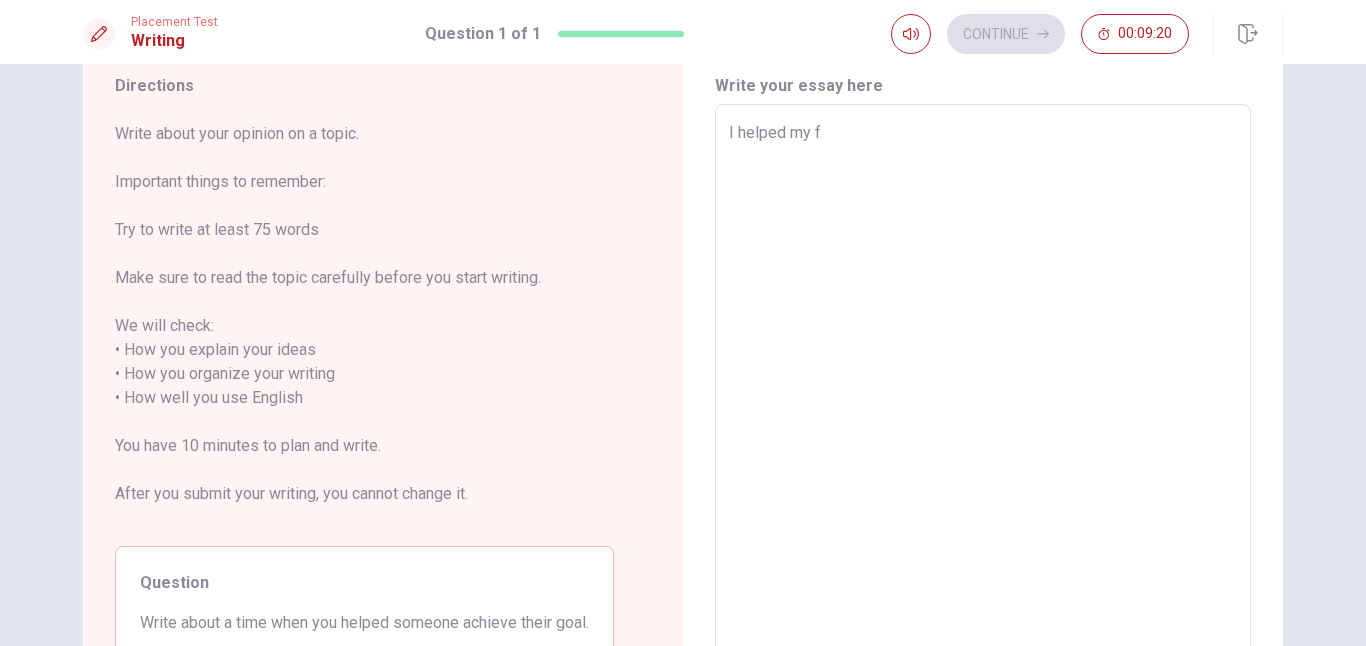 type on "x" 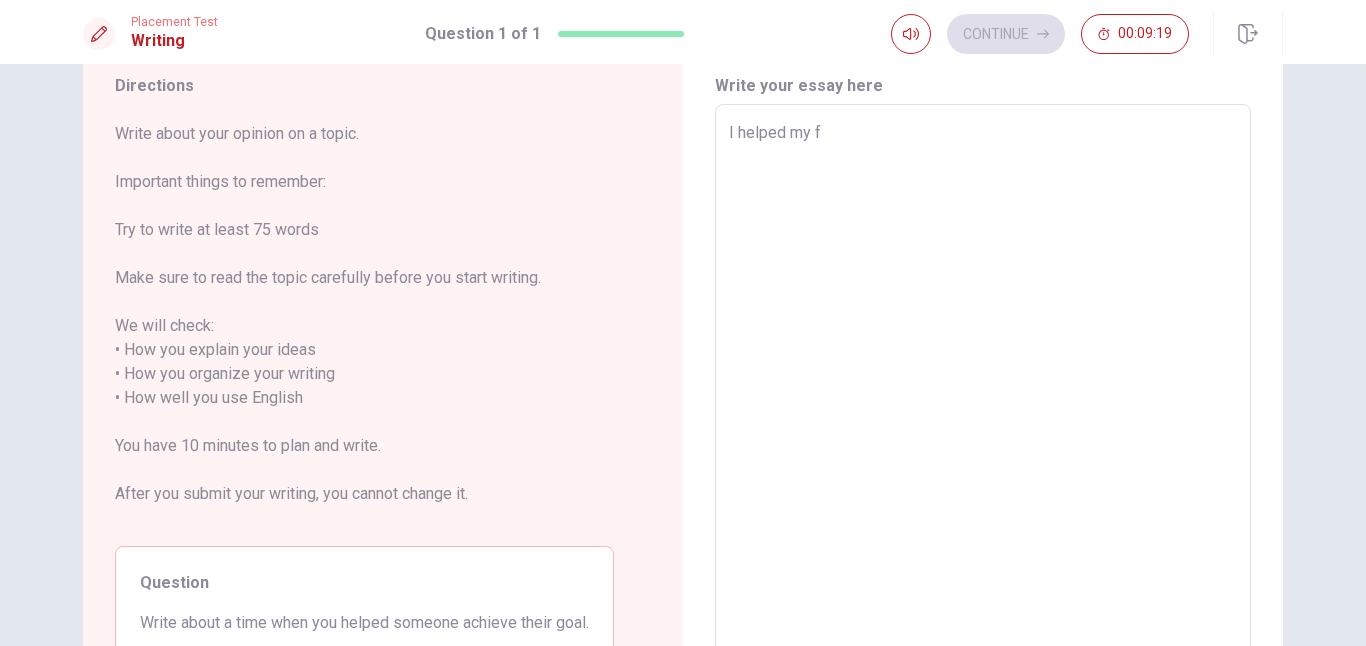 type on "I helped my fr" 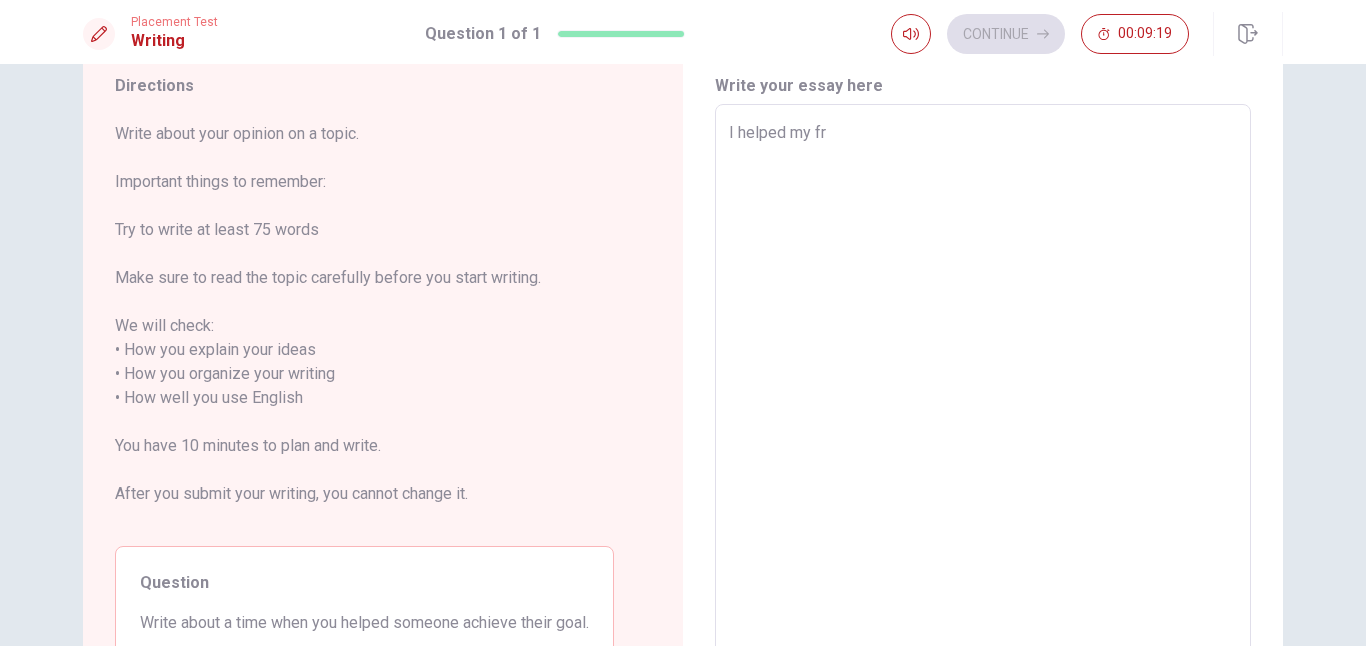type on "x" 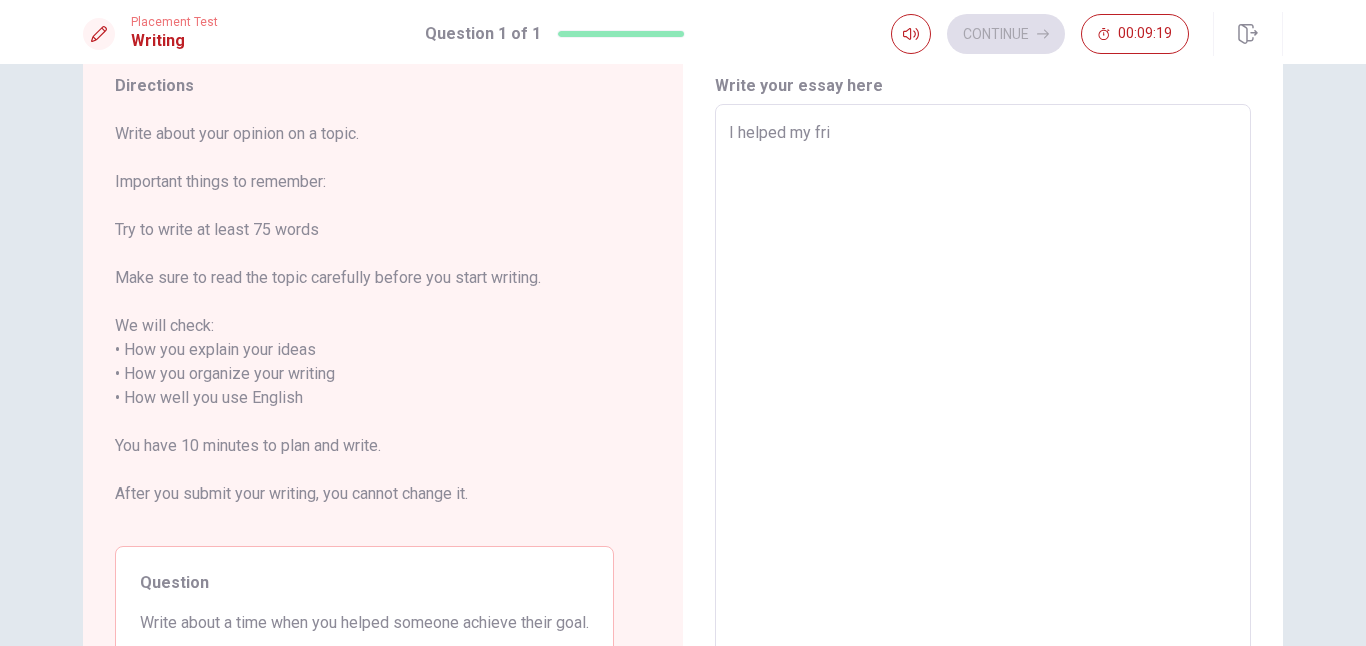 type on "x" 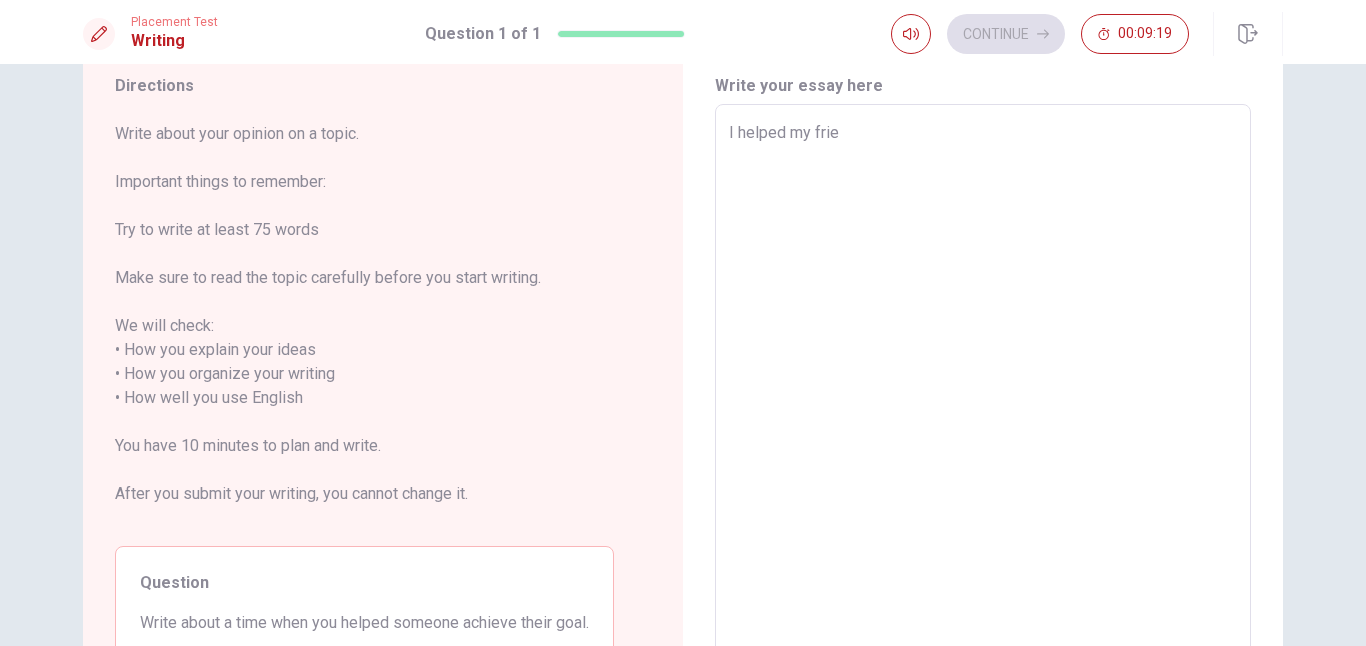 type on "x" 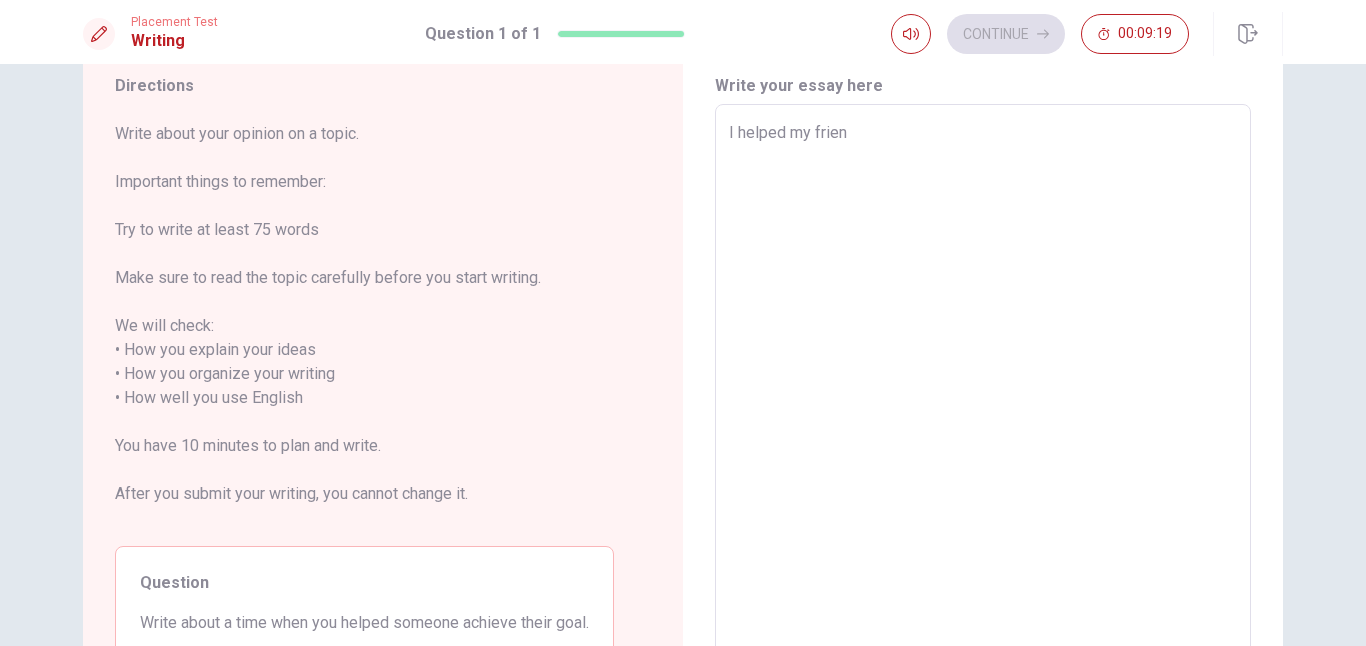 type on "x" 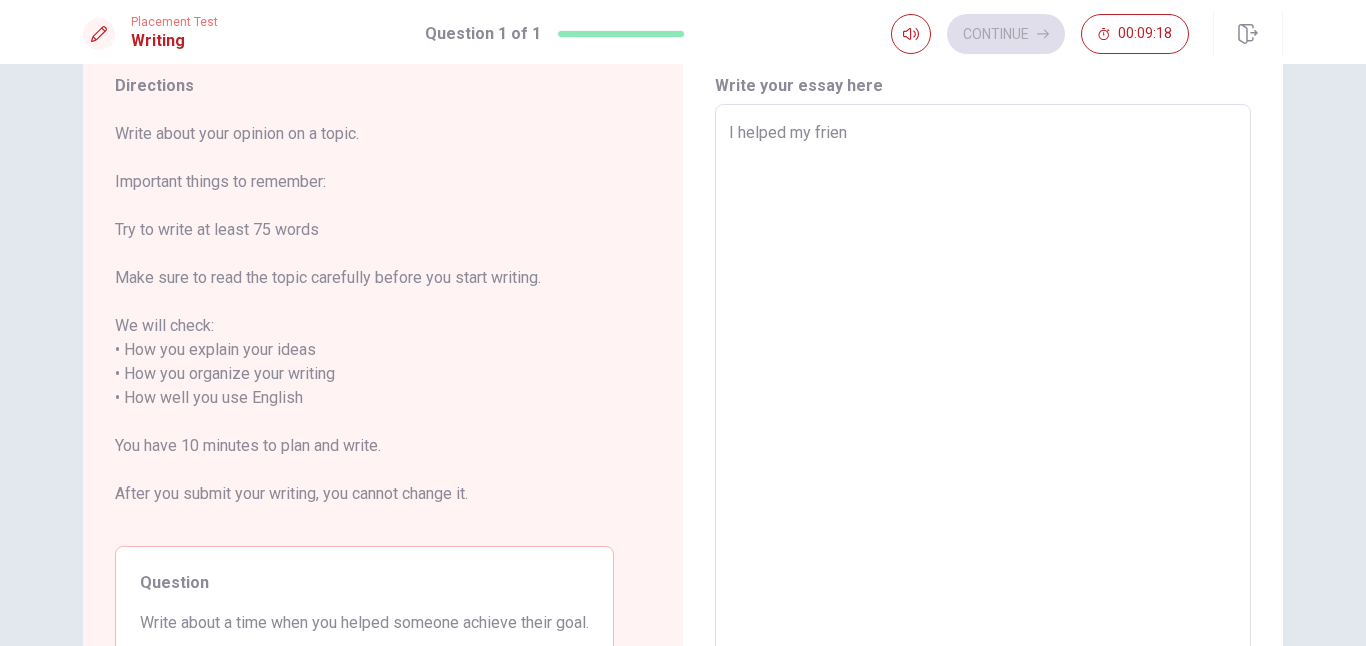 type on "I helped my friens" 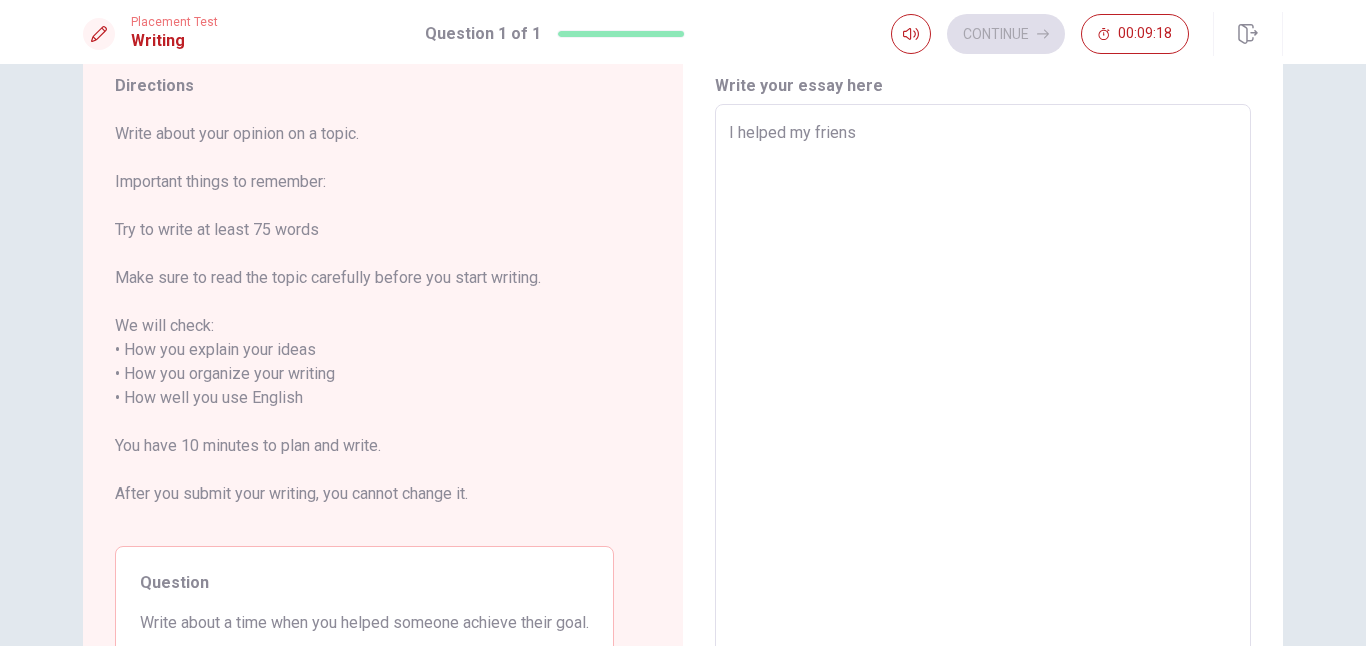 type on "x" 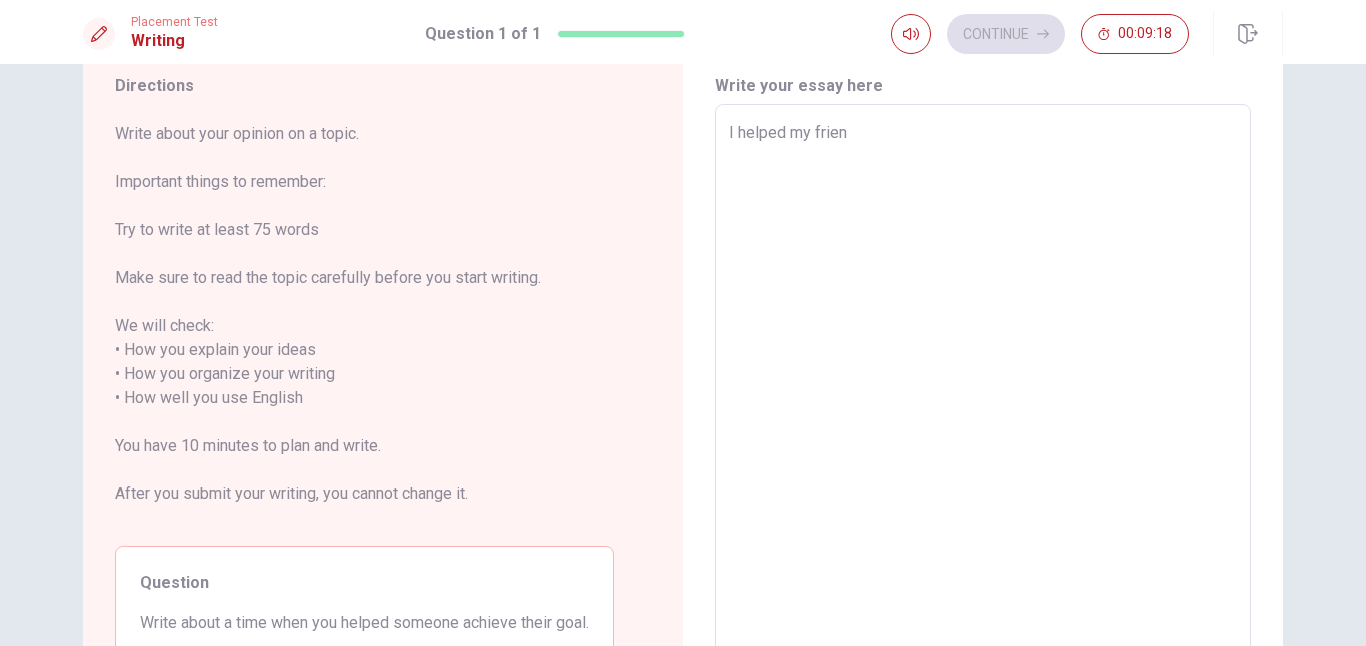 type on "x" 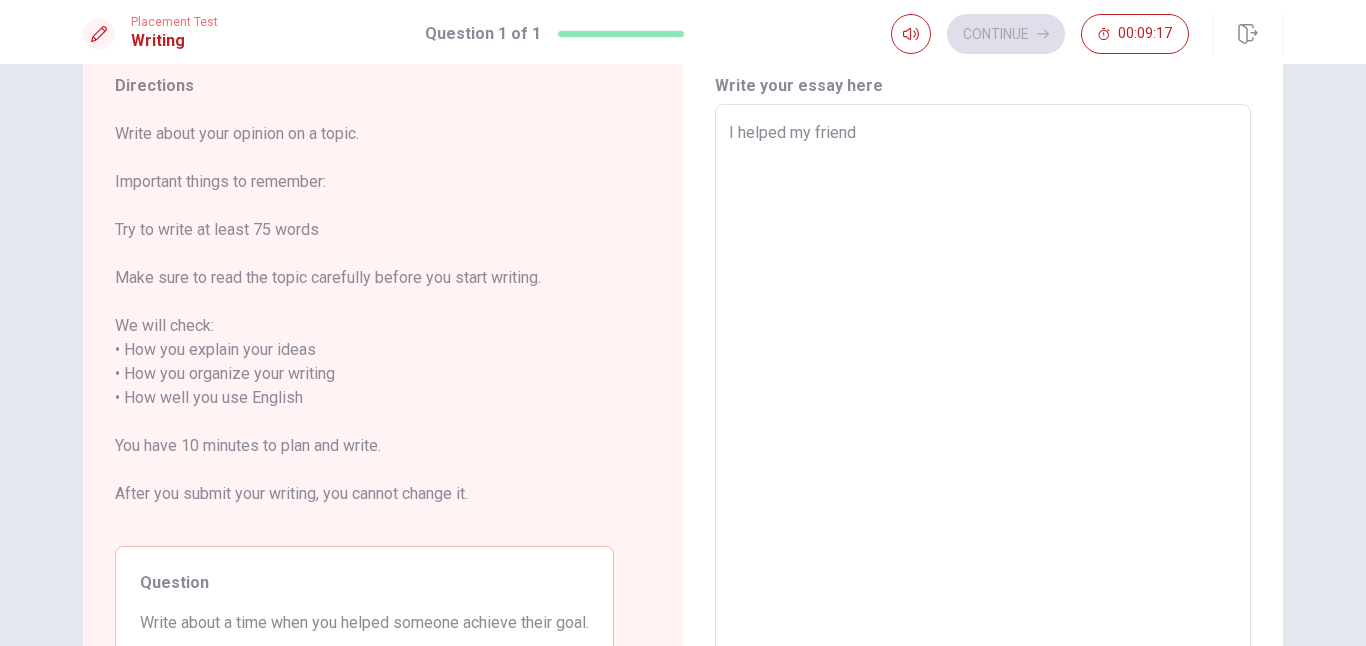 type on "I helped my friends" 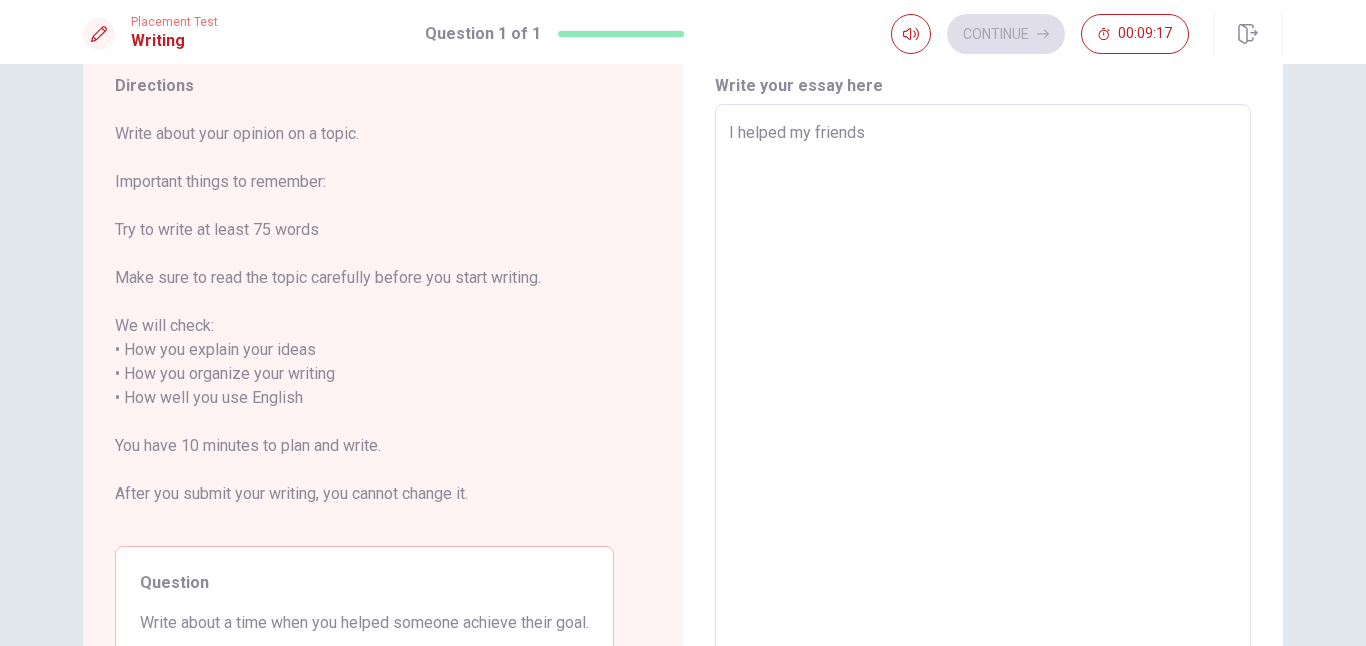 type on "x" 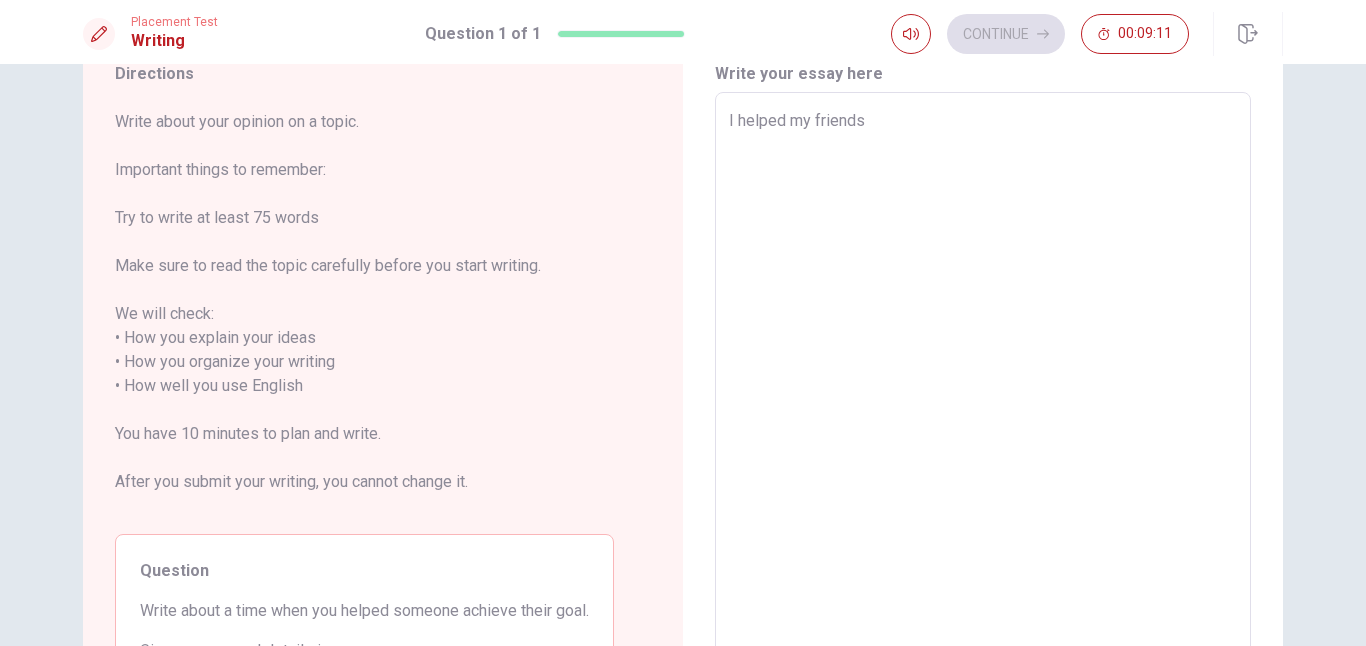 scroll, scrollTop: 0, scrollLeft: 0, axis: both 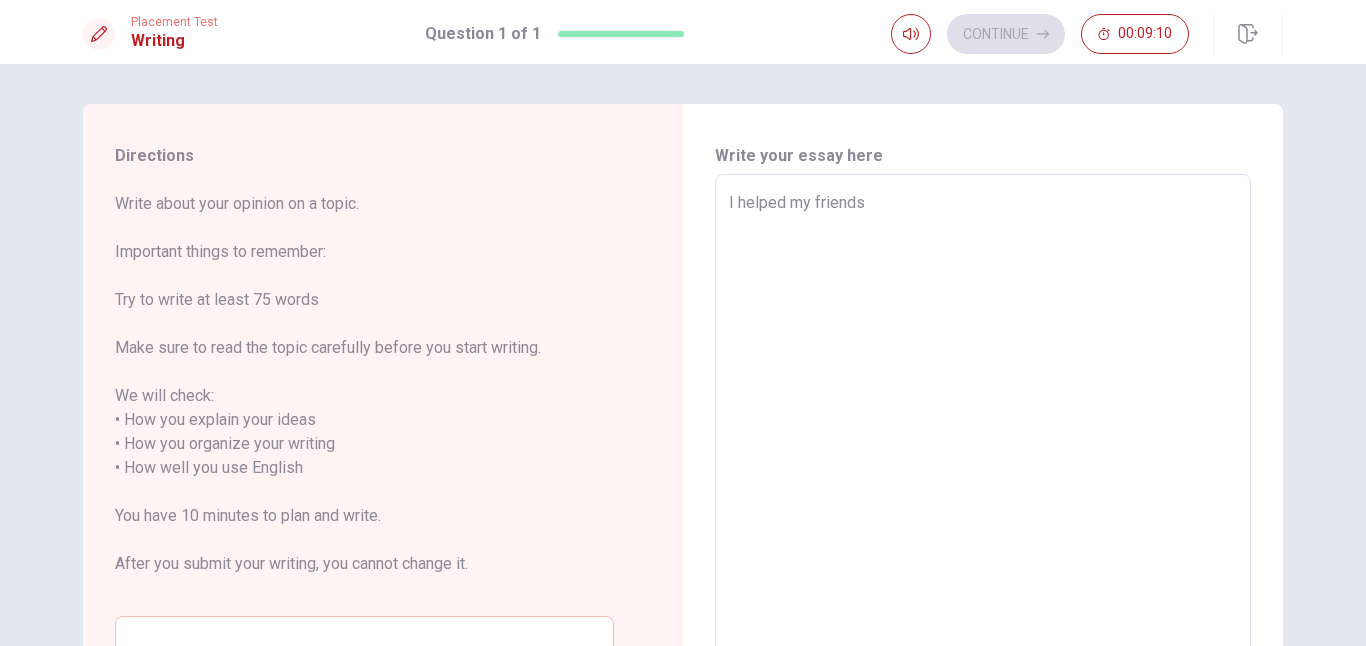 click on "I helped my friends" at bounding box center [983, 456] 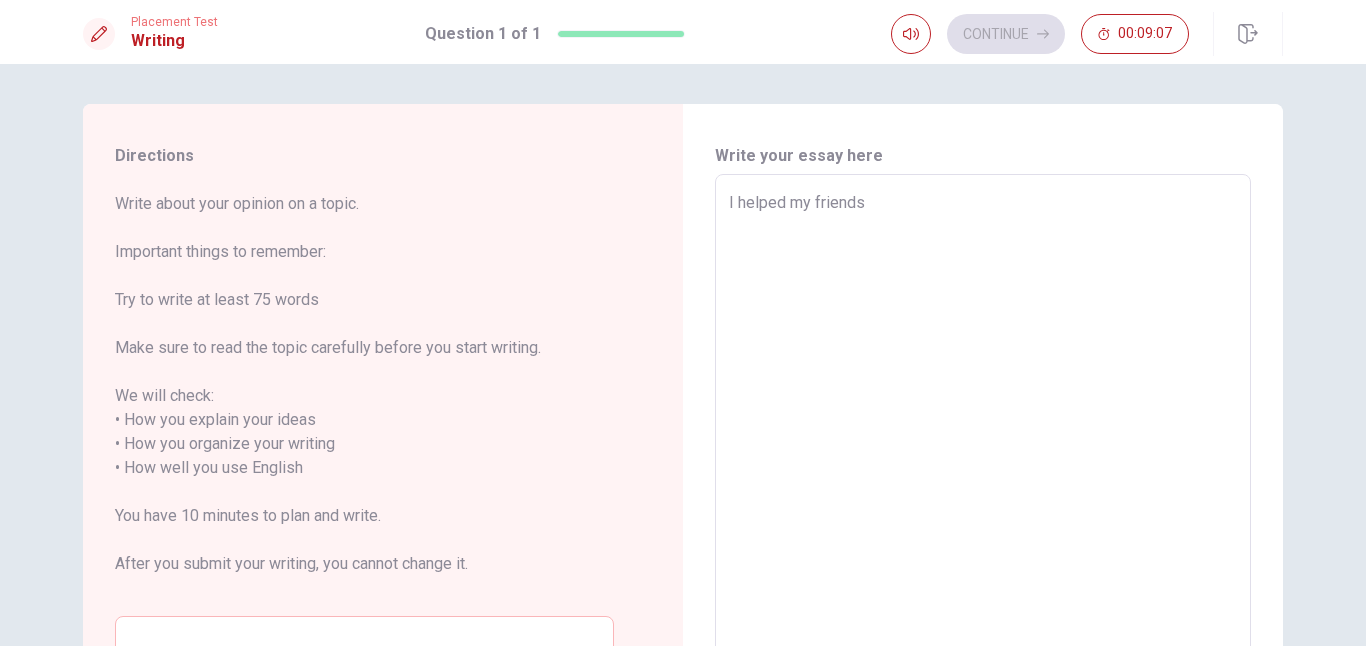 type on "x" 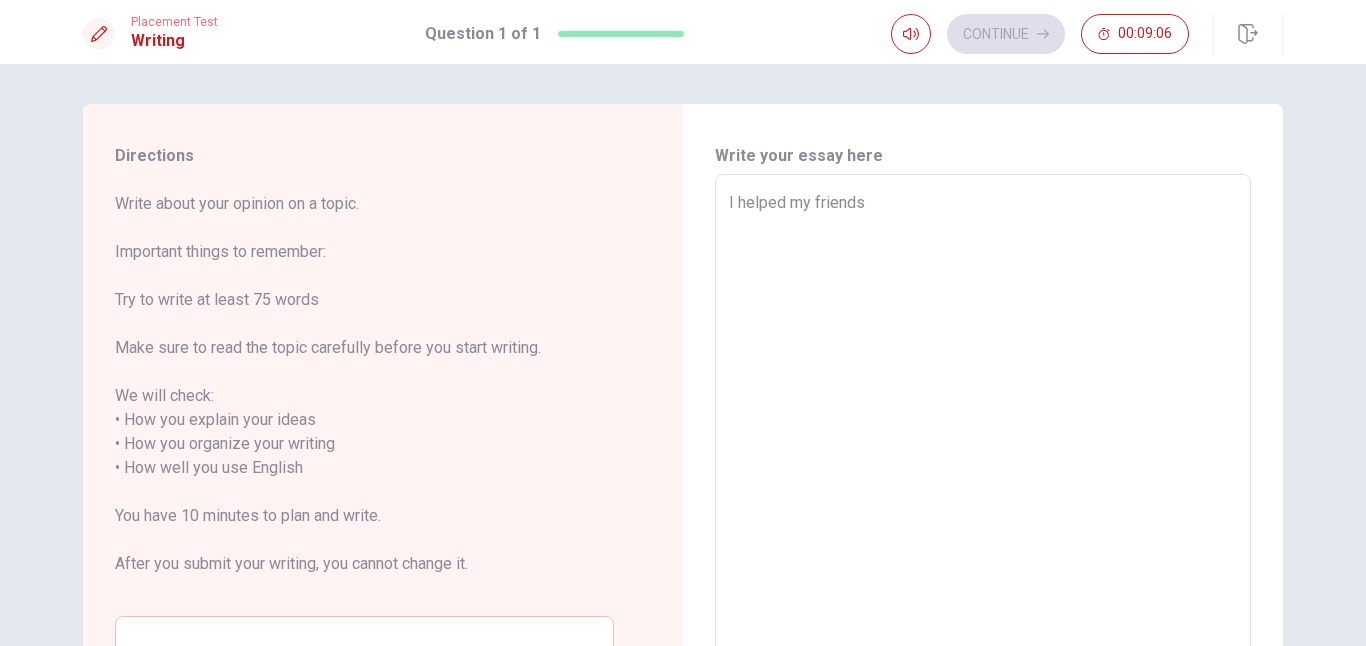 type on "I helped my friends a" 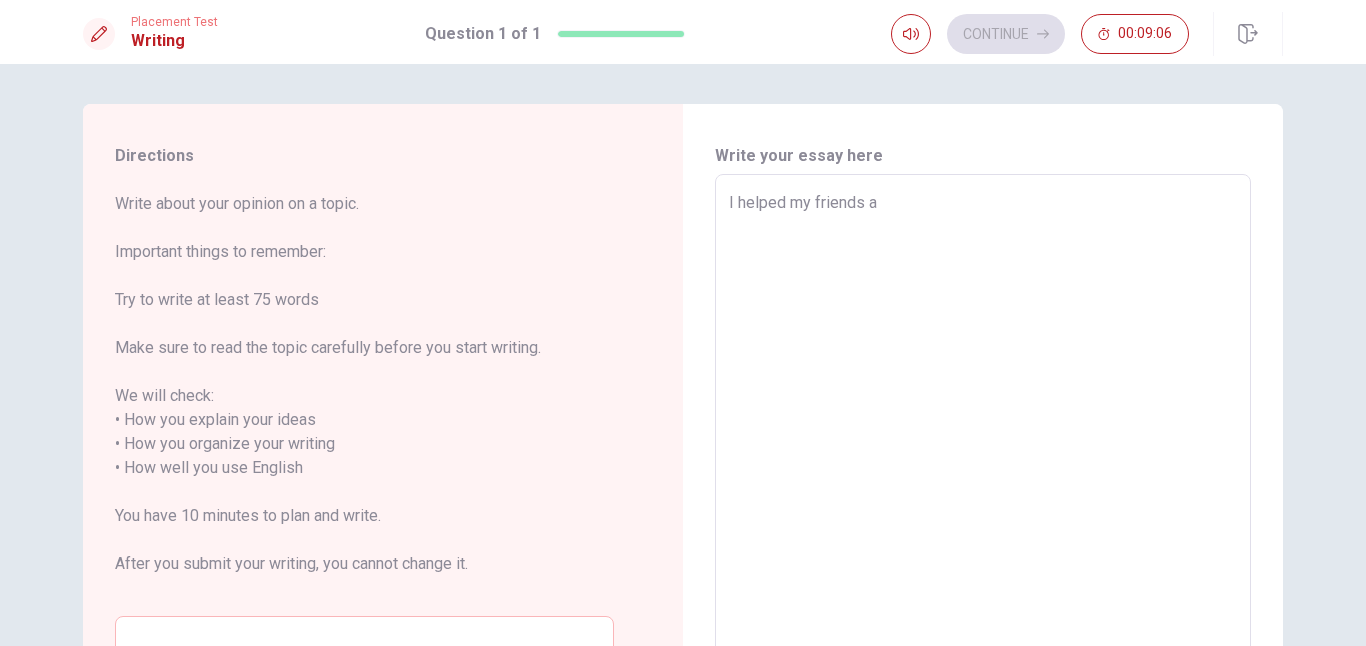 type on "x" 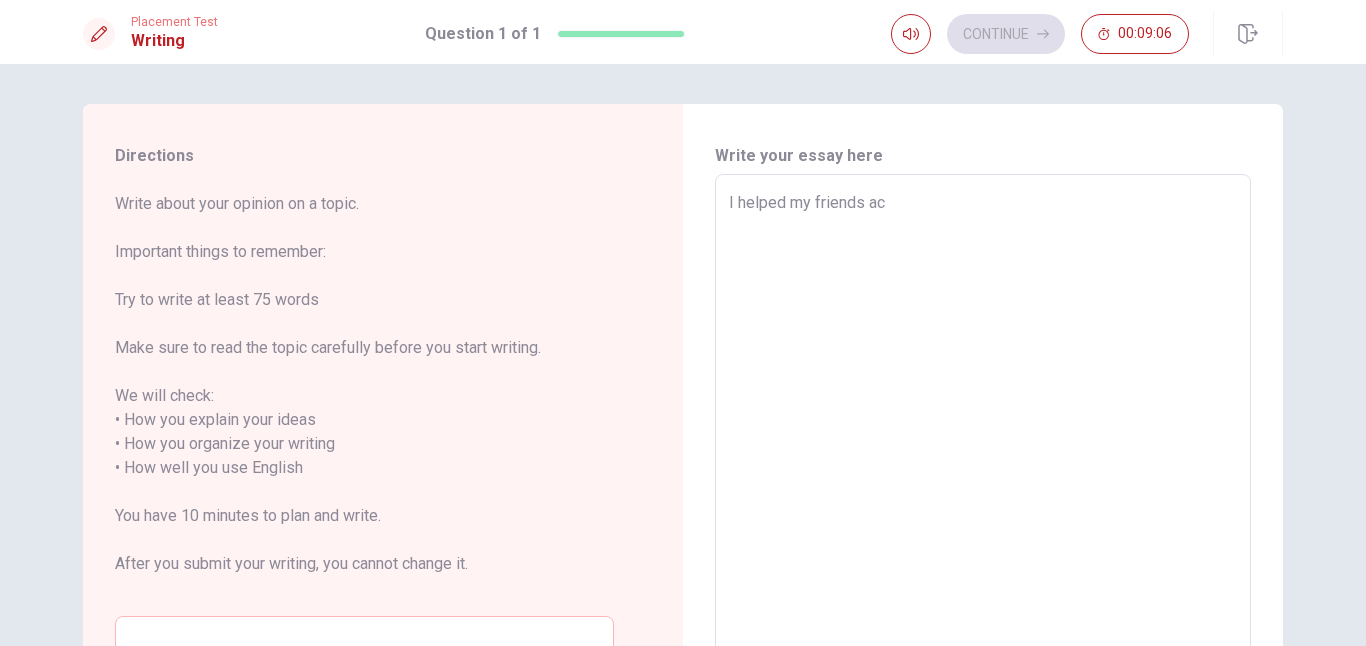 type on "x" 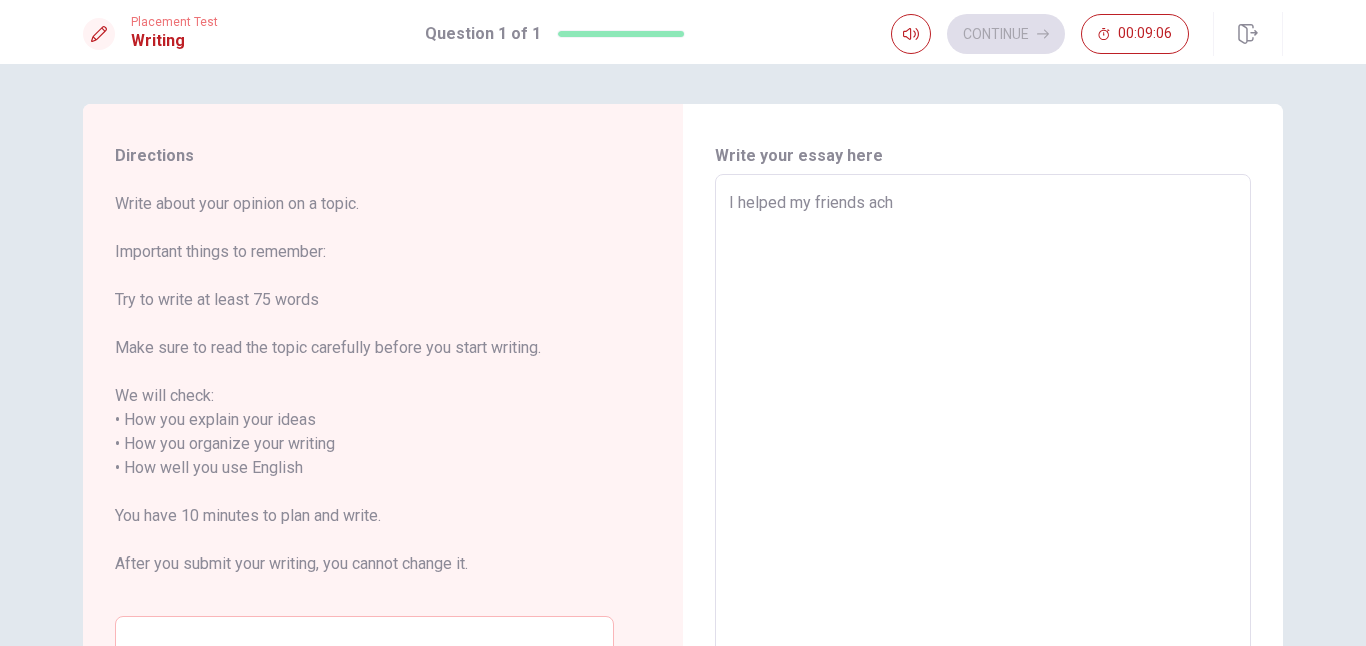 type on "x" 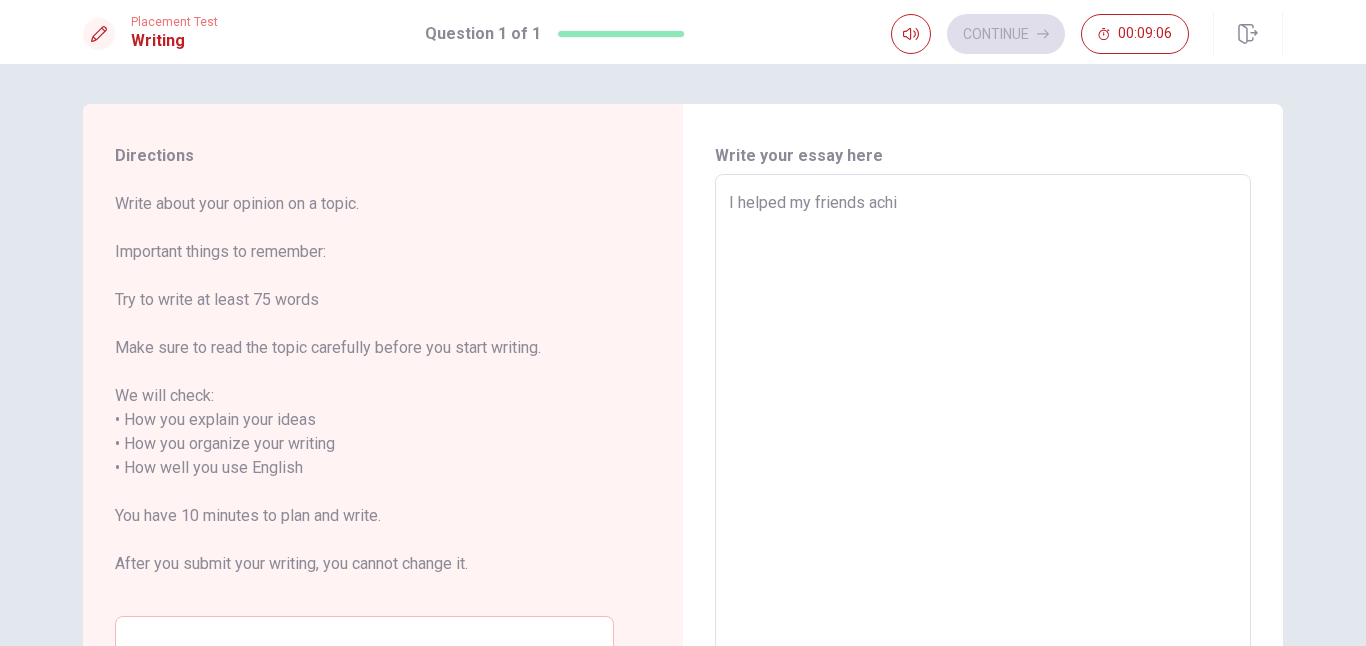 type on "x" 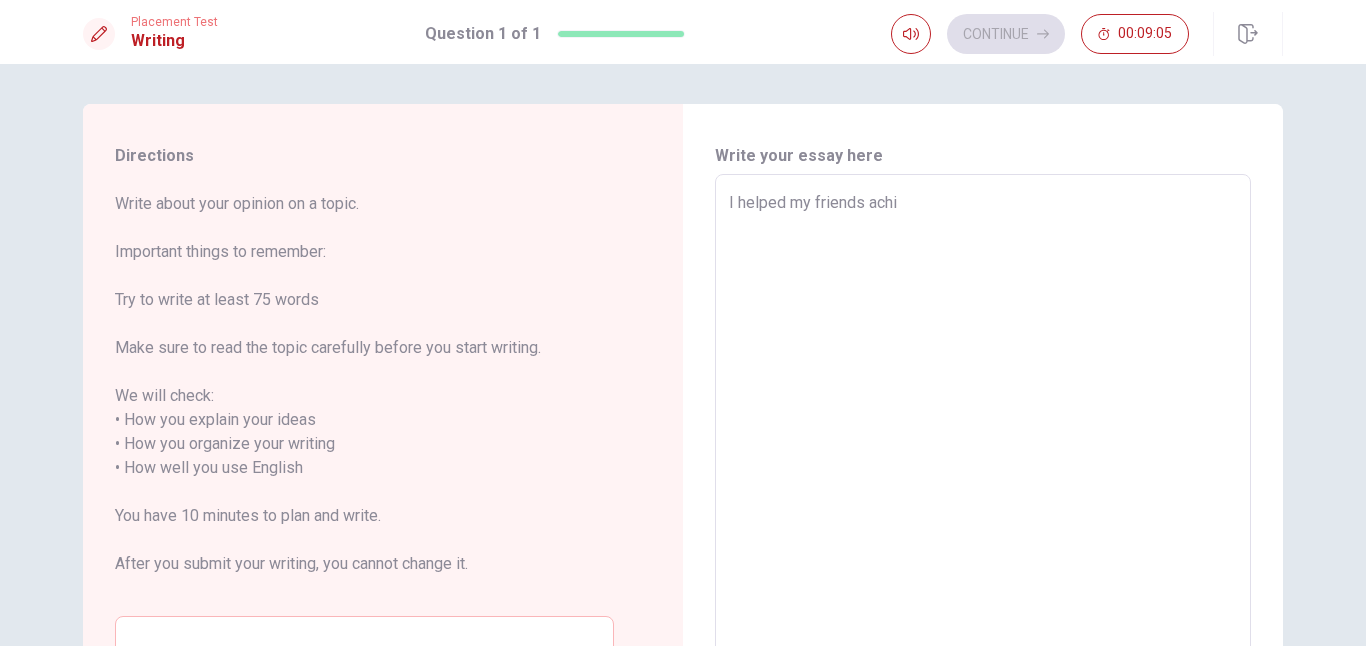 type on "I helped my friends [PERSON_NAME]" 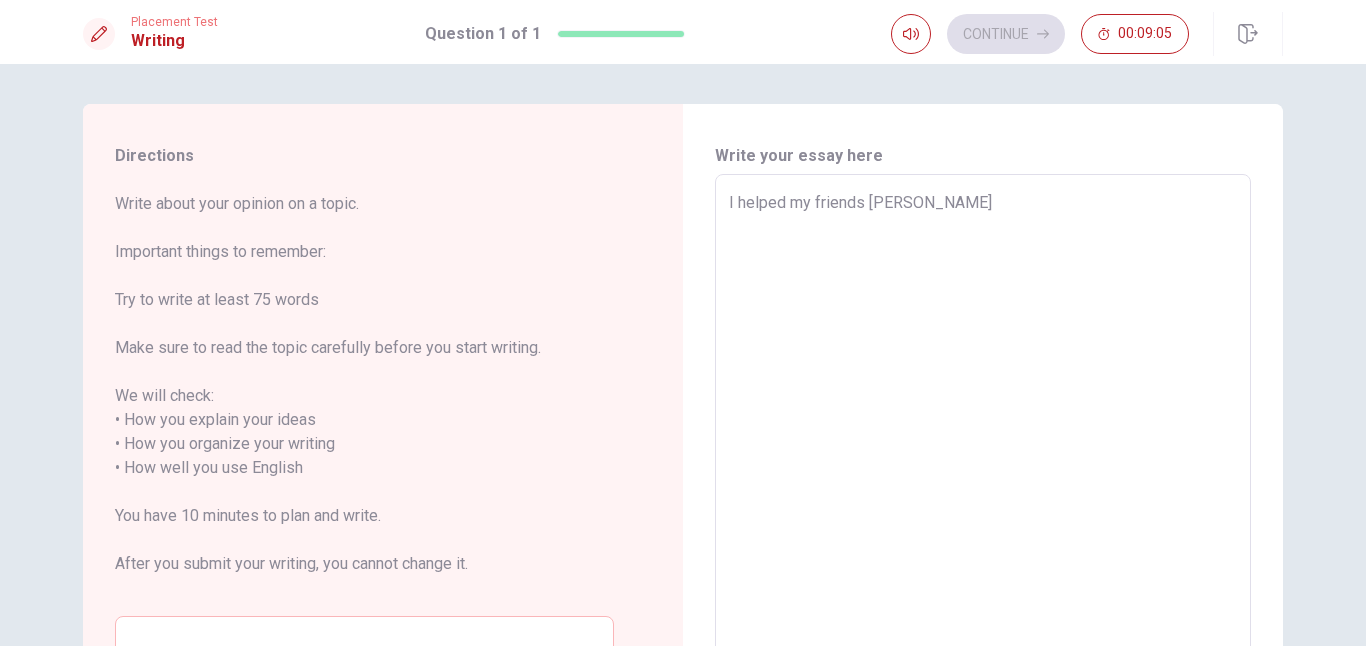 type on "x" 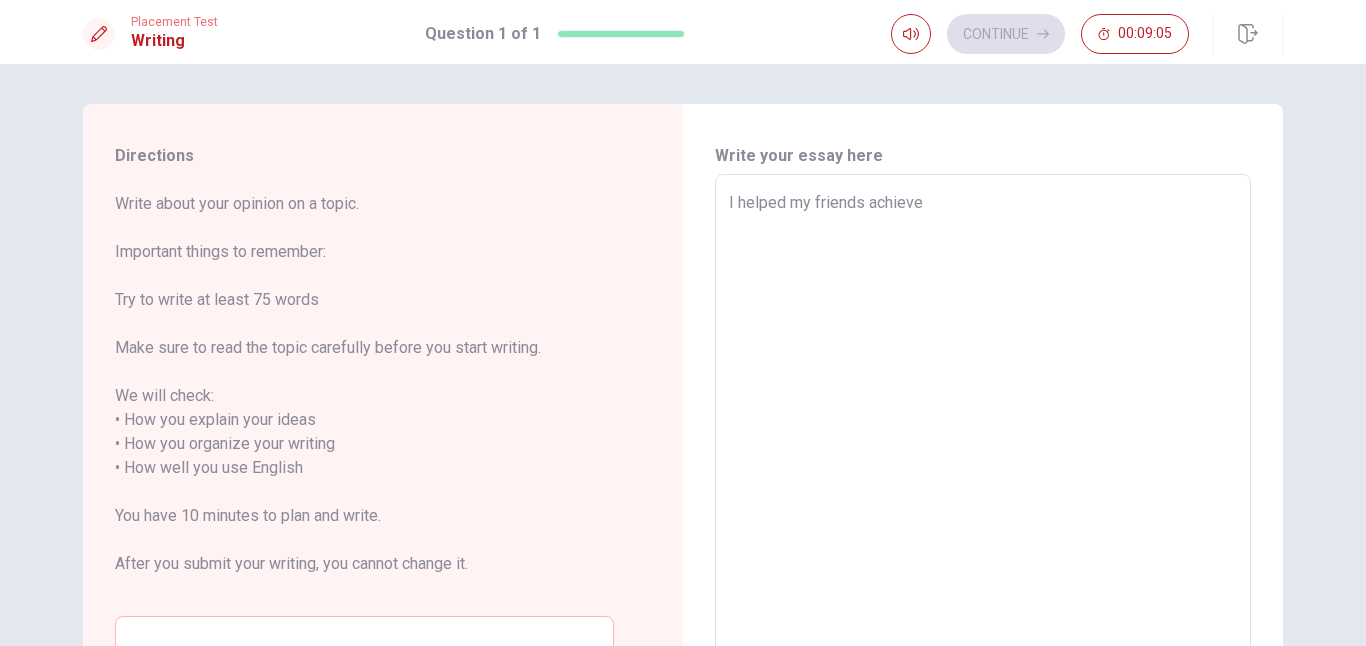 type on "x" 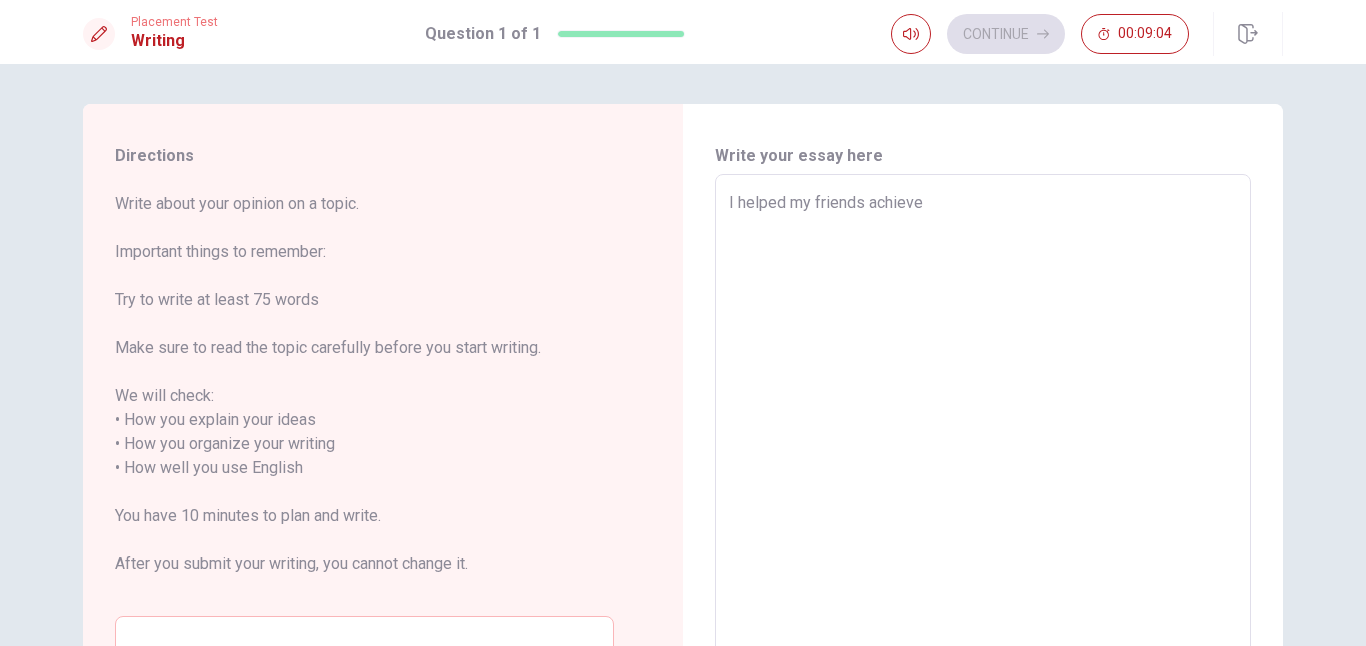 type on "I helped my friends achieve" 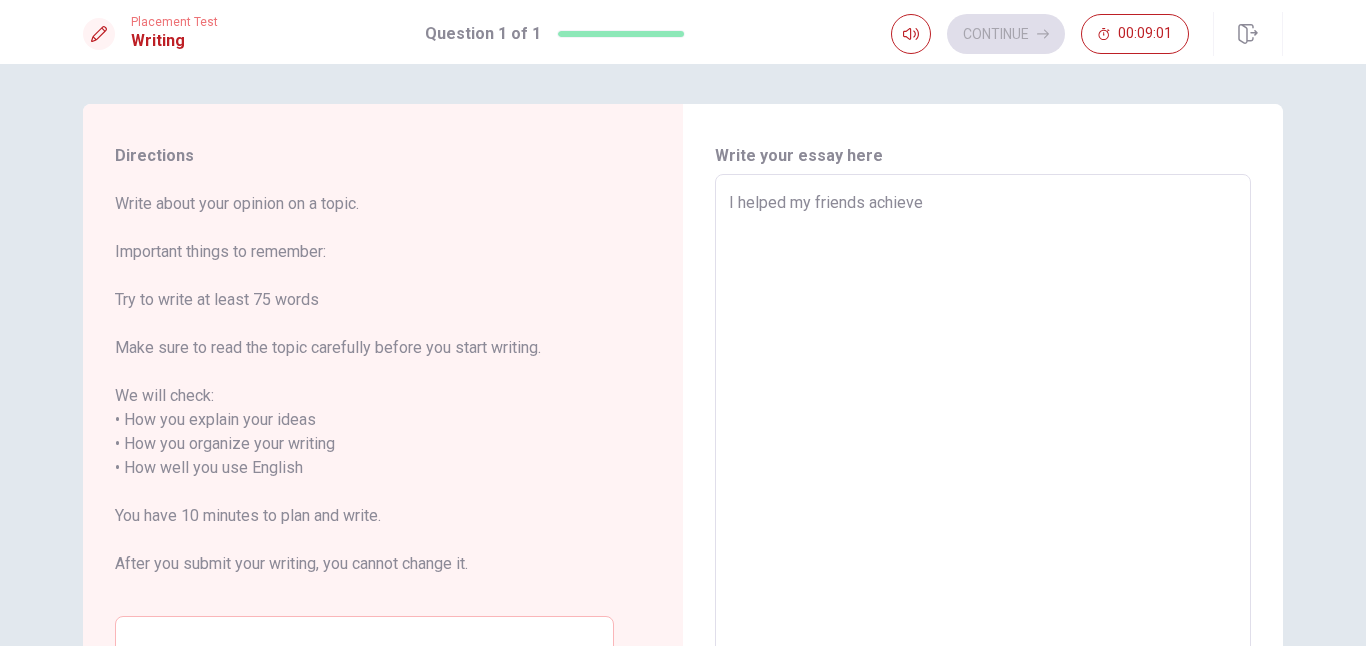 type on "x" 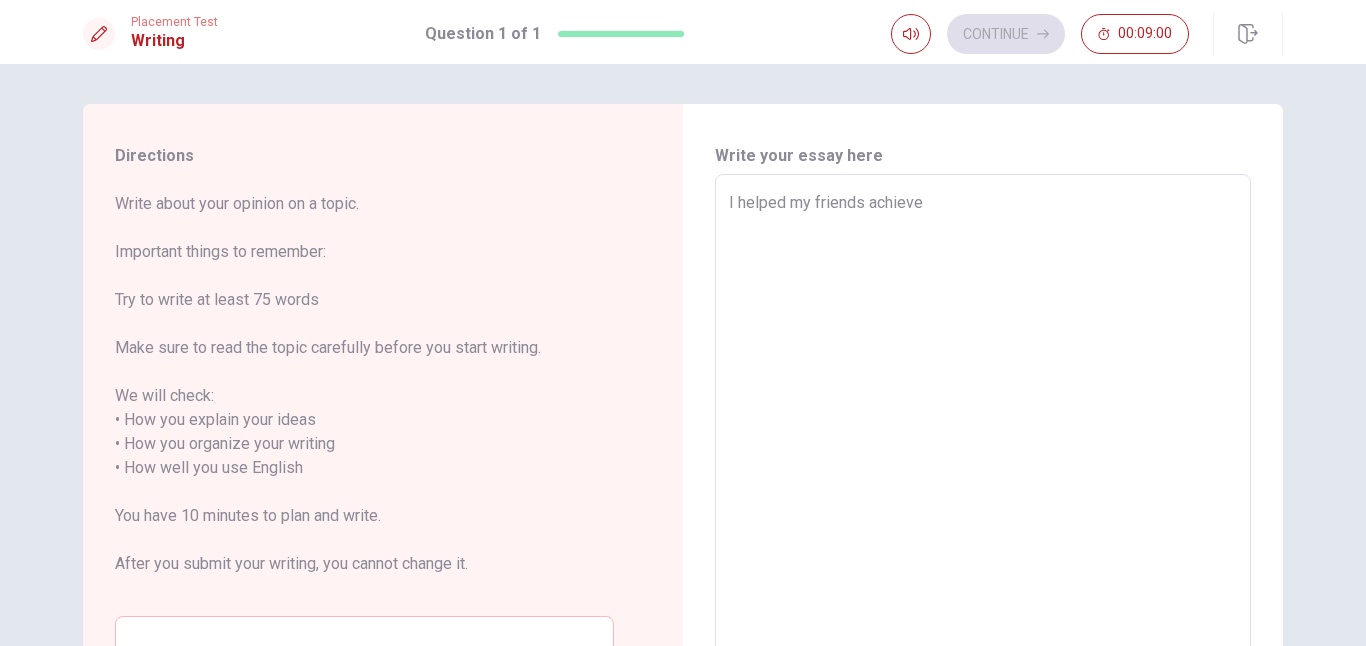 type on "I helped my friends achieve t" 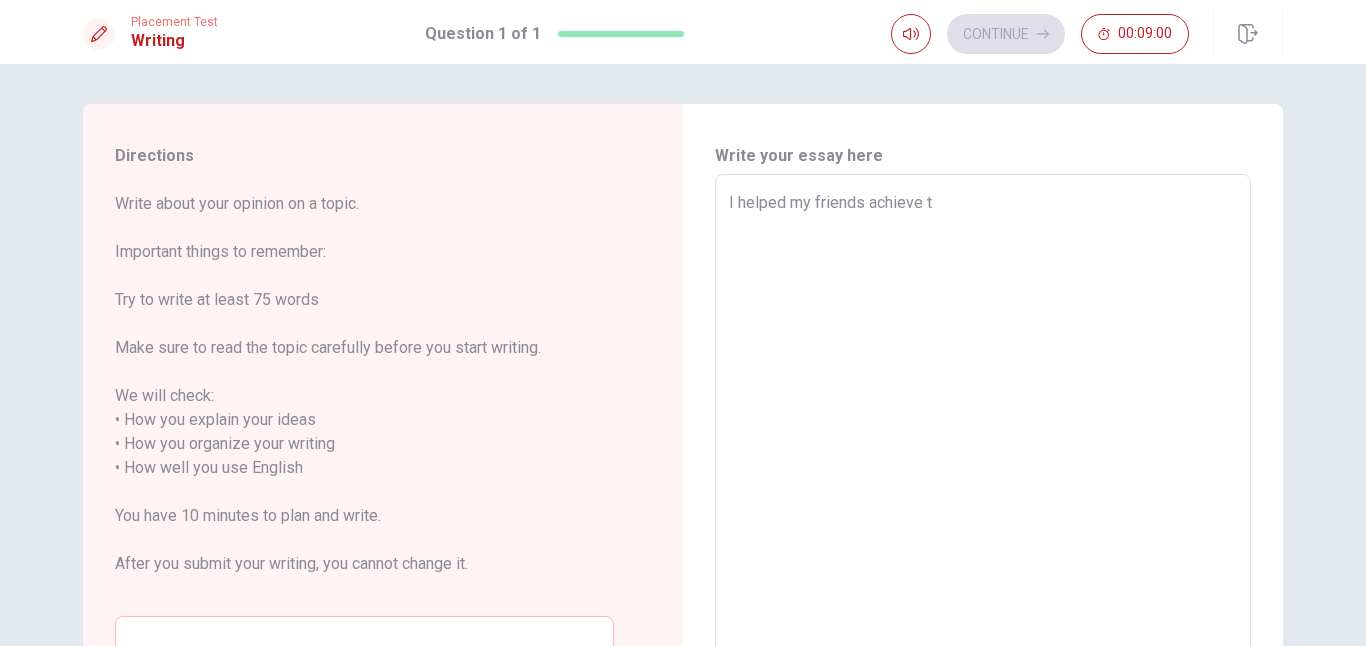 type on "x" 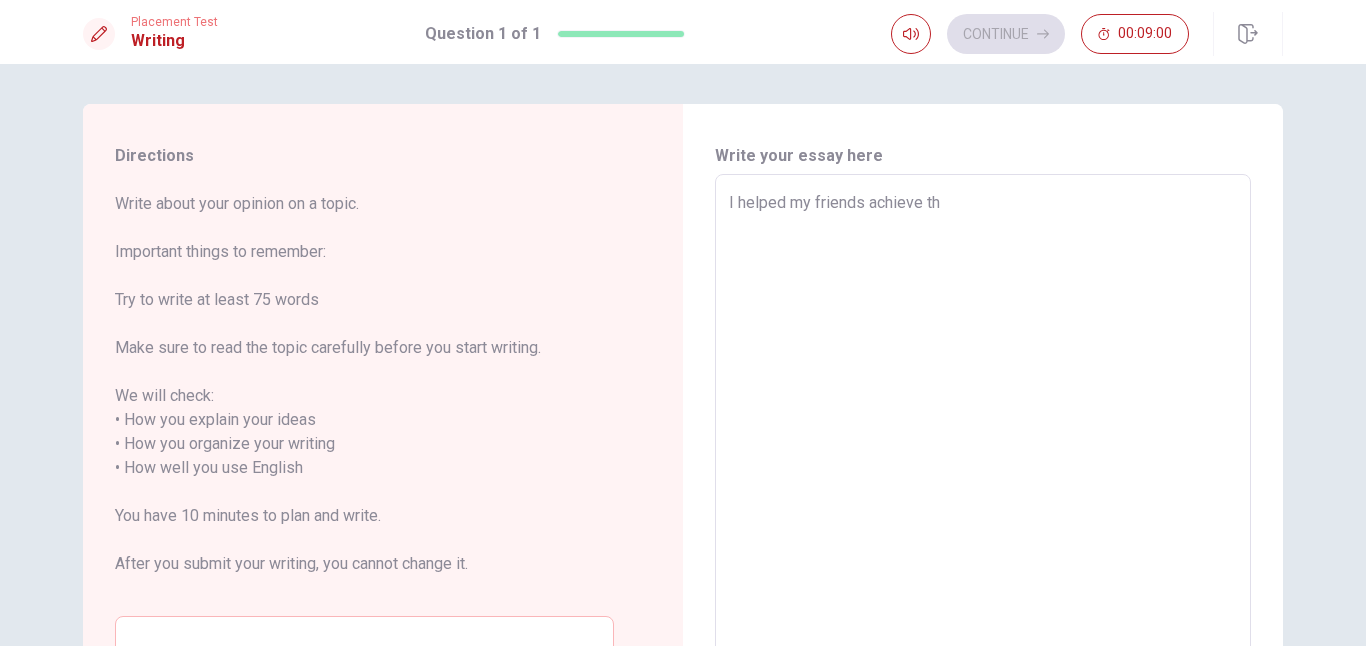 type on "x" 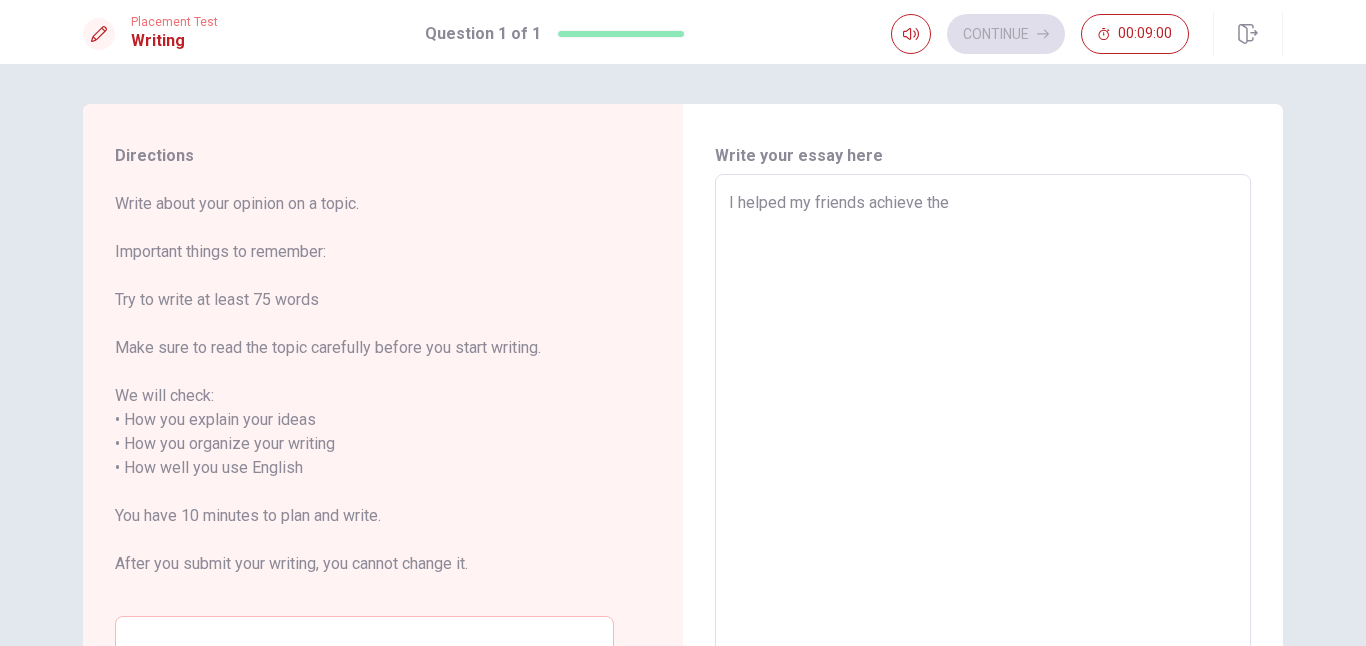 type on "x" 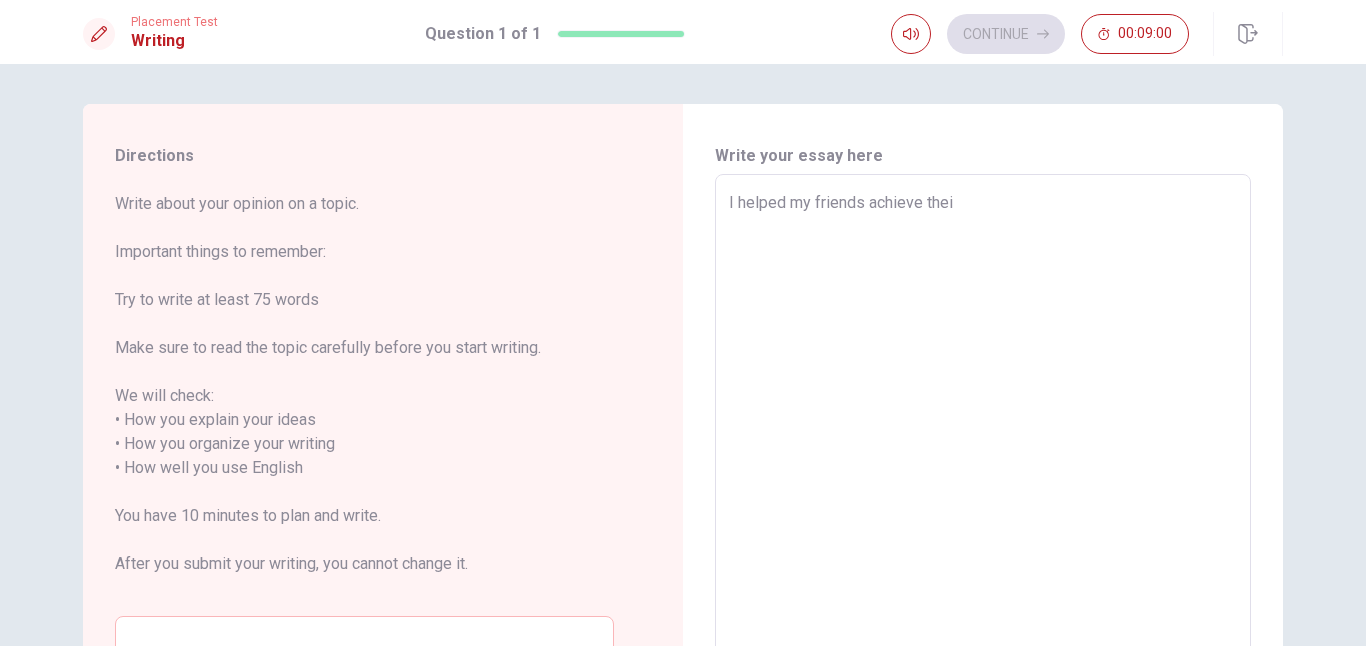 type on "x" 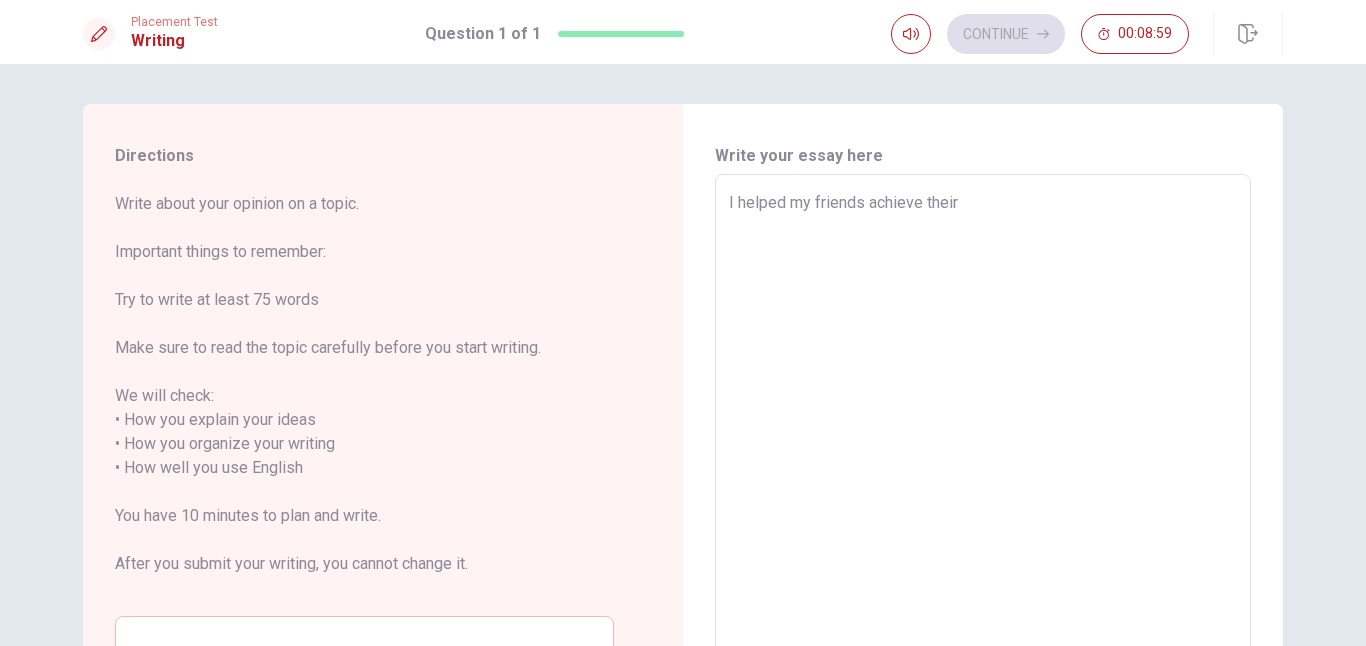 type on "x" 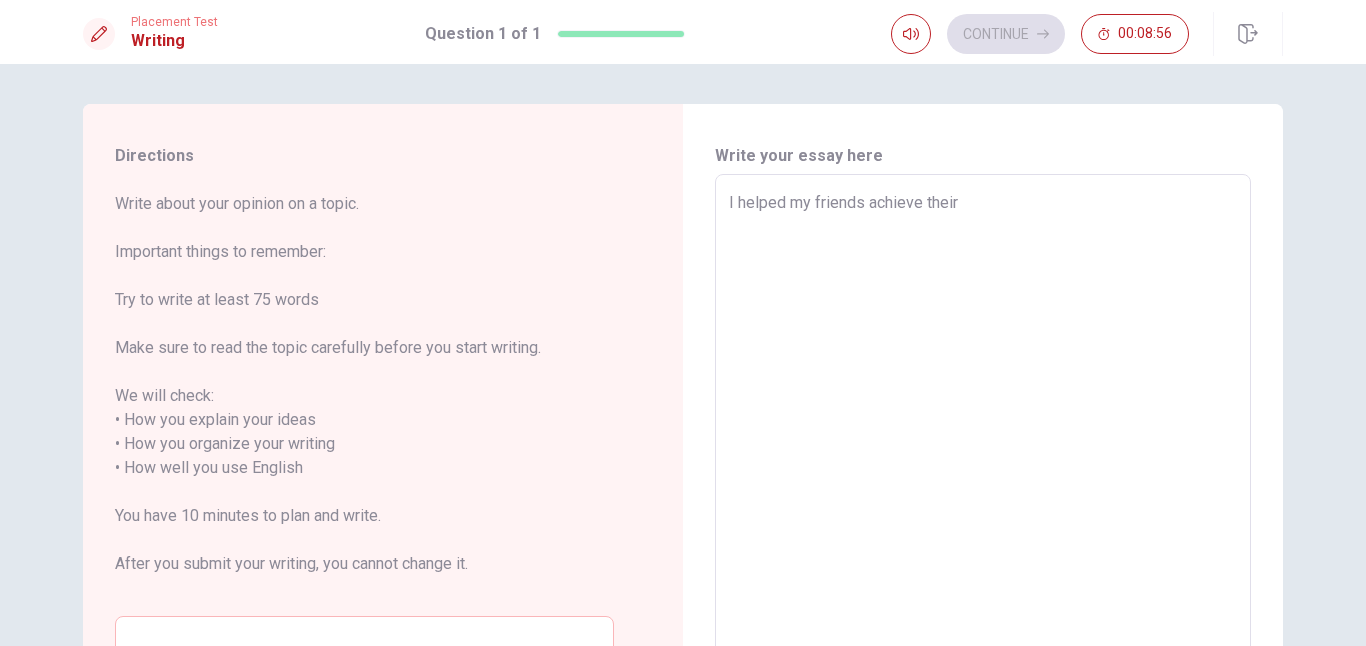 type on "x" 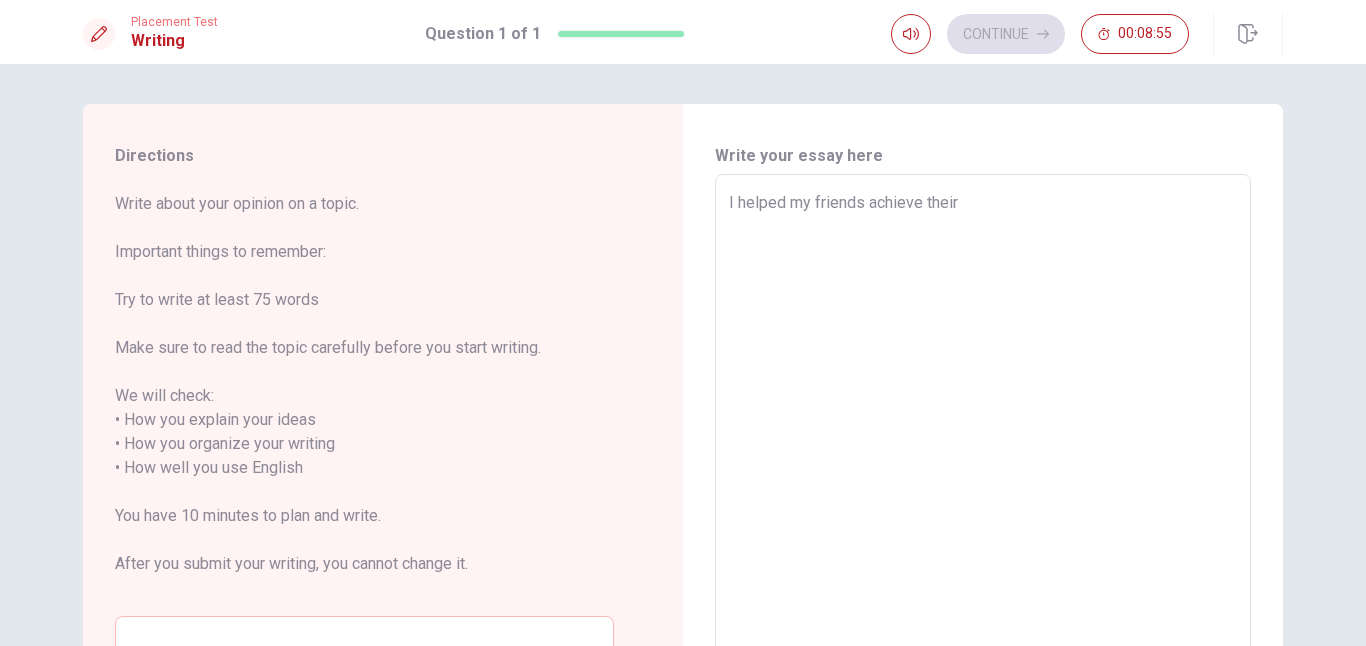 type on "I helped my friends achieve their g" 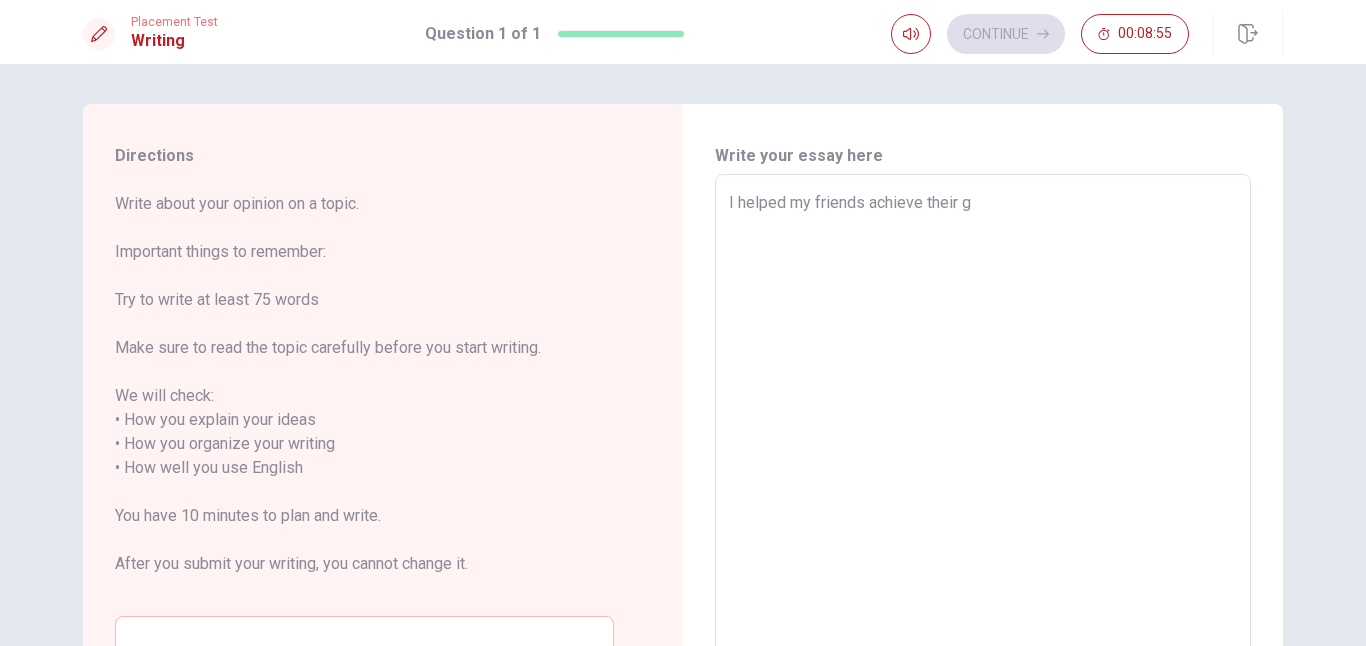 type on "x" 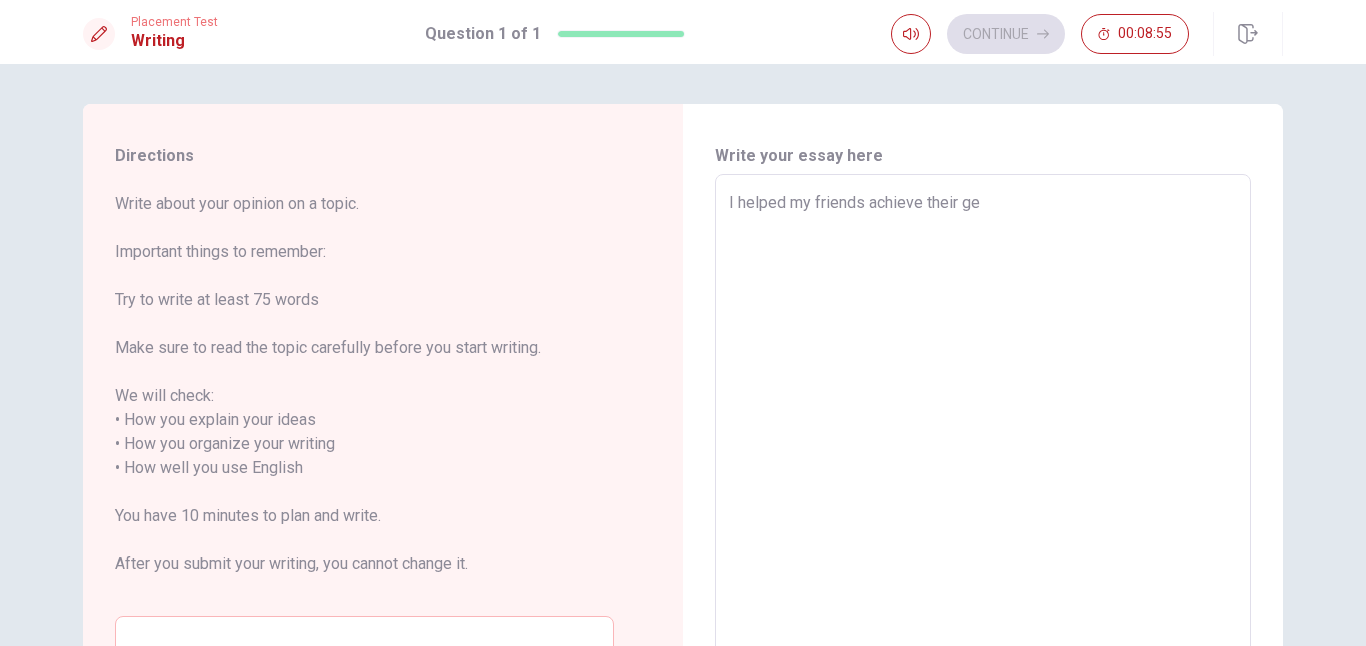 type on "x" 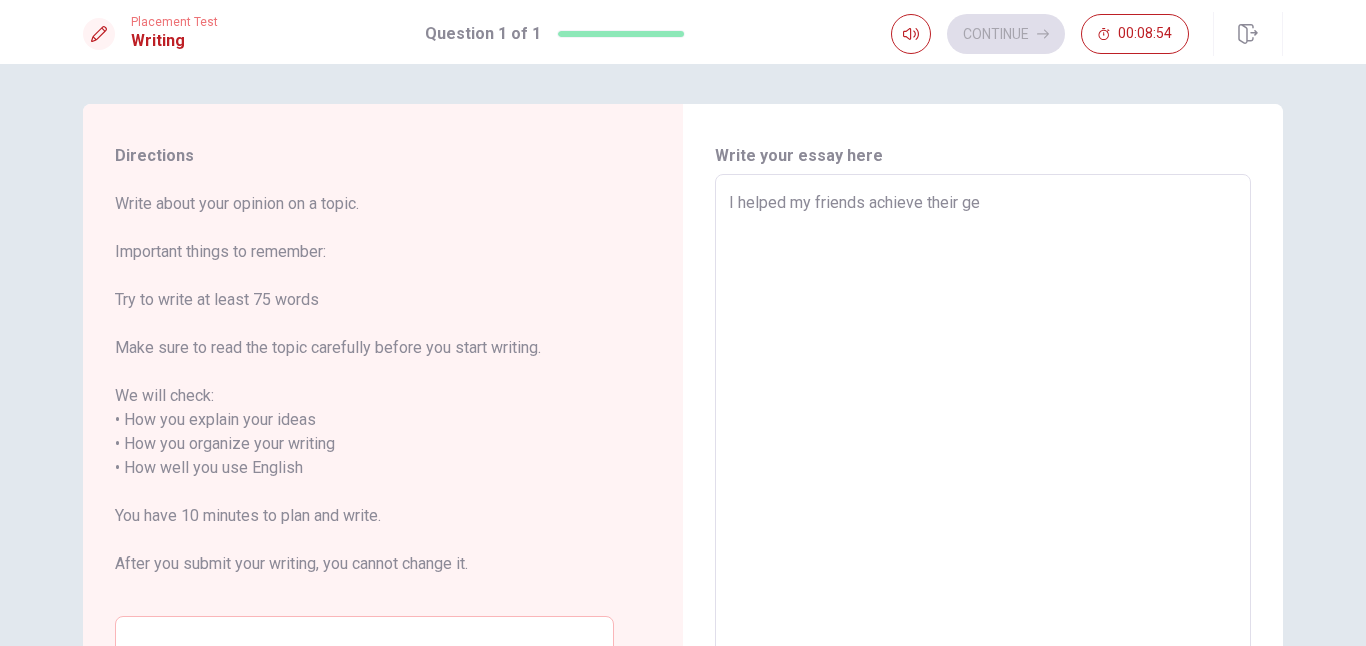 type on "I helped my friends achieve their g" 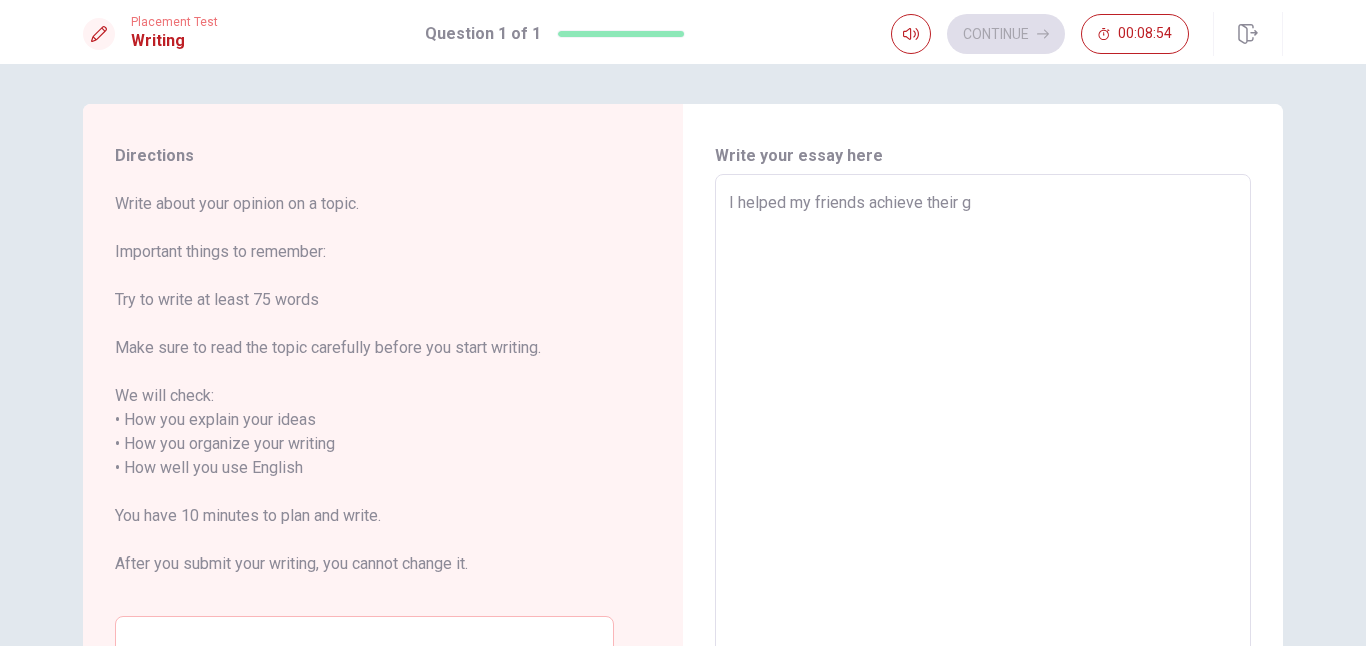 type on "x" 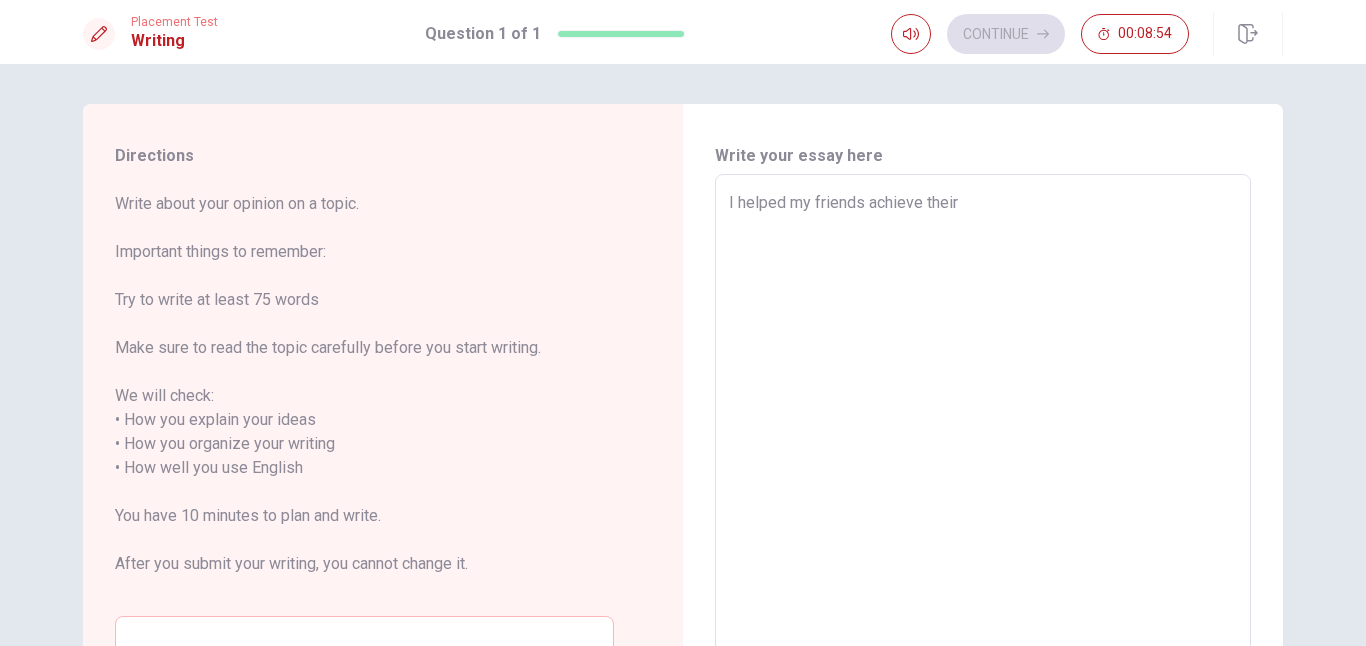 type on "x" 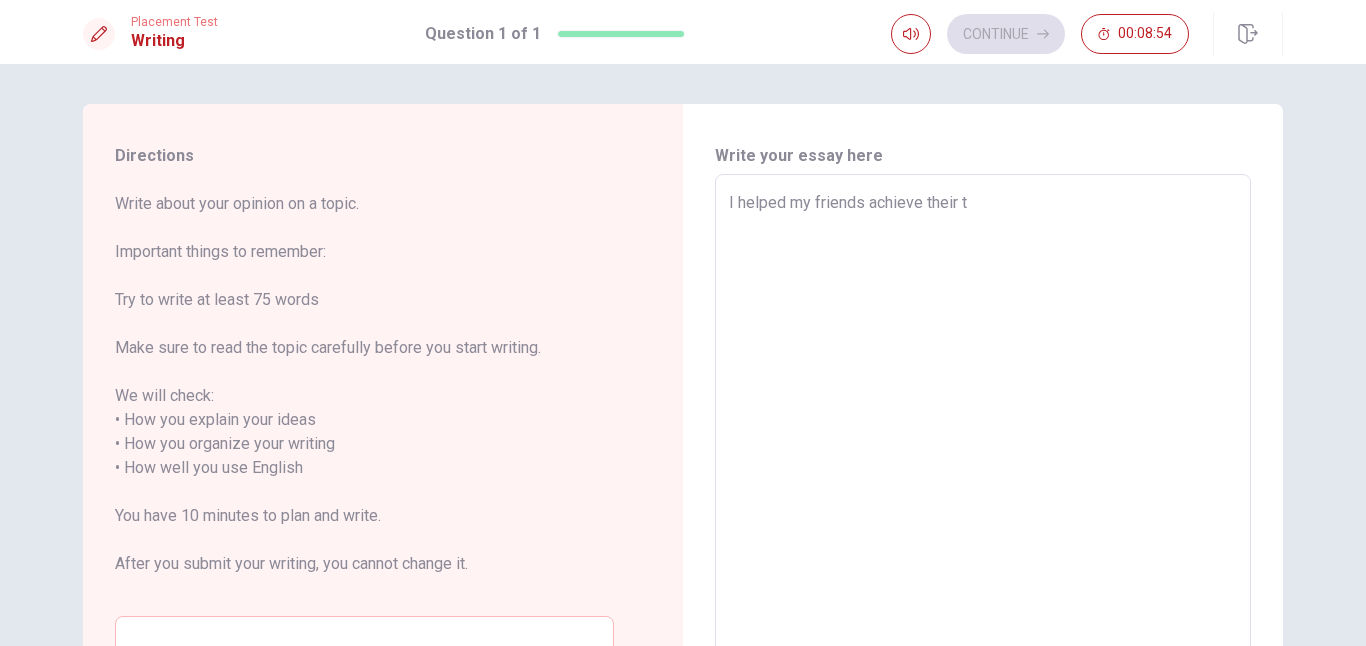 type on "x" 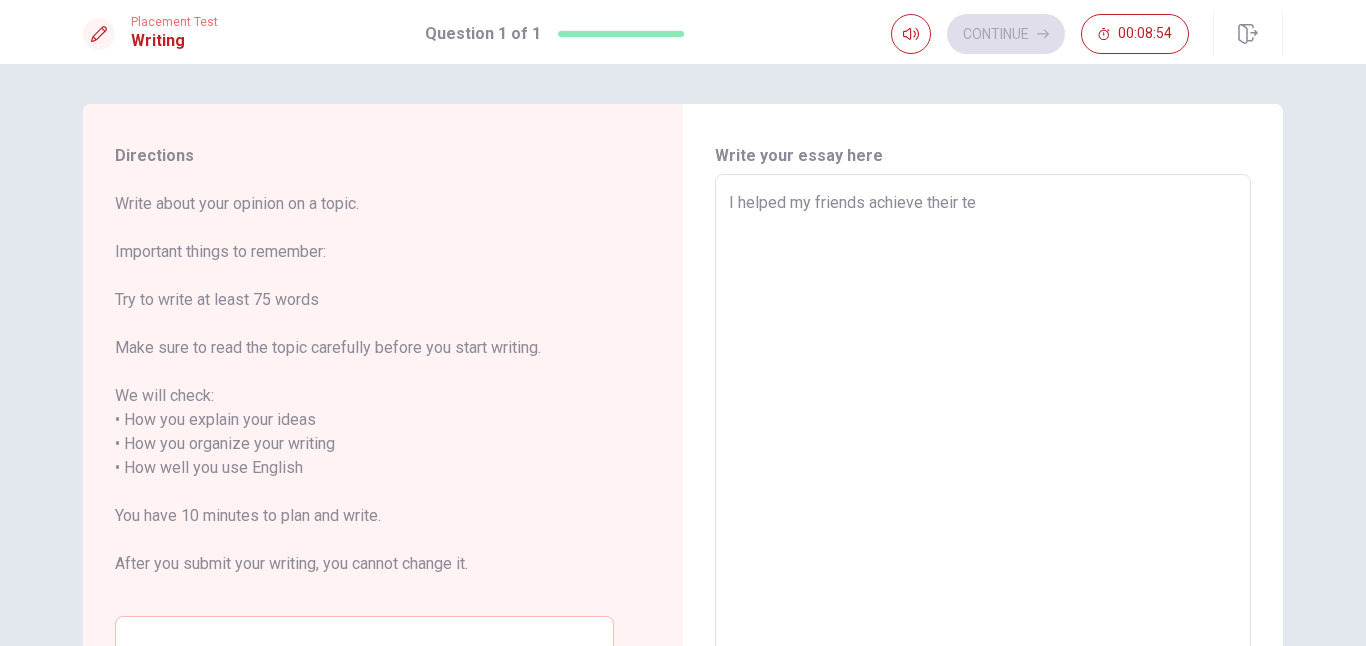 type on "x" 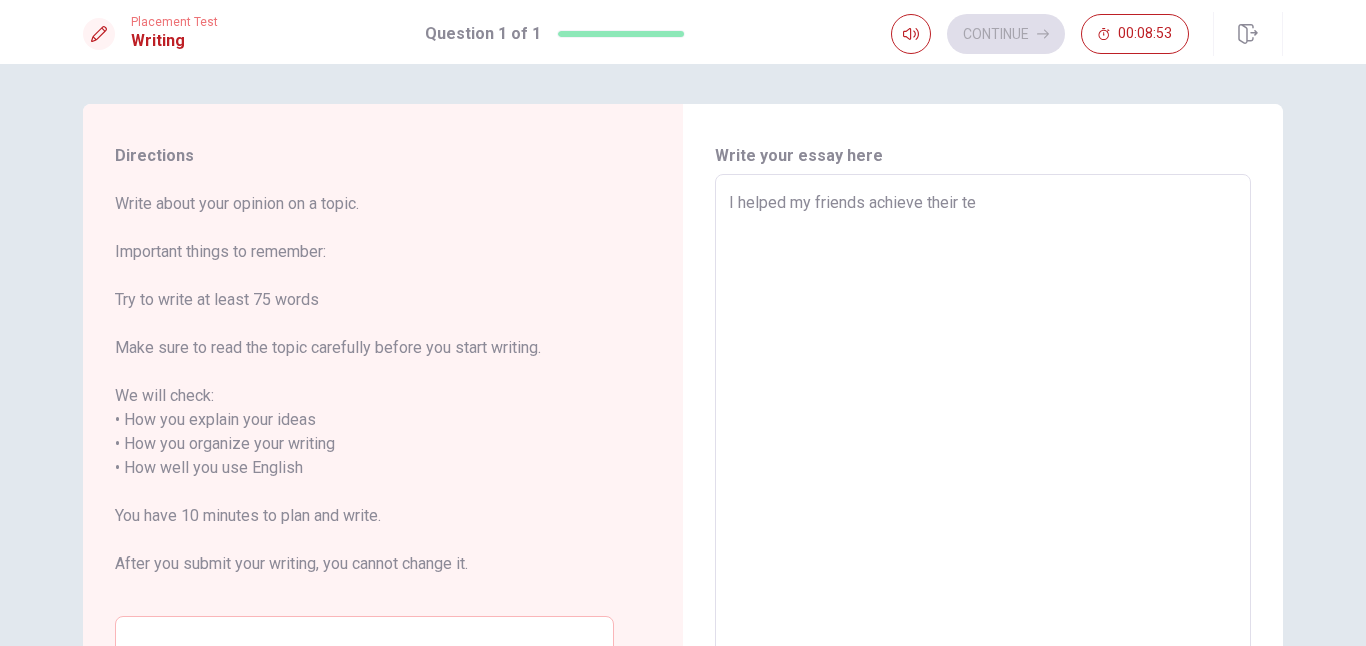 type on "I helped my friends achieve their tes" 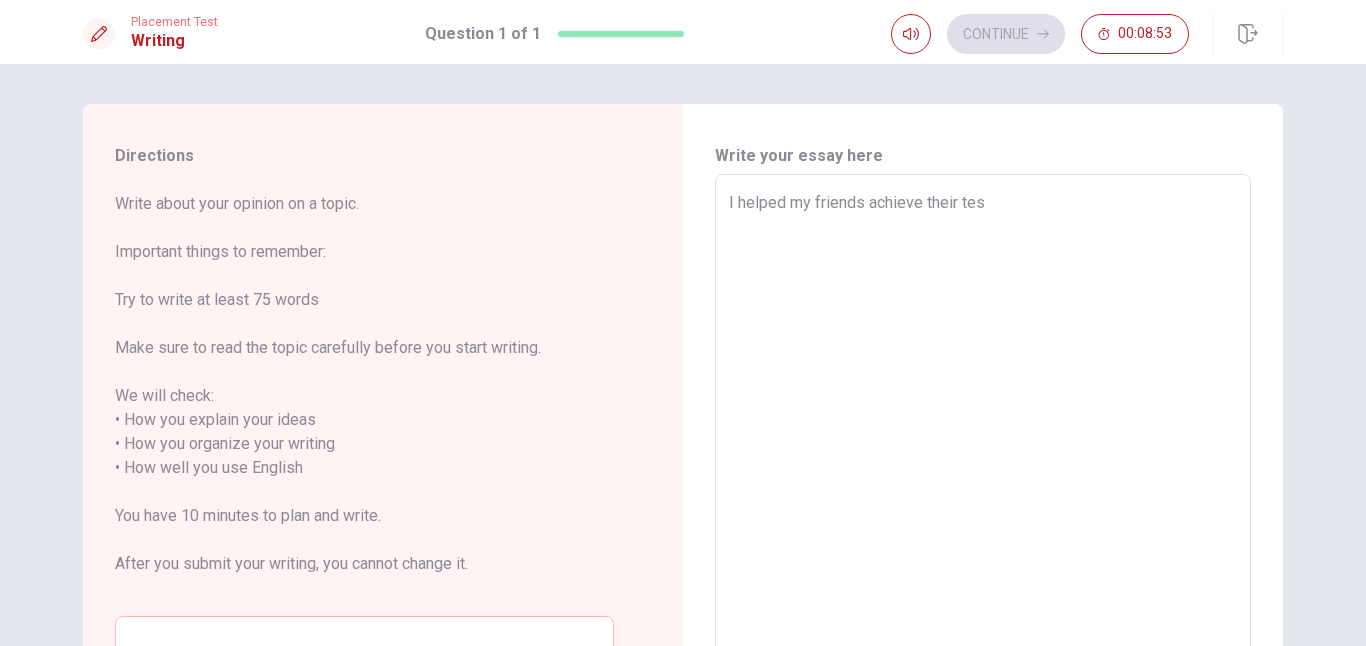 type on "x" 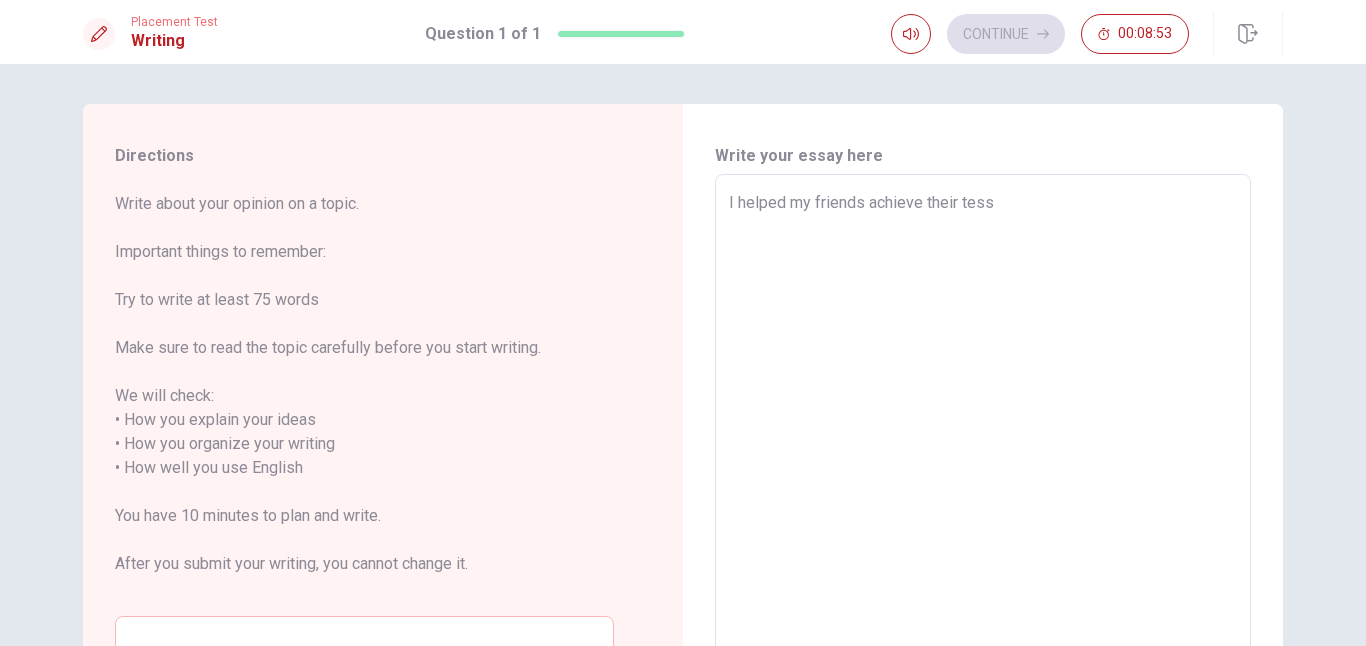type on "x" 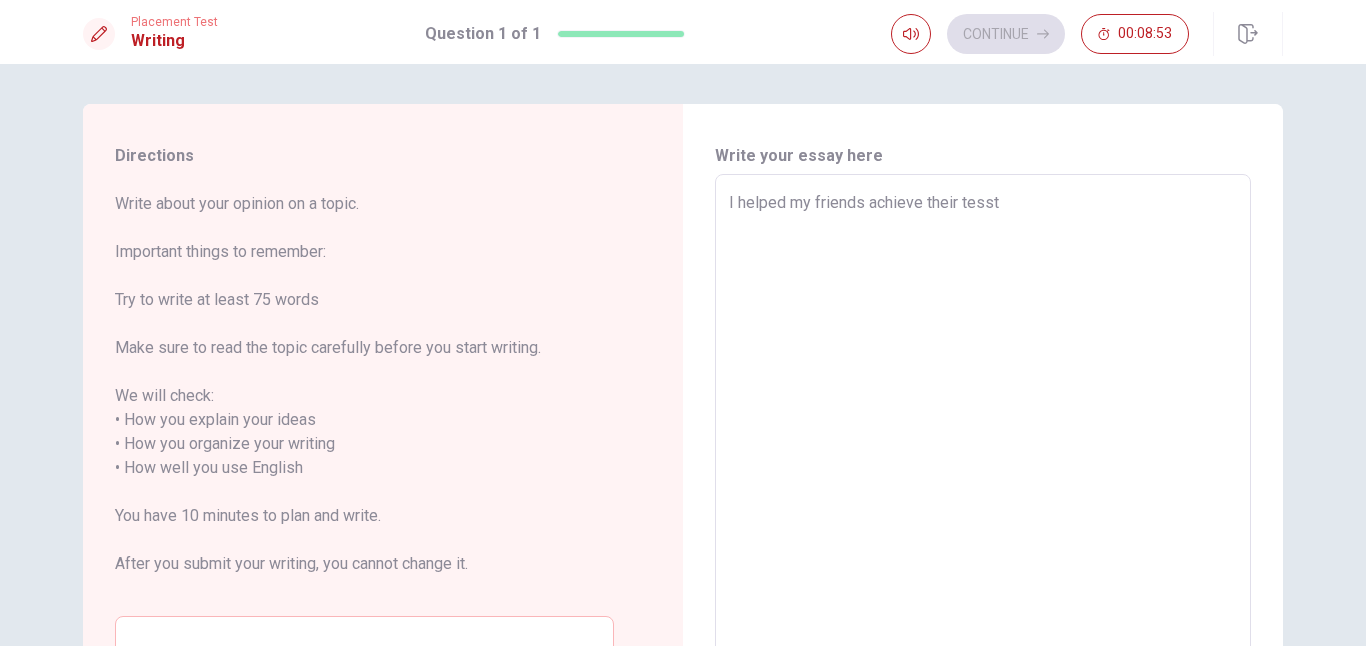 type on "x" 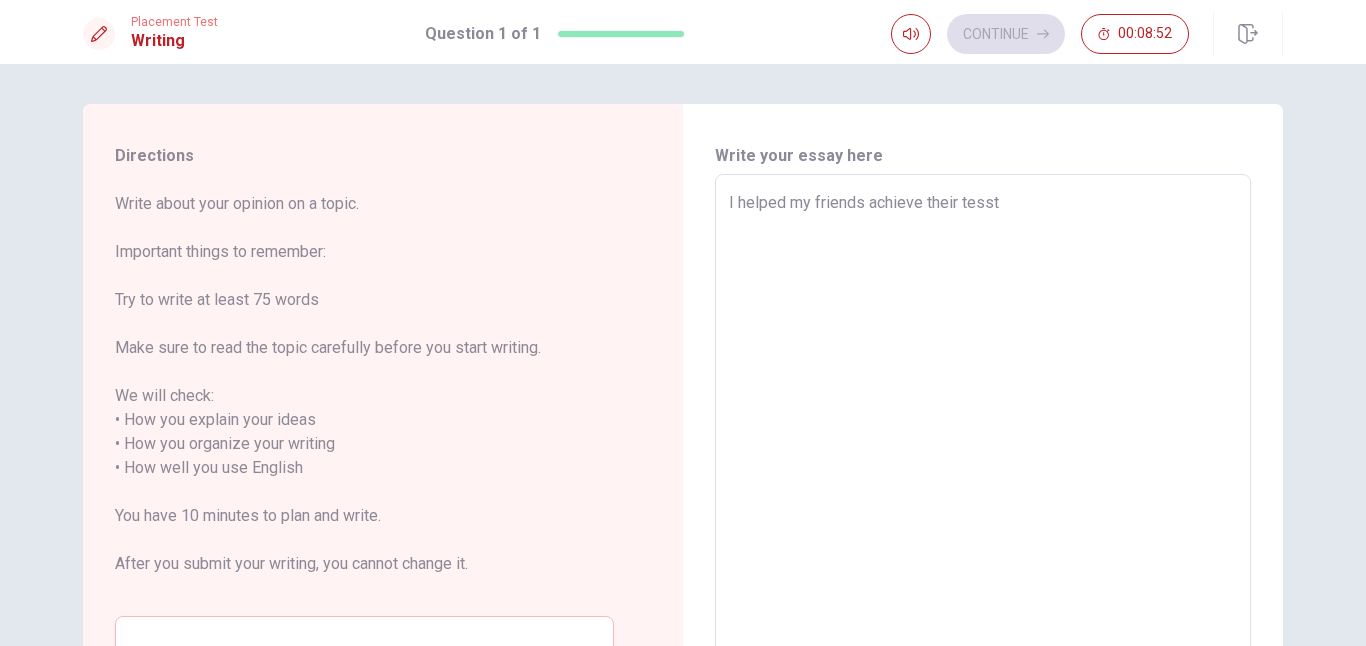 type on "I helped my friends achieve their test" 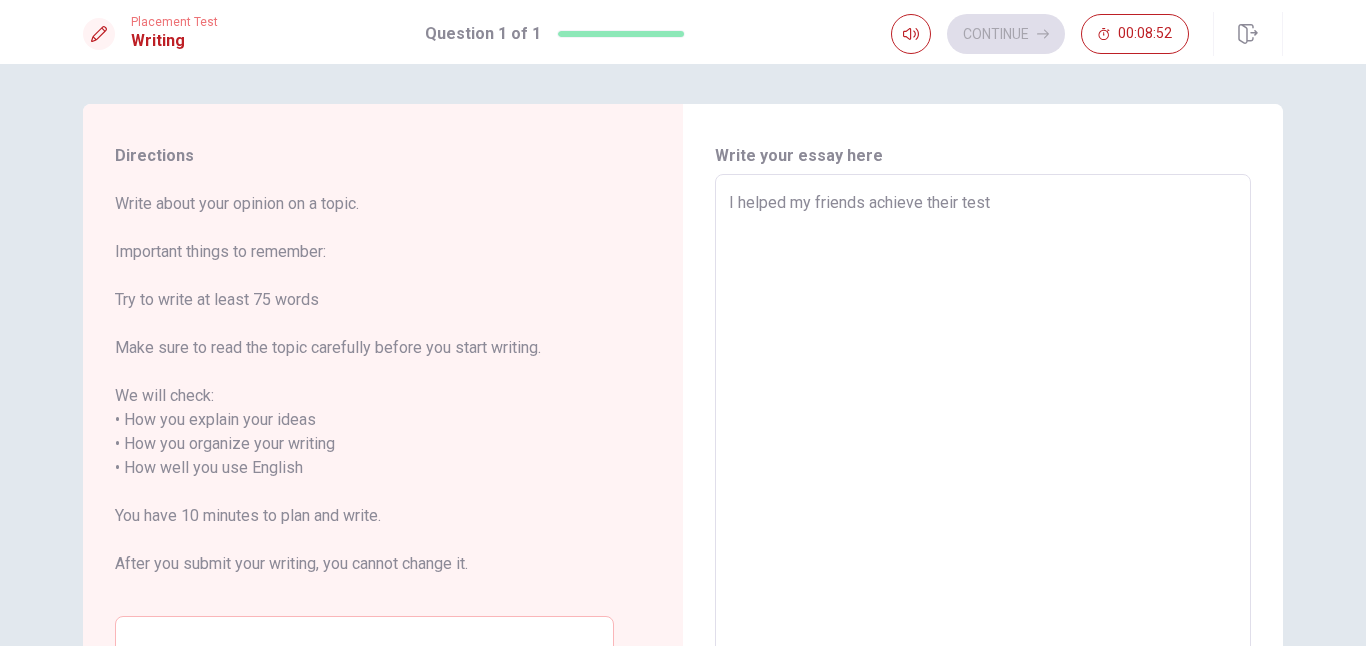 type on "x" 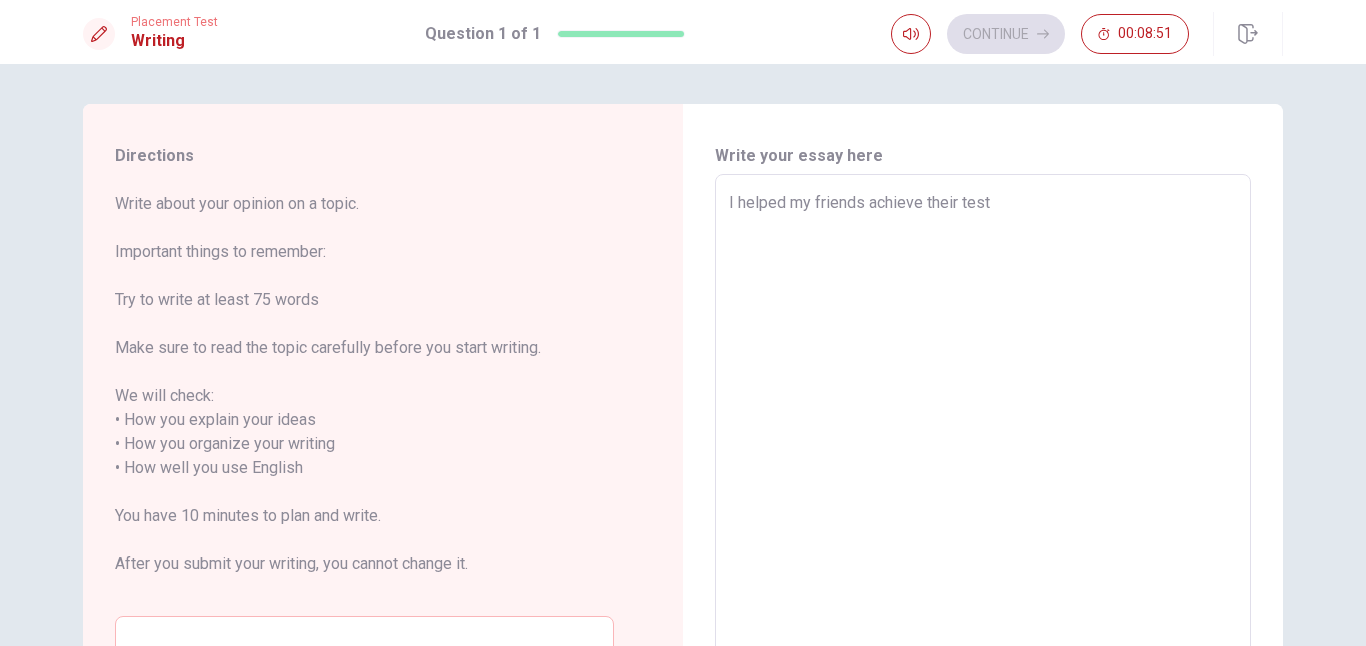 type on "I helped my friends achieve their test" 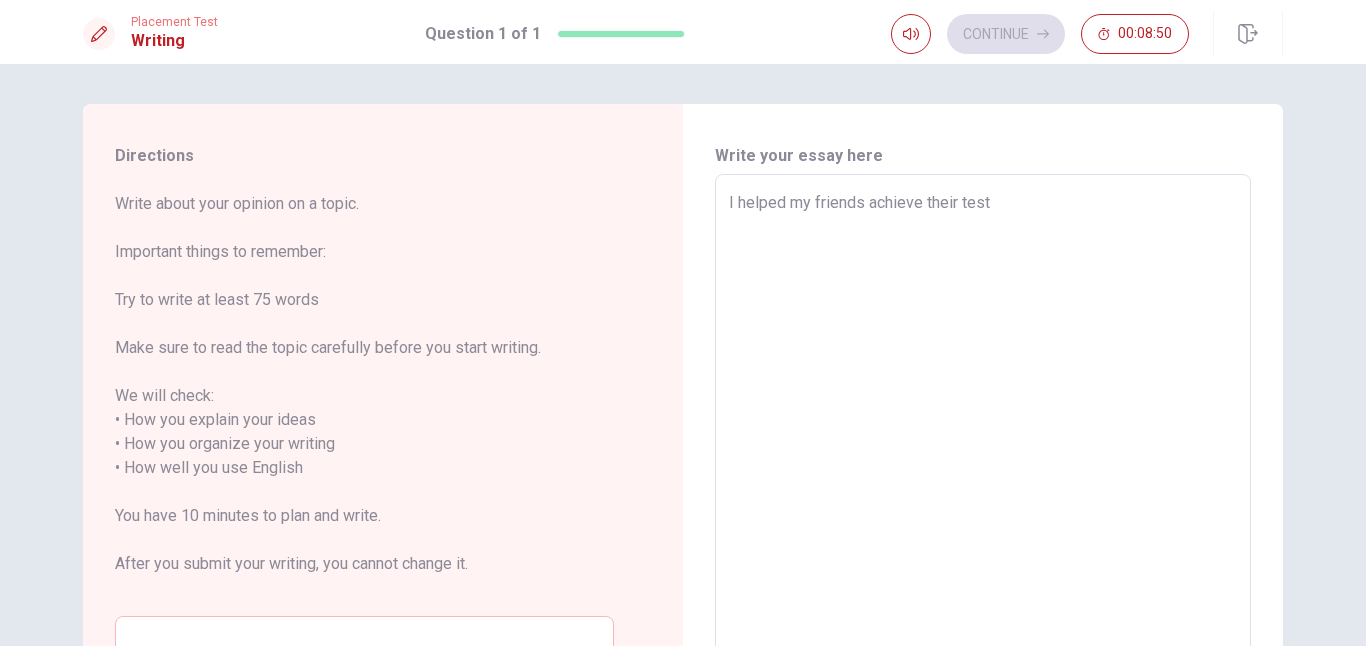 type on "I helped my friends achieve their test s" 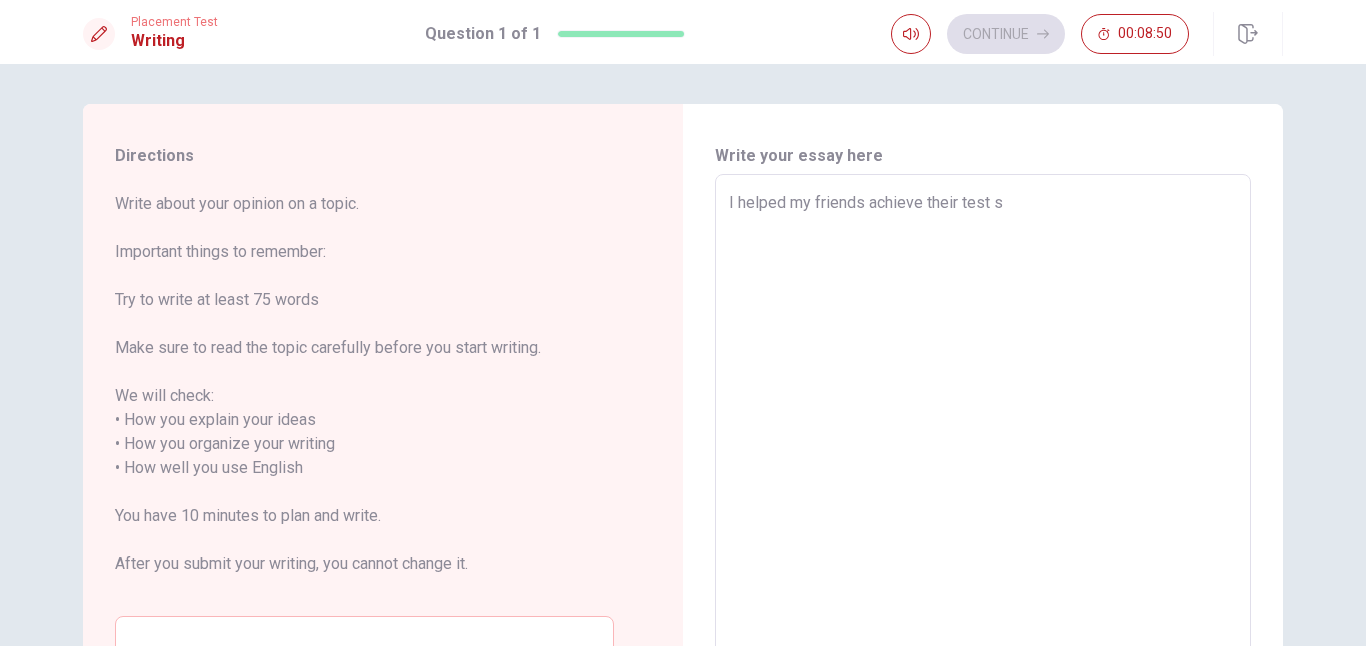 type on "x" 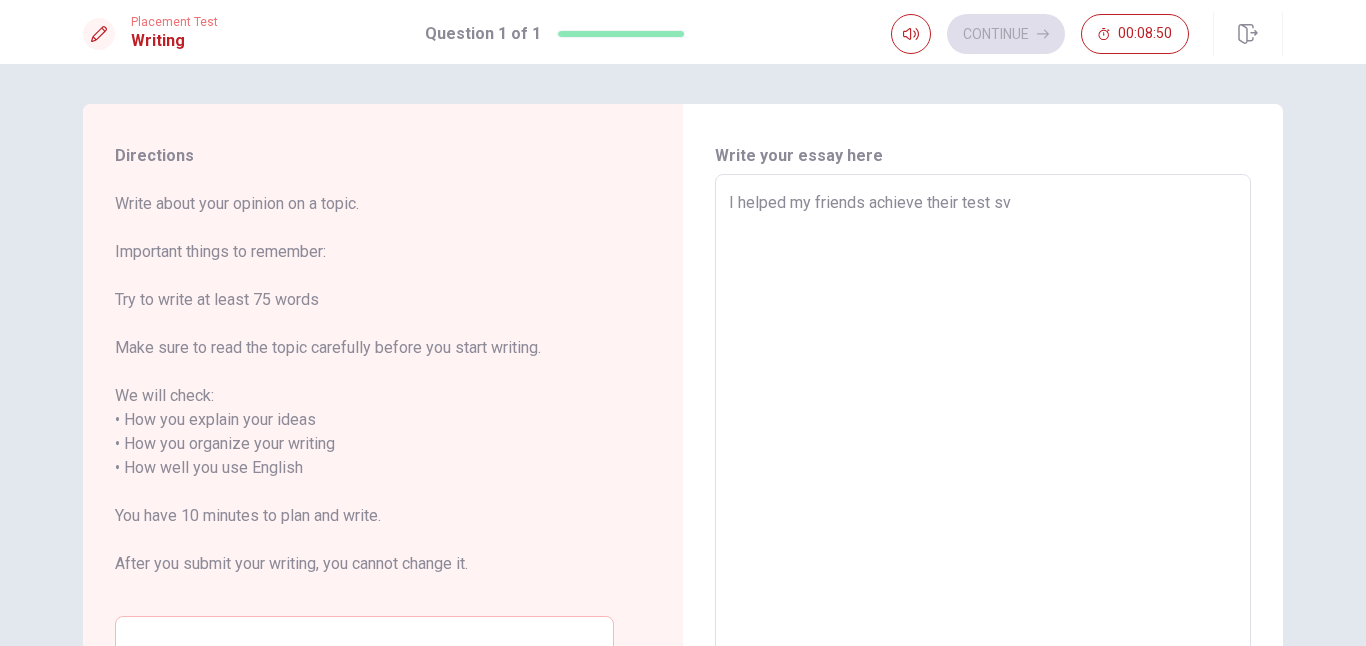 type on "x" 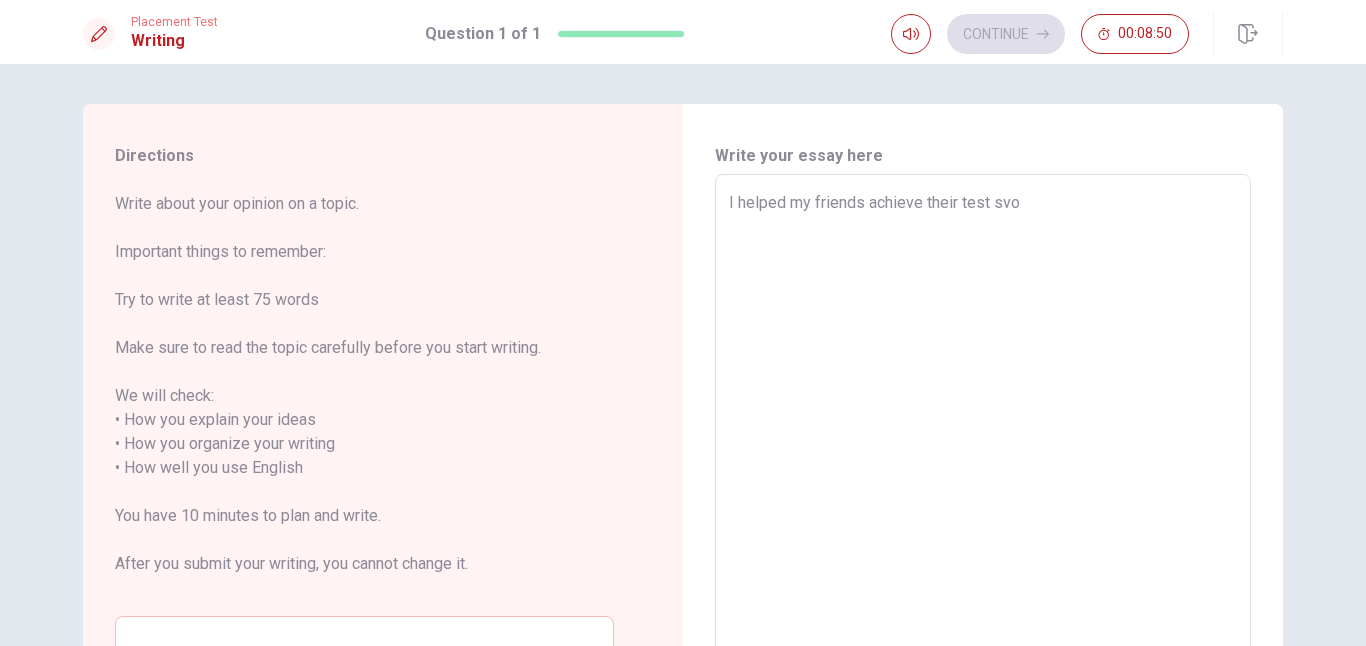 type on "x" 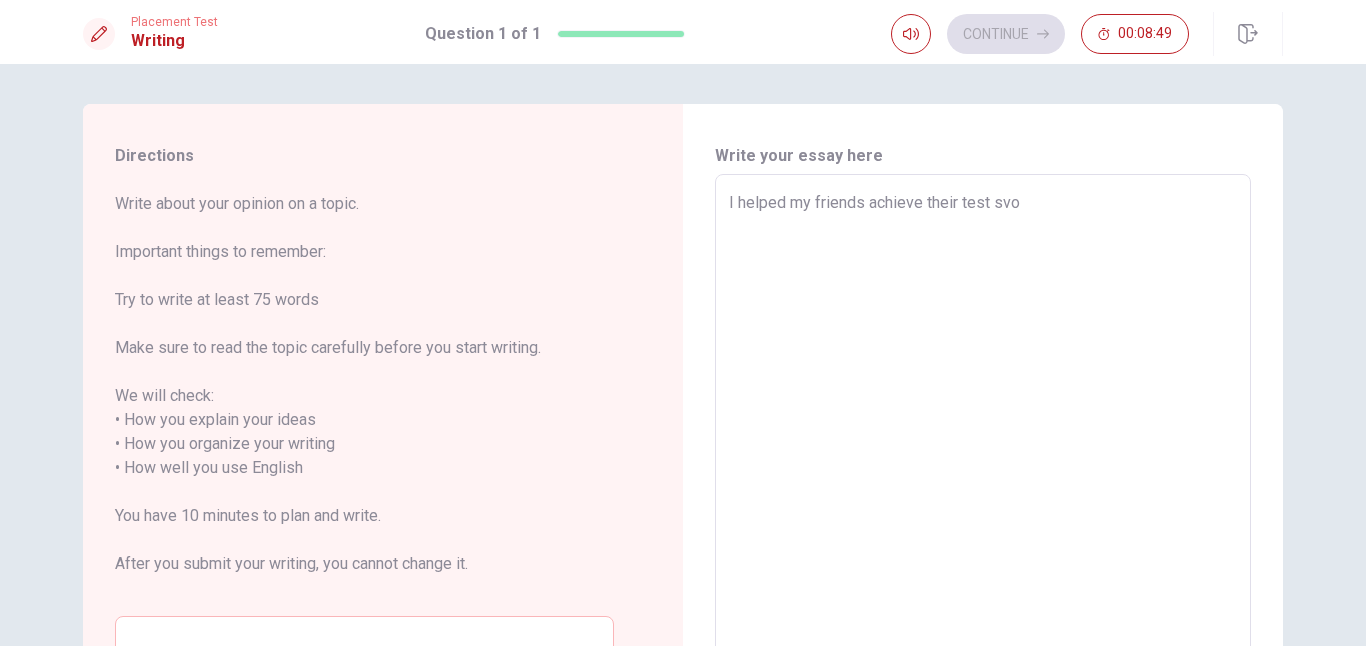 type on "I helped my friends achieve their test sv" 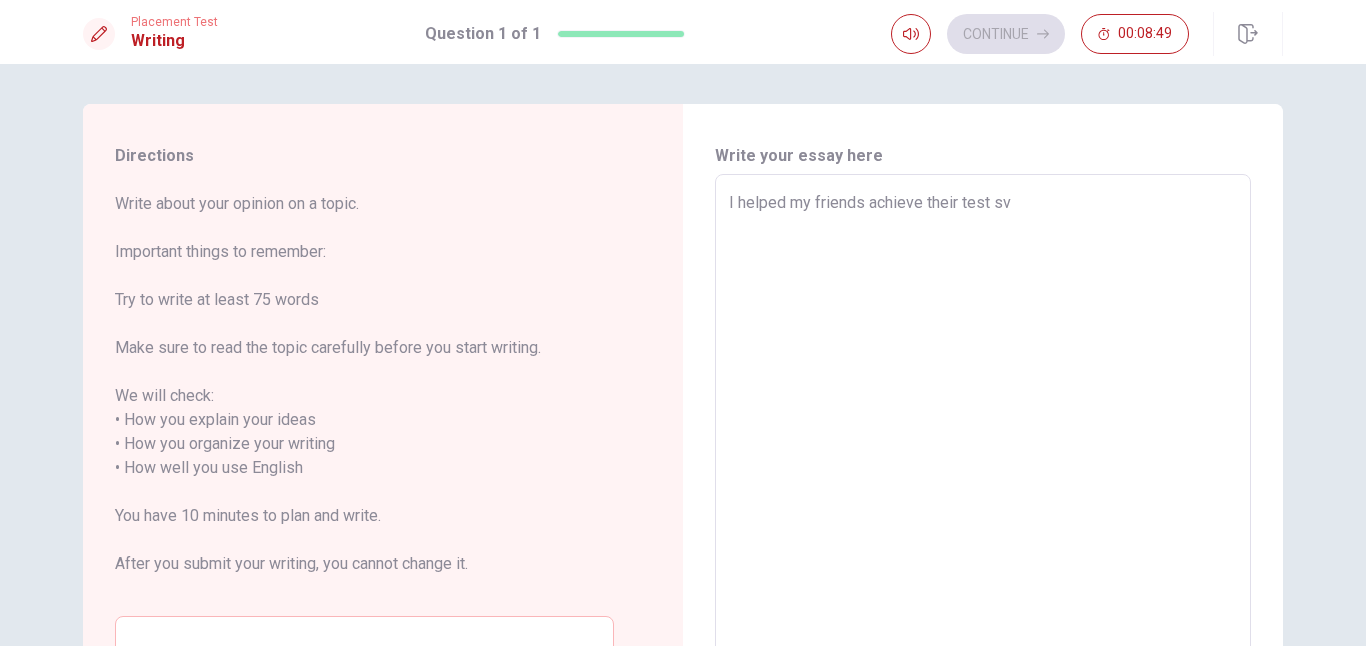 type on "x" 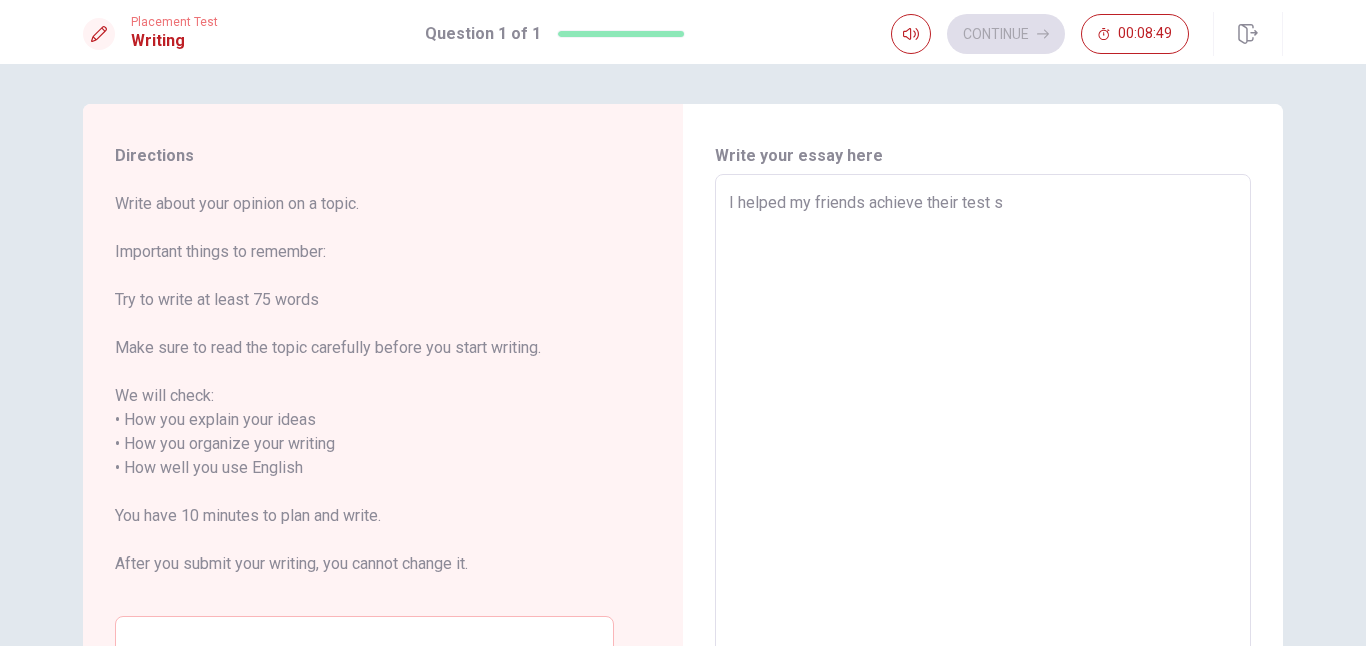 type on "I helped my friends achieve their test sc" 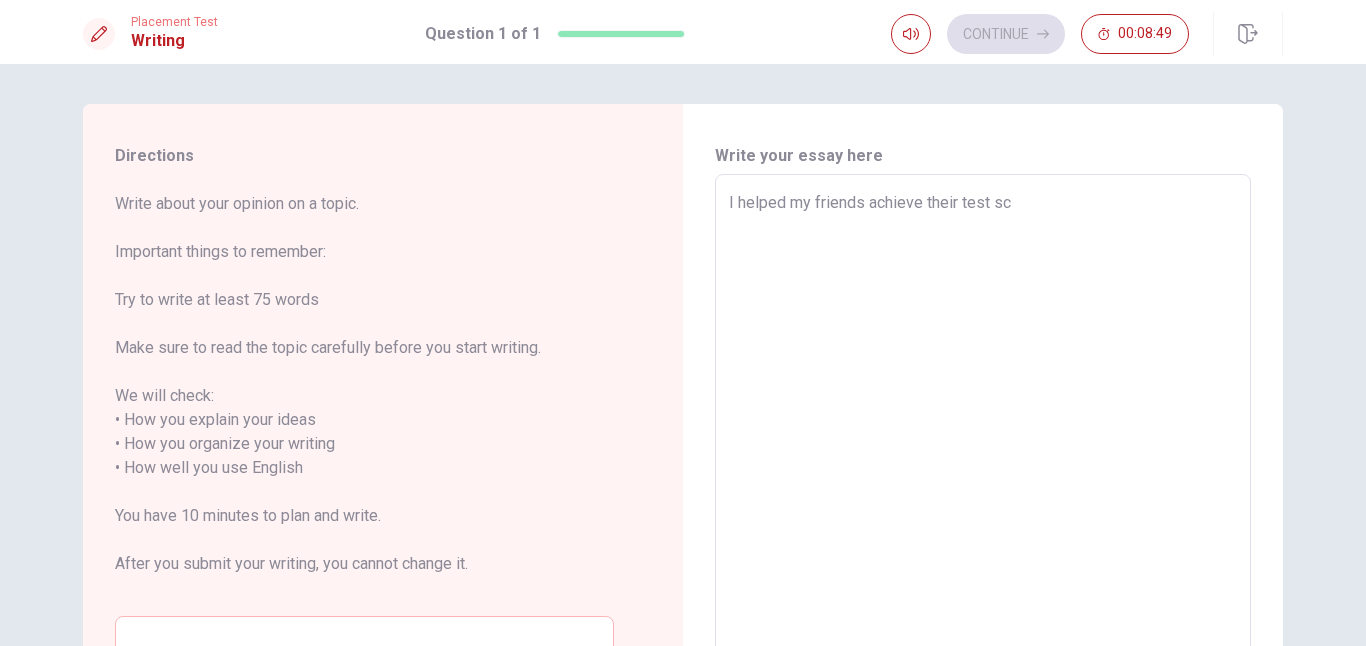type on "x" 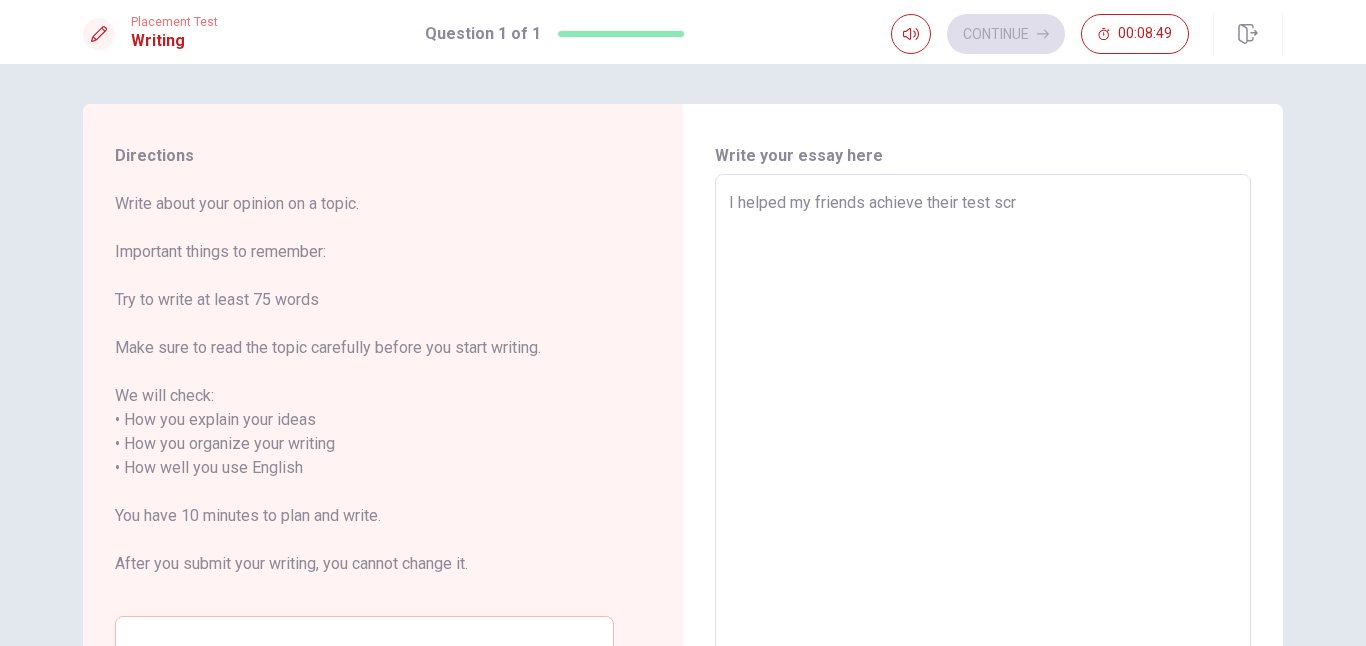 type on "x" 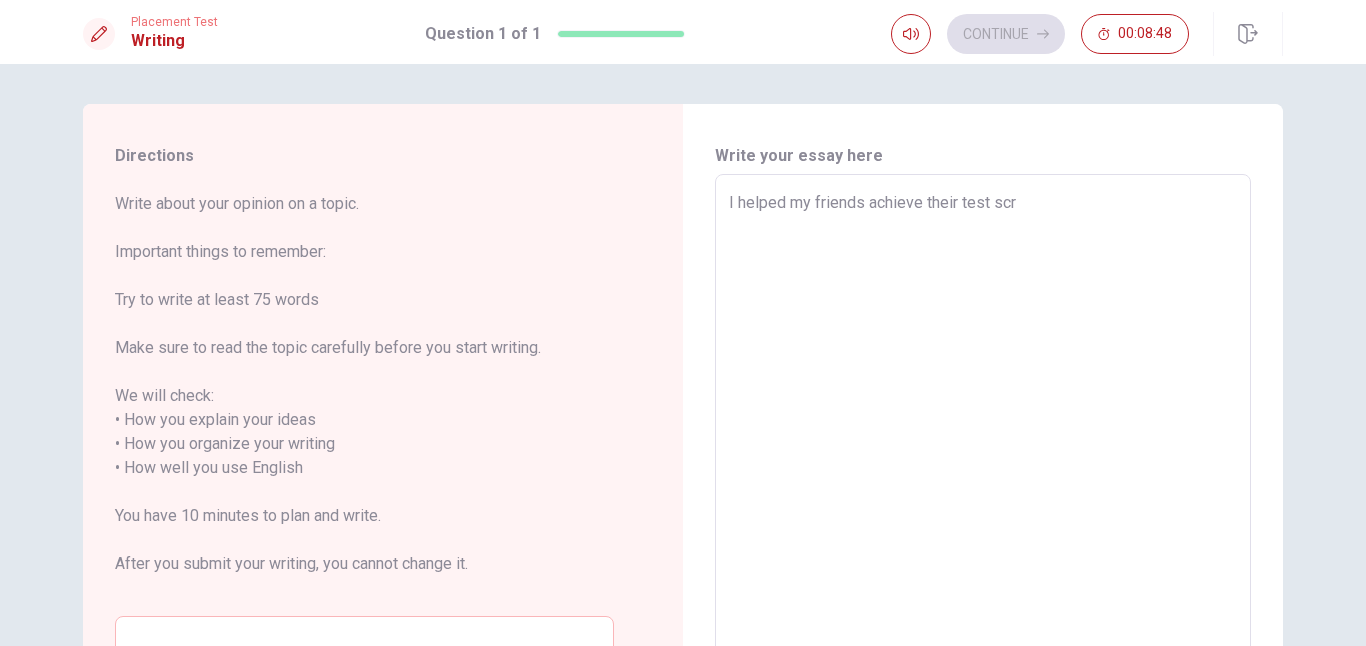 type on "I helped my friends achieve their test sc" 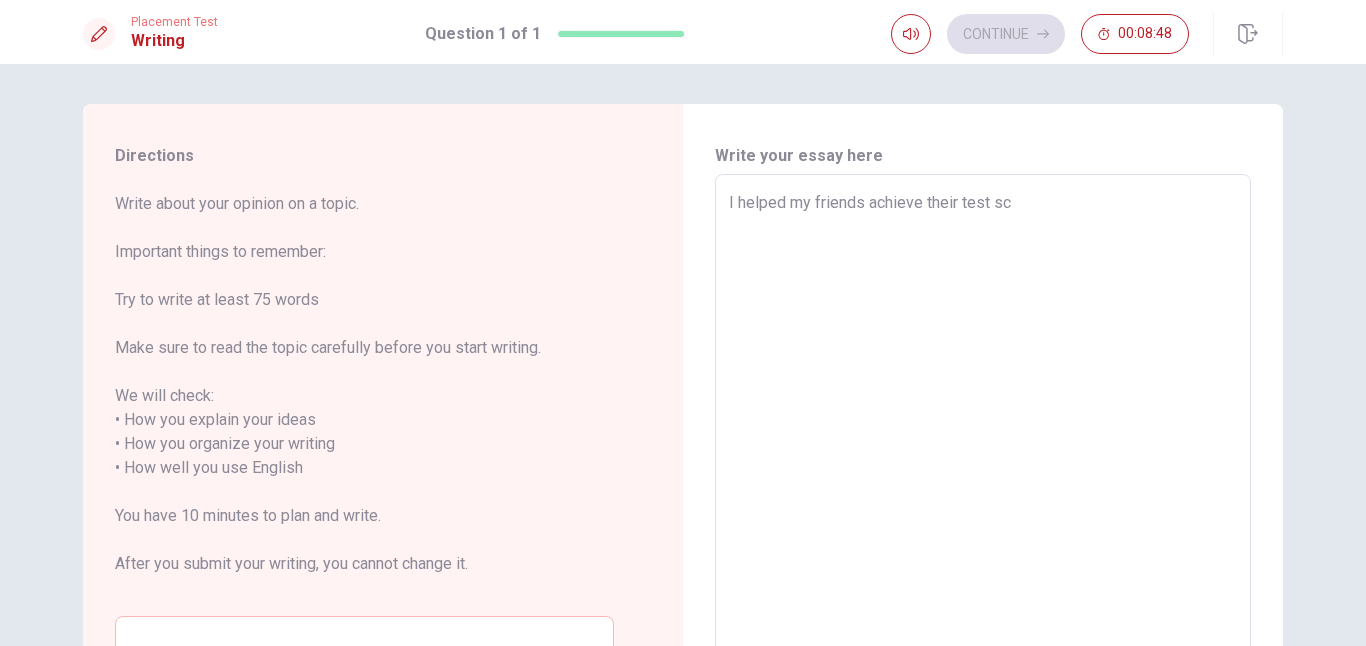 type on "x" 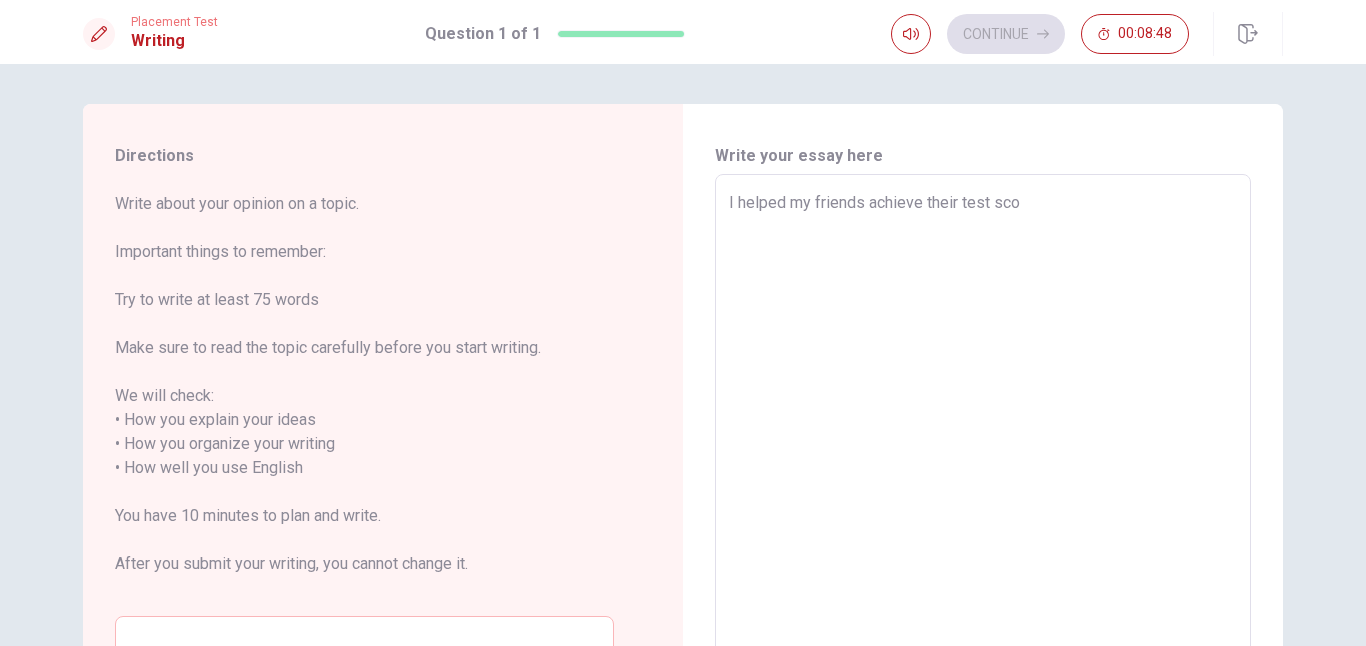 type on "x" 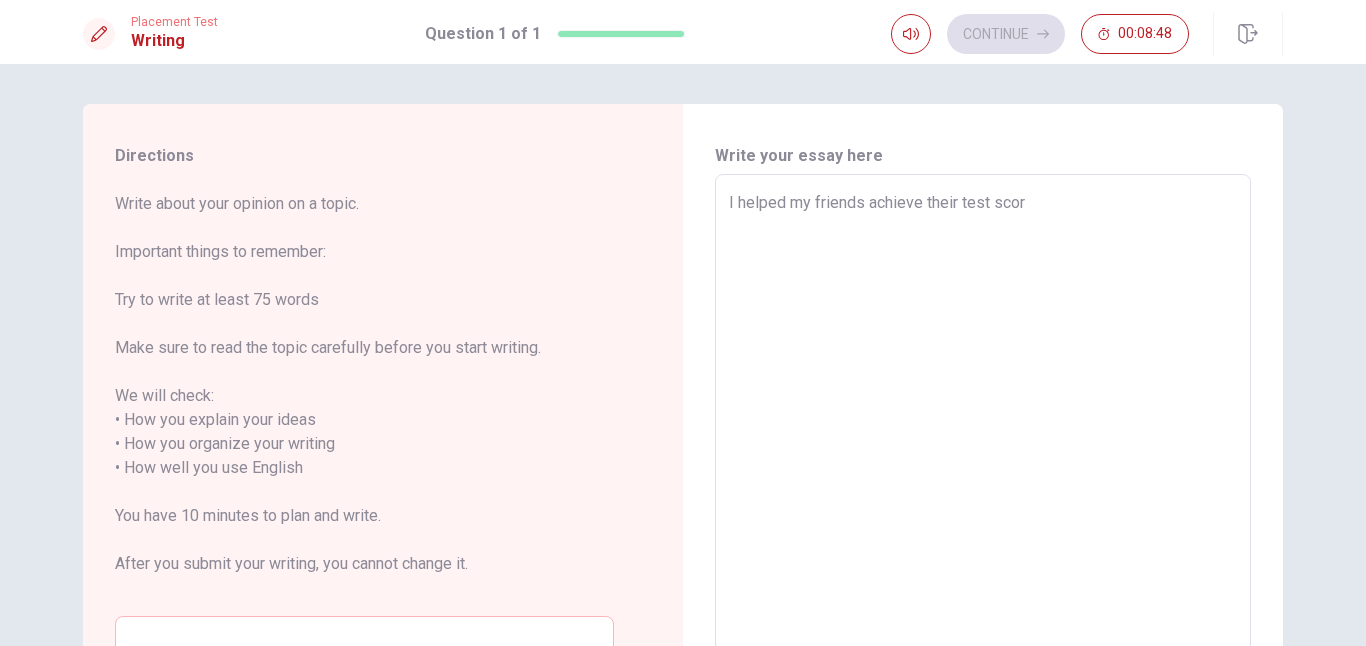 type on "x" 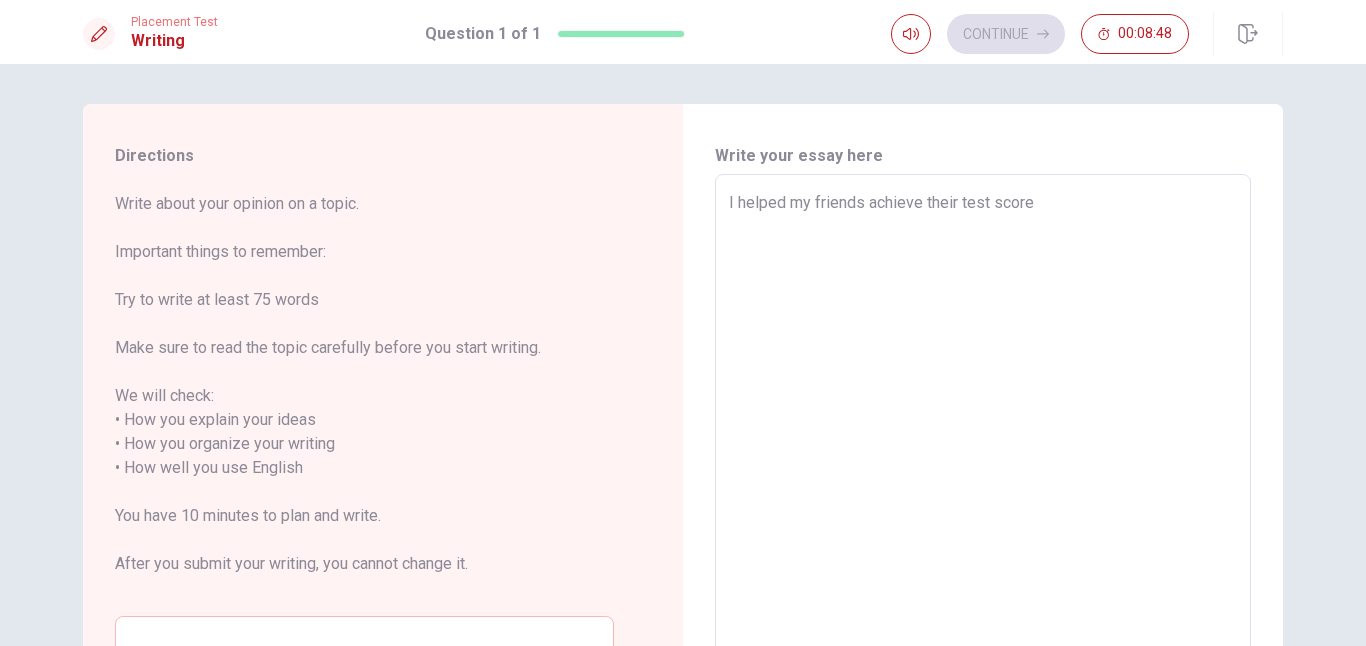 type on "x" 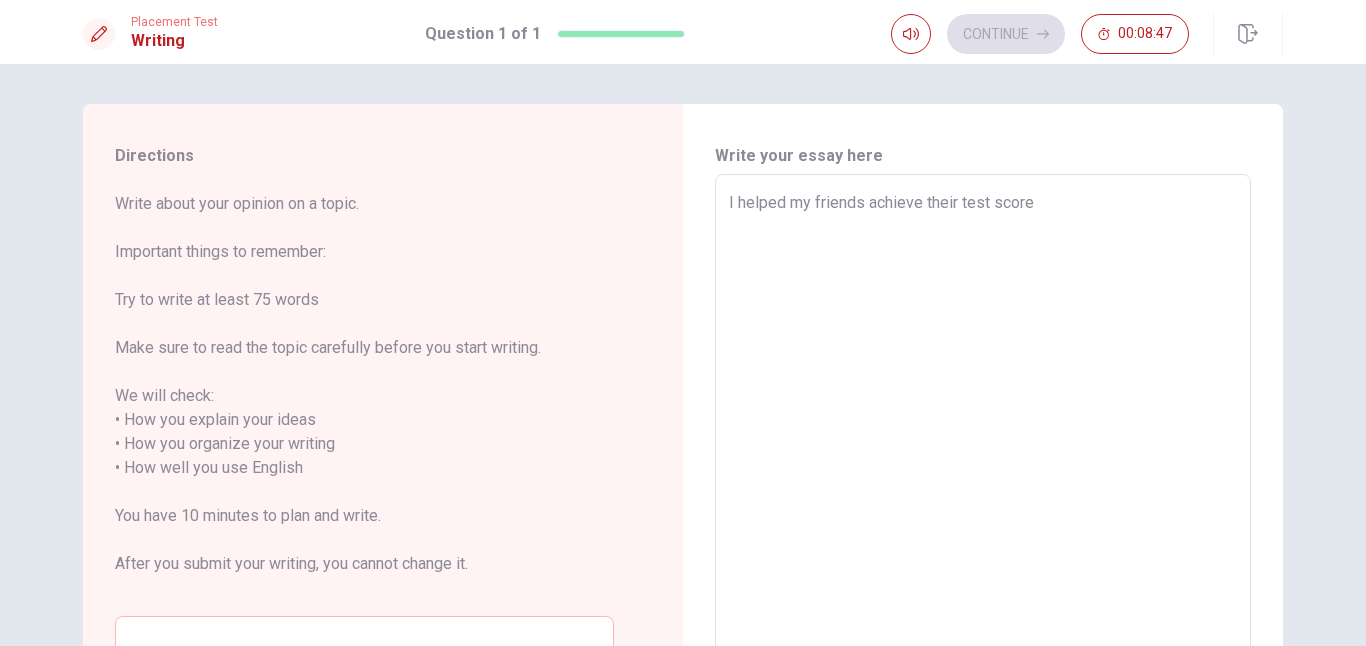 type on "I helped my friends achieve their test score" 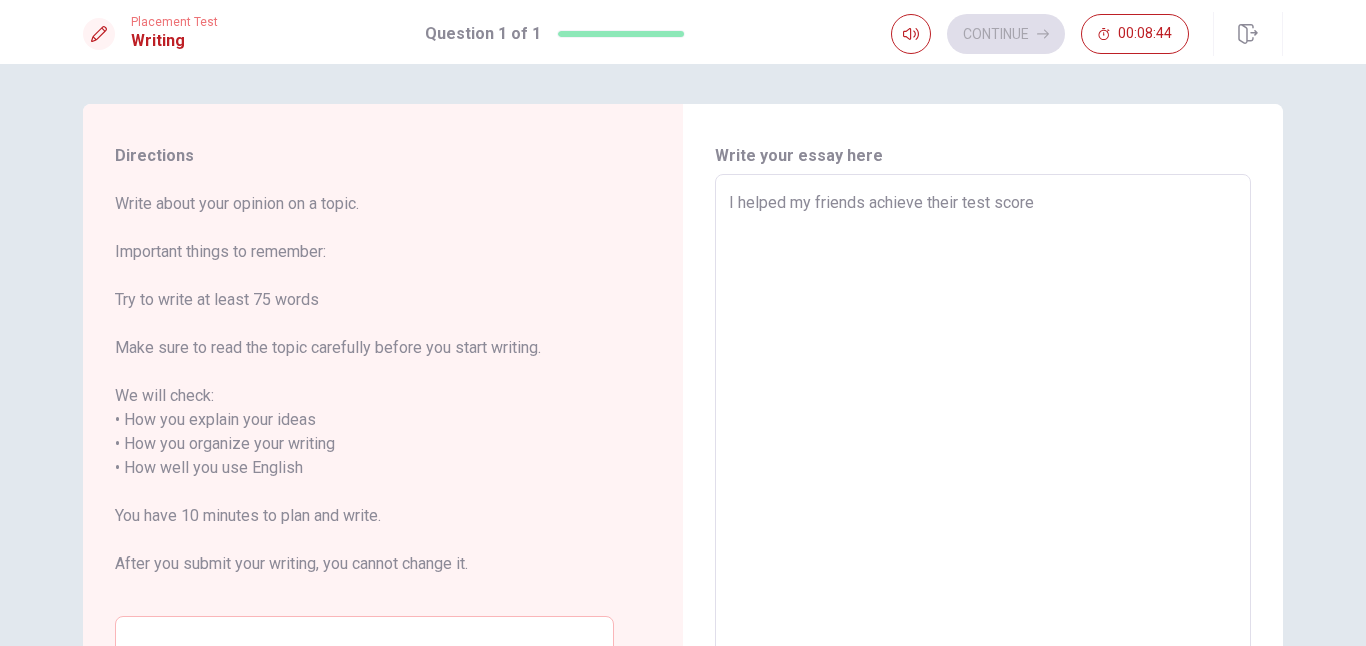 type on "x" 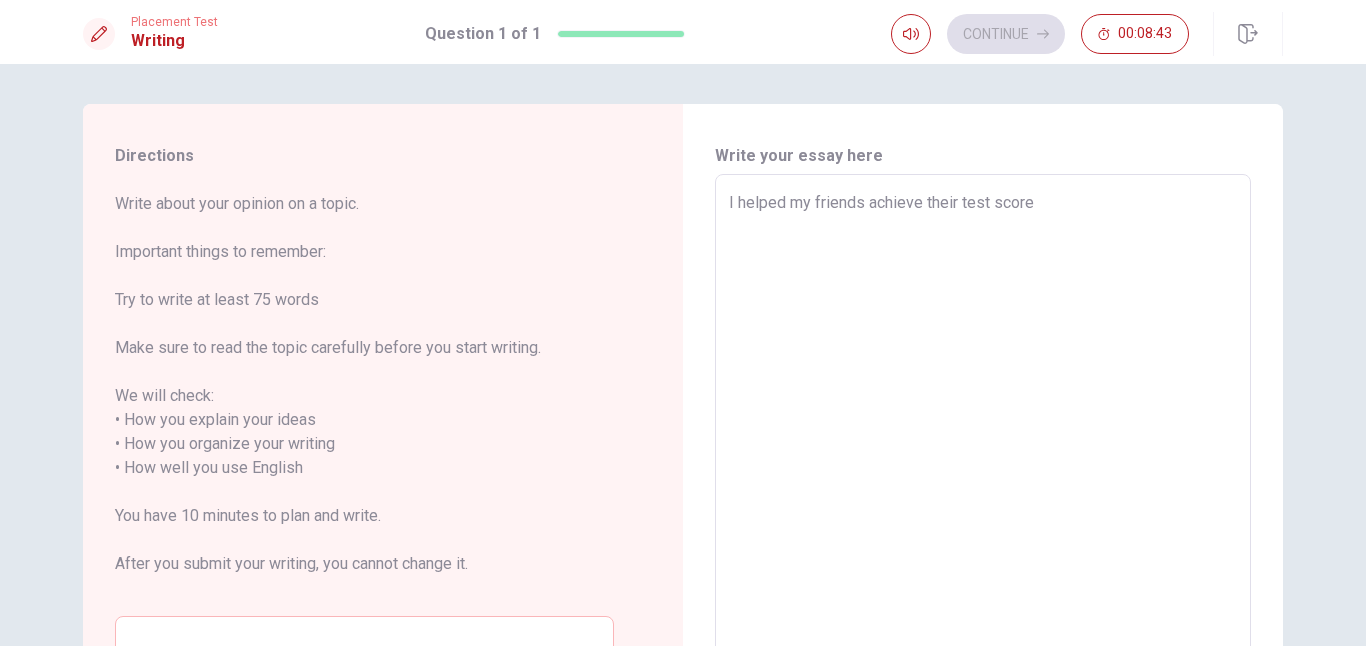 type on "I helped my friends achieve their test score t" 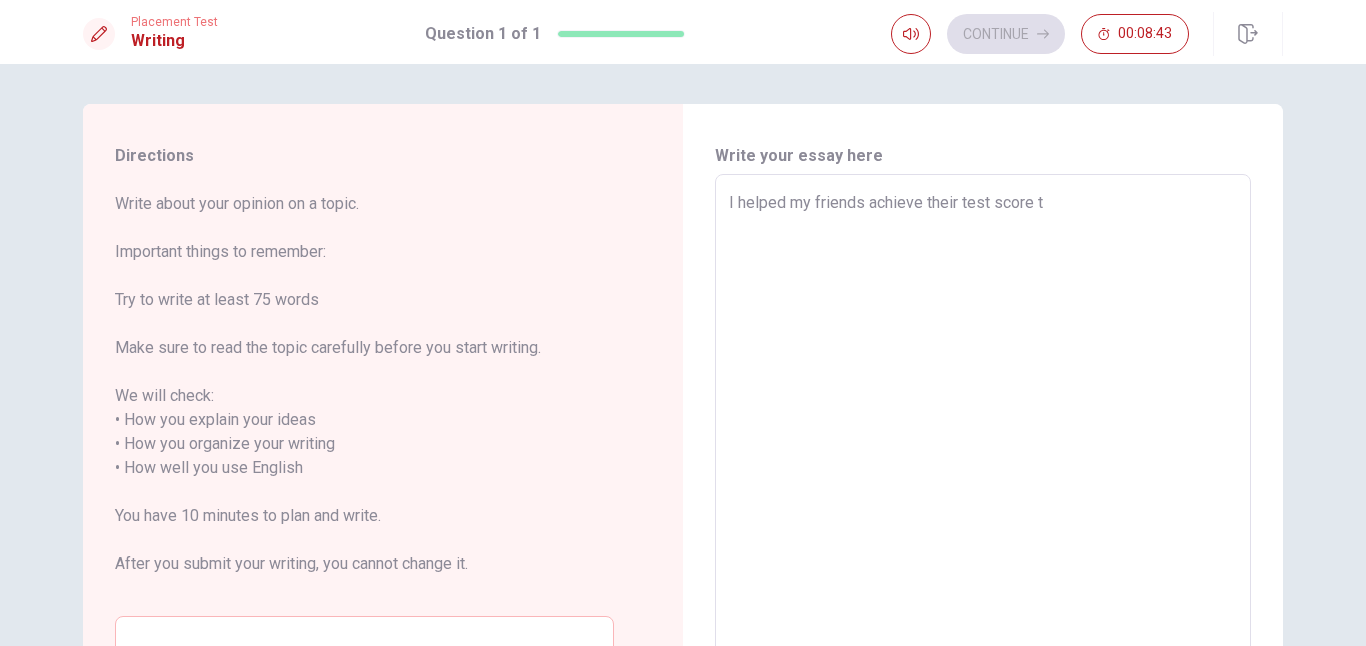 type on "x" 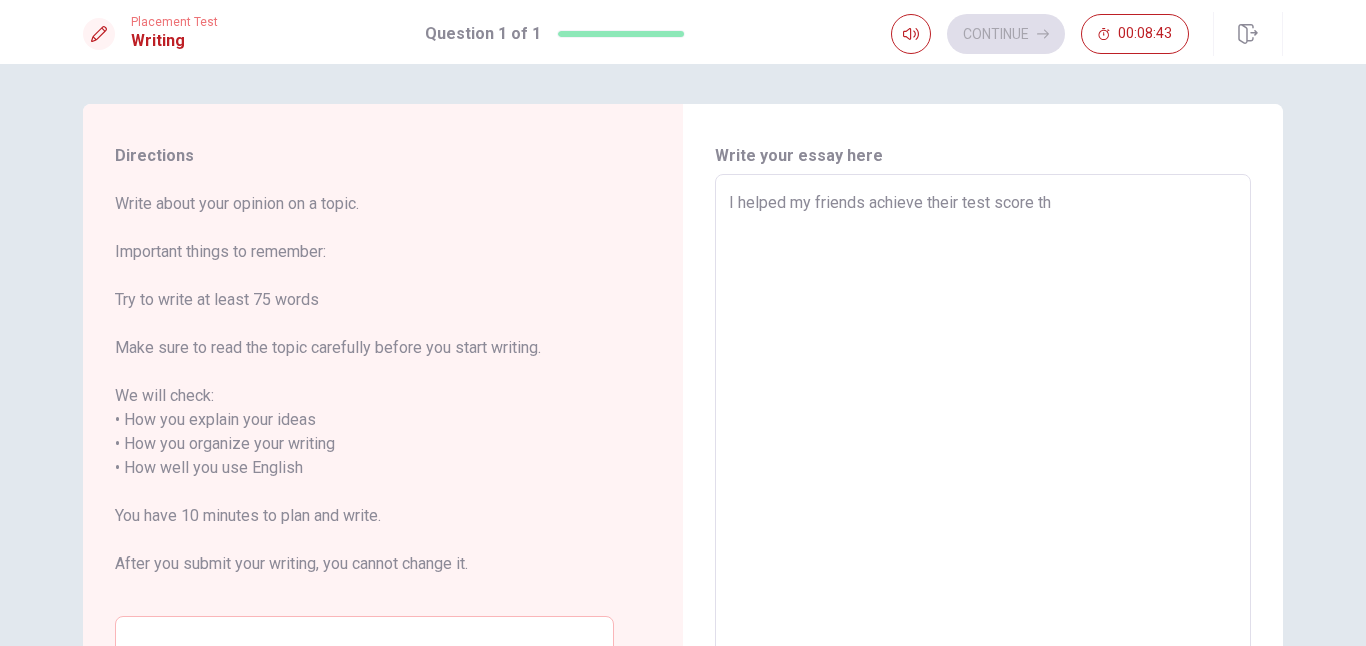 type on "x" 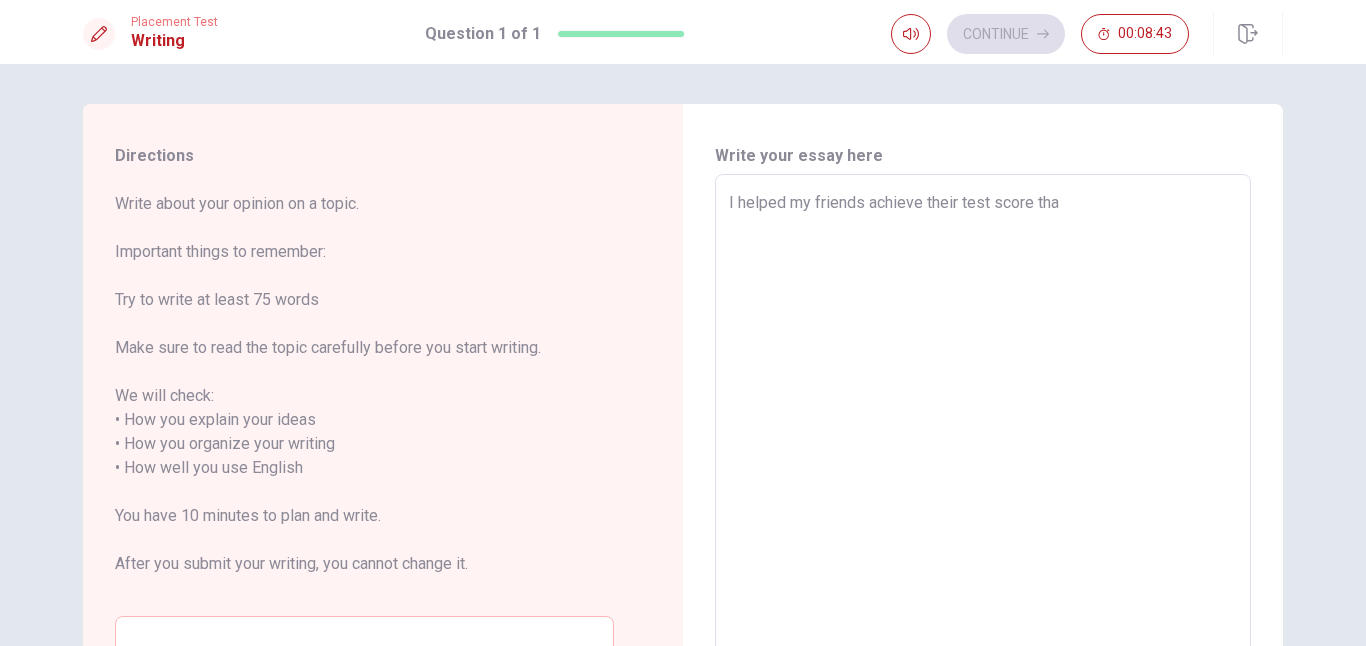type on "x" 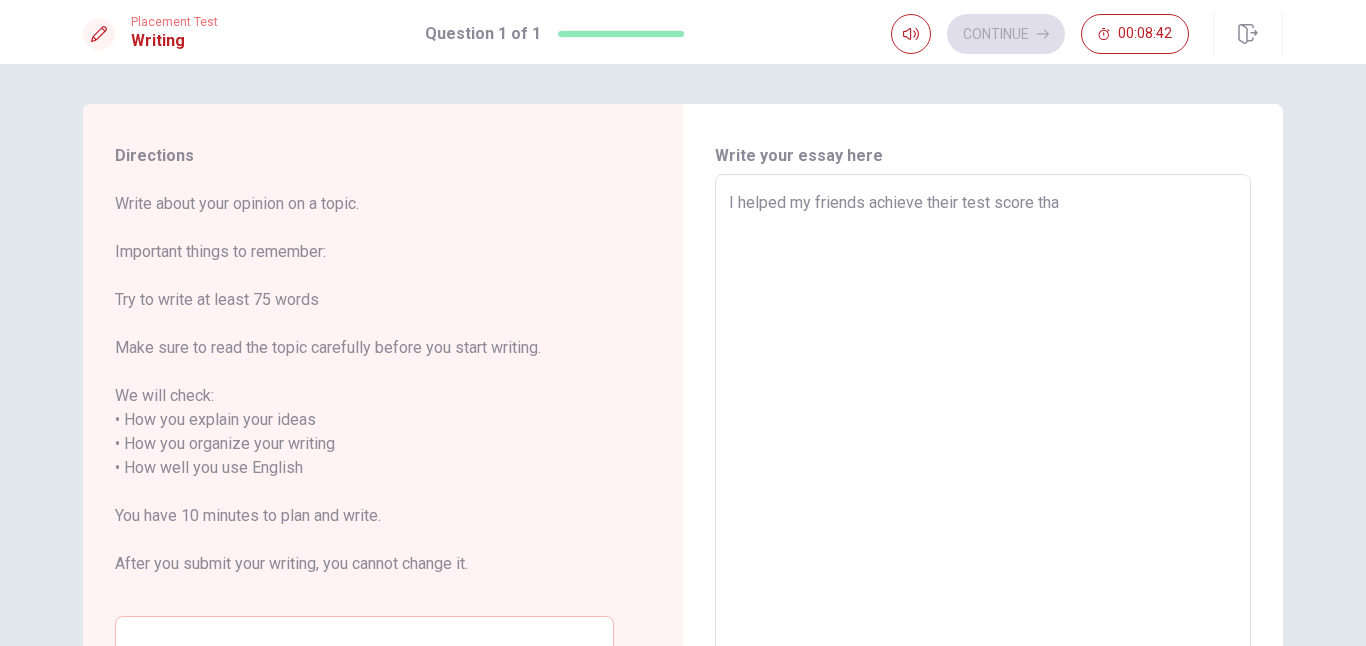type on "I helped my friends achieve their test score that" 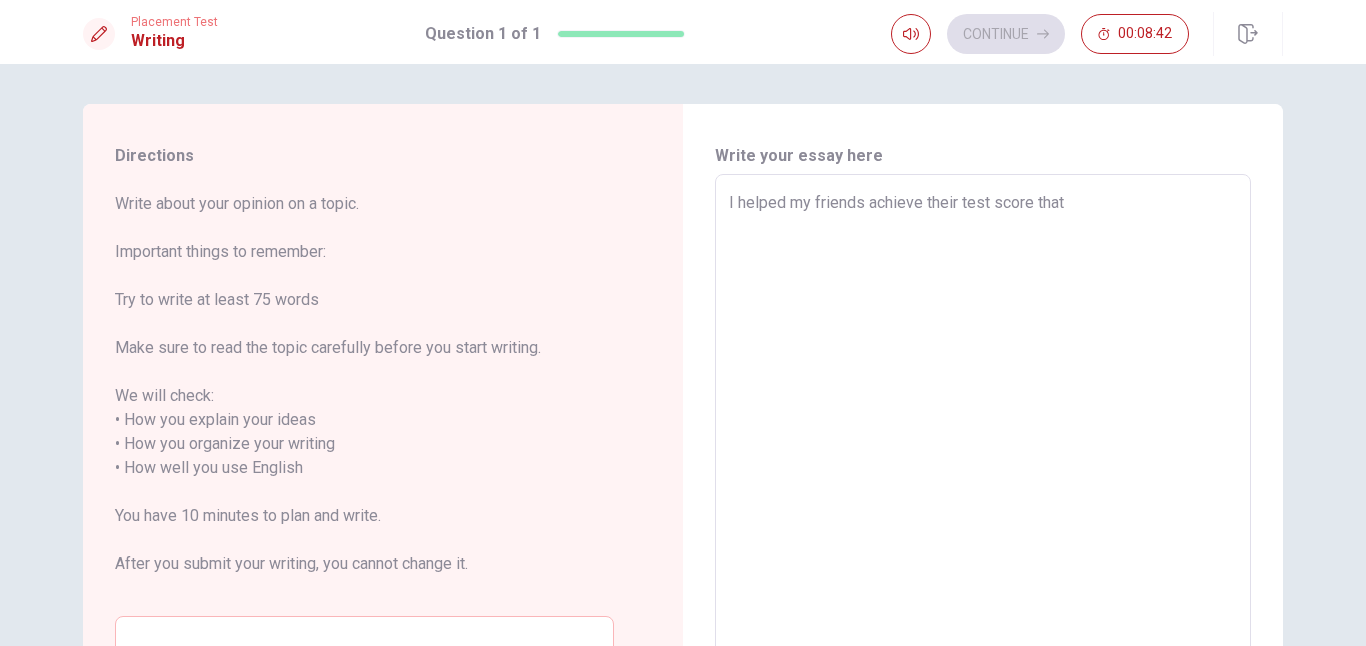type on "I helped my friends achieve their test score that" 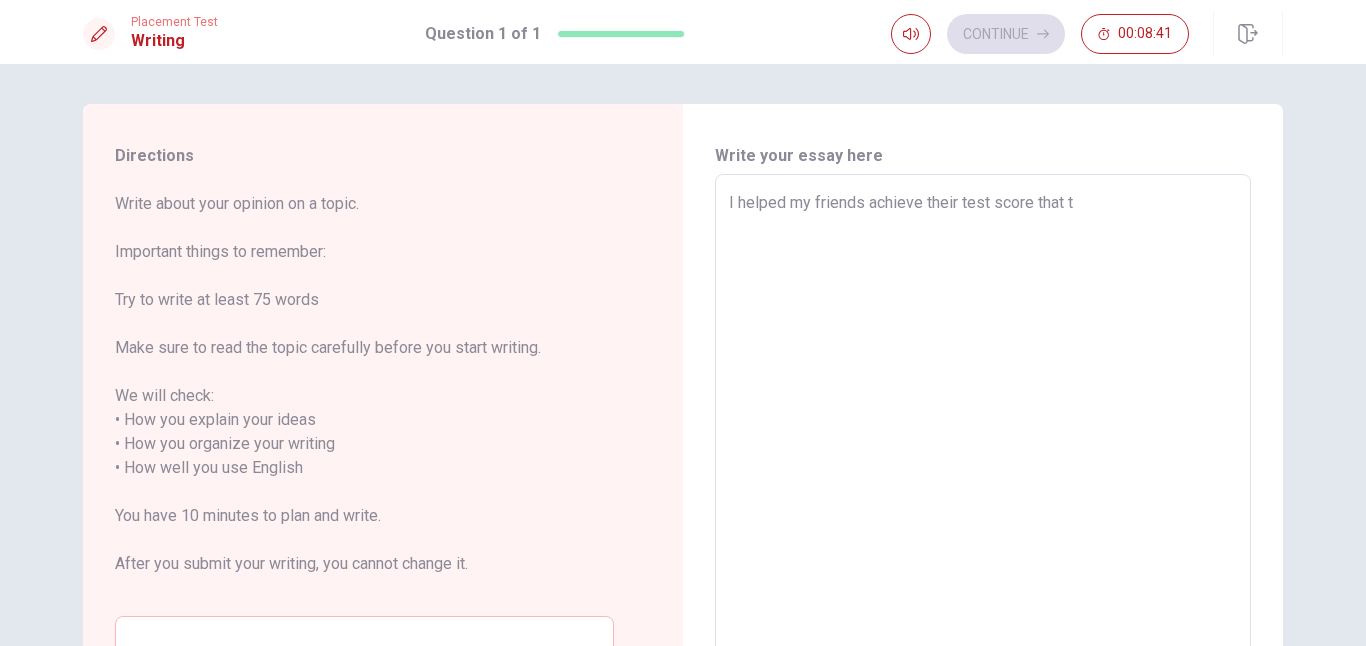 type on "I helped my friends achieve their test score that th" 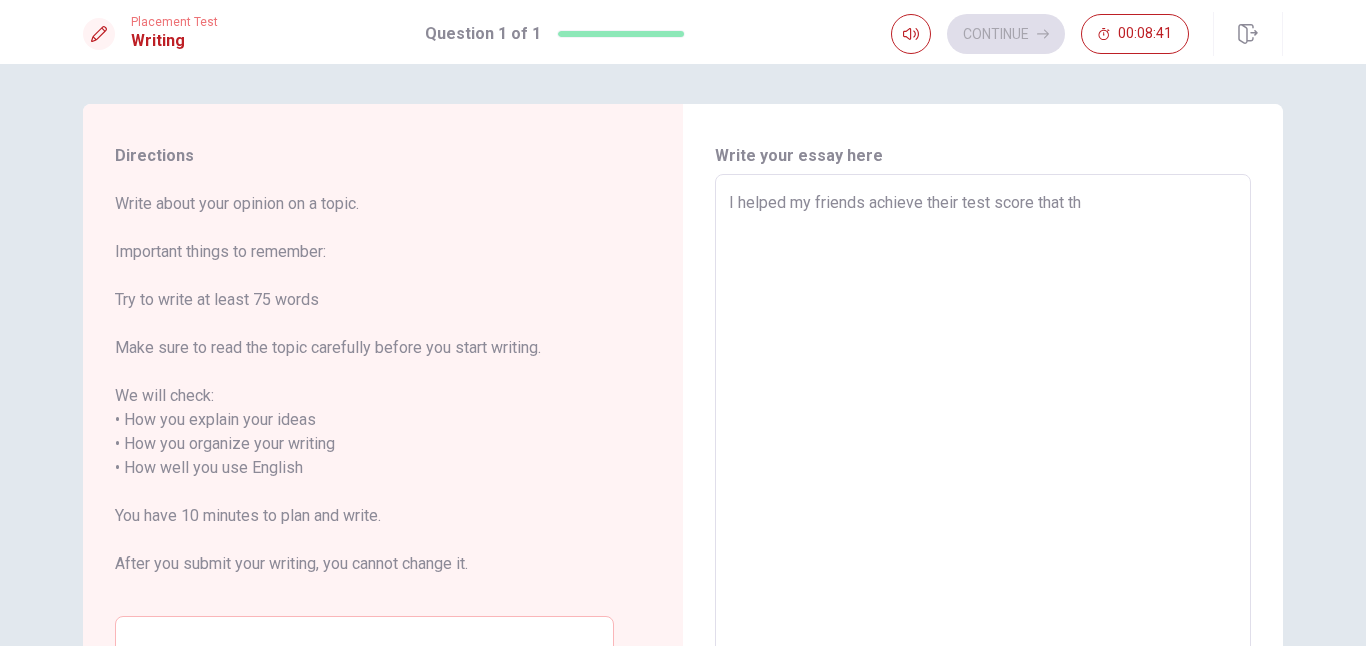 type on "x" 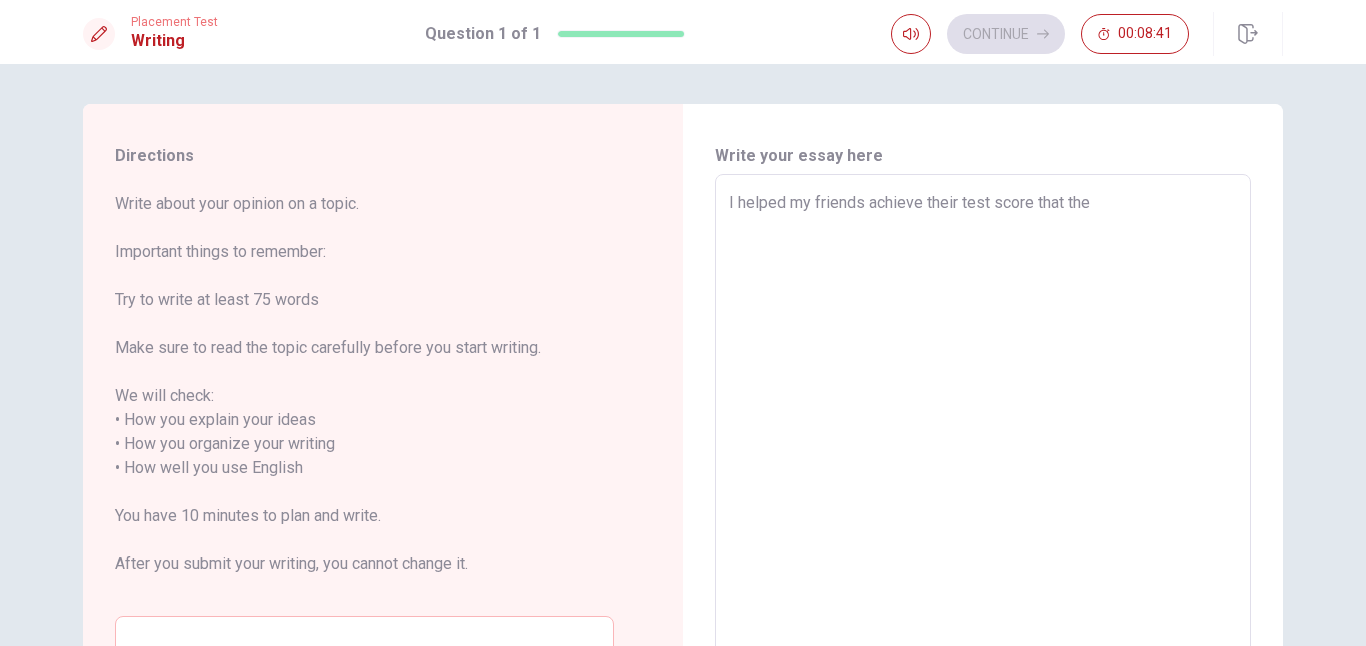 type on "x" 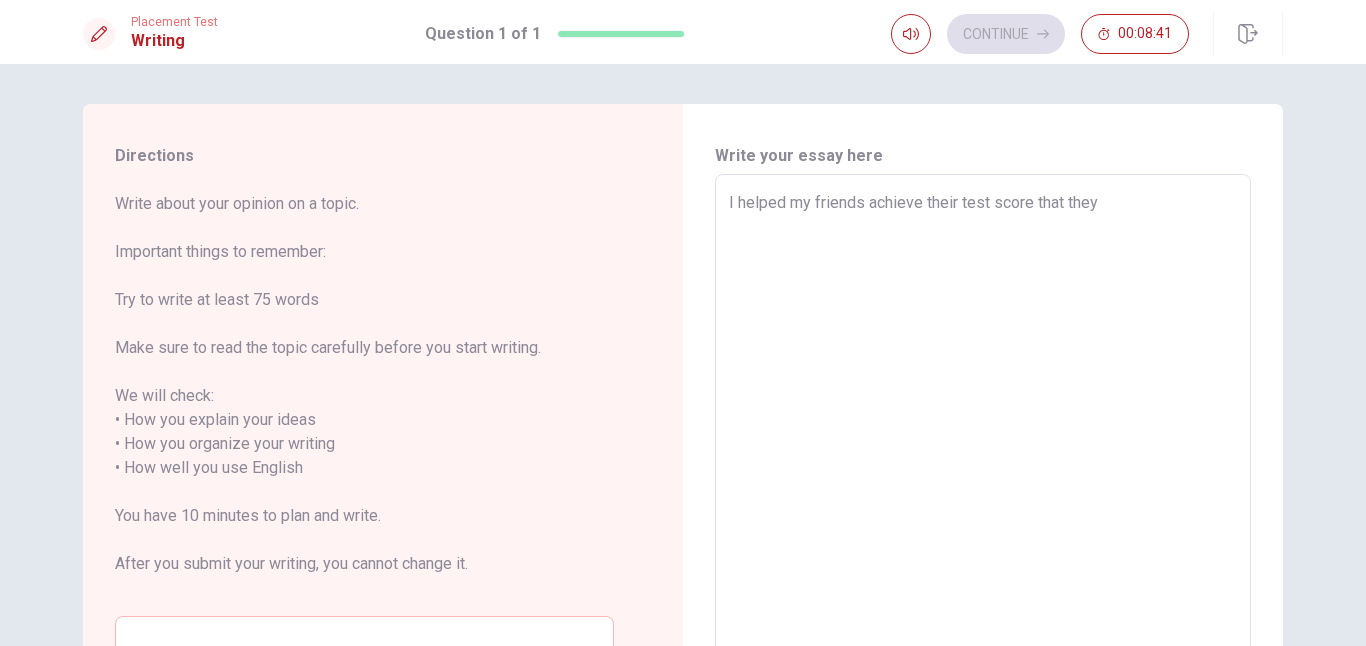 type on "x" 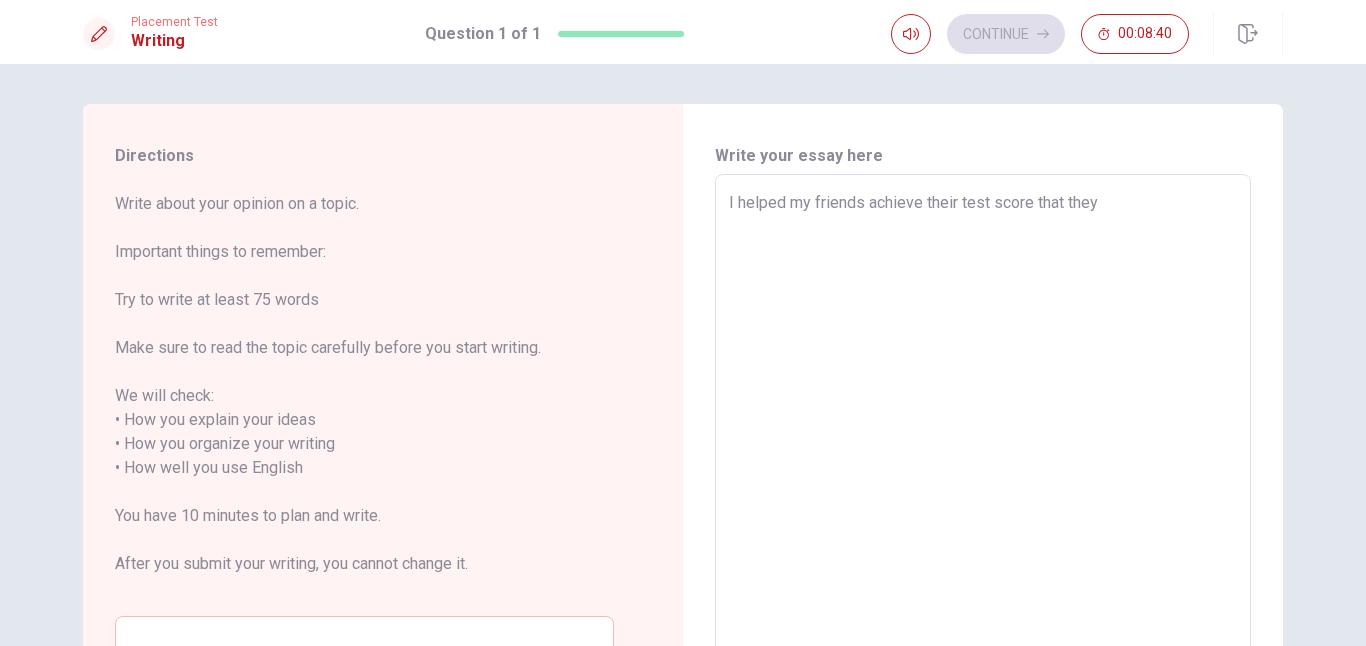 type on "x" 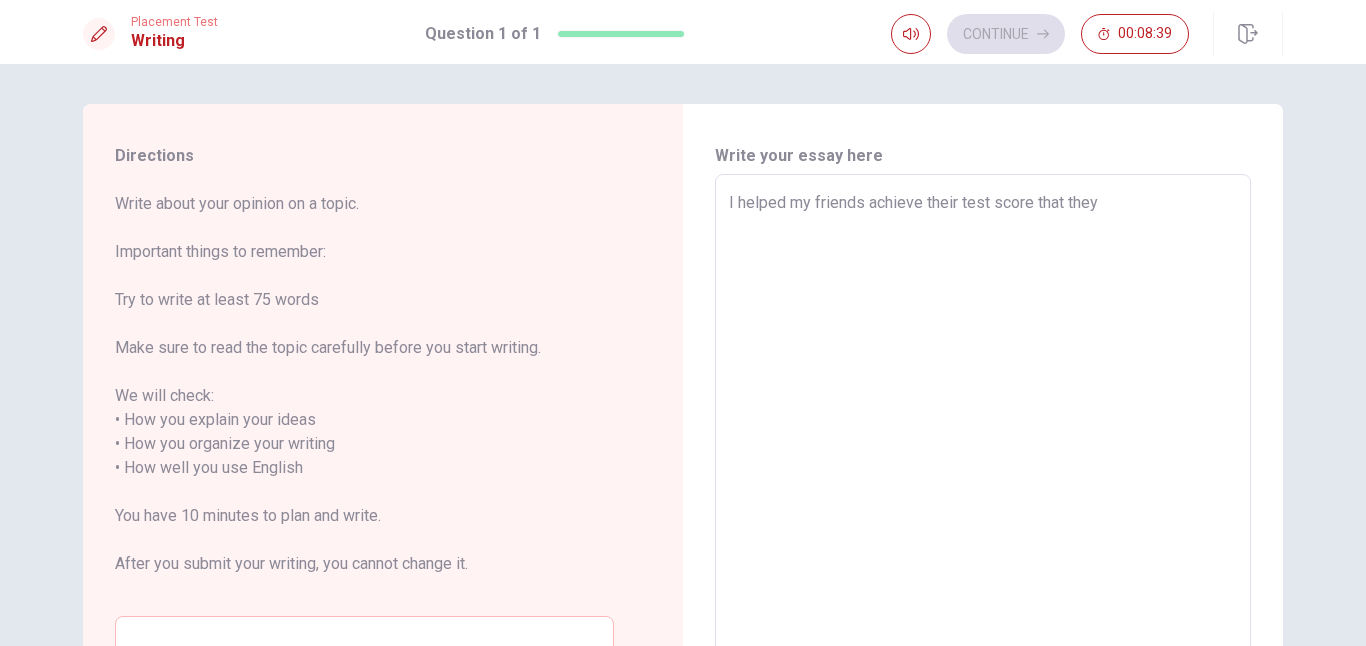 type on "I helped my friends achieve their test score that they a" 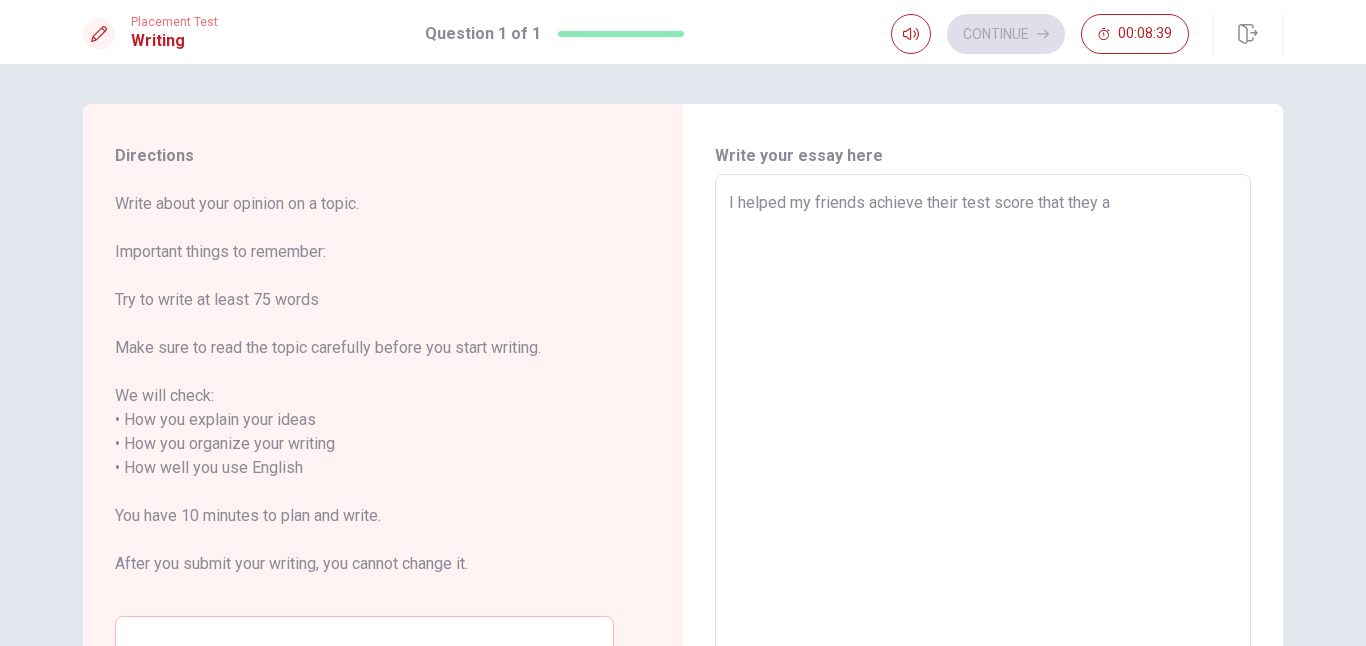 type on "I helped my friends achieve their test score that they ai" 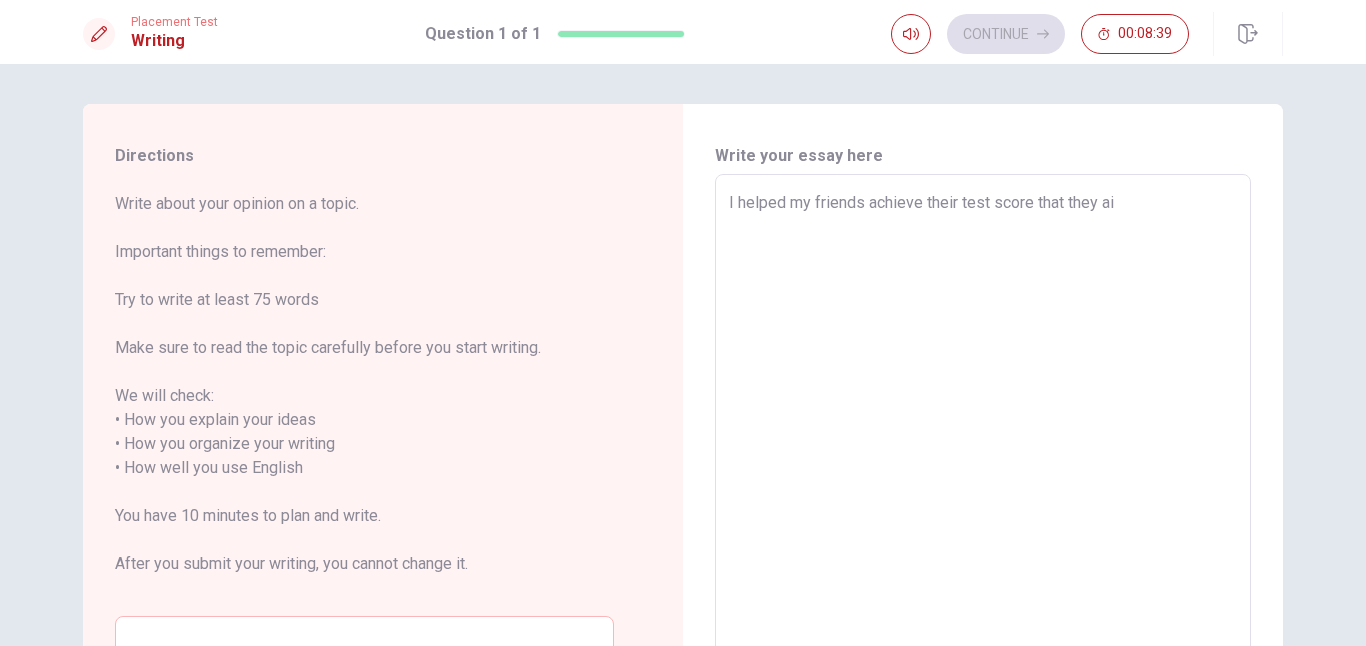 type on "x" 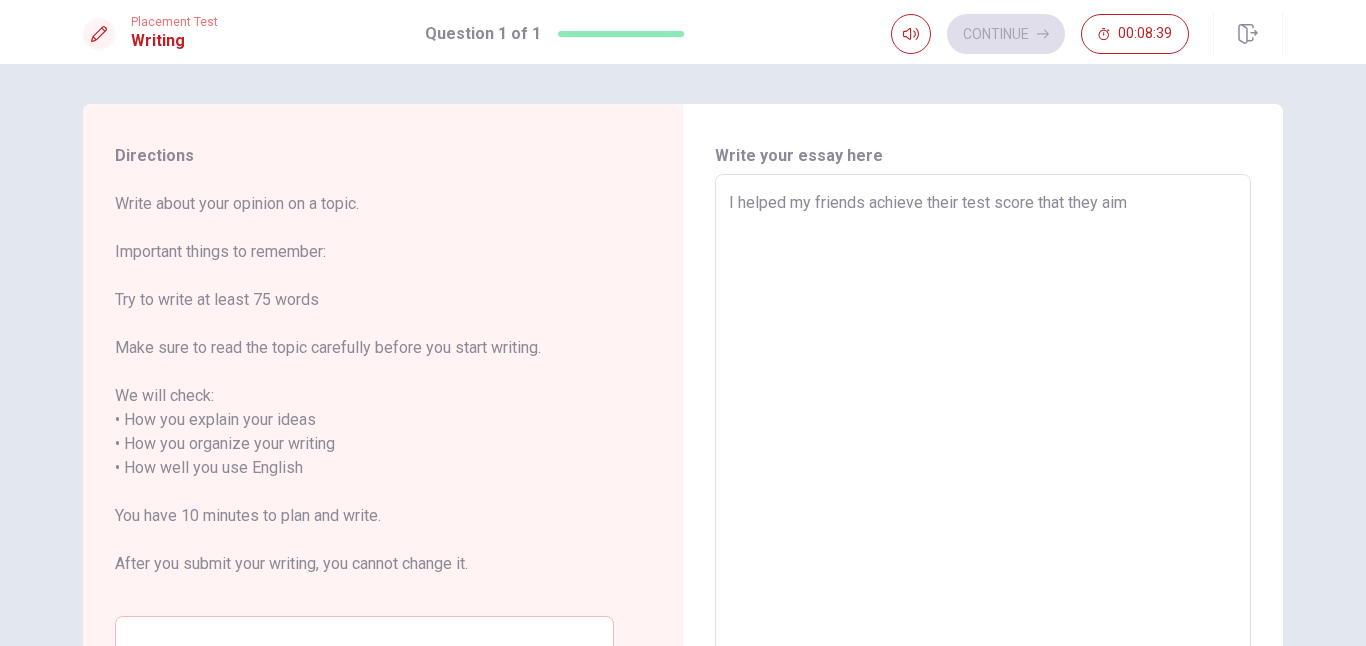 type on "I helped my friends achieve their test score that they aime" 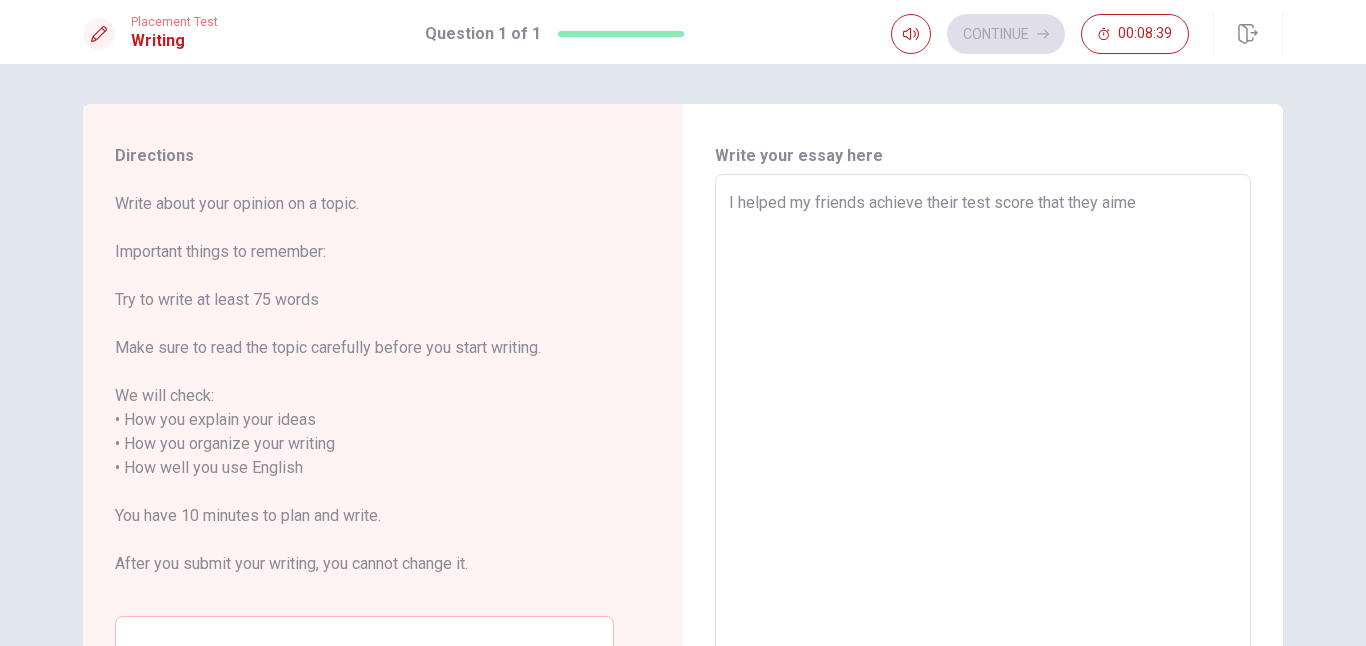type on "x" 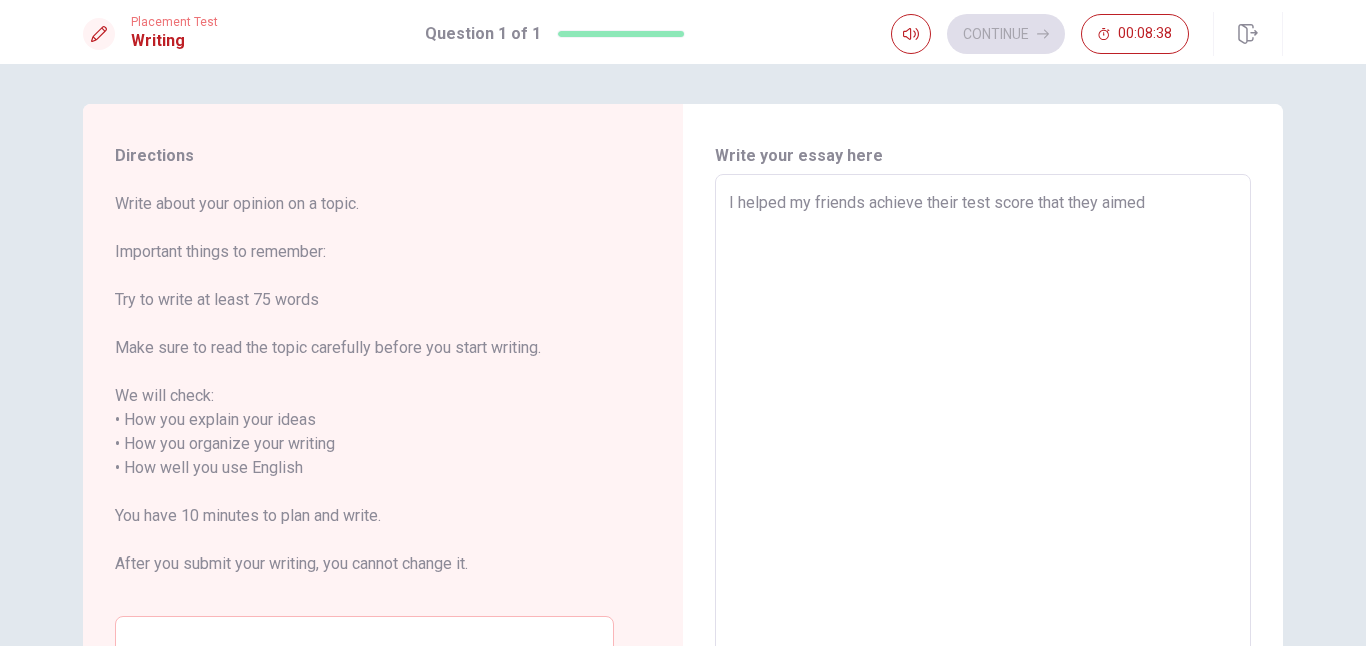 type on "I helped my friends achieve their test score that they aimed" 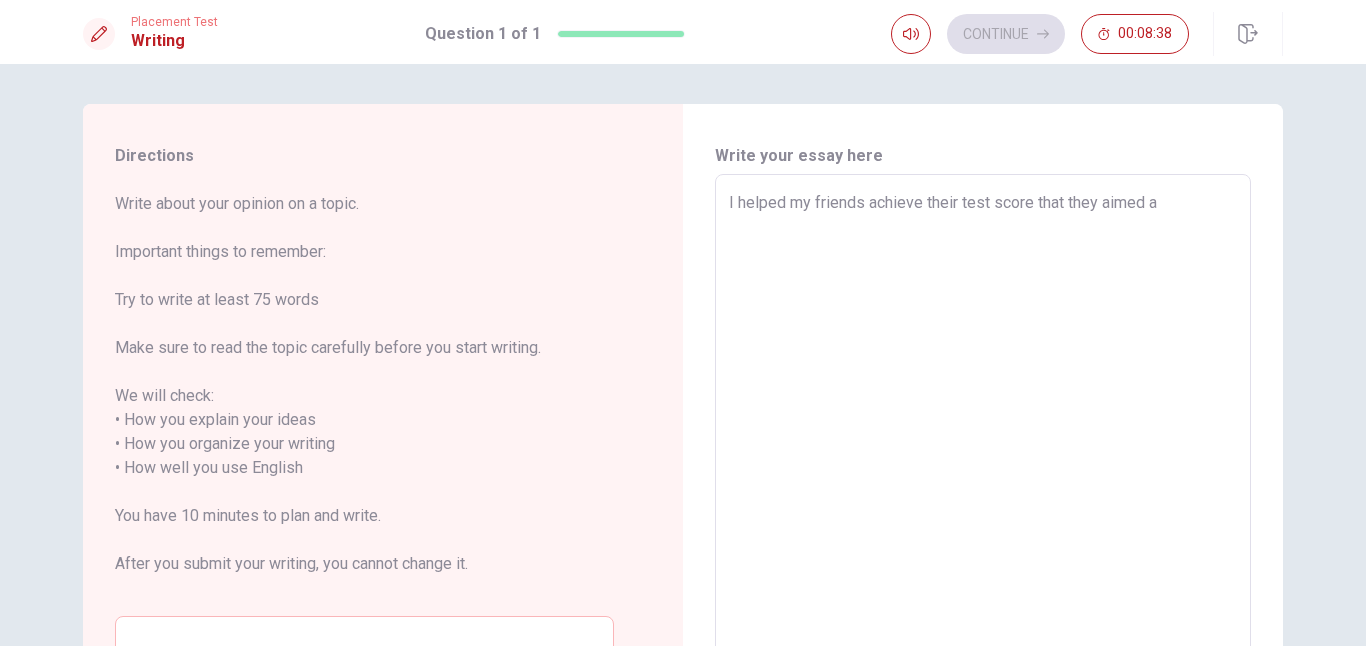 type on "x" 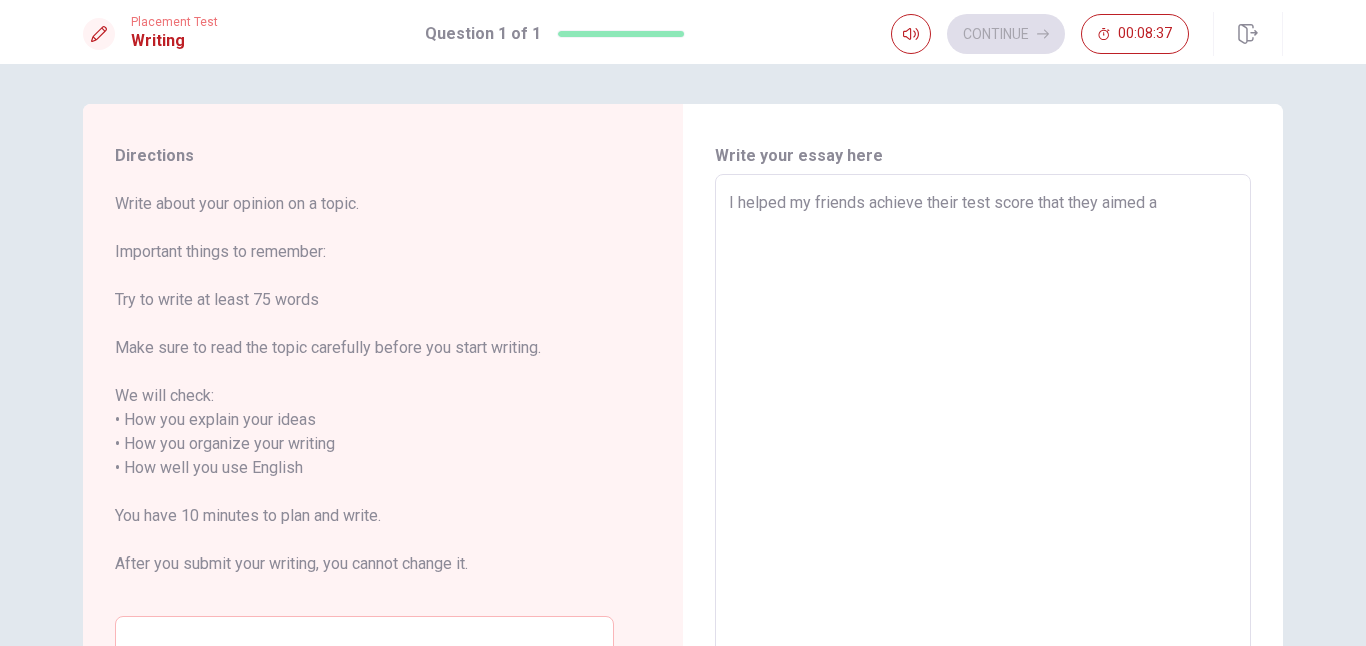 type on "I helped my friends achieve their test score that they aimed at" 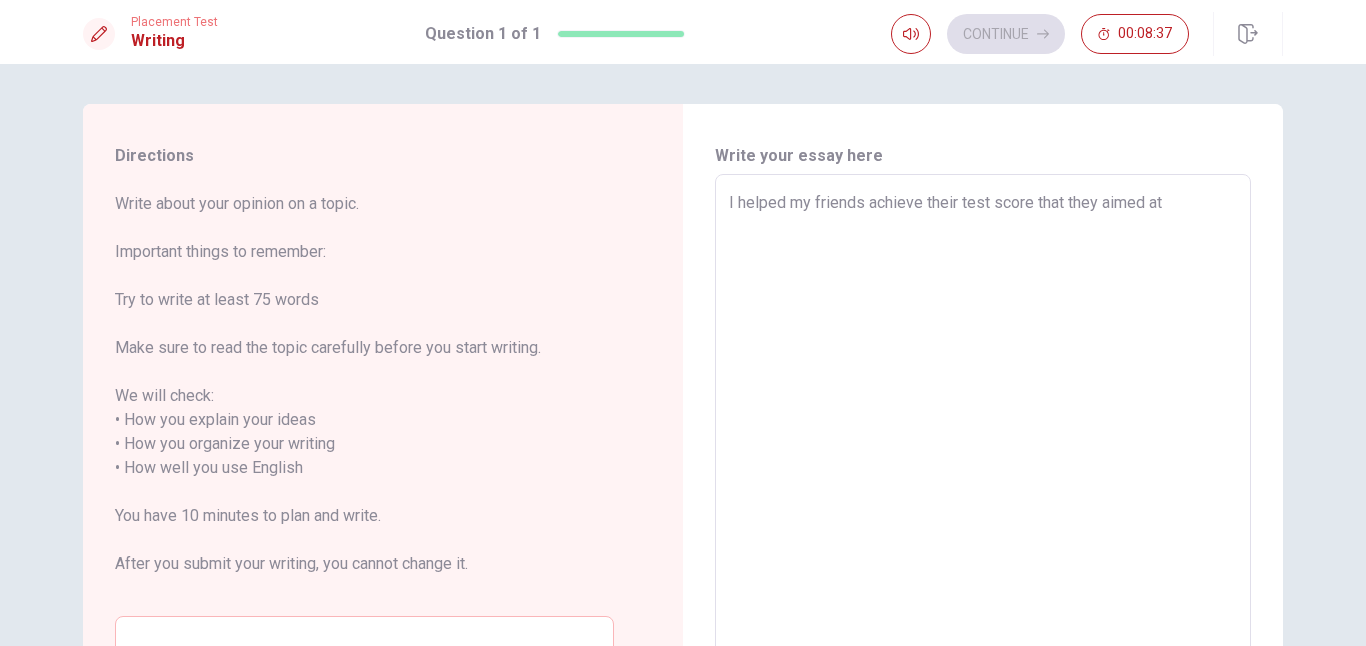 type on "x" 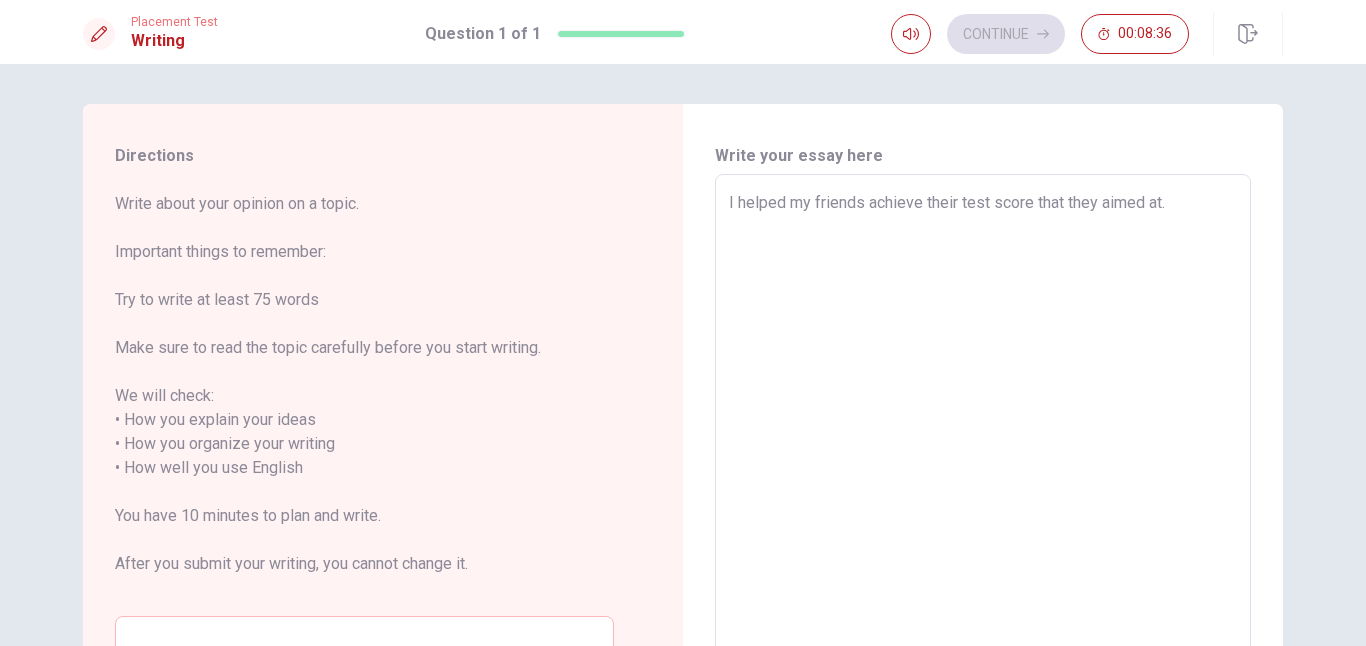 type on "x" 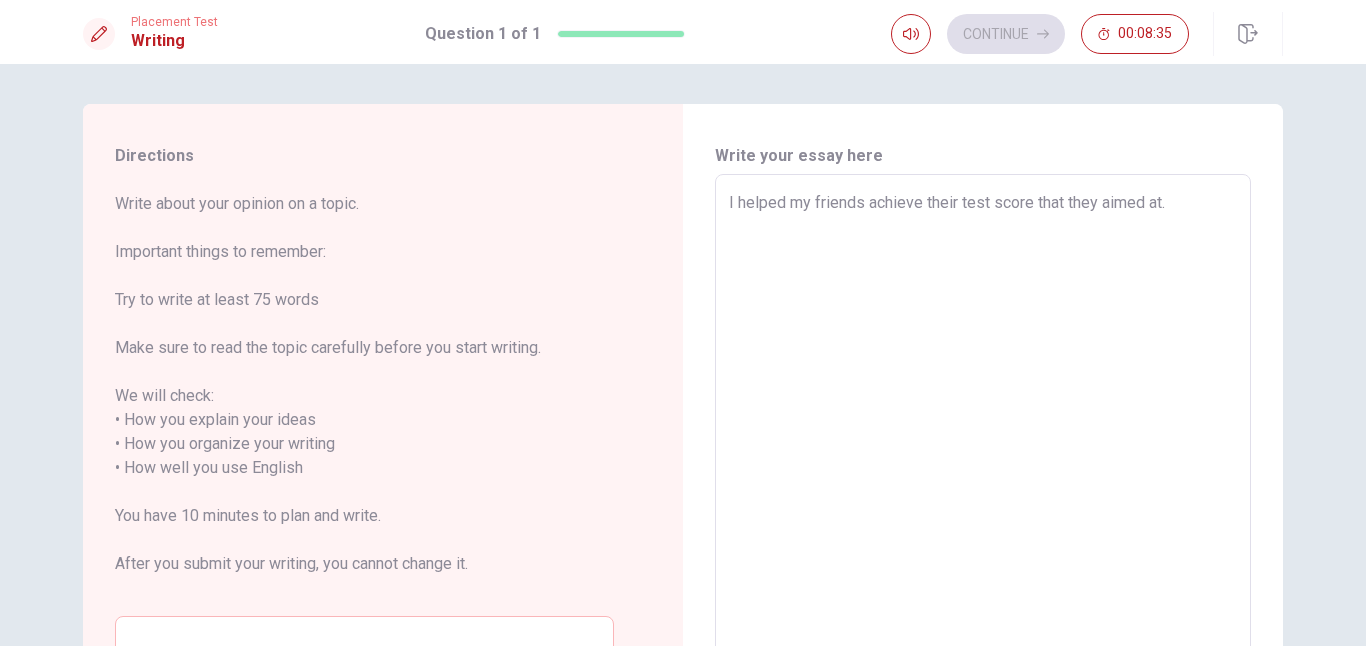 type on "I helped my friends achieve their test score that they aimed at ." 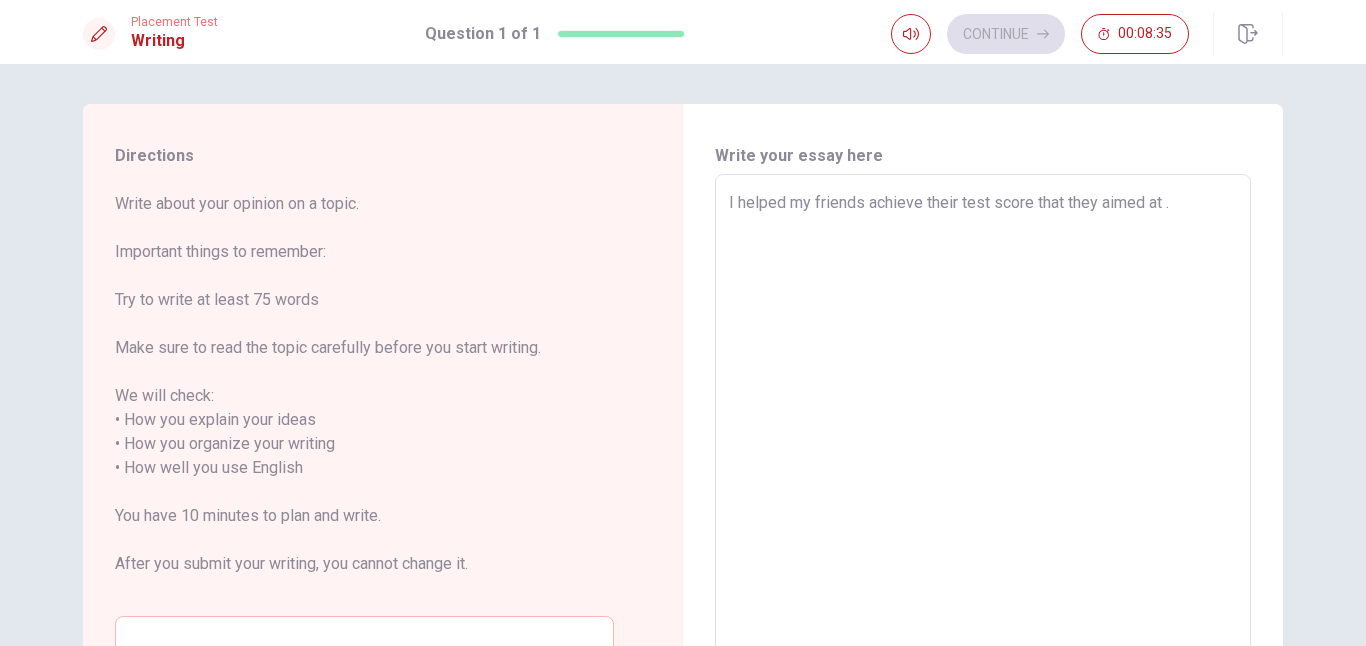 type on "I helped my friends achieve their test score that they aimed at f." 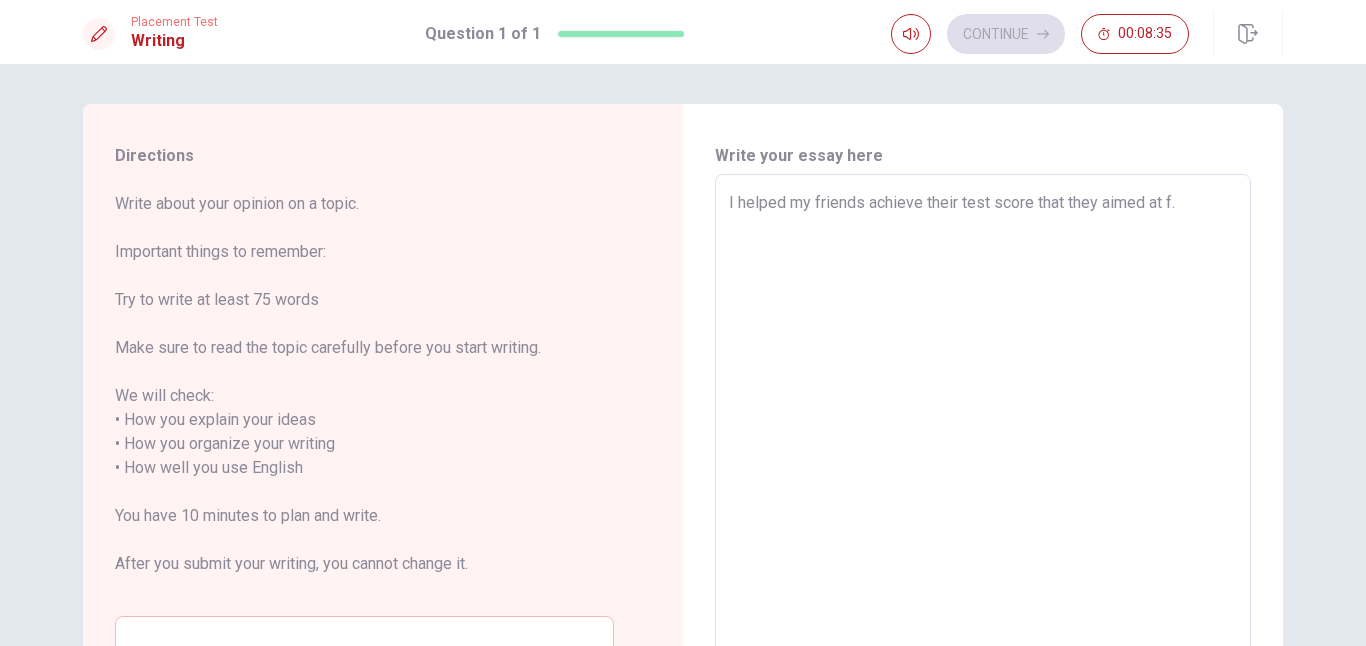type on "x" 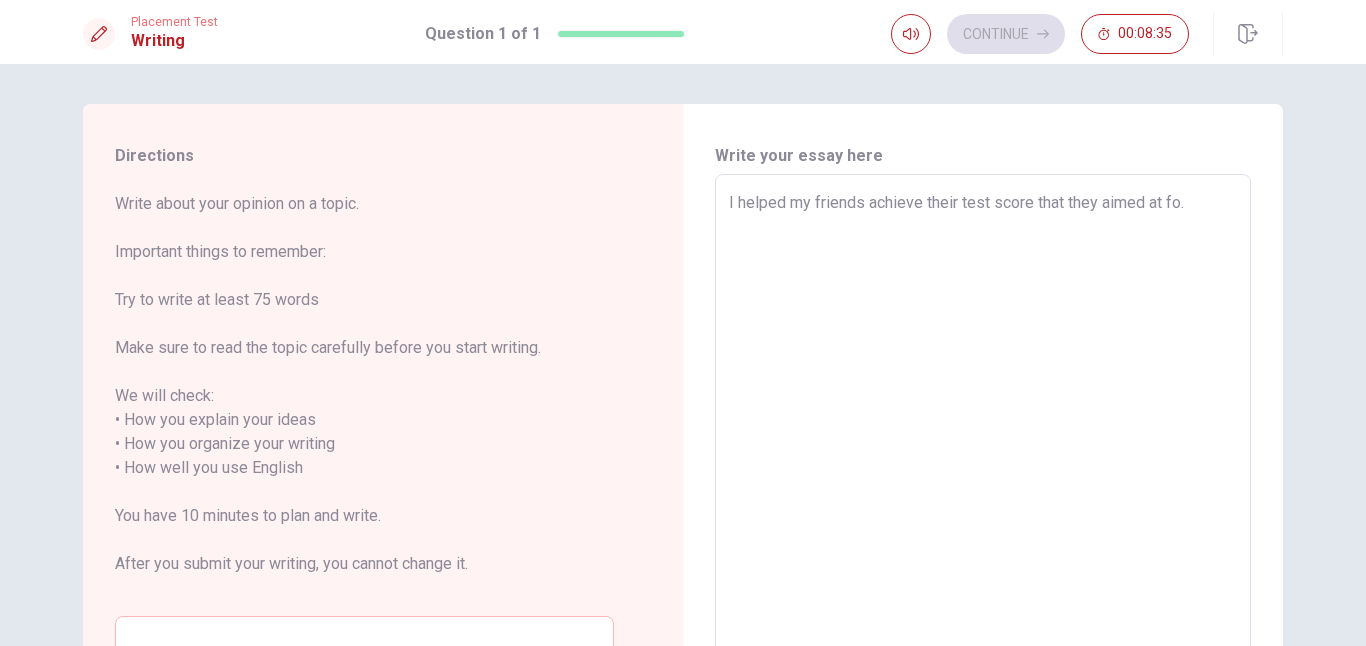 type on "x" 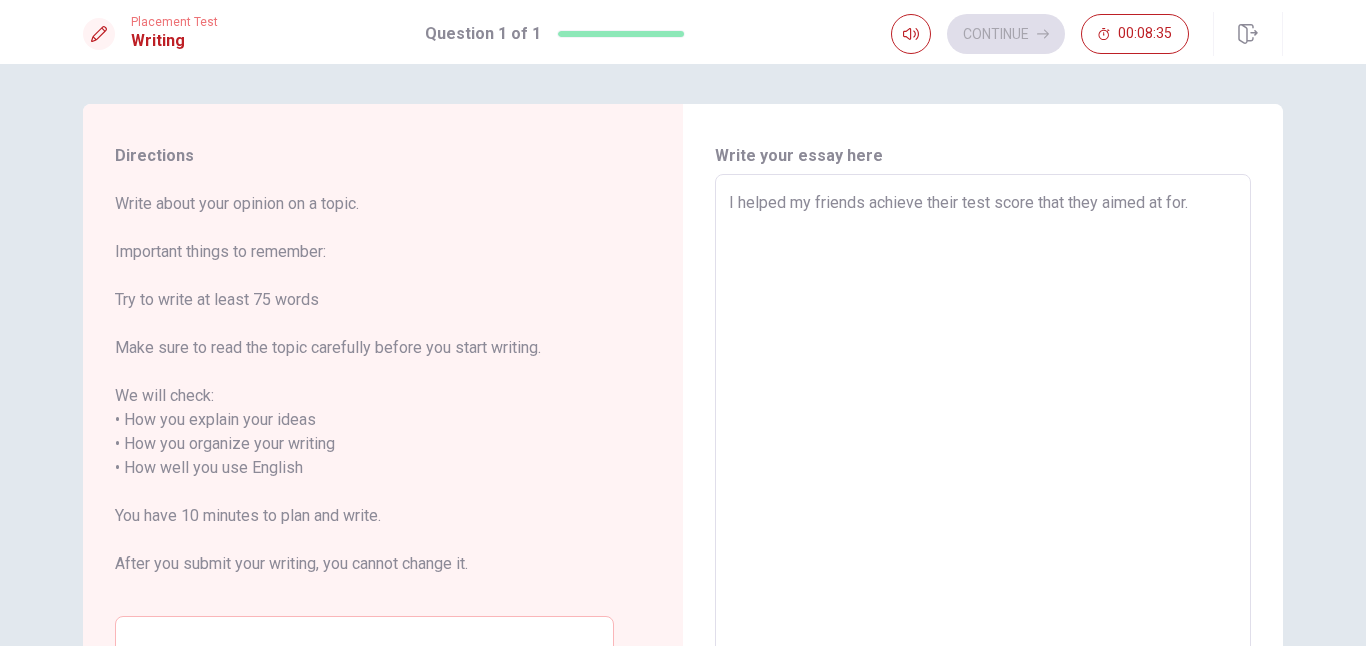 type on "x" 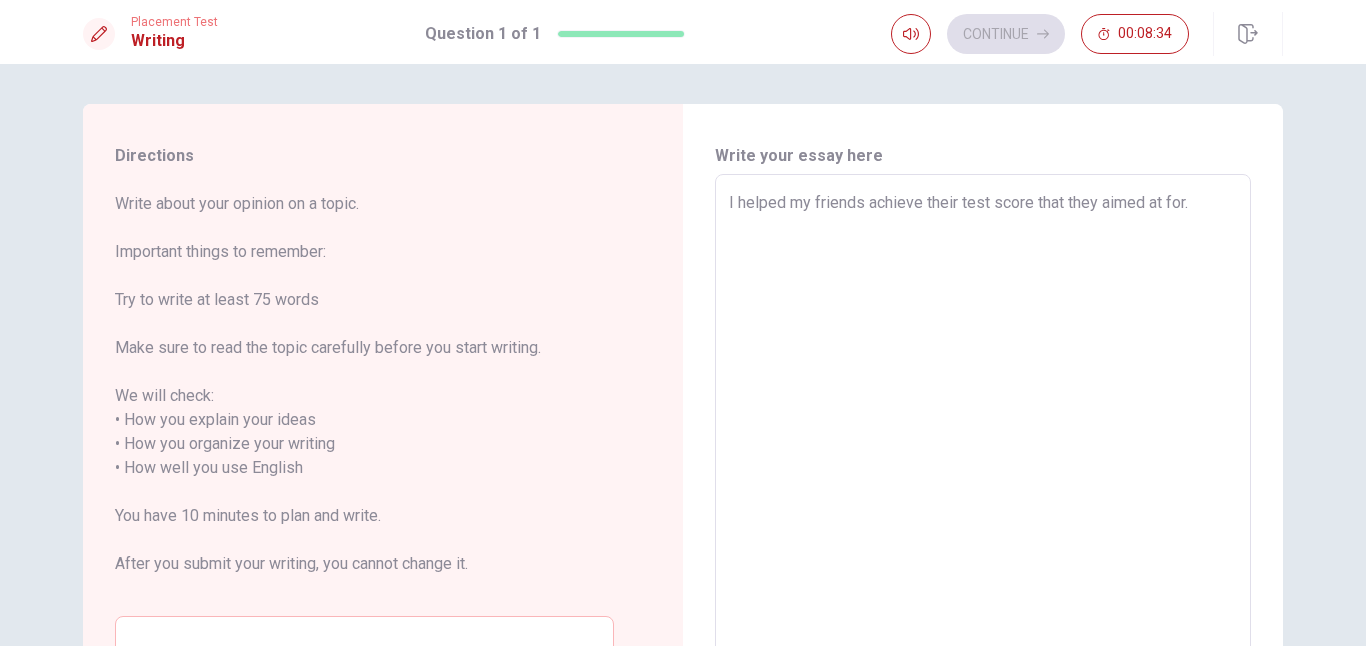 type on "I helped my friends achieve their test score that they aimed at for ." 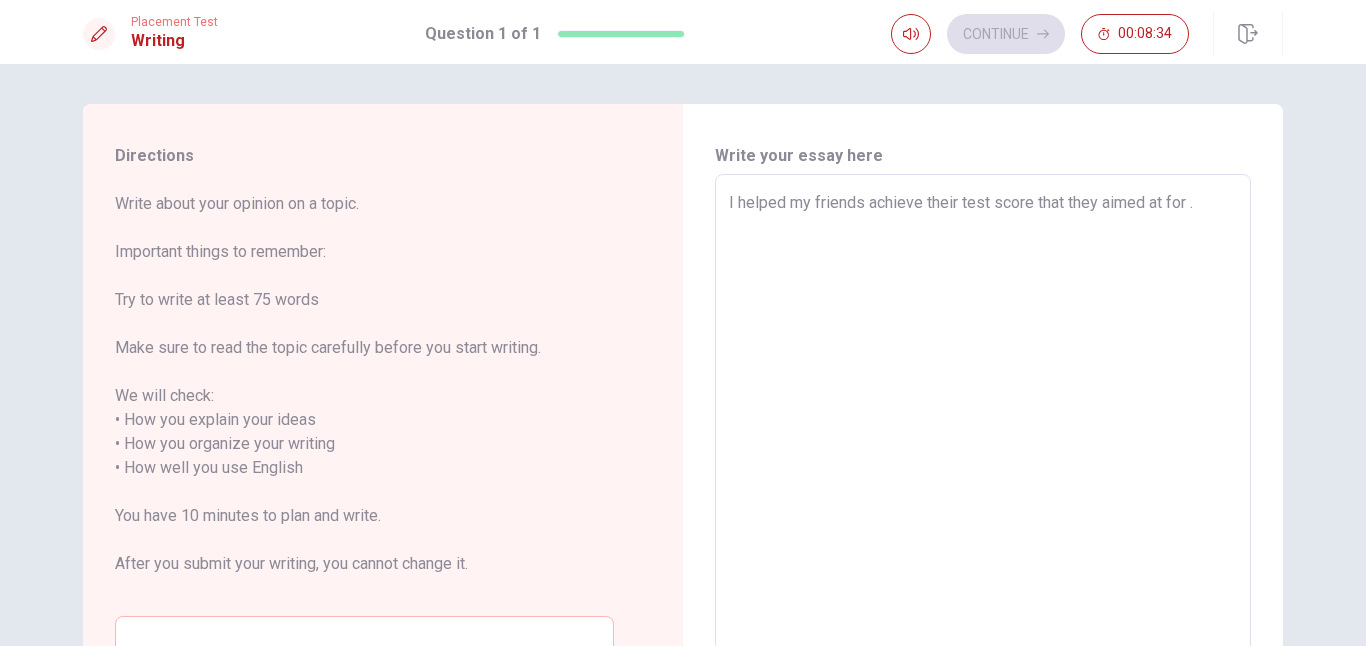 type on "I helped my friends achieve their test score that they aimed at for m." 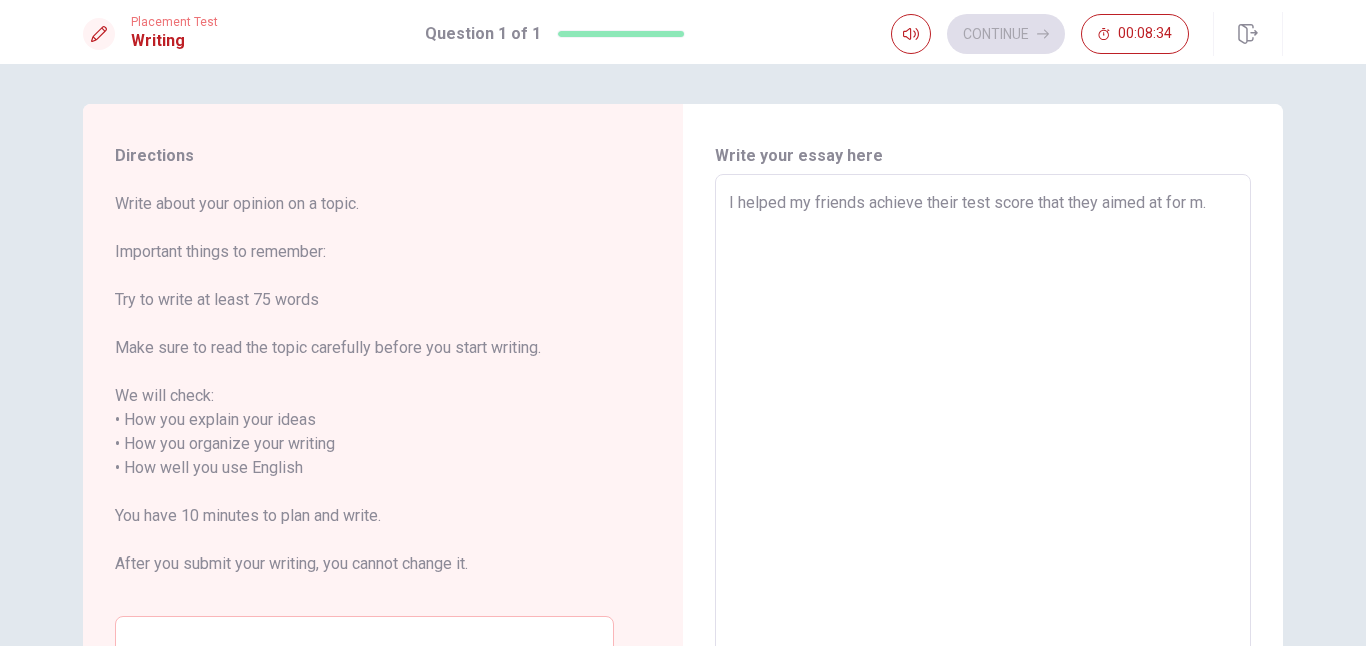 type on "x" 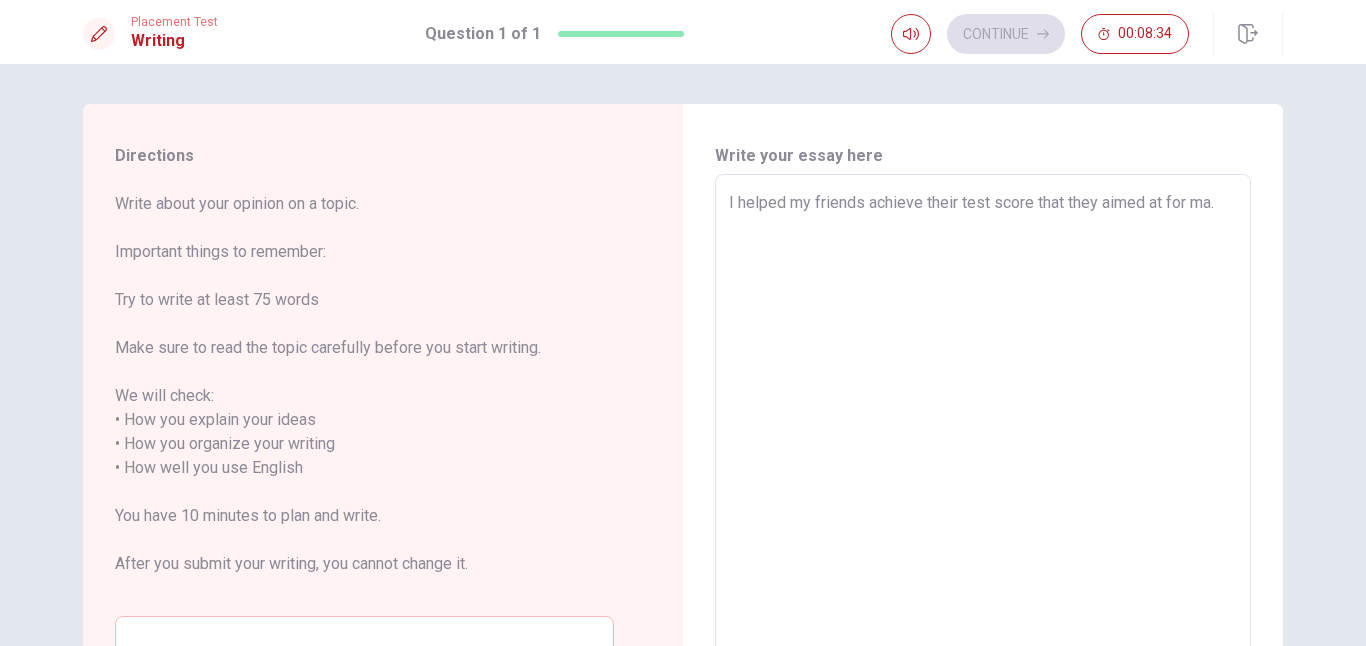 type on "x" 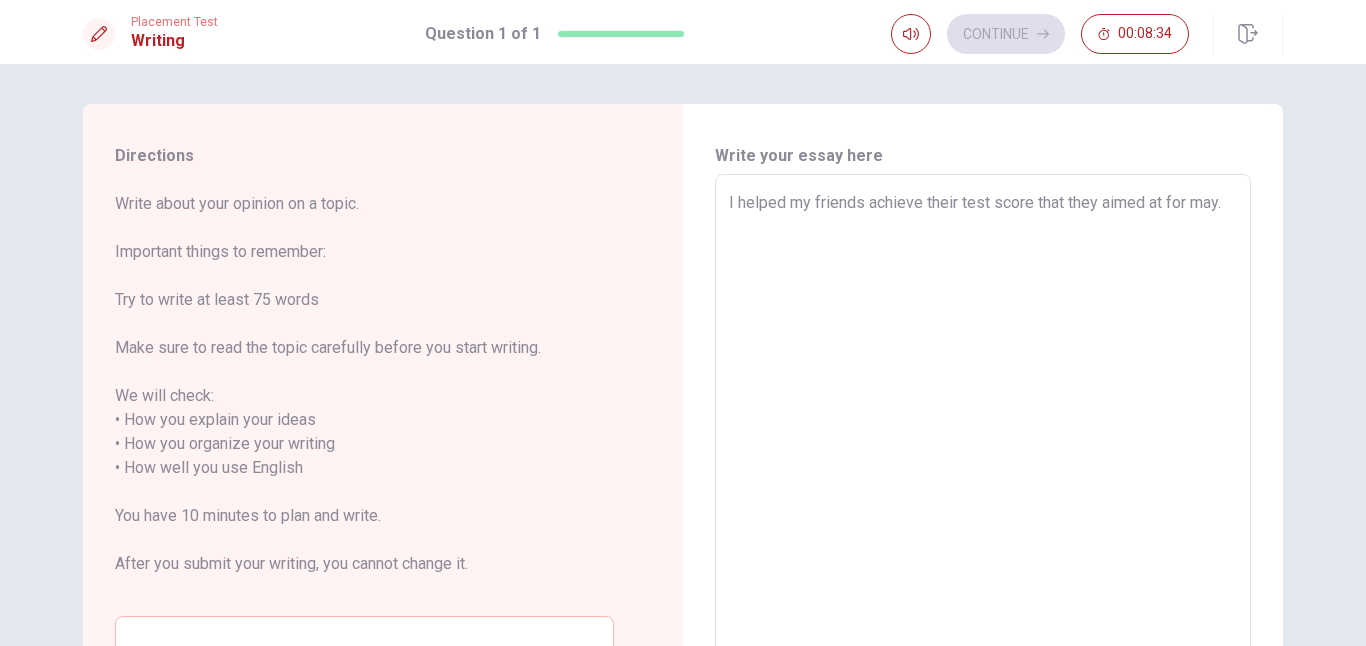 type on "x" 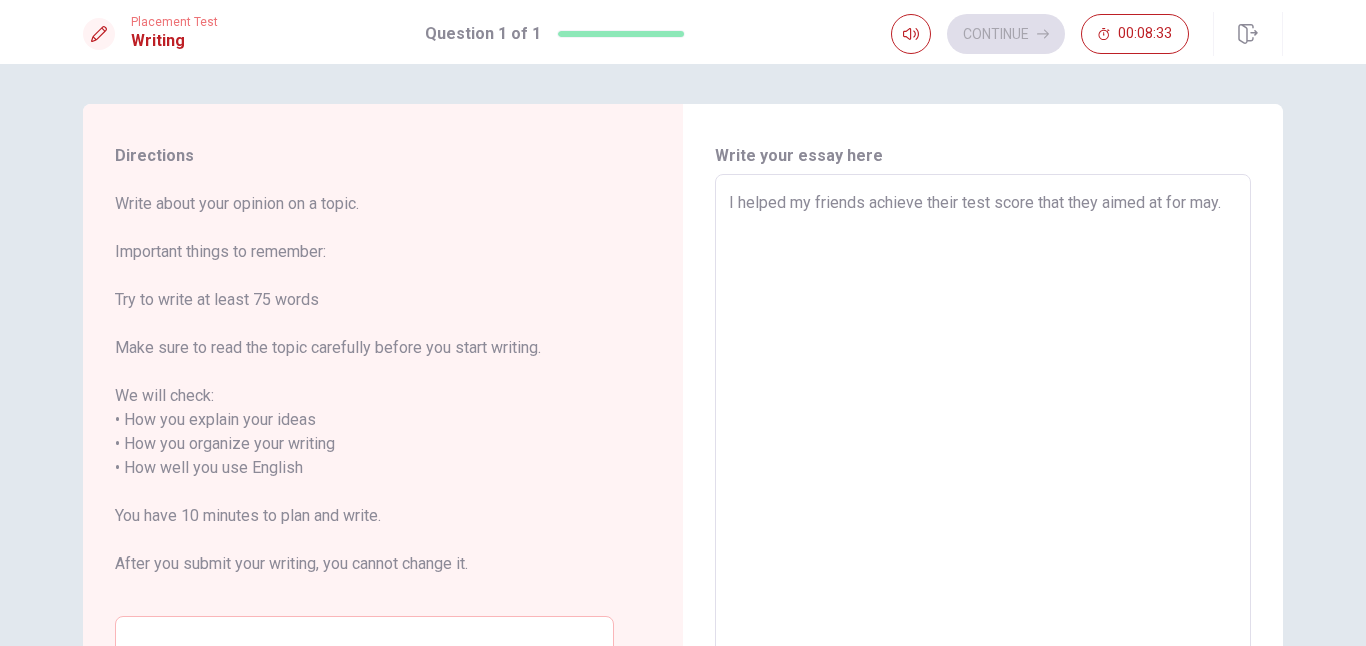 type on "I helped my friends achieve their test score that they aimed at for may¥." 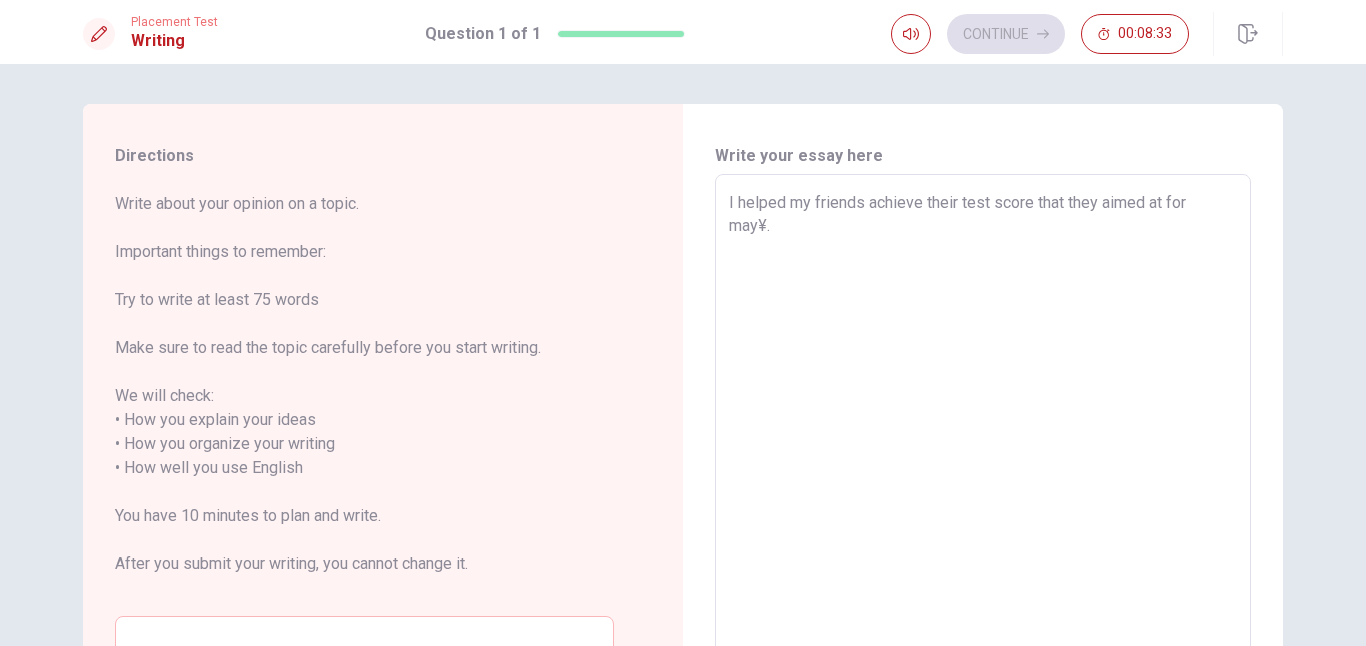 type on "x" 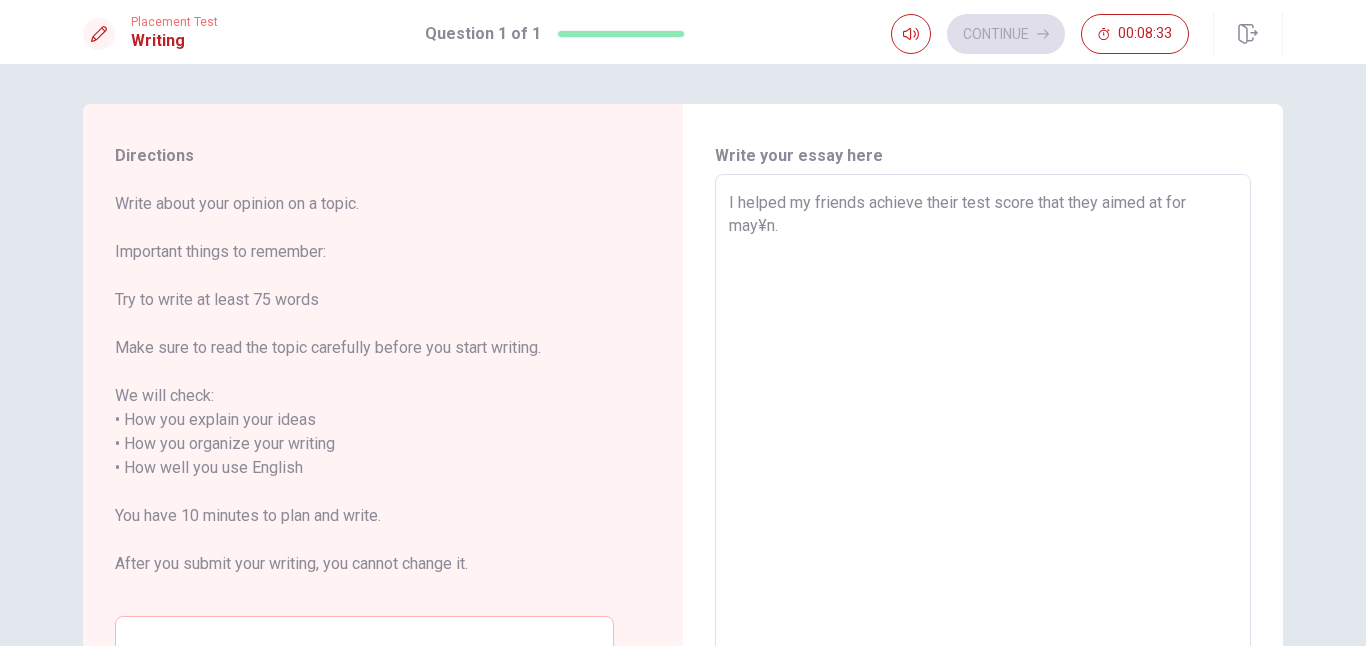 type on "x" 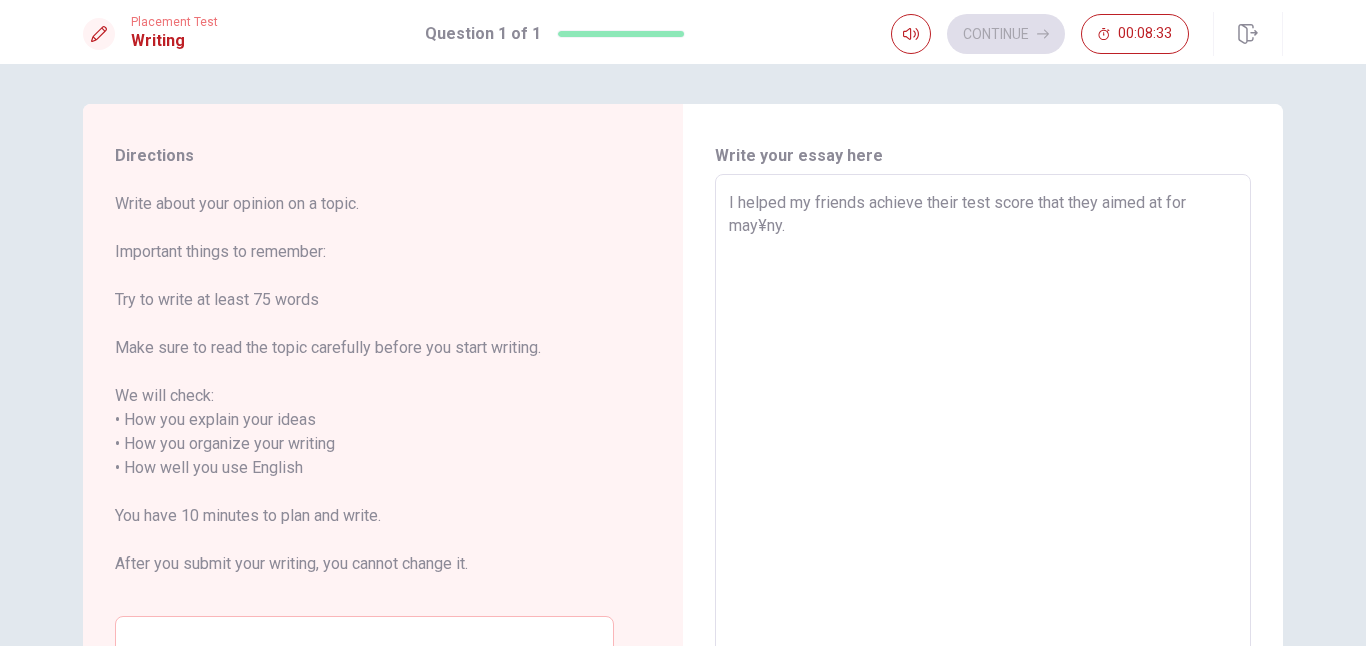 type on "x" 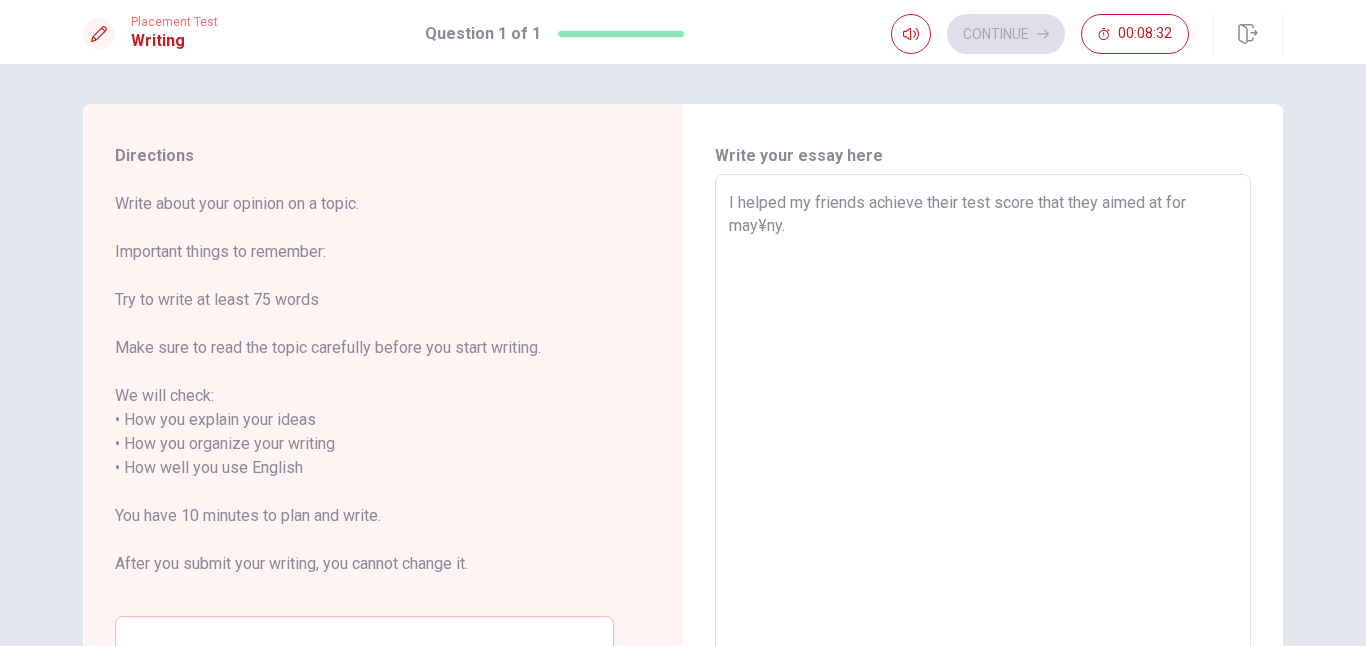 type on "I helped my friends achieve their test score that they aimed at for may¥n." 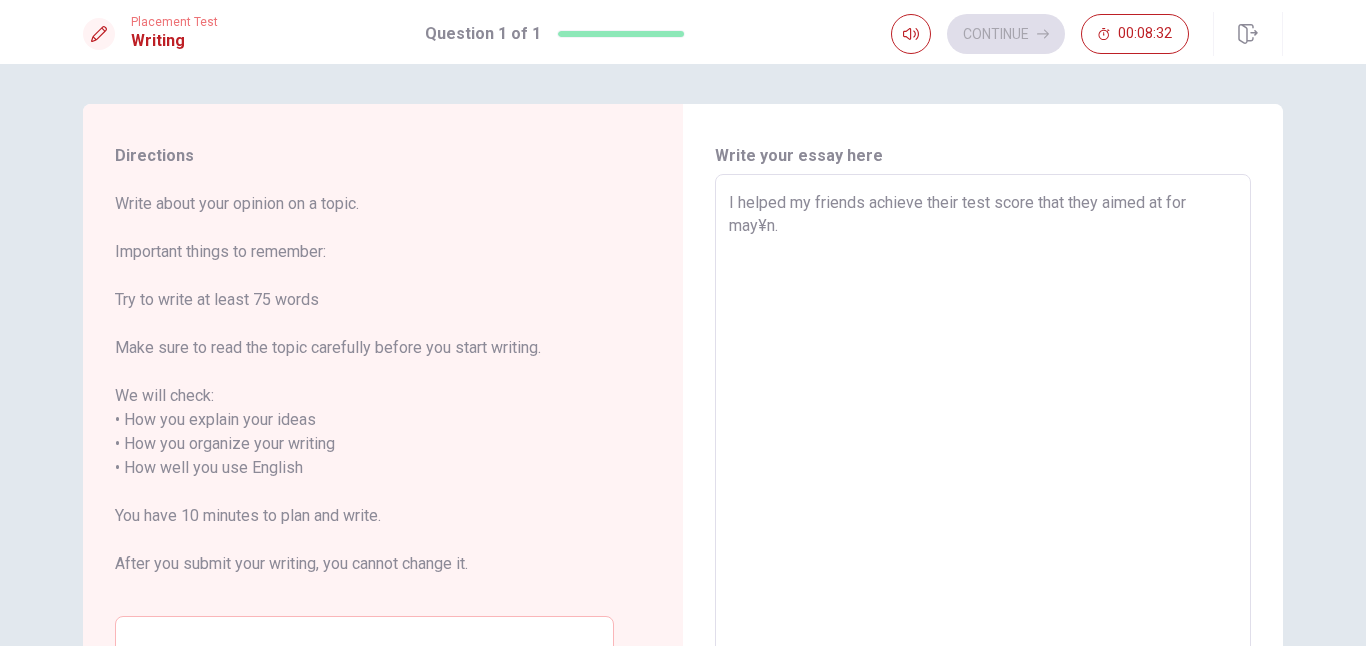 type on "x" 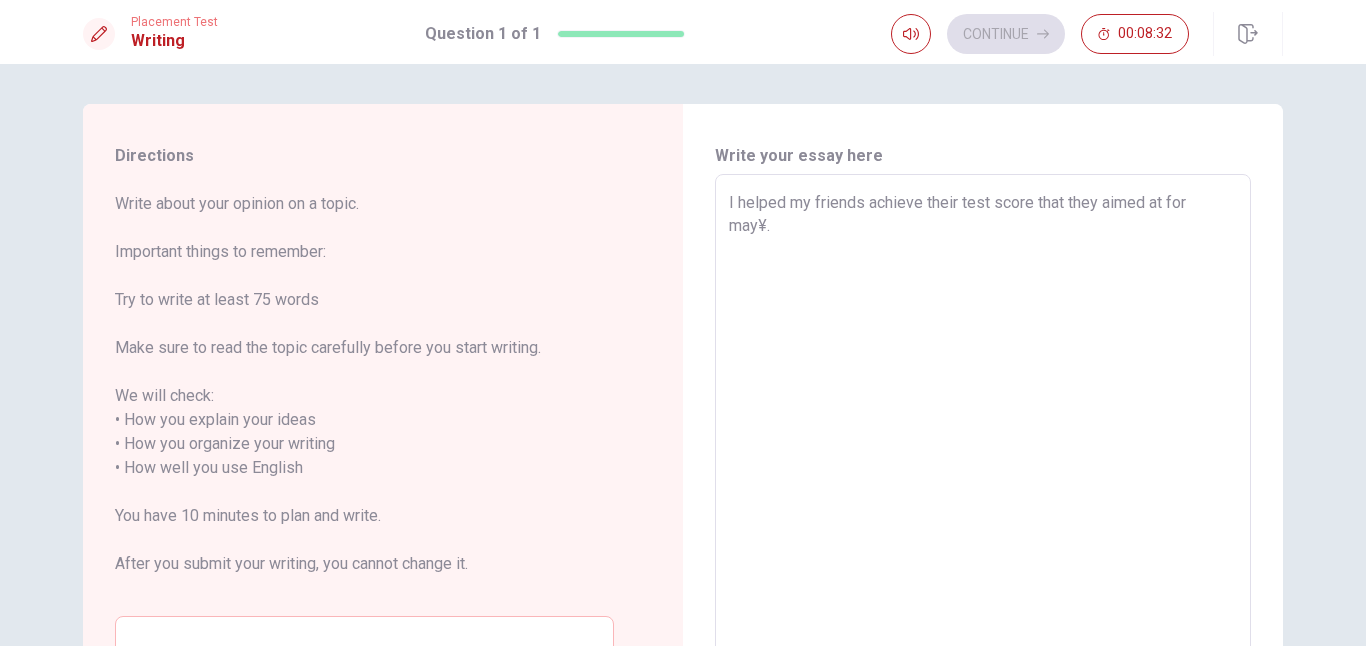 type on "x" 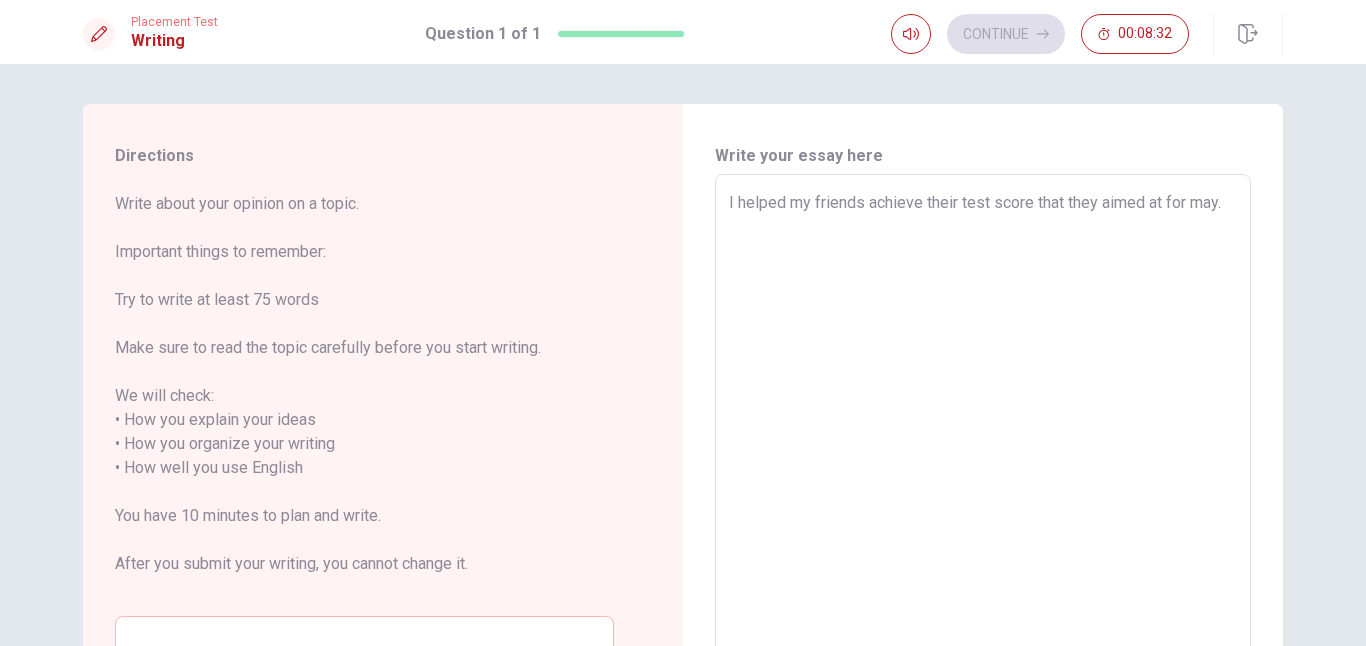 type on "x" 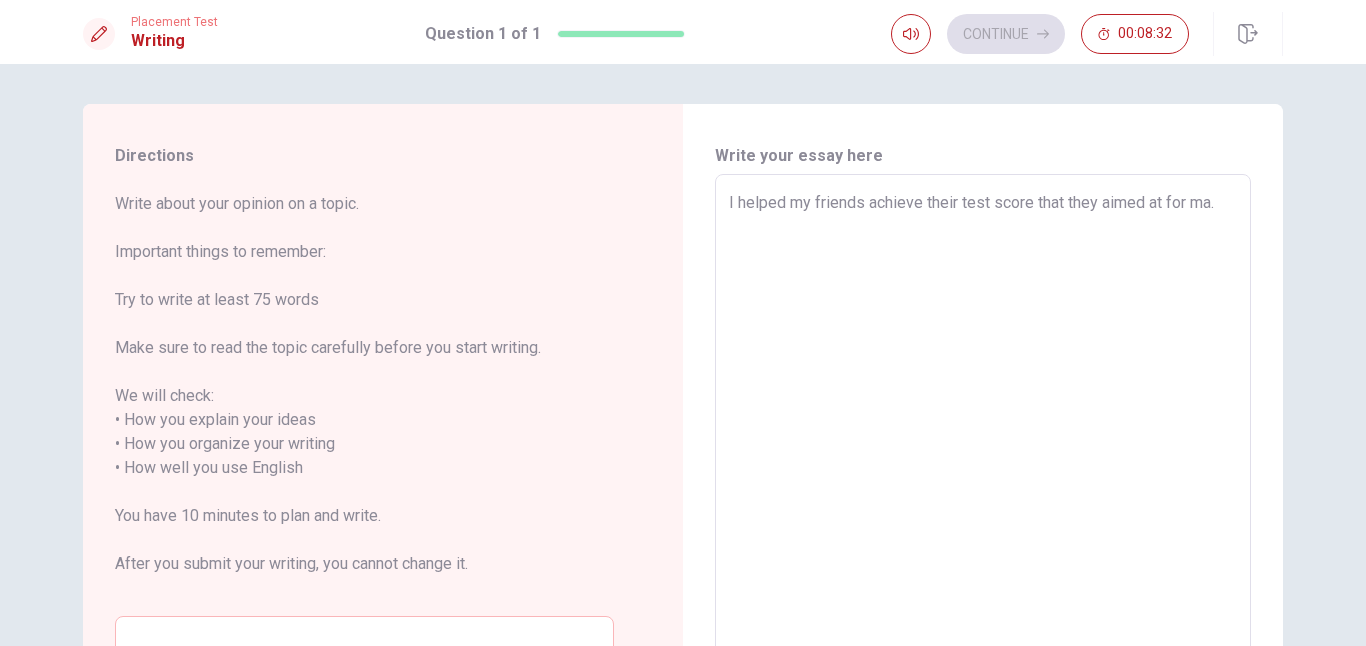 type on "x" 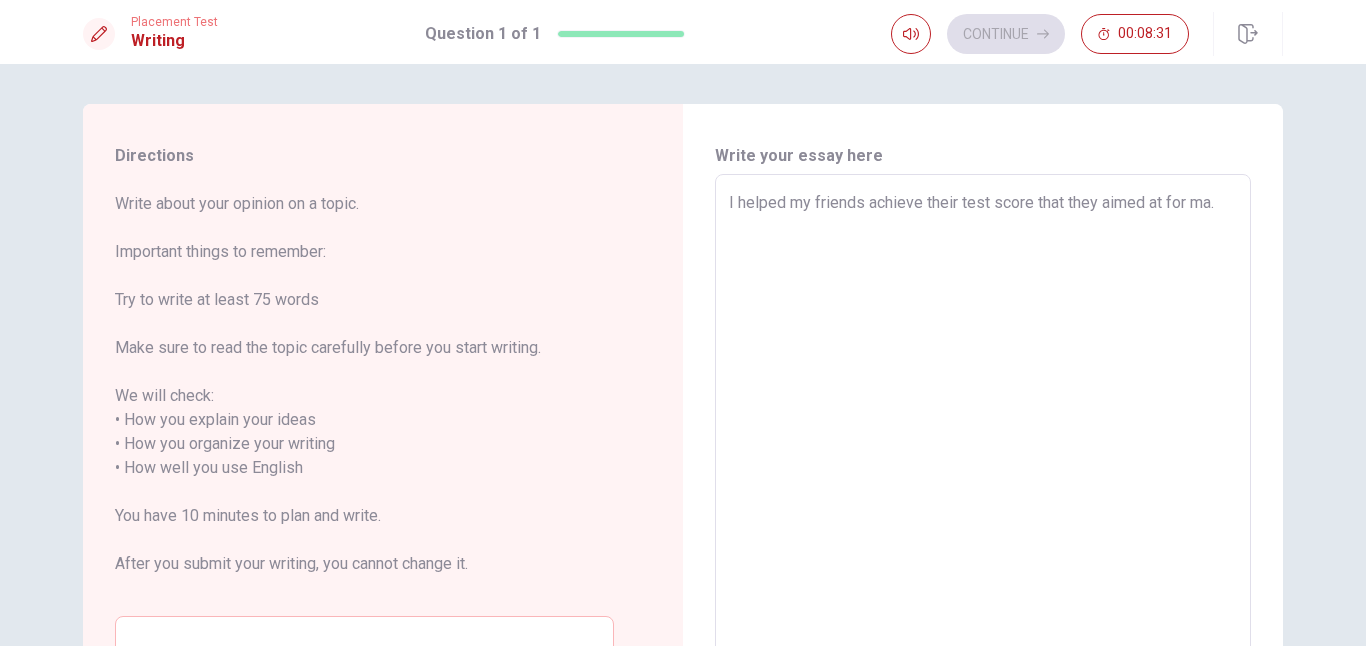 type on "I helped my friends achieve their test score that they aimed at for man." 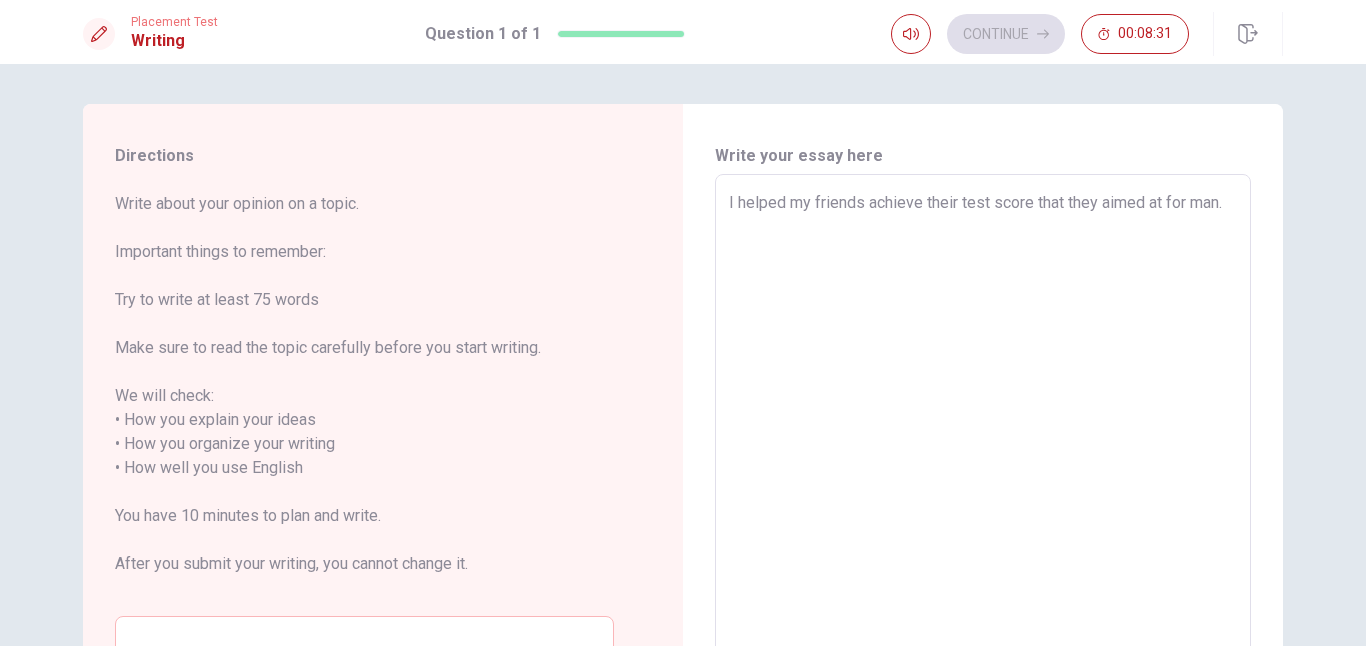 type on "x" 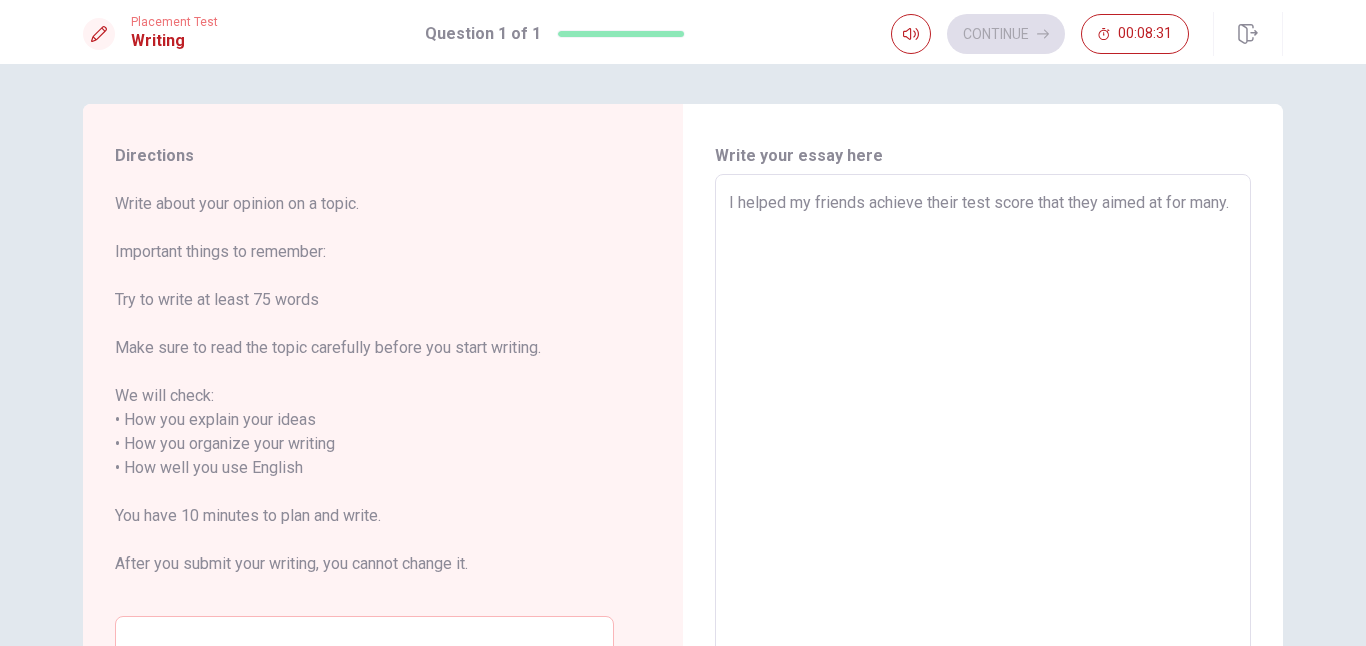 type on "x" 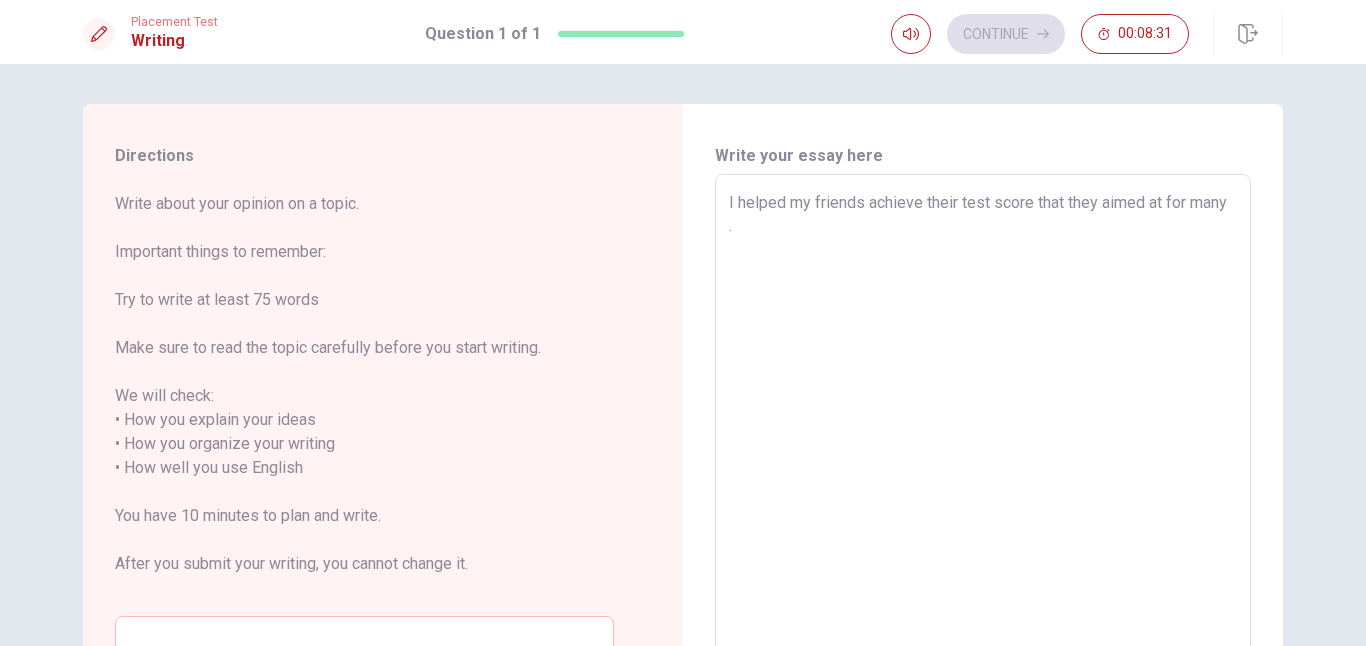 type on "x" 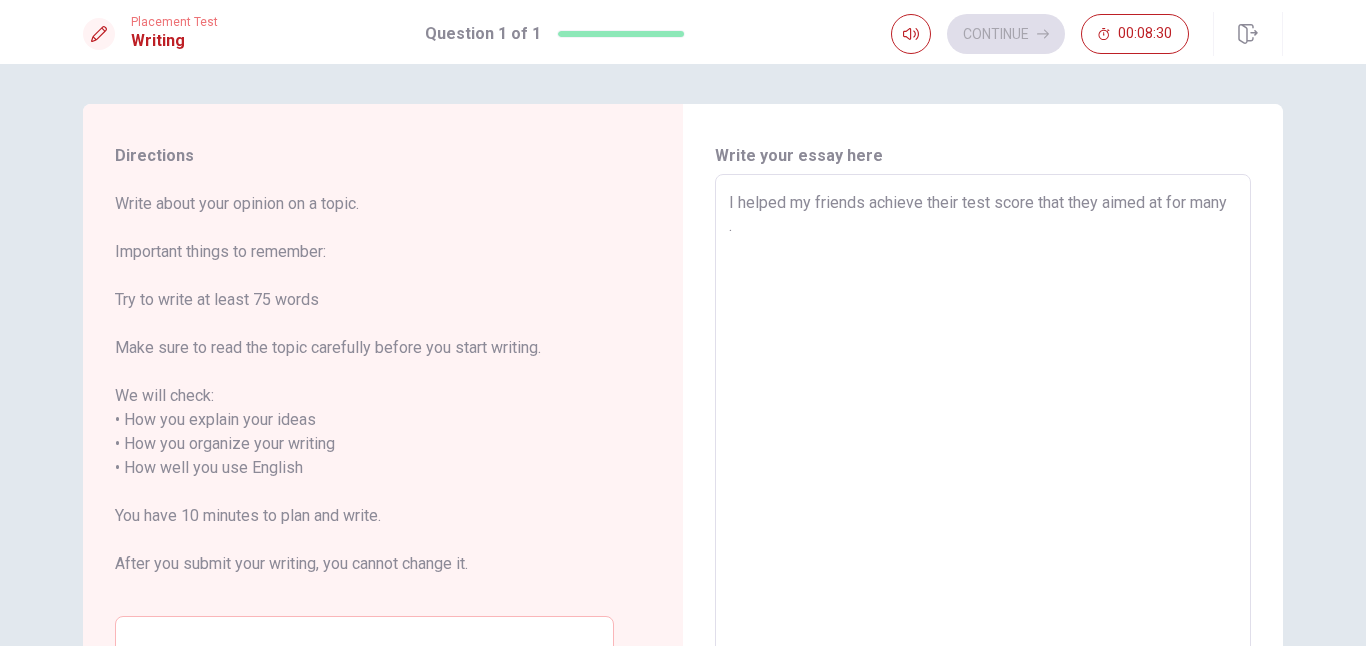 type on "I helped my friends achieve their test score that they aimed at for many t." 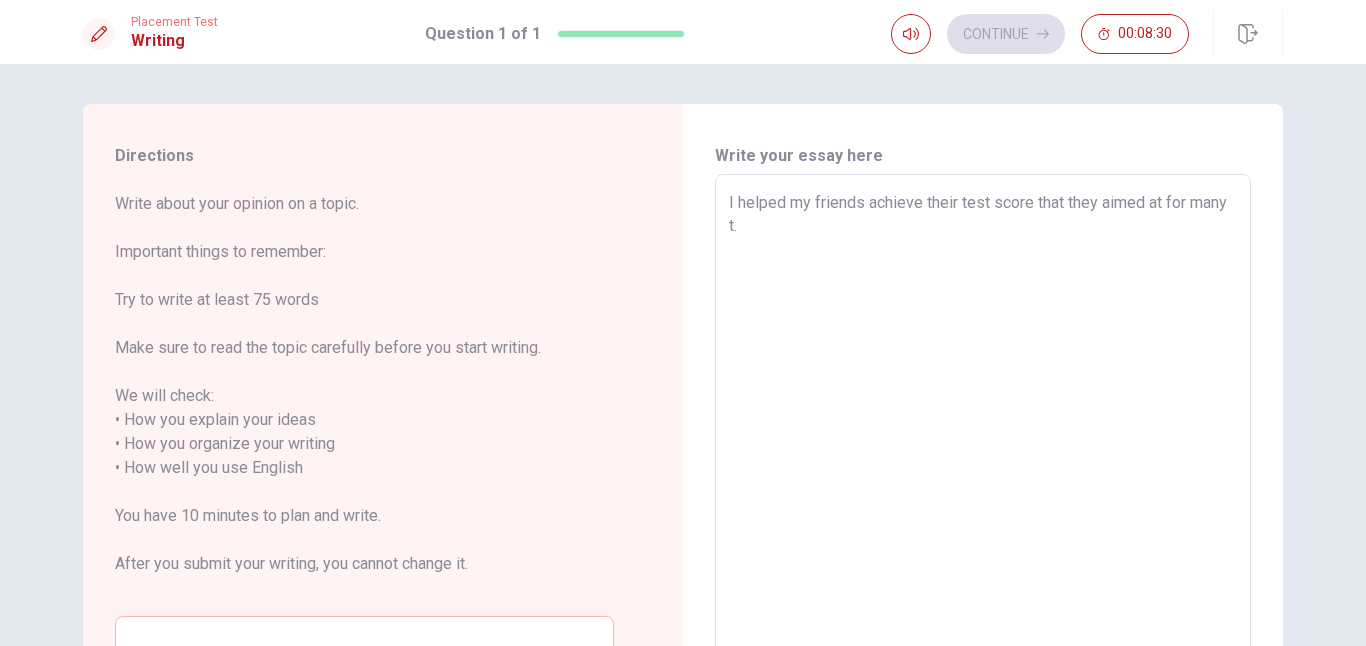 type on "x" 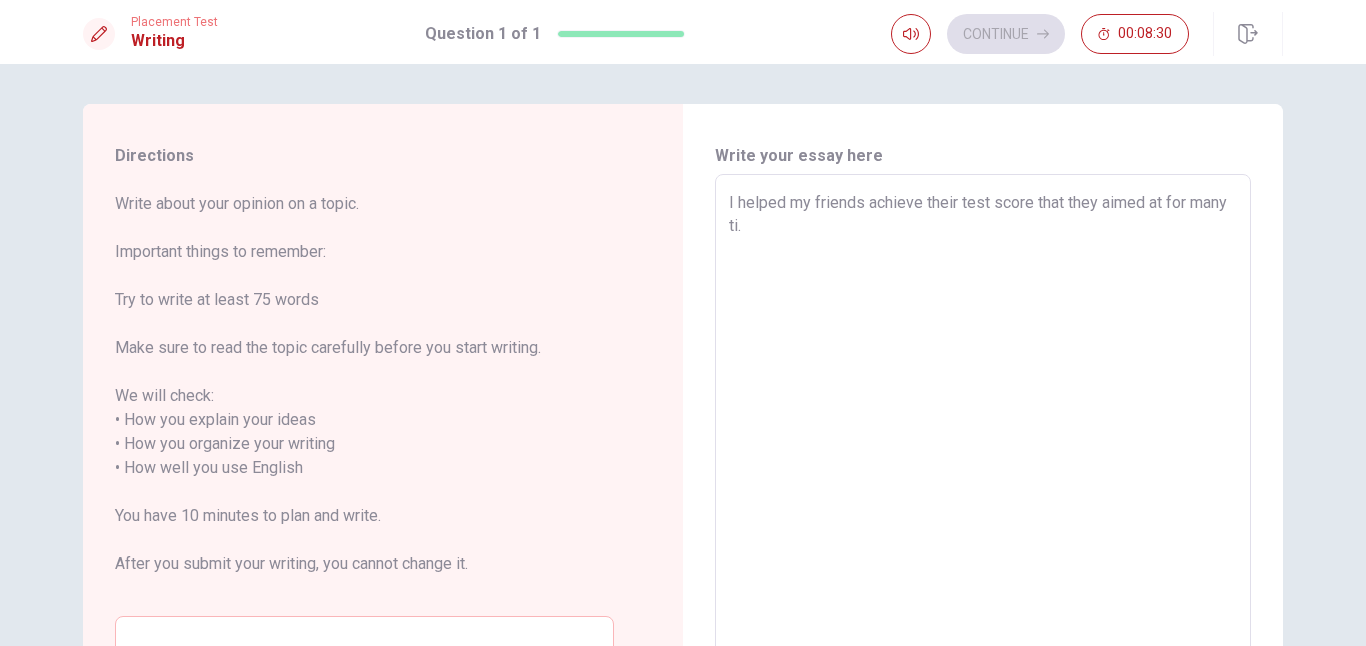 type on "x" 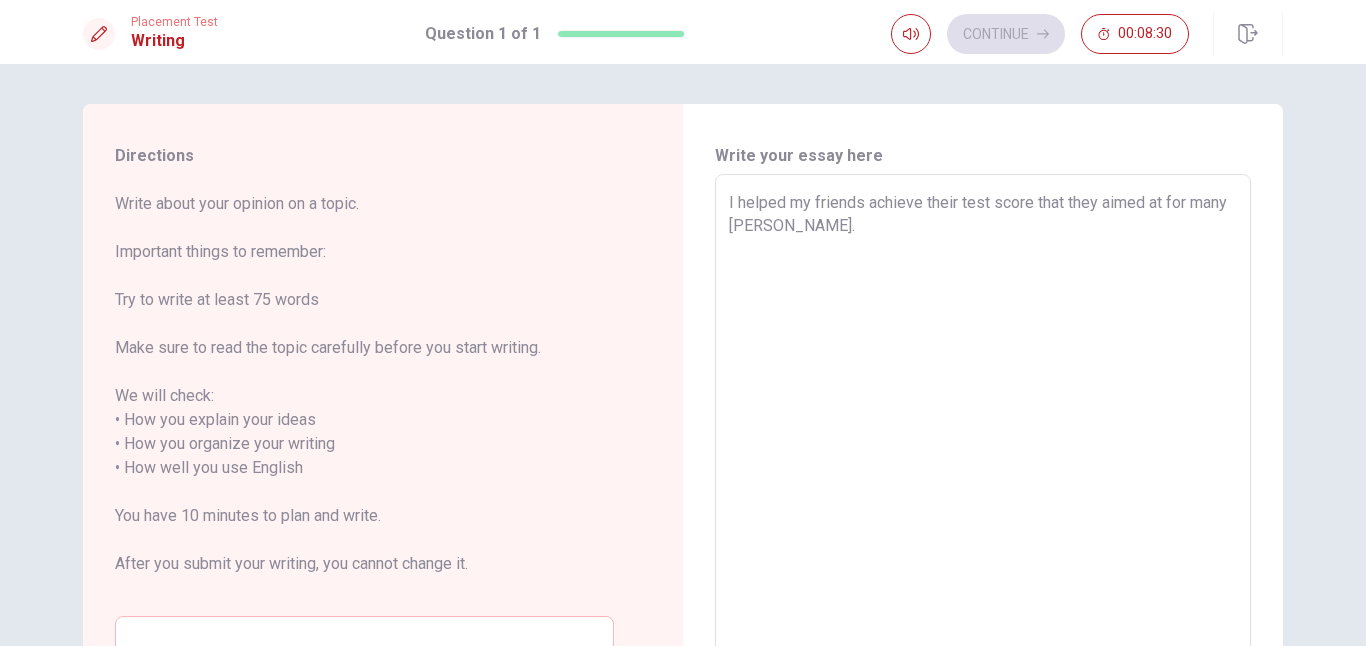type on "x" 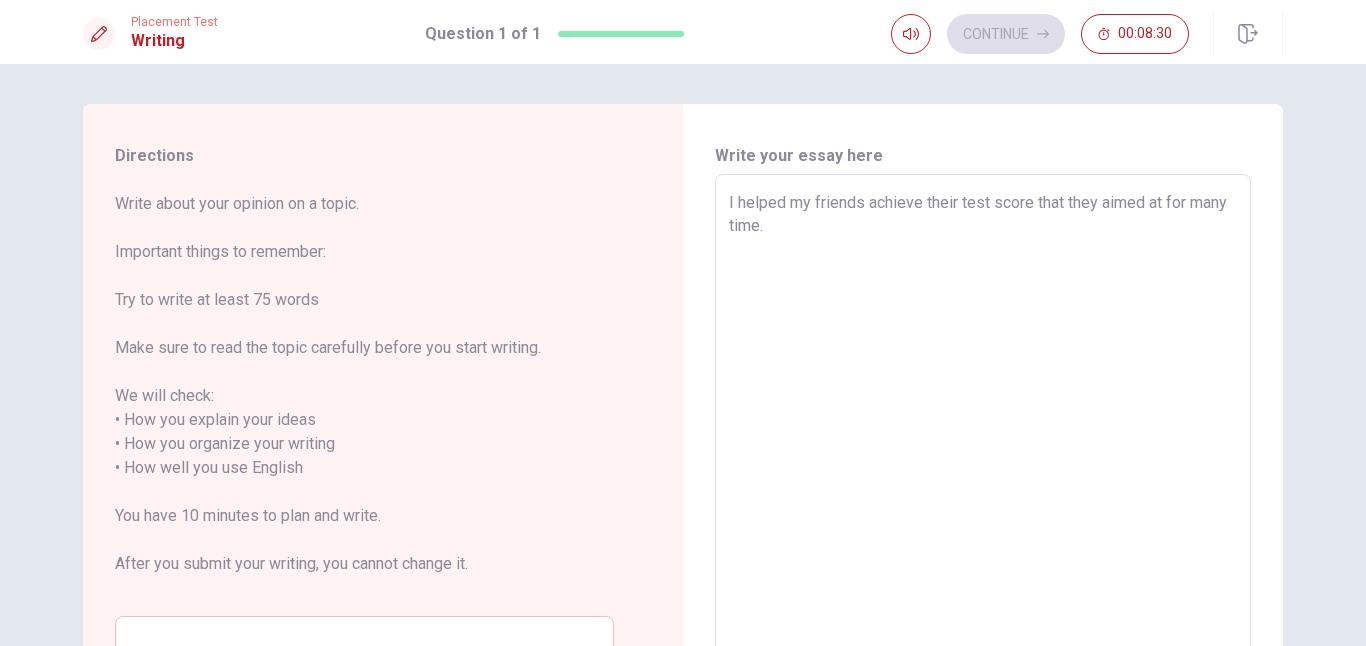 type 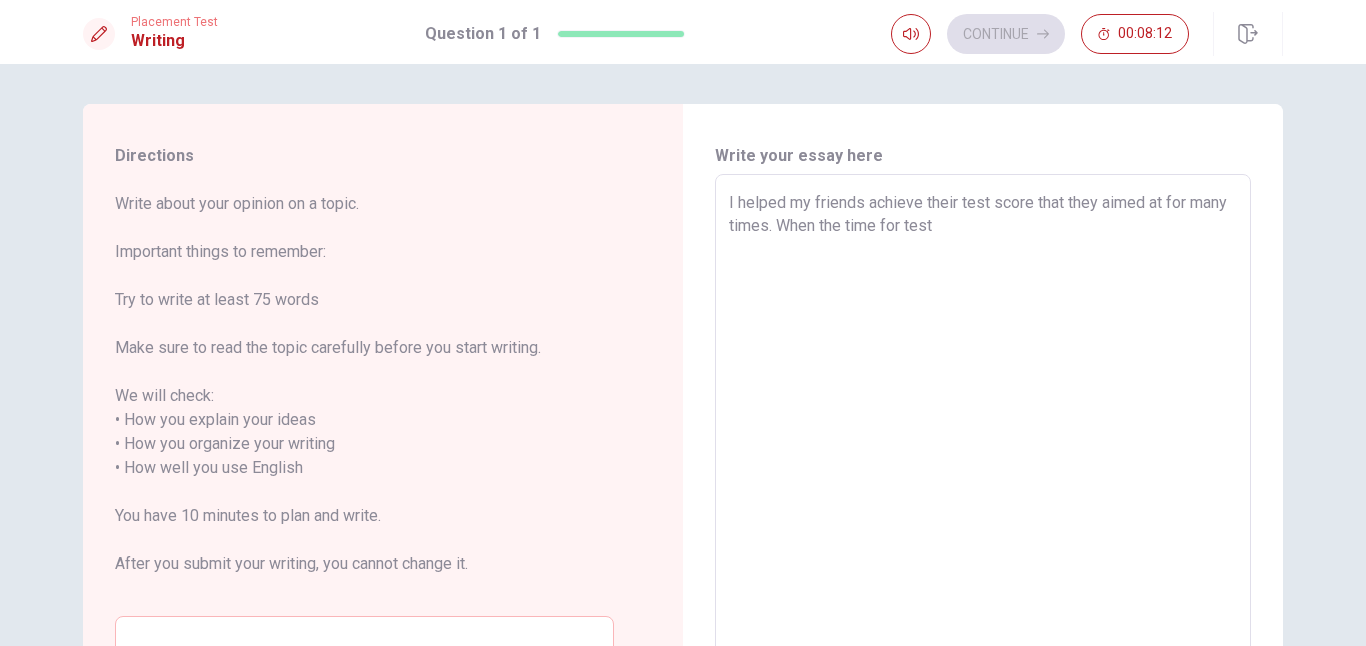 click on "I helped my friends achieve their test score that they aimed at for many times. When the time for test" at bounding box center [983, 456] 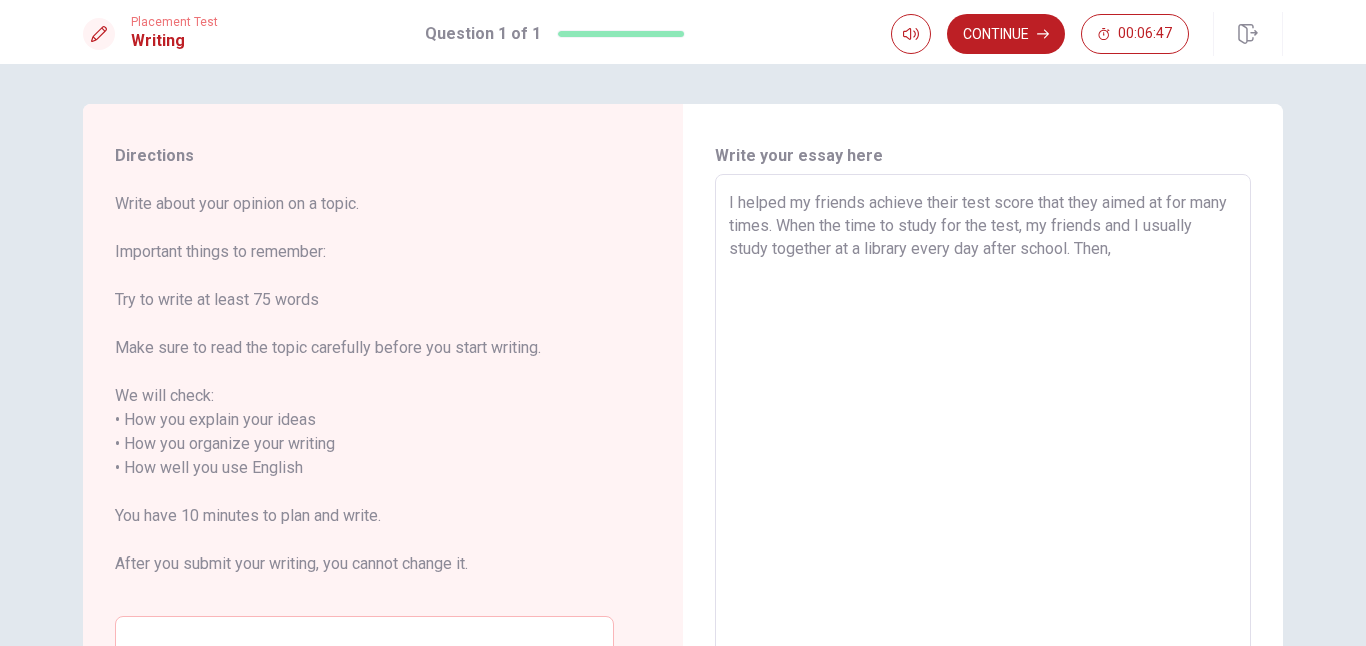 click on "I helped my friends achieve their test score that they aimed at for many times. When the time to study for the test, my friends and I usually study together at a library every day after school. Then," at bounding box center (983, 456) 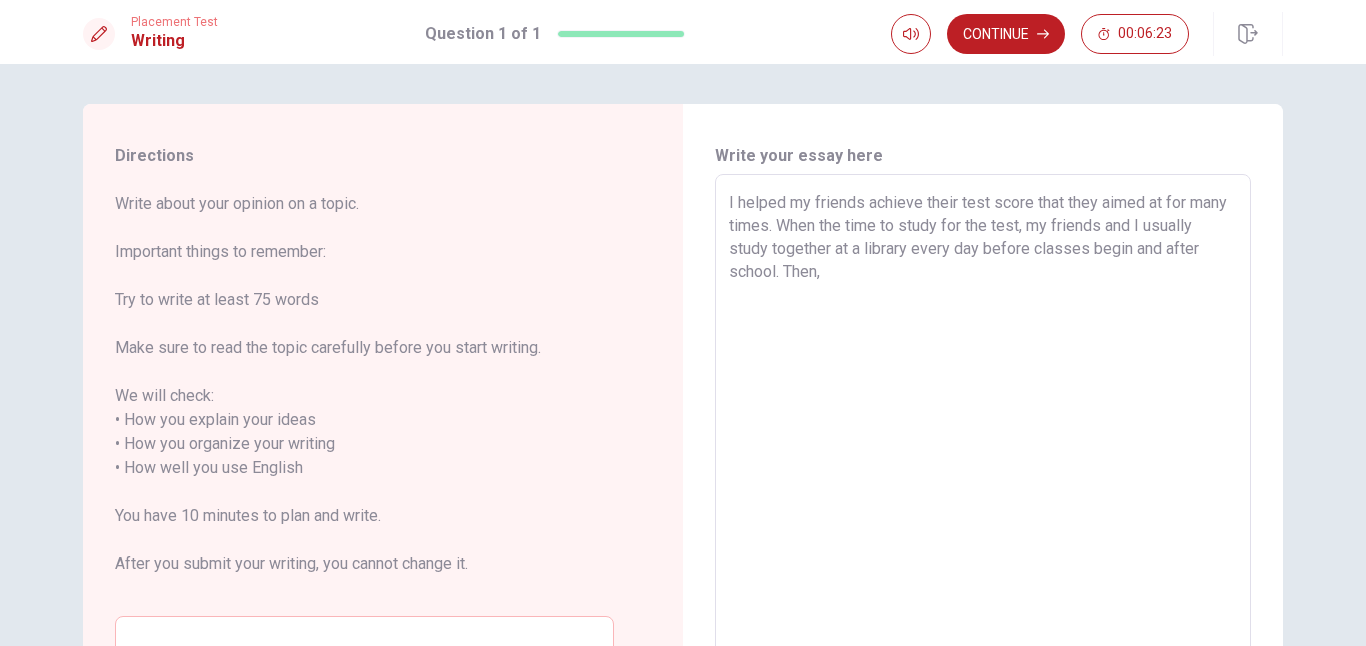 click on "I helped my friends achieve their test score that they aimed at for many times. When the time to study for the test, my friends and I usually study together at a library every day before classes begin and after school. Then," at bounding box center (983, 456) 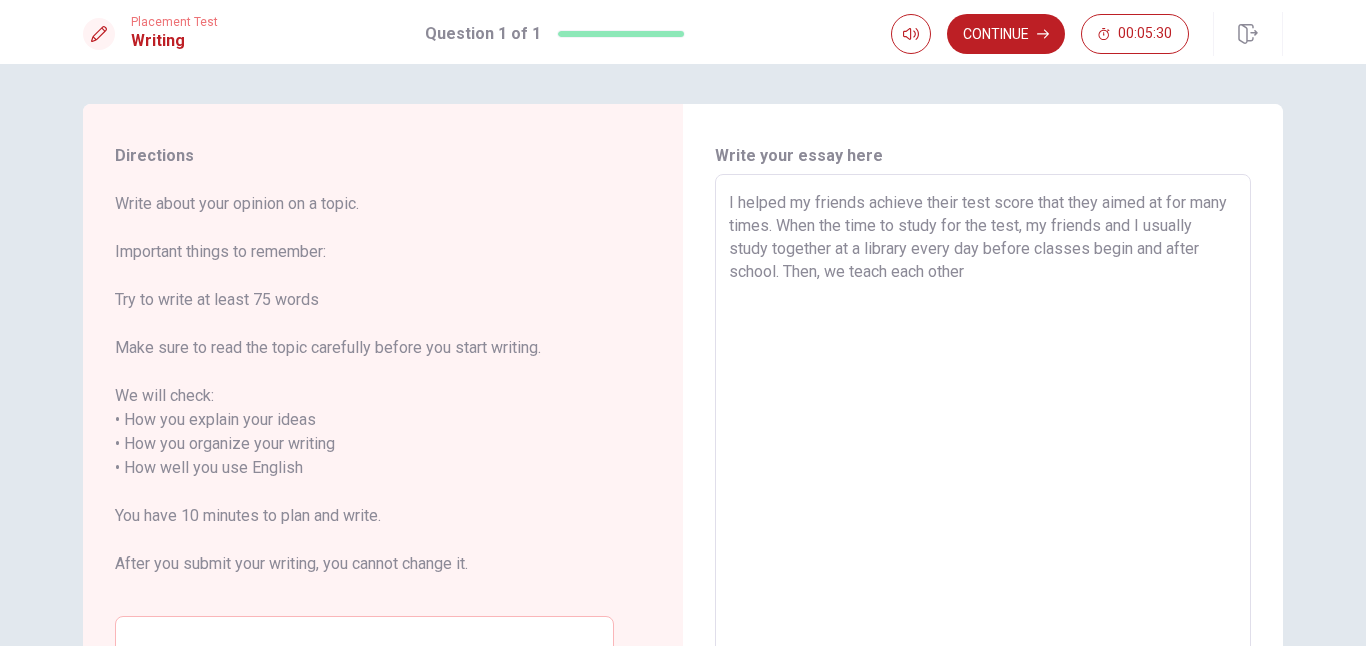 click on "I helped my friends achieve their test score that they aimed at for many times. When the time to study for the test, my friends and I usually study together at a library every day before classes begin and after school. Then, we teach each other" at bounding box center (983, 456) 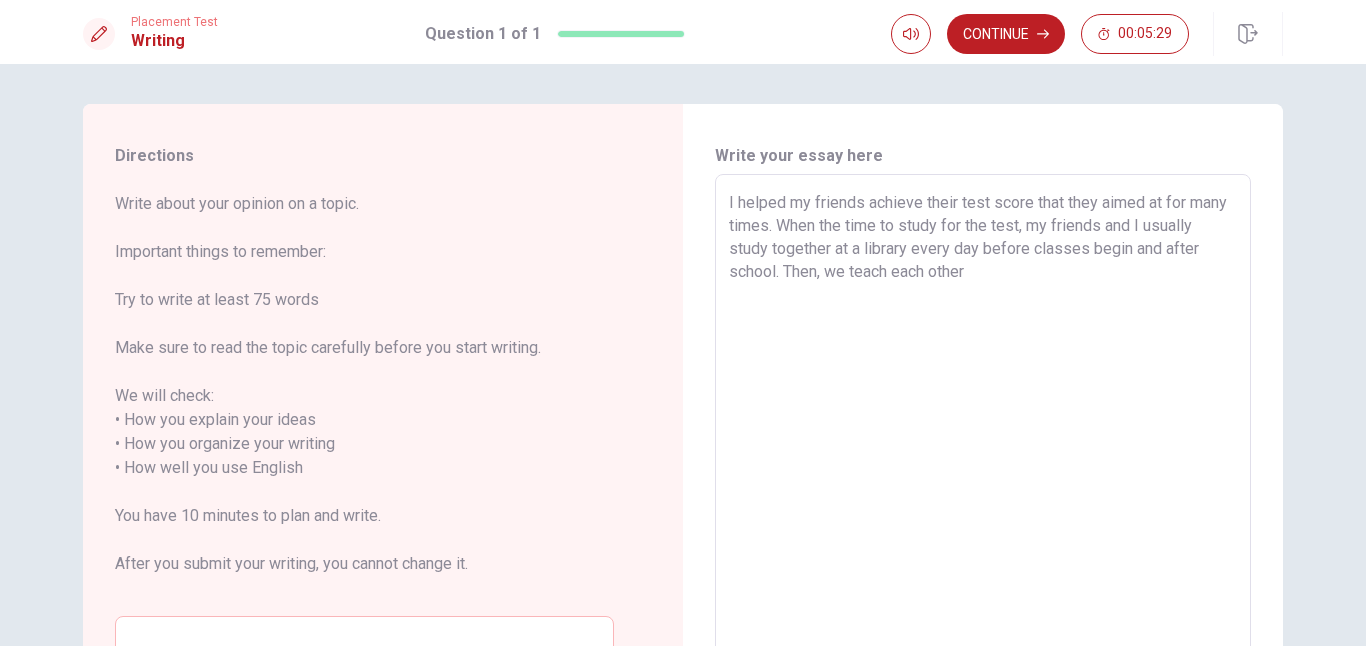 click on "I helped my friends achieve their test score that they aimed at for many times. When the time to study for the test, my friends and I usually study together at a library every day before classes begin and after school. Then, we teach each other" at bounding box center (983, 456) 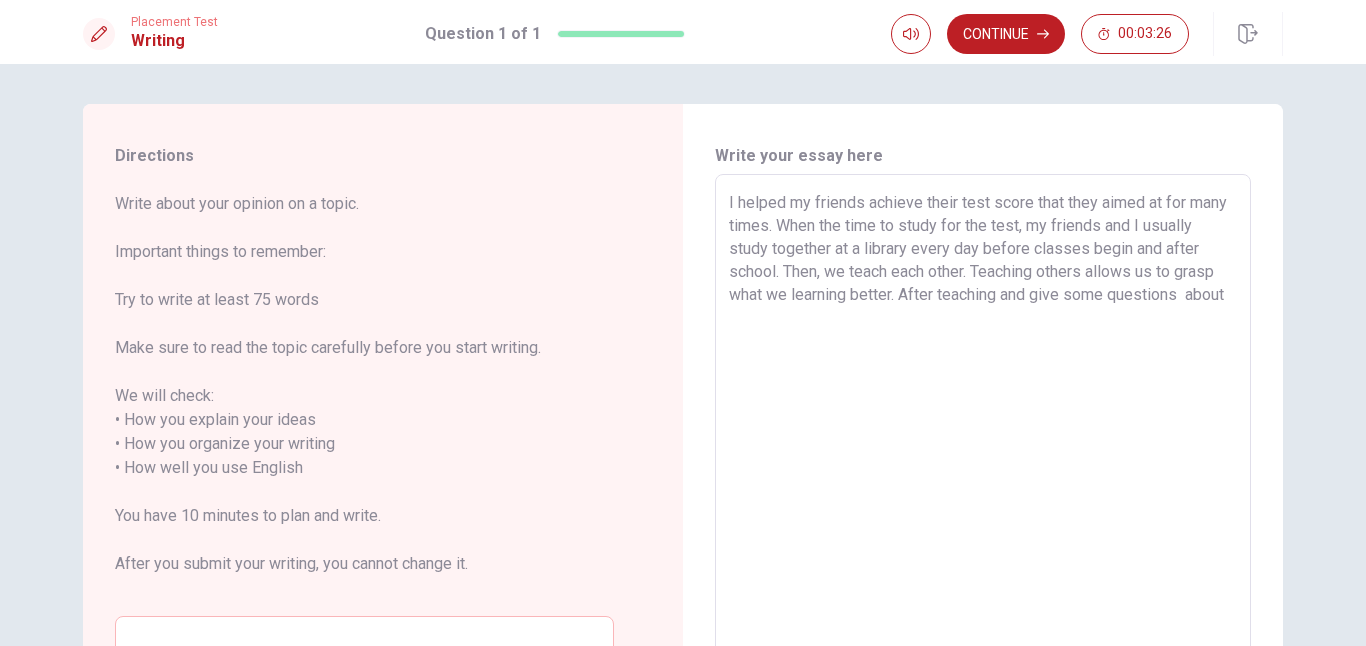 click on "I helped my friends achieve their test score that they aimed at for many times. When the time to study for the test, my friends and I usually study together at a library every day before classes begin and after school. Then, we teach each other. Teaching others allows us to grasp what we learning better. After teaching and give some questions  about" at bounding box center (983, 456) 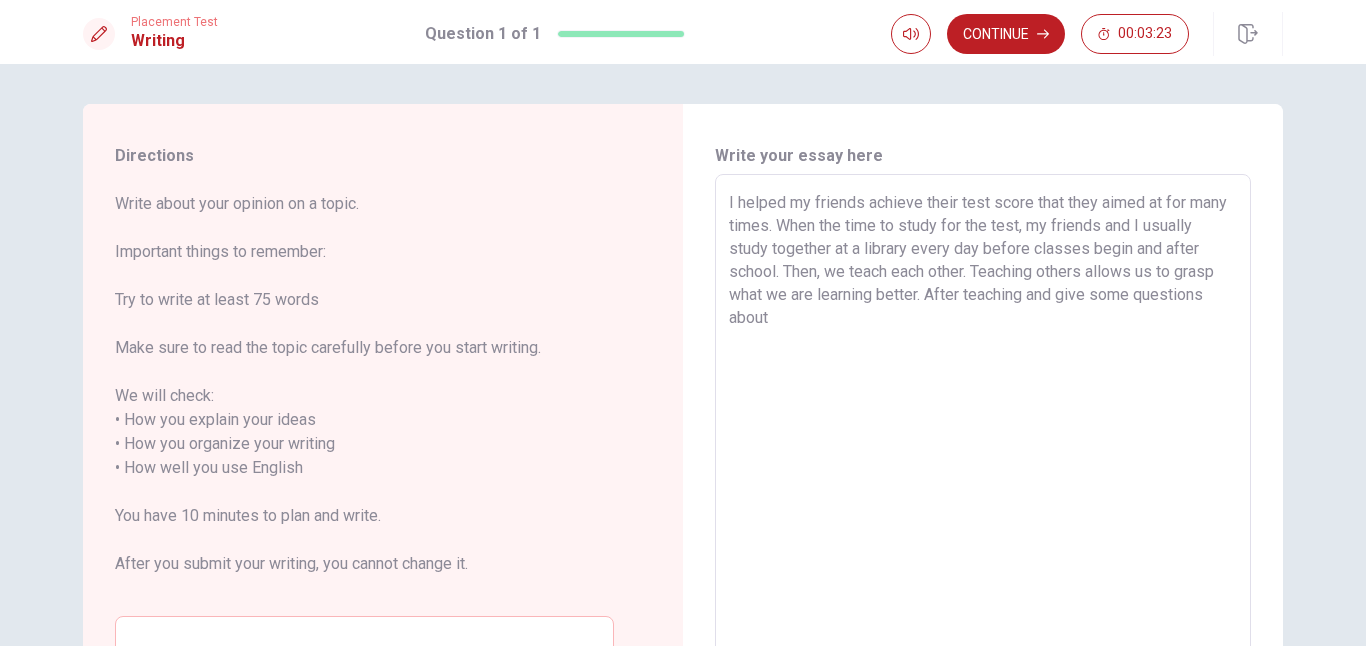 click on "I helped my friends achieve their test score that they aimed at for many times. When the time to study for the test, my friends and I usually study together at a library every day before classes begin and after school. Then, we teach each other. Teaching others allows us to grasp what we are learning better. After teaching and give some questions  about" at bounding box center (983, 456) 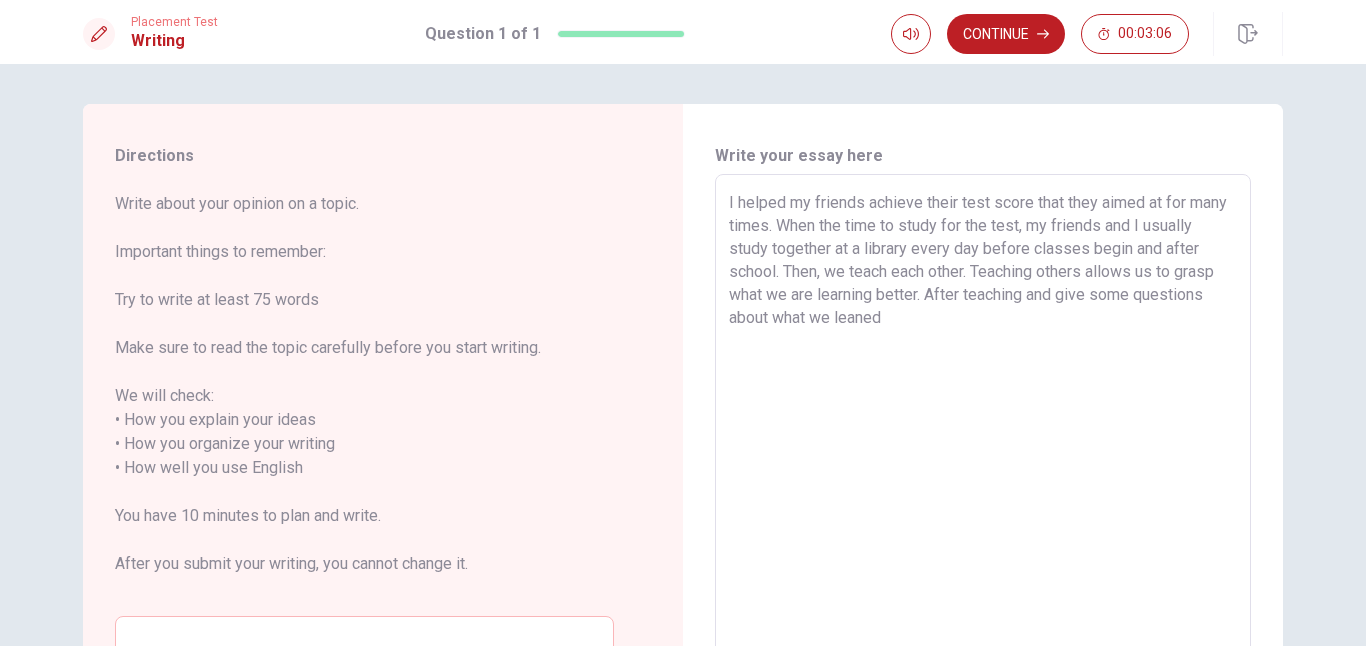 click on "I helped my friends achieve their test score that they aimed at for many times. When the time to study for the test, my friends and I usually study together at a library every day before classes begin and after school. Then, we teach each other. Teaching others allows us to grasp what we are learning better. After teaching and give some questions  about what we leaned" at bounding box center (983, 456) 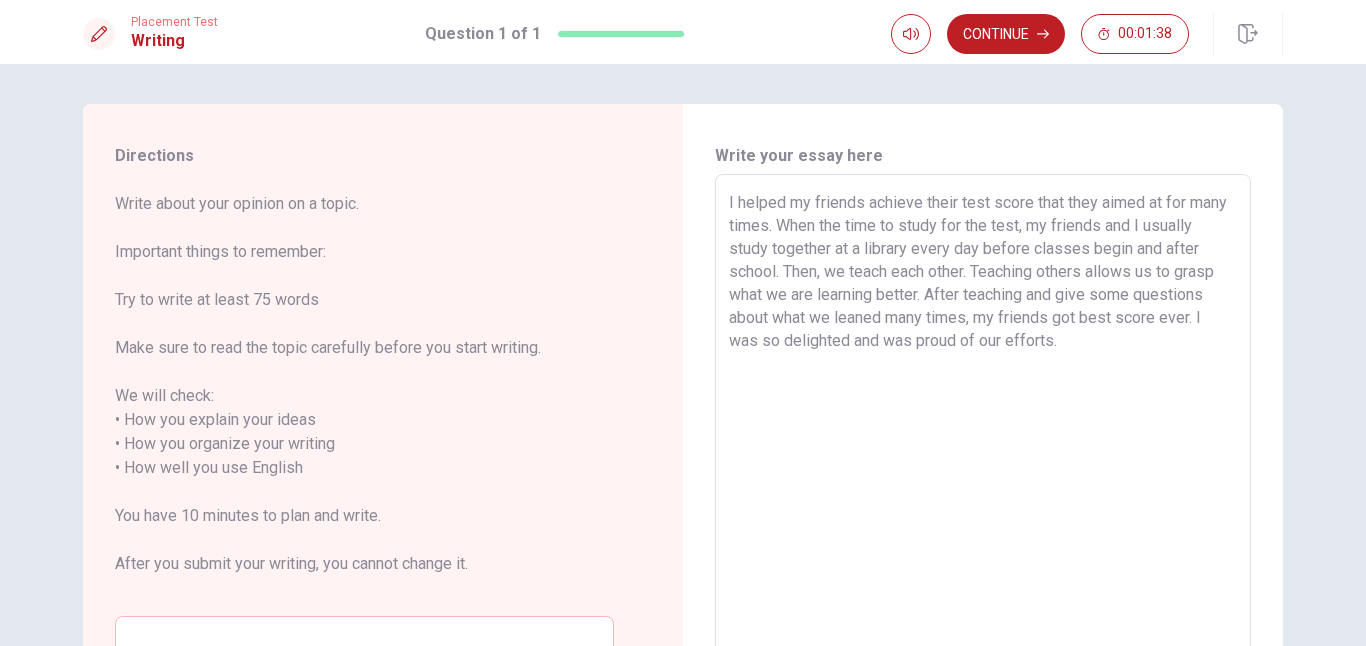 click on "I helped my friends achieve their test score that they aimed at for many times. When the time to study for the test, my friends and I usually study together at a library every day before classes begin and after school. Then, we teach each other. Teaching others allows us to grasp what we are learning better. After teaching and give some questions about what we leaned many times, my friends got best score ever. I was so delighted and was proud of our efforts." at bounding box center (983, 456) 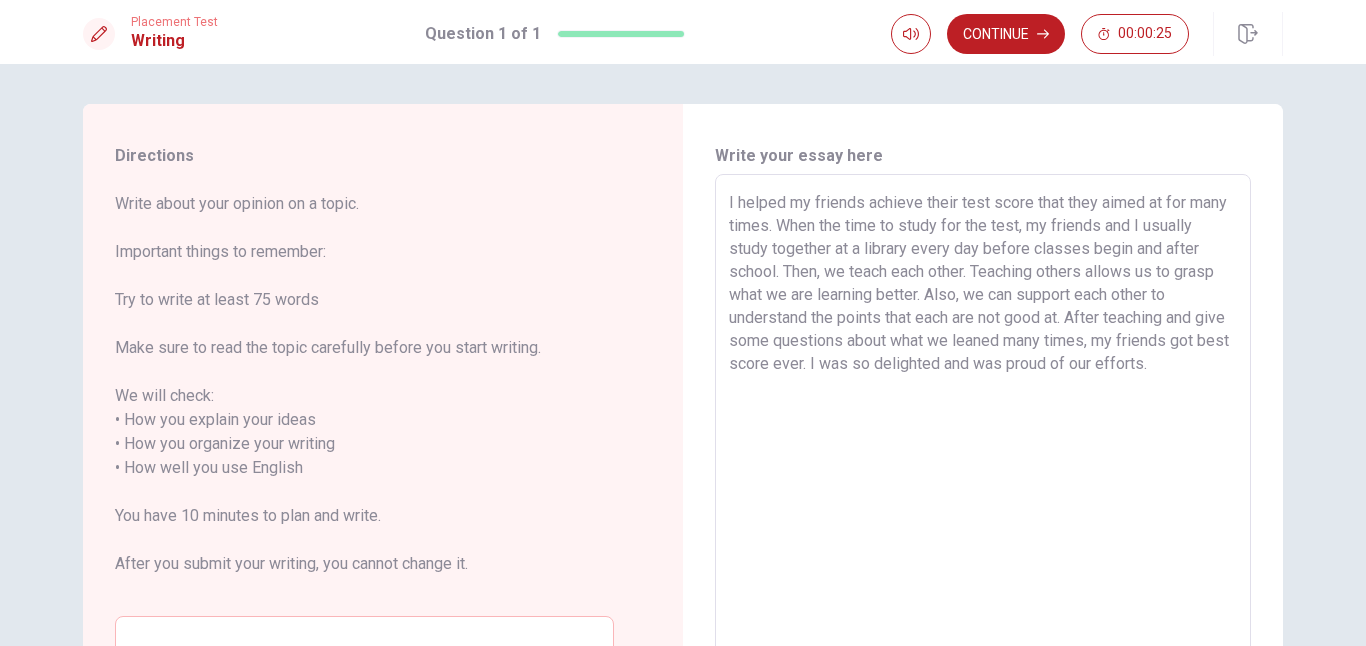 click on "I helped my friends achieve their test score that they aimed at for many times. When the time to study for the test, my friends and I usually study together at a library every day before classes begin and after school. Then, we teach each other. Teaching others allows us to grasp what we are learning better. Also, we can support each other to understand the points that each are not good at. After teaching and give some questions about what we leaned many times, my friends got best score ever. I was so delighted and was proud of our efforts." at bounding box center (983, 456) 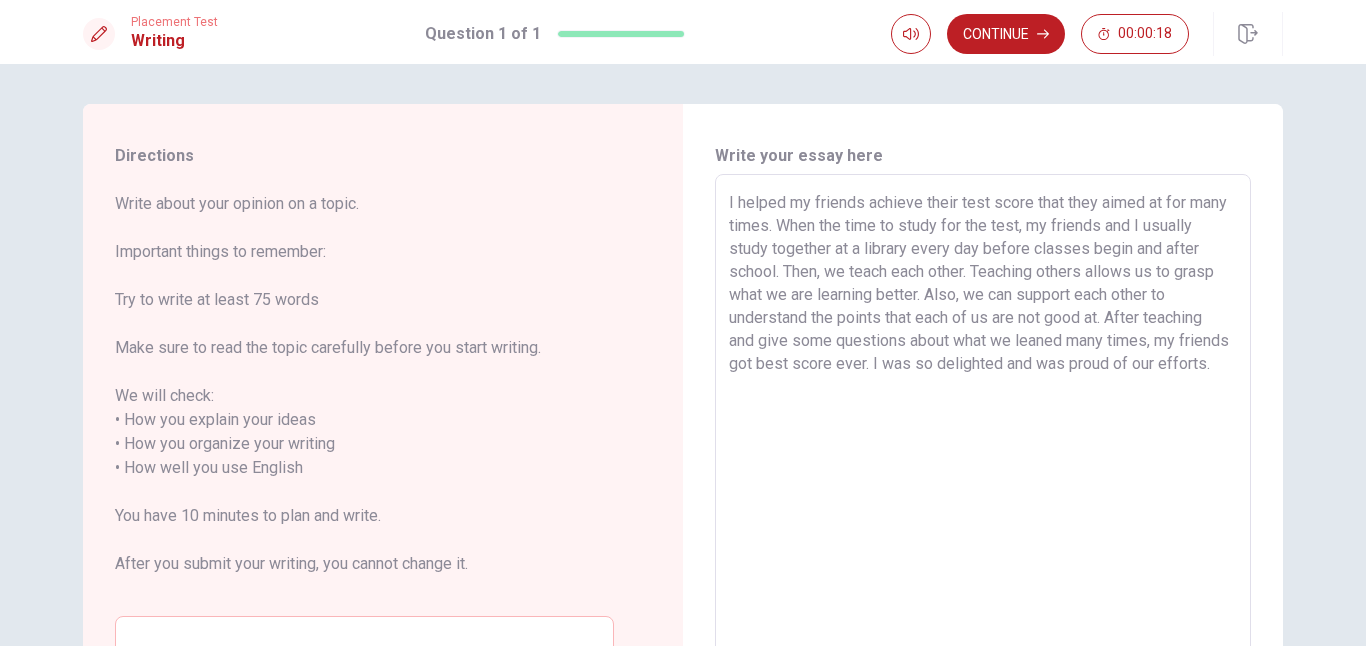 click on "I helped my friends achieve their test score that they aimed at for many times. When the time to study for the test, my friends and I usually study together at a library every day before classes begin and after school. Then, we teach each other. Teaching others allows us to grasp what we are learning better. Also, we can support each other to understand the points that each of us are not good at. After teaching and give some questions about what we leaned many times, my friends got best score ever. I was so delighted and was proud of our efforts." at bounding box center (983, 456) 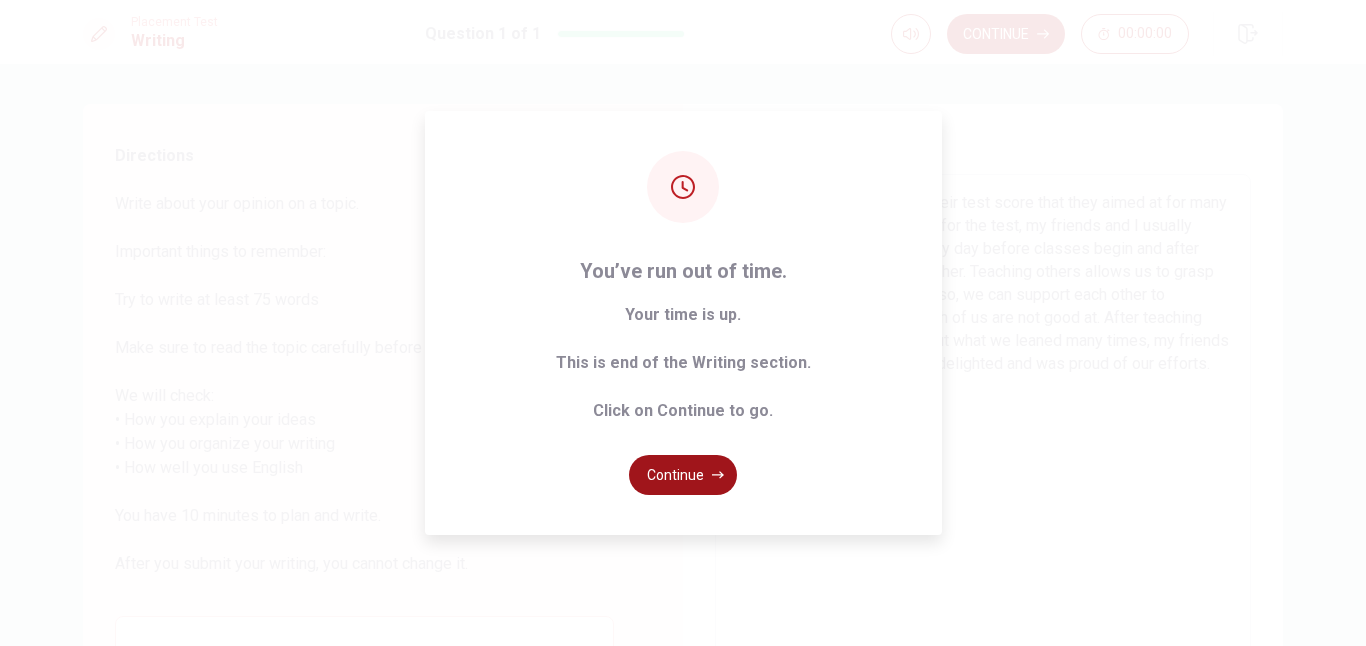 click on "Continue" at bounding box center (683, 475) 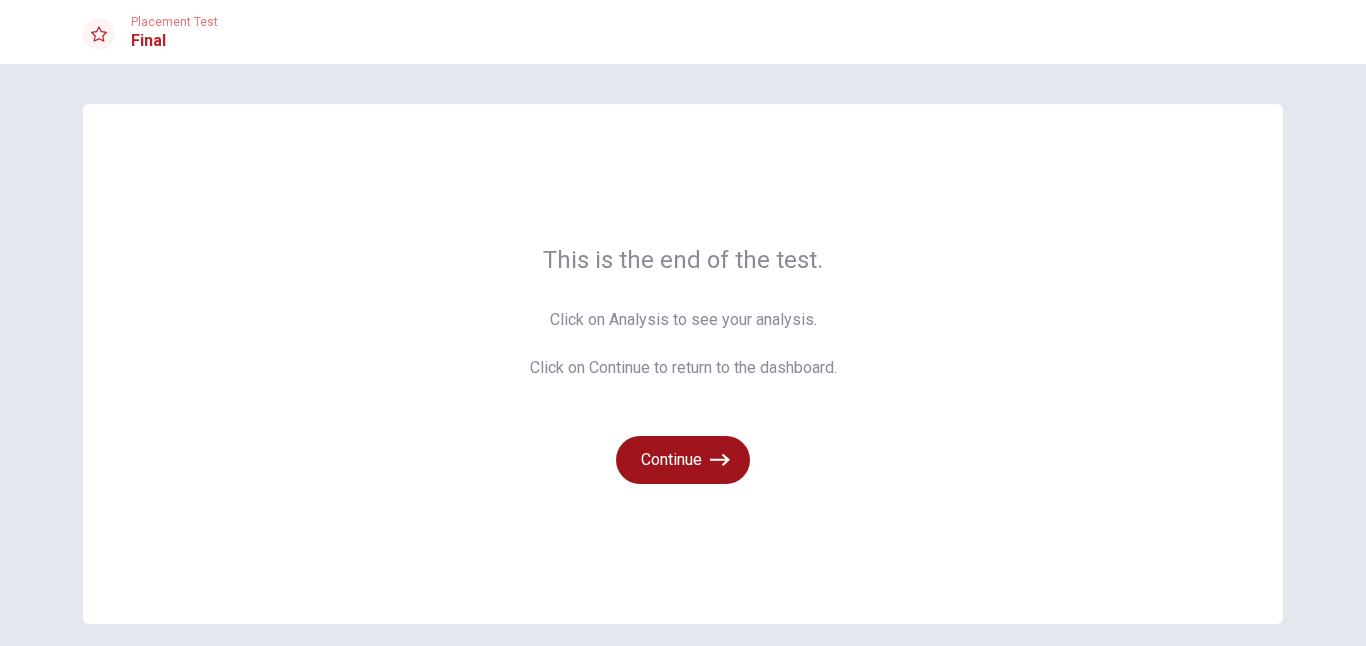 click on "Continue" at bounding box center [683, 460] 